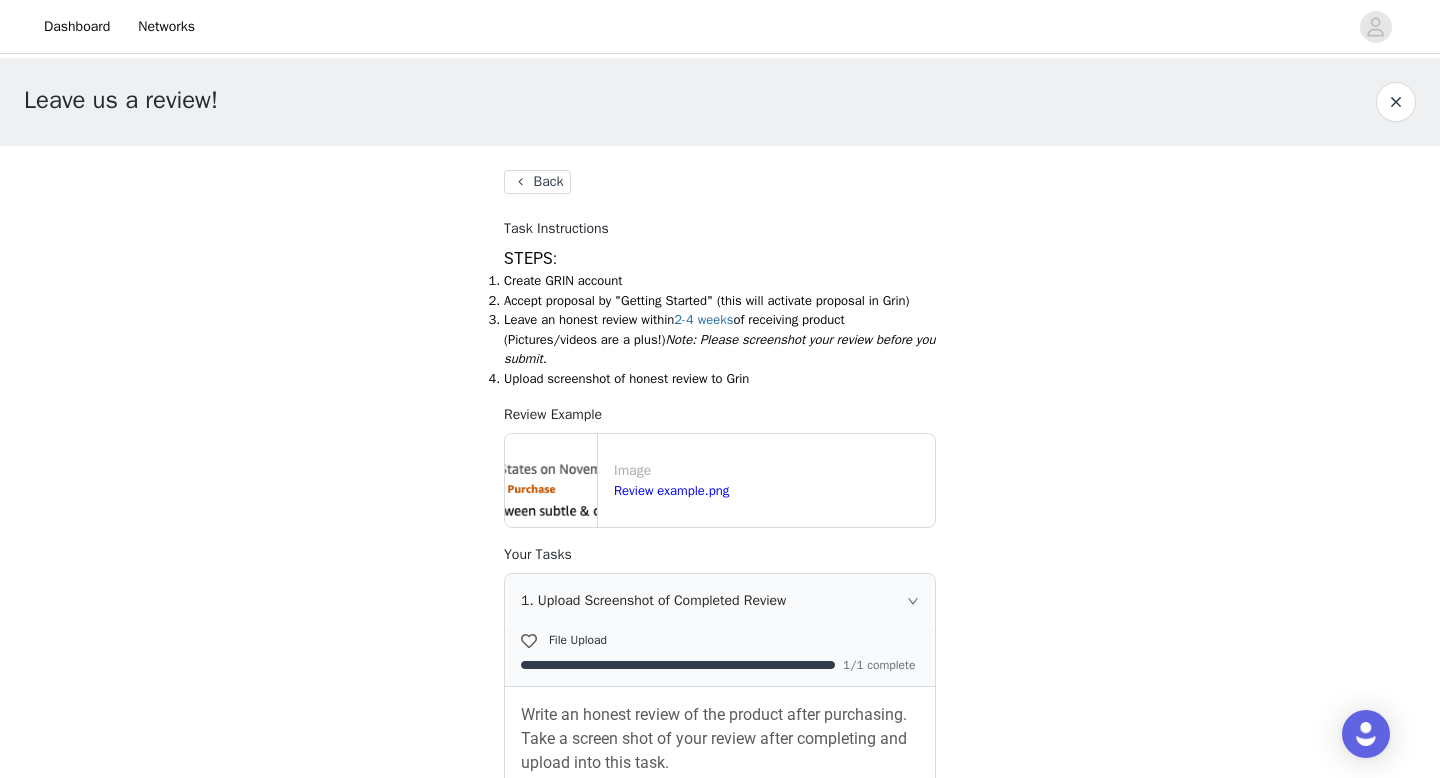 scroll, scrollTop: 0, scrollLeft: 0, axis: both 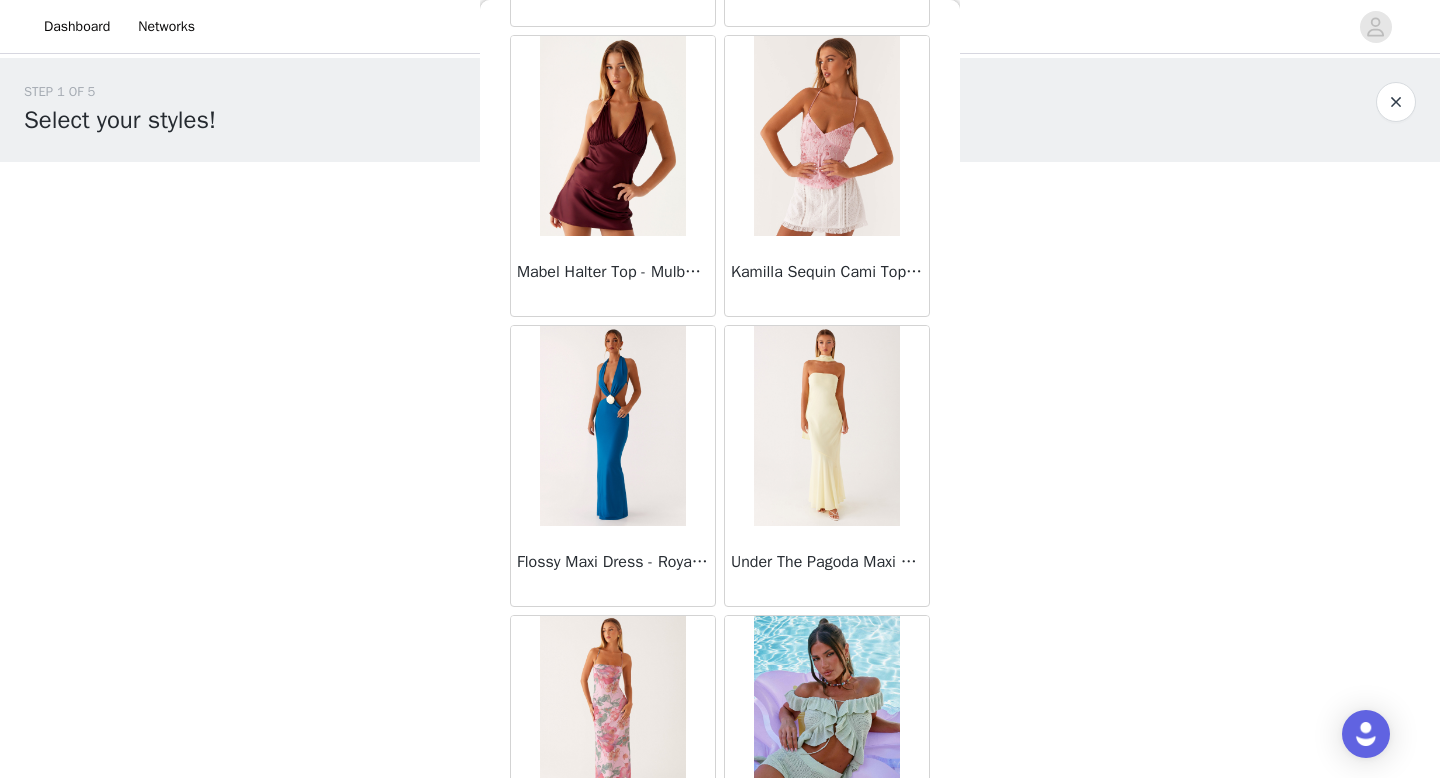click at bounding box center [612, 136] 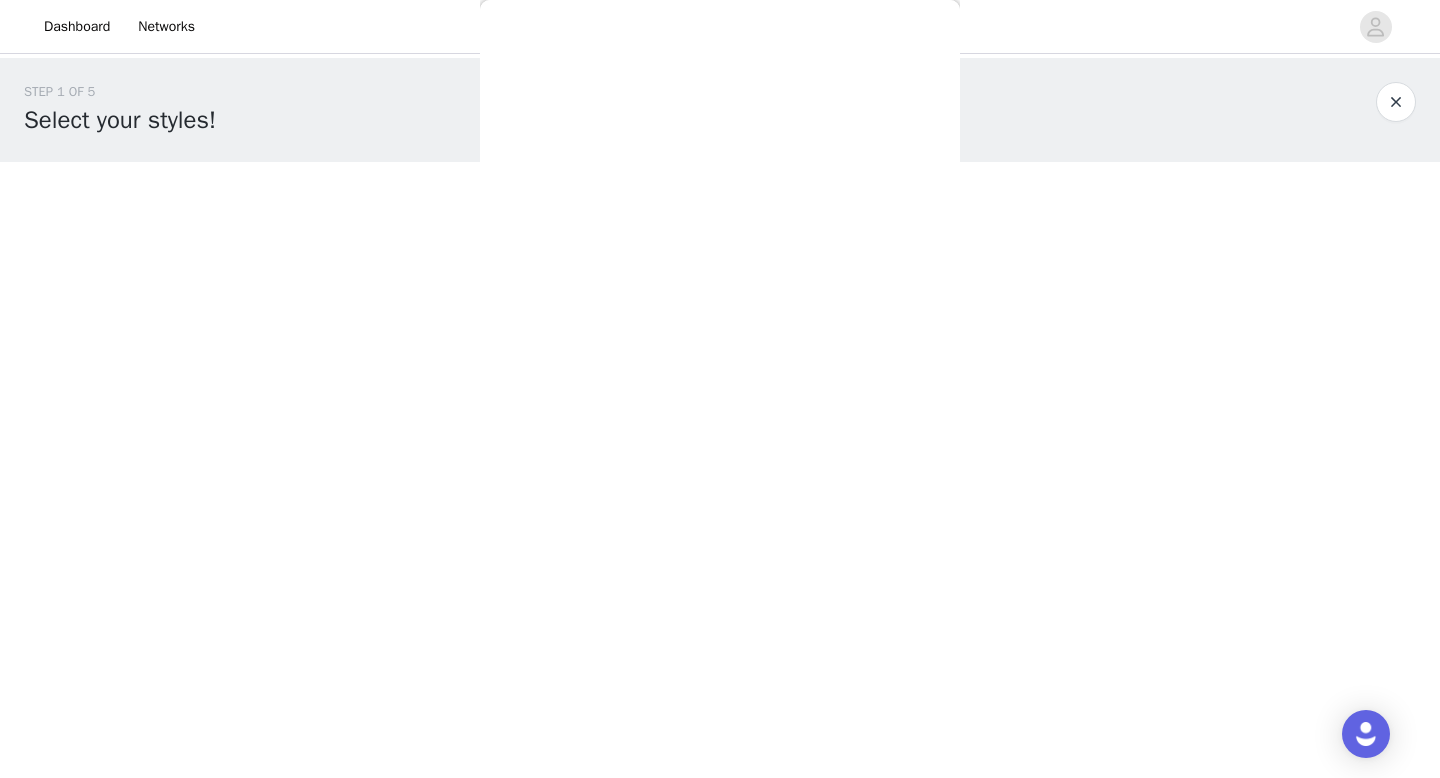 scroll, scrollTop: 0, scrollLeft: 0, axis: both 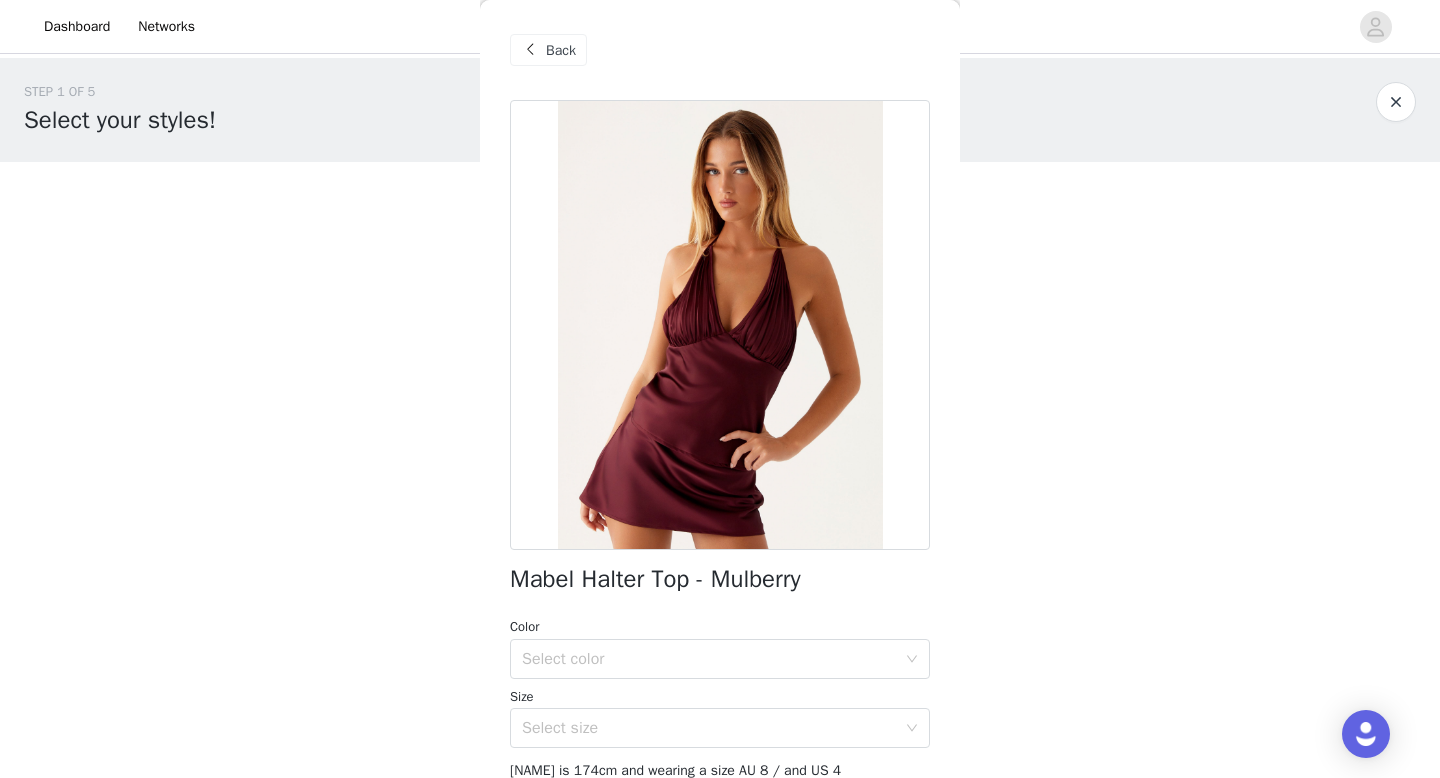 click on "Back" at bounding box center (561, 50) 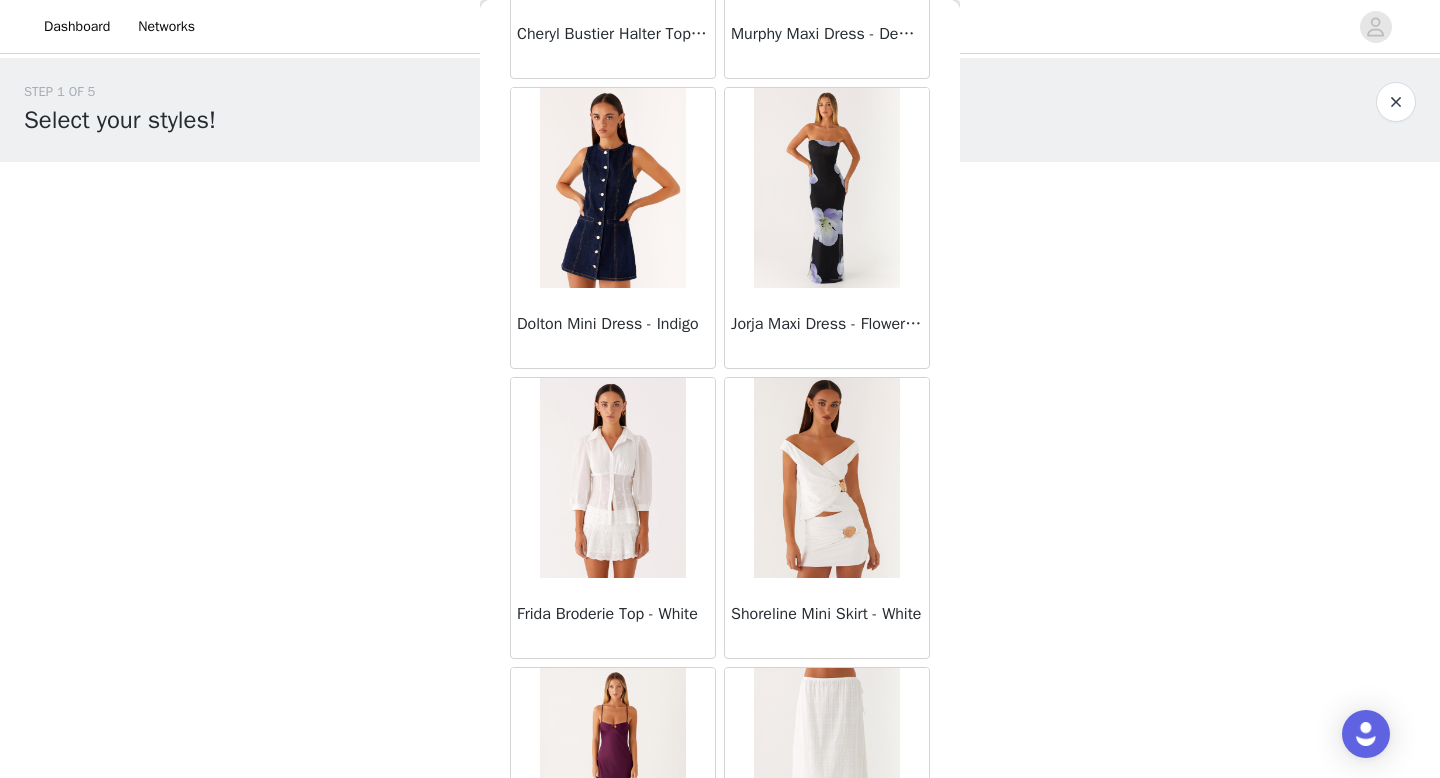 scroll, scrollTop: 15687, scrollLeft: 0, axis: vertical 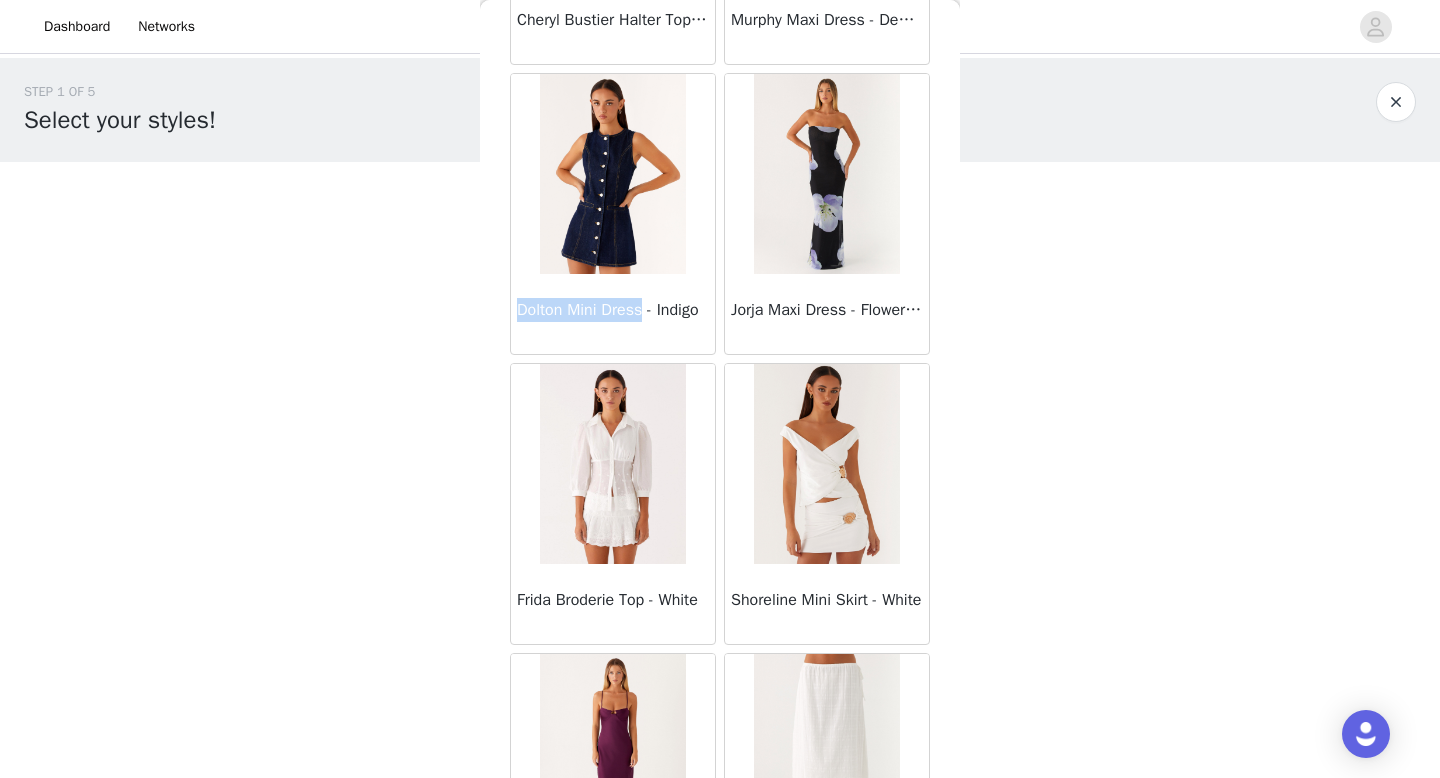 drag, startPoint x: 517, startPoint y: 312, endPoint x: 647, endPoint y: 316, distance: 130.06152 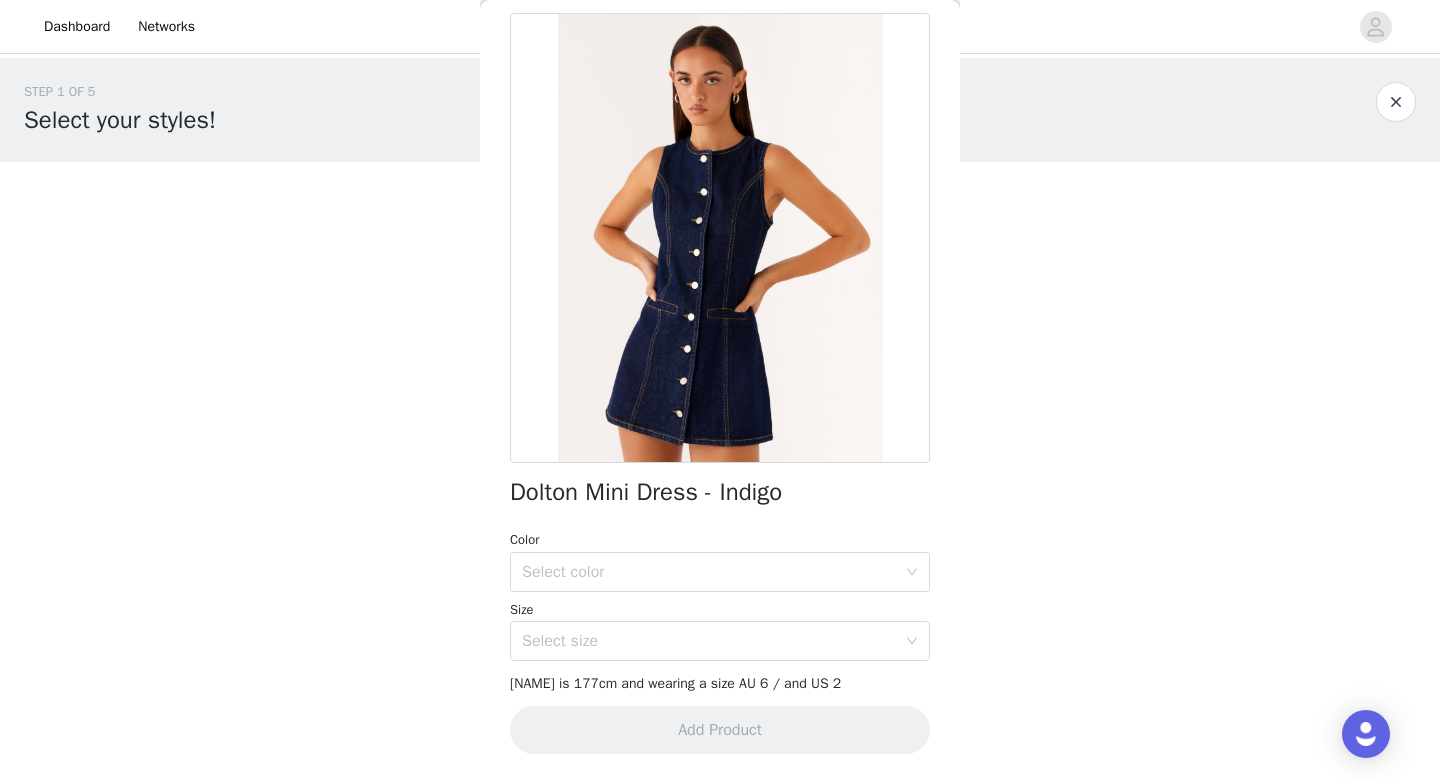 scroll, scrollTop: 0, scrollLeft: 0, axis: both 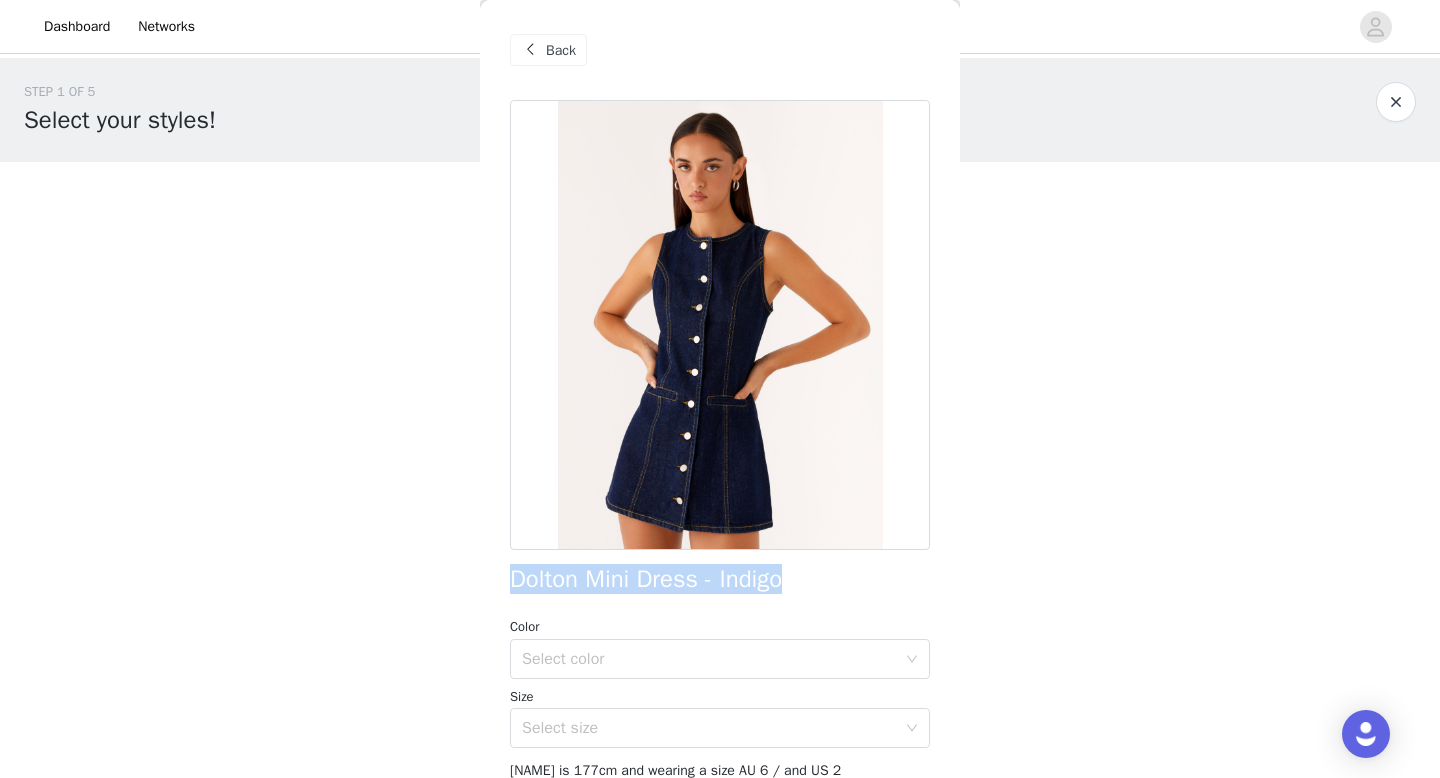 drag, startPoint x: 797, startPoint y: 585, endPoint x: 486, endPoint y: 589, distance: 311.02573 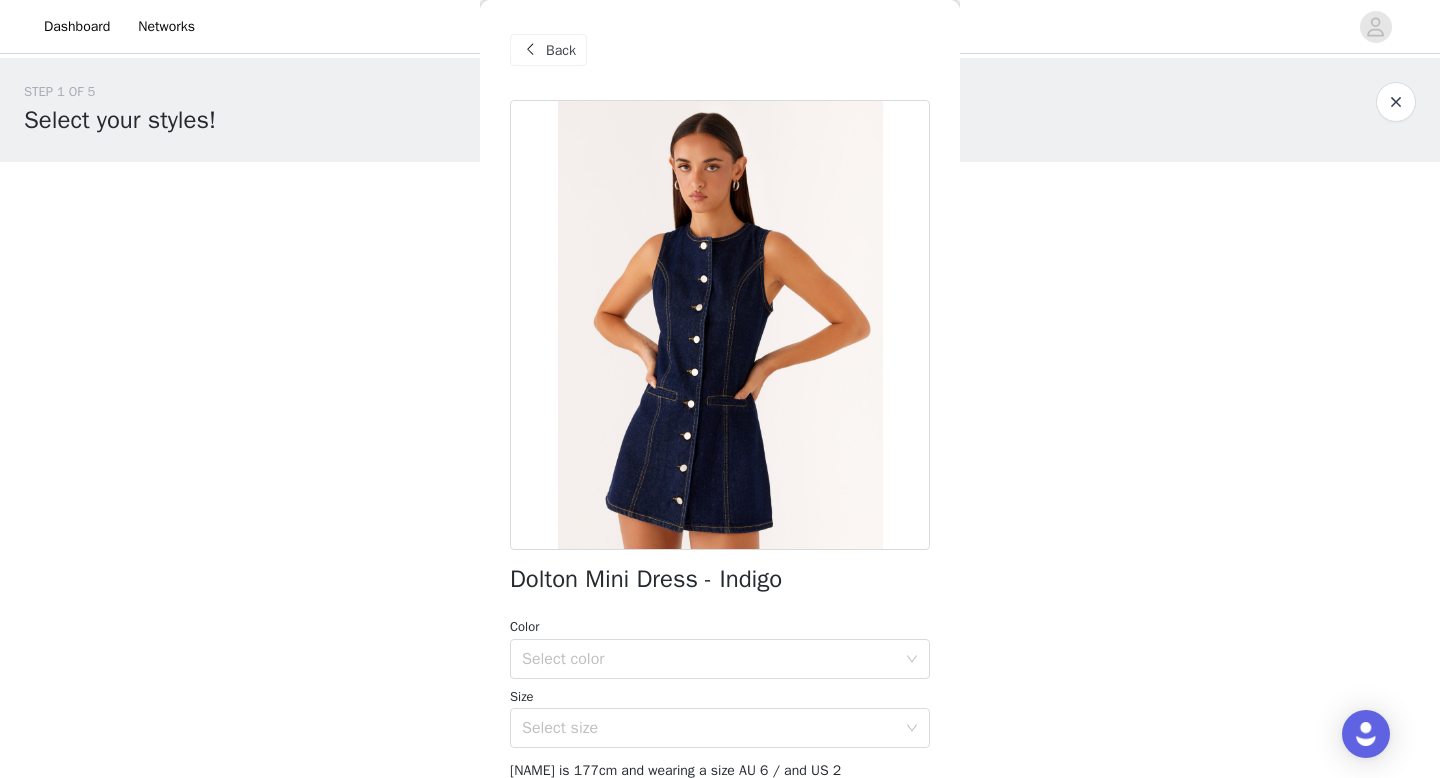 click at bounding box center (530, 50) 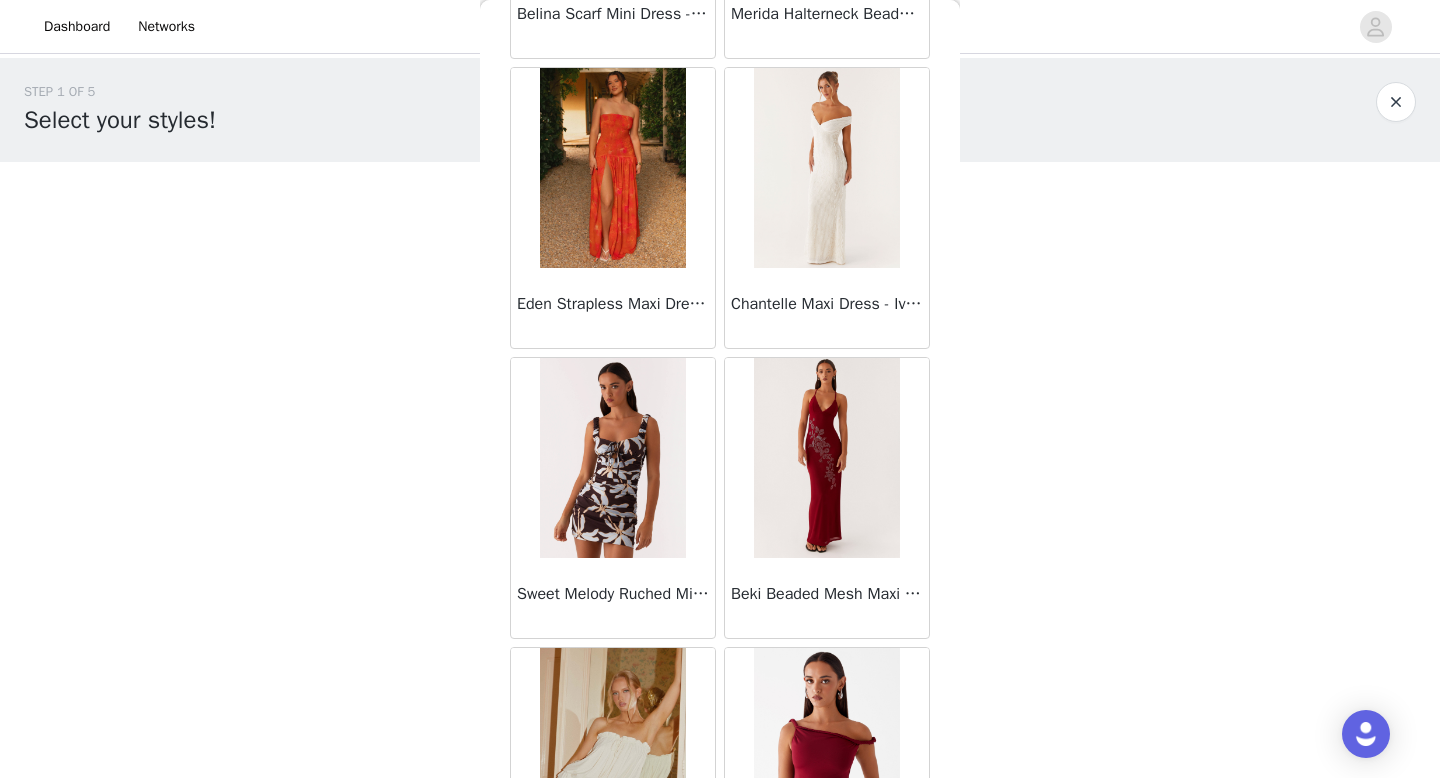 scroll, scrollTop: 7868, scrollLeft: 0, axis: vertical 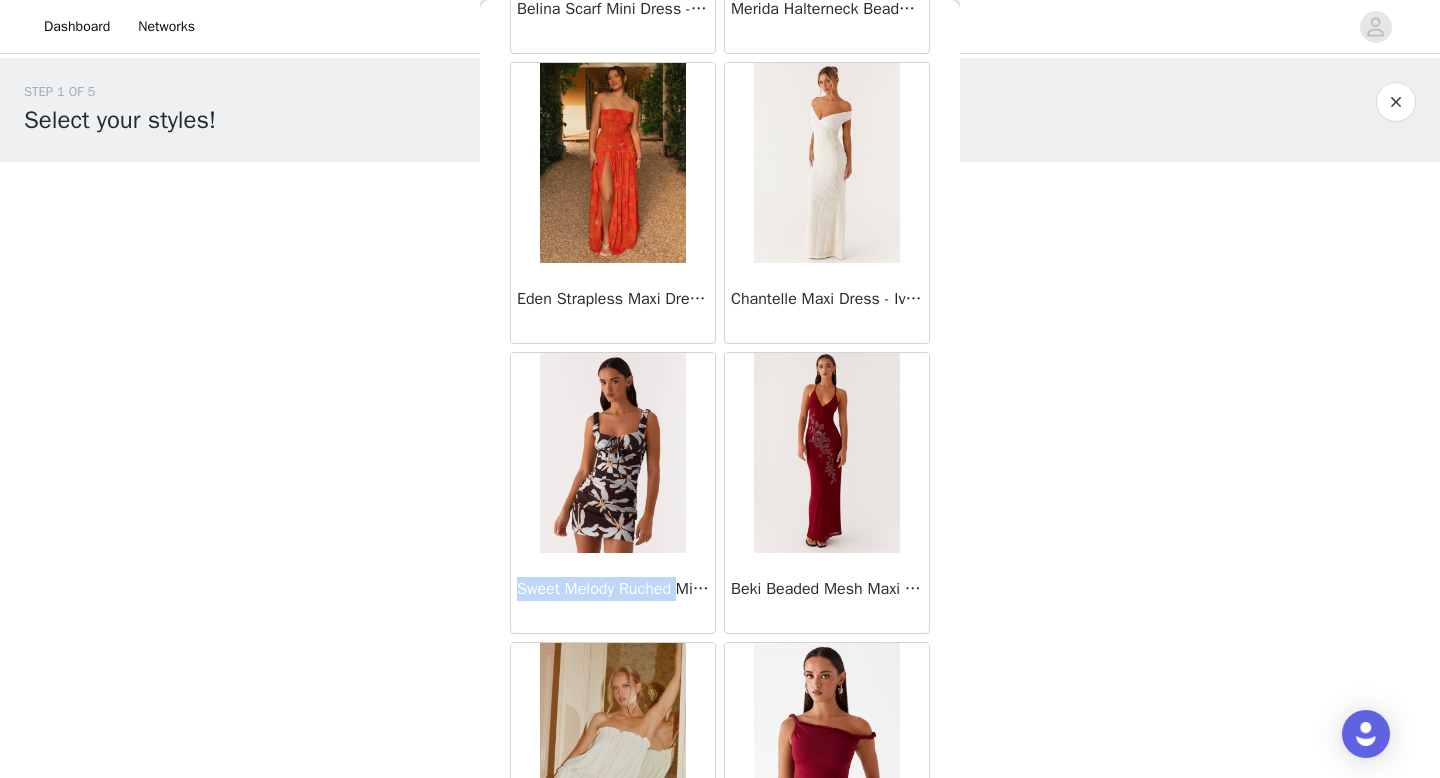 drag, startPoint x: 519, startPoint y: 594, endPoint x: 693, endPoint y: 596, distance: 174.01149 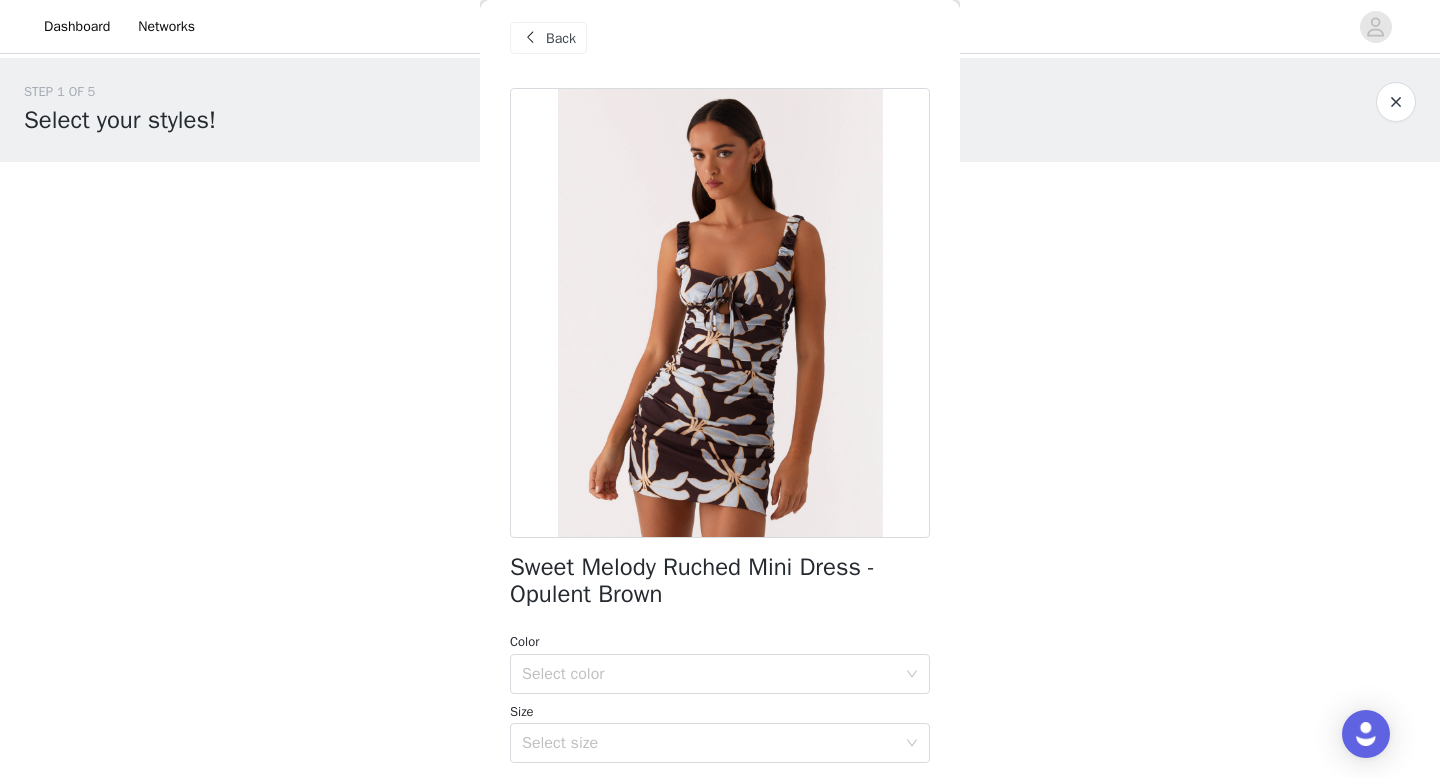 scroll, scrollTop: 0, scrollLeft: 0, axis: both 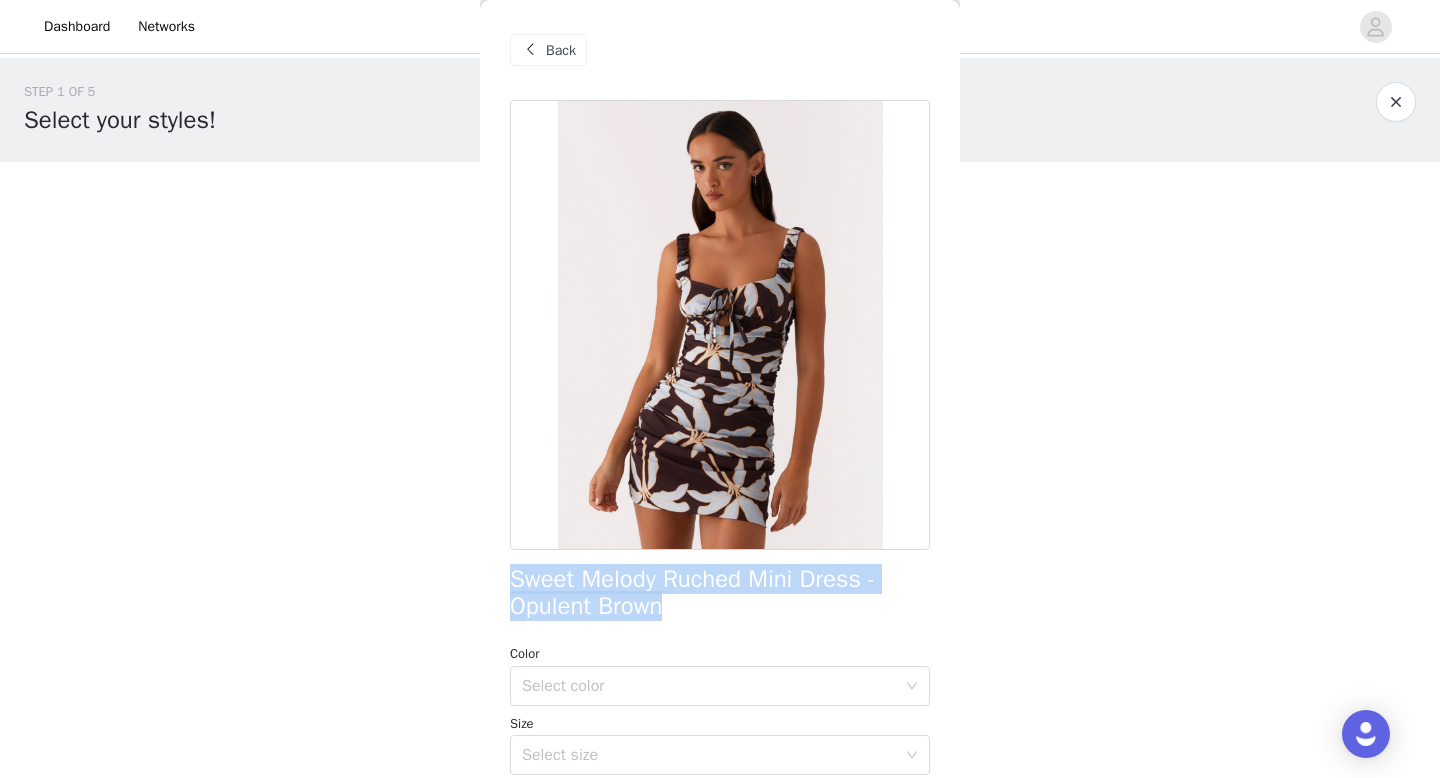 drag, startPoint x: 666, startPoint y: 608, endPoint x: 511, endPoint y: 579, distance: 157.68958 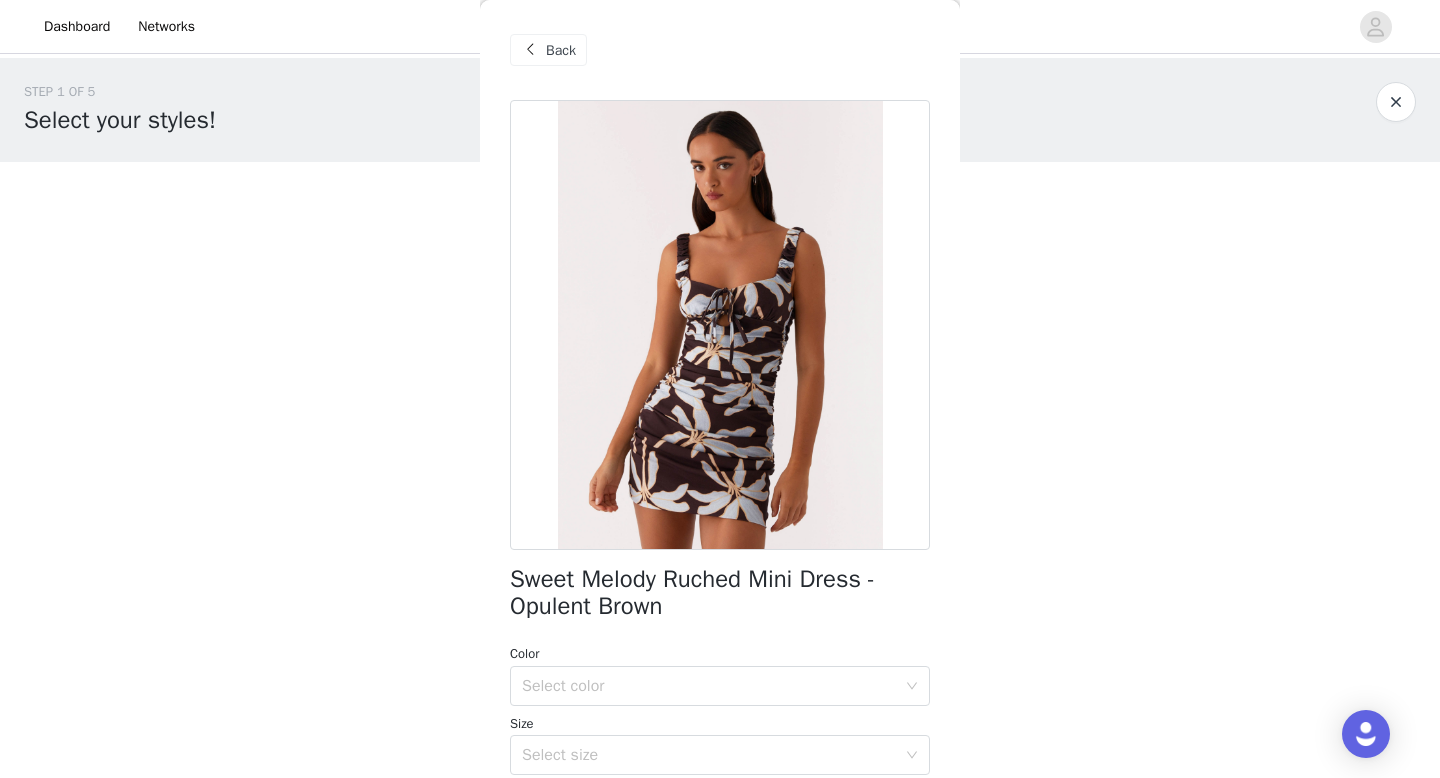 click on "Back" at bounding box center (561, 50) 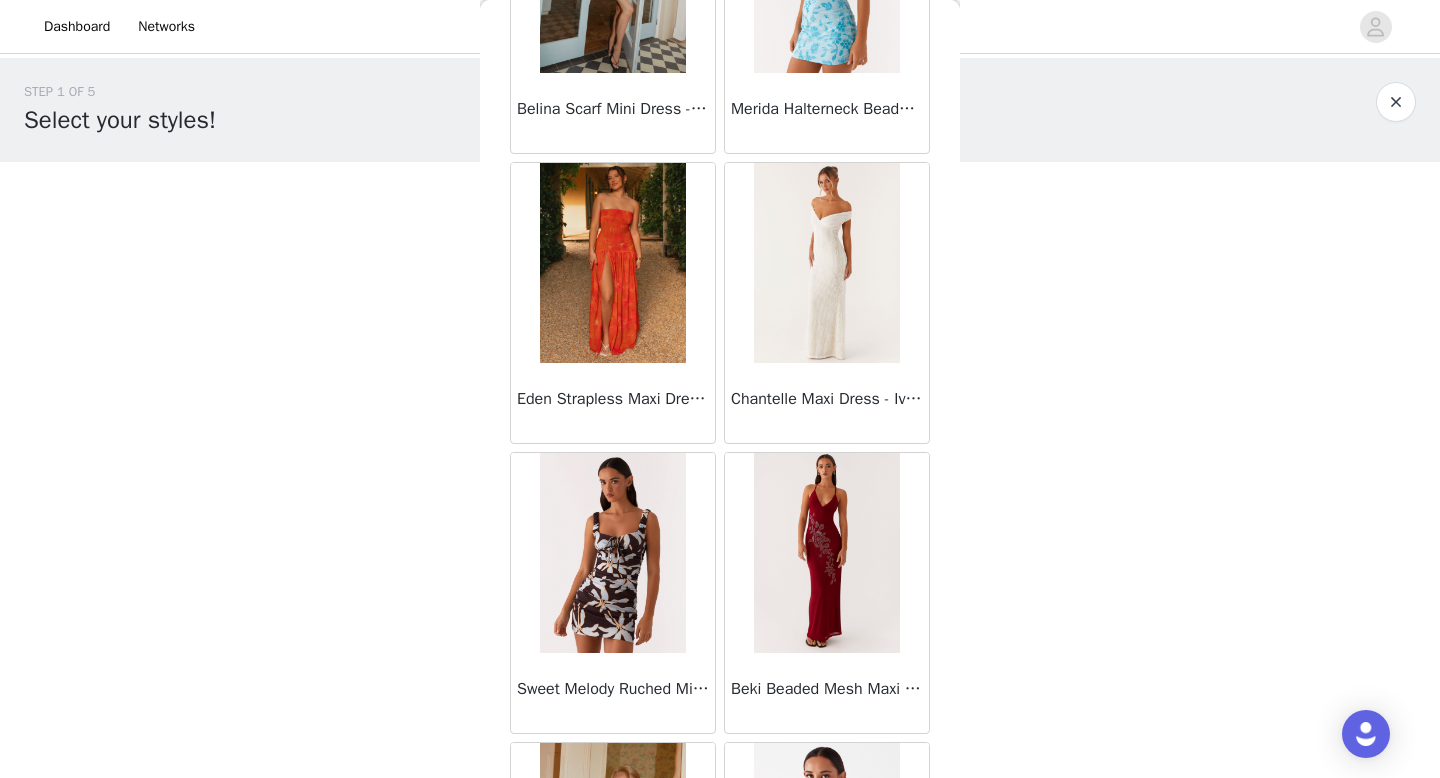 scroll, scrollTop: 7786, scrollLeft: 0, axis: vertical 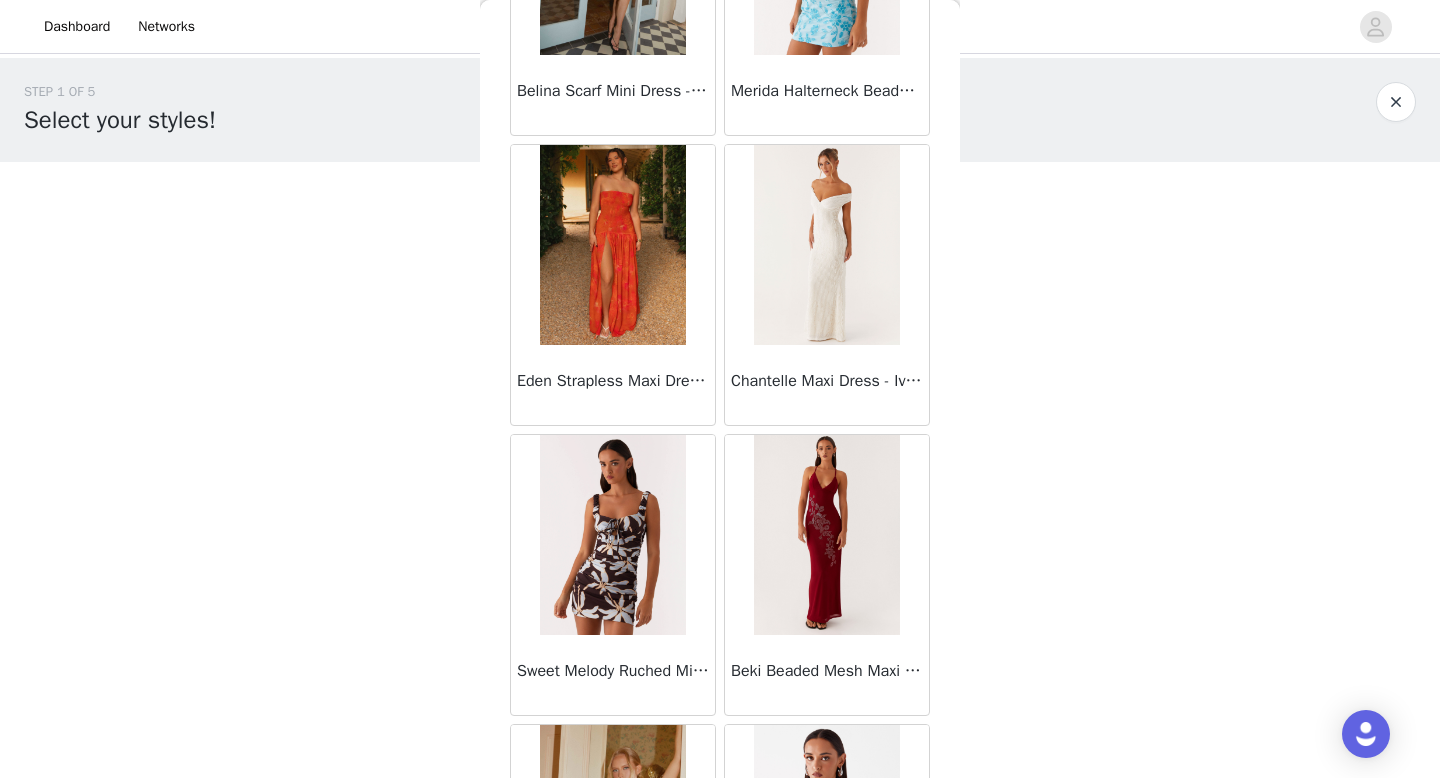 click on "Beki Beaded Mesh Maxi Dress - Deep Red" at bounding box center (827, 671) 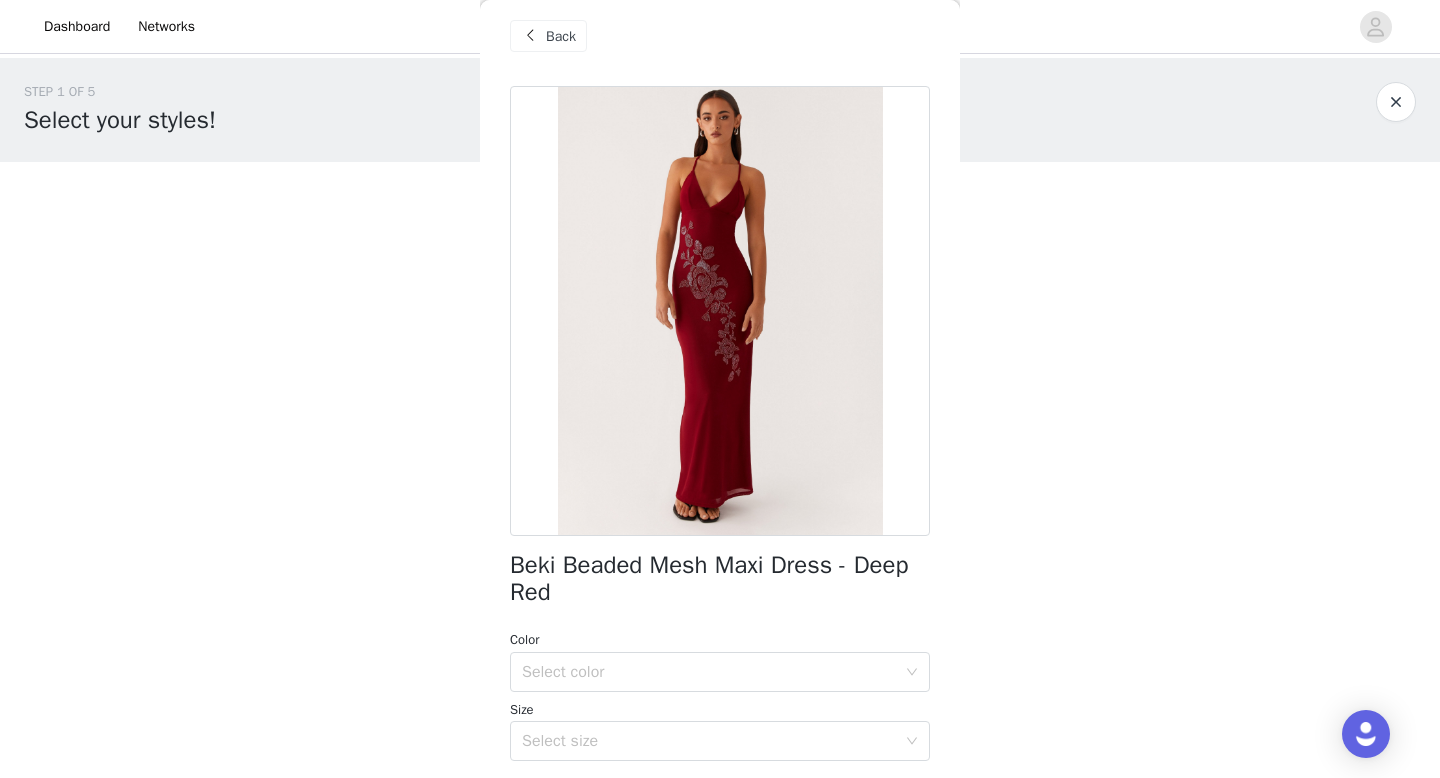 scroll, scrollTop: 0, scrollLeft: 0, axis: both 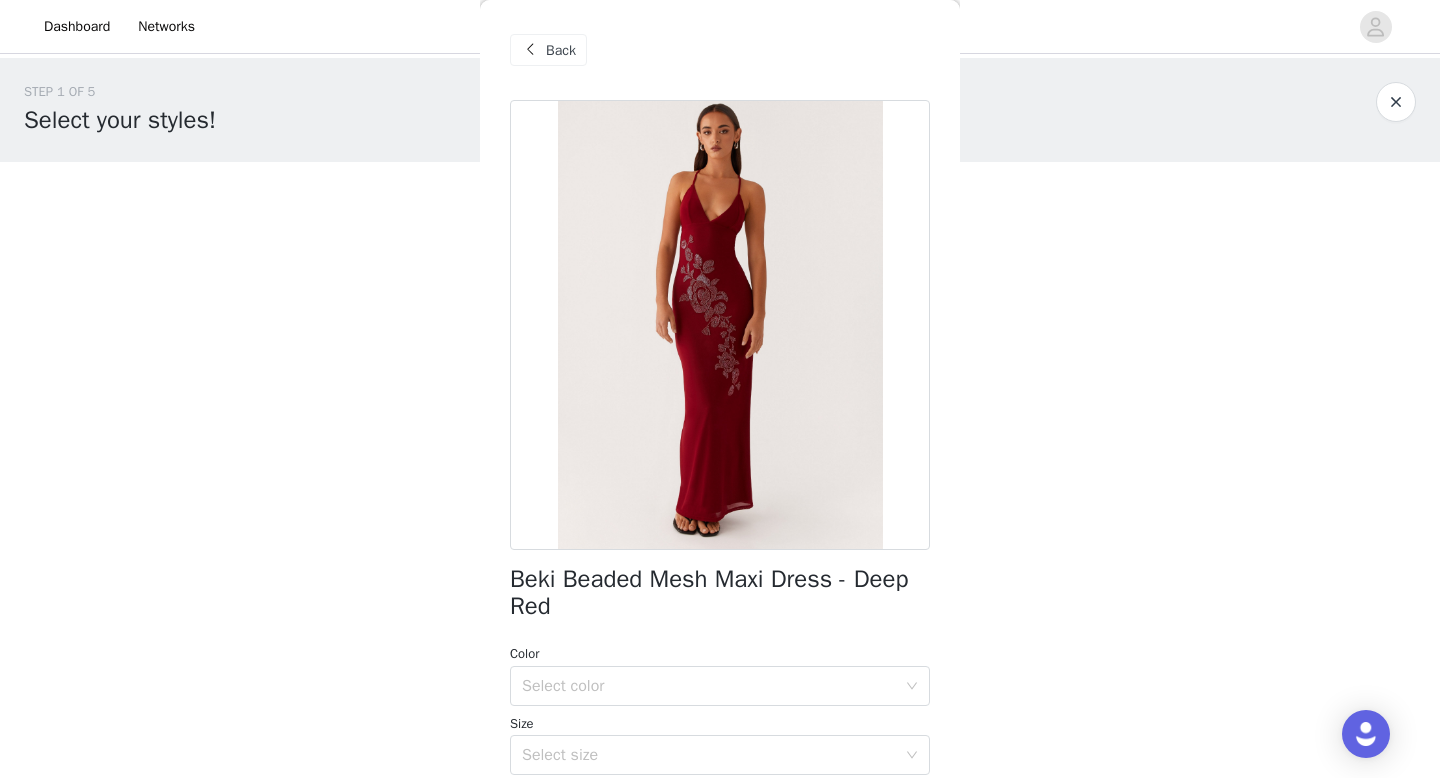 click at bounding box center [530, 50] 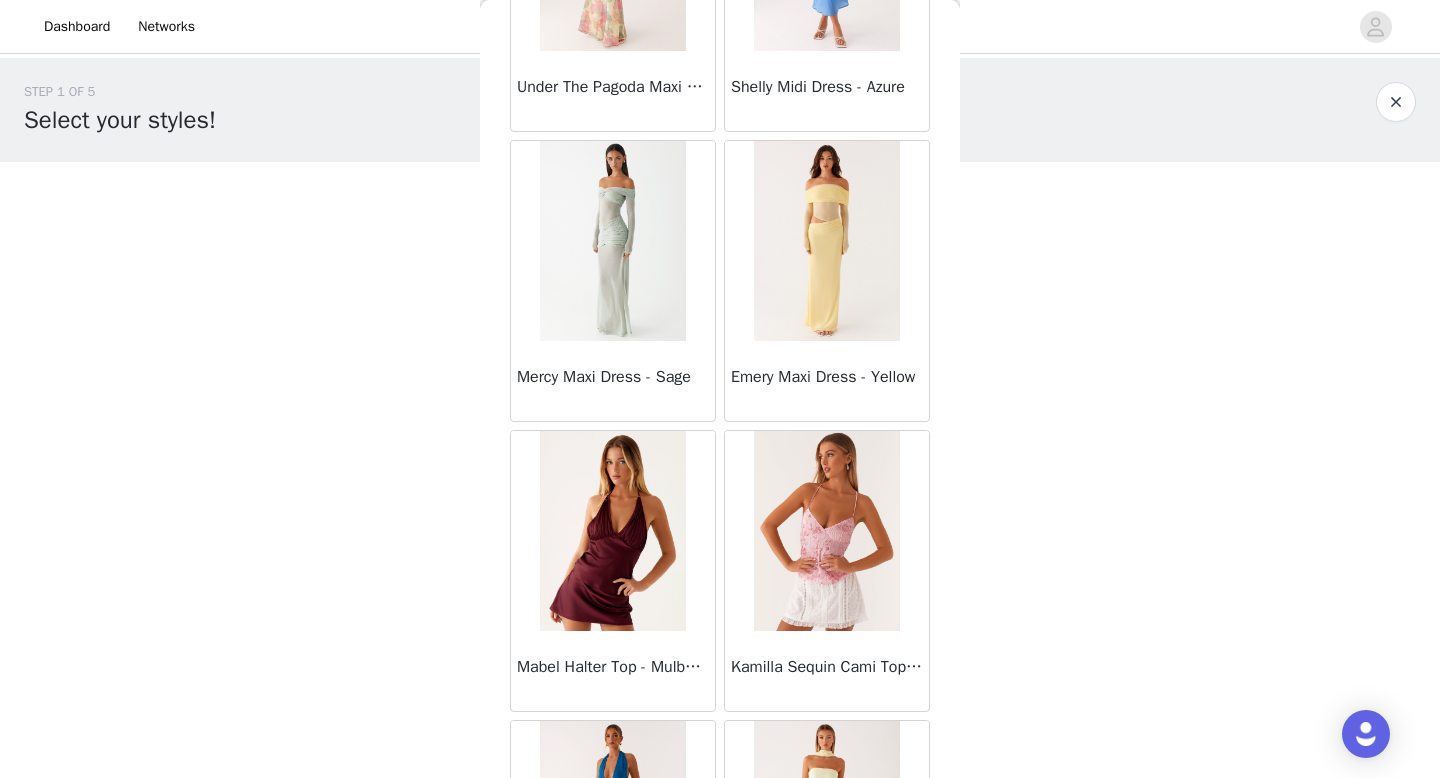 scroll, scrollTop: 13592, scrollLeft: 0, axis: vertical 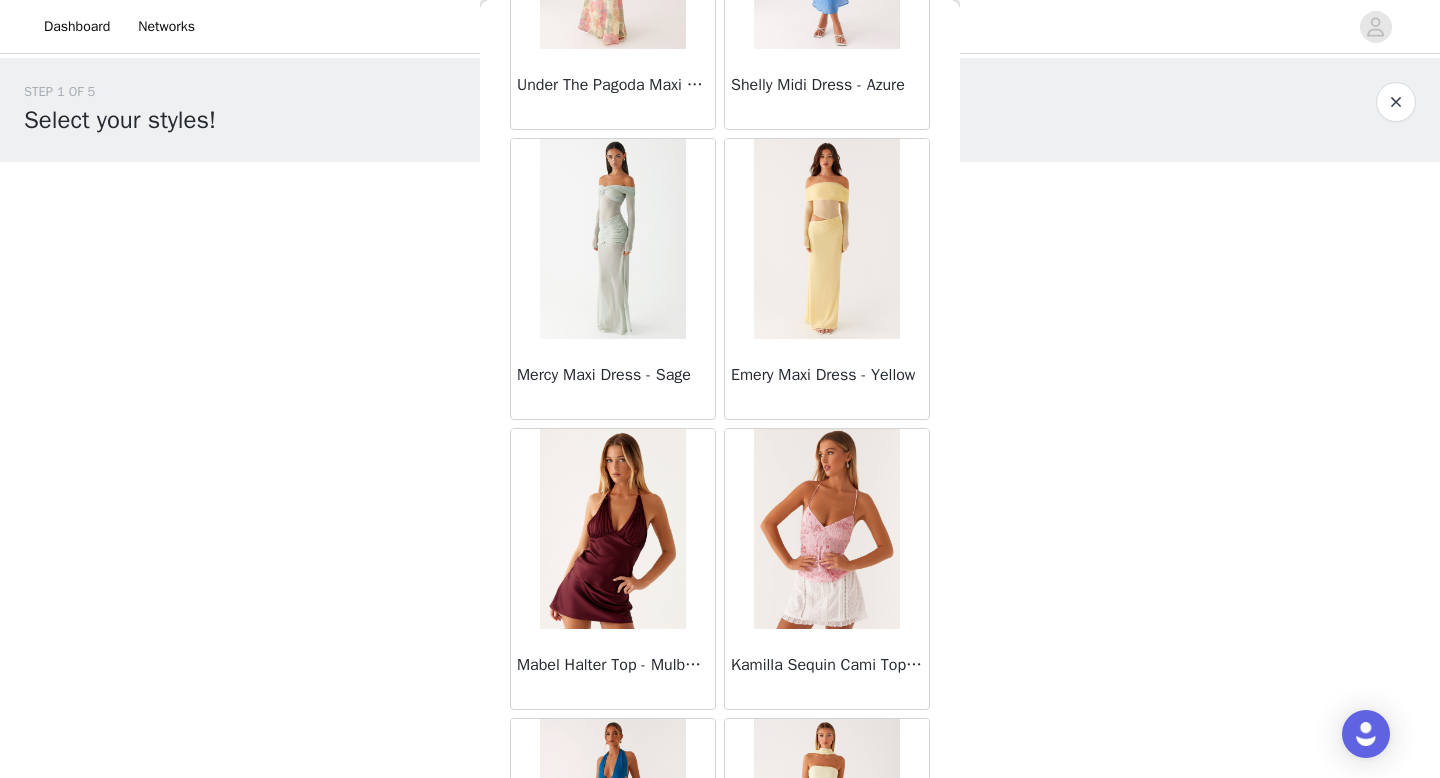 click on "Mabel Halter Top - Mulberry" at bounding box center (613, 665) 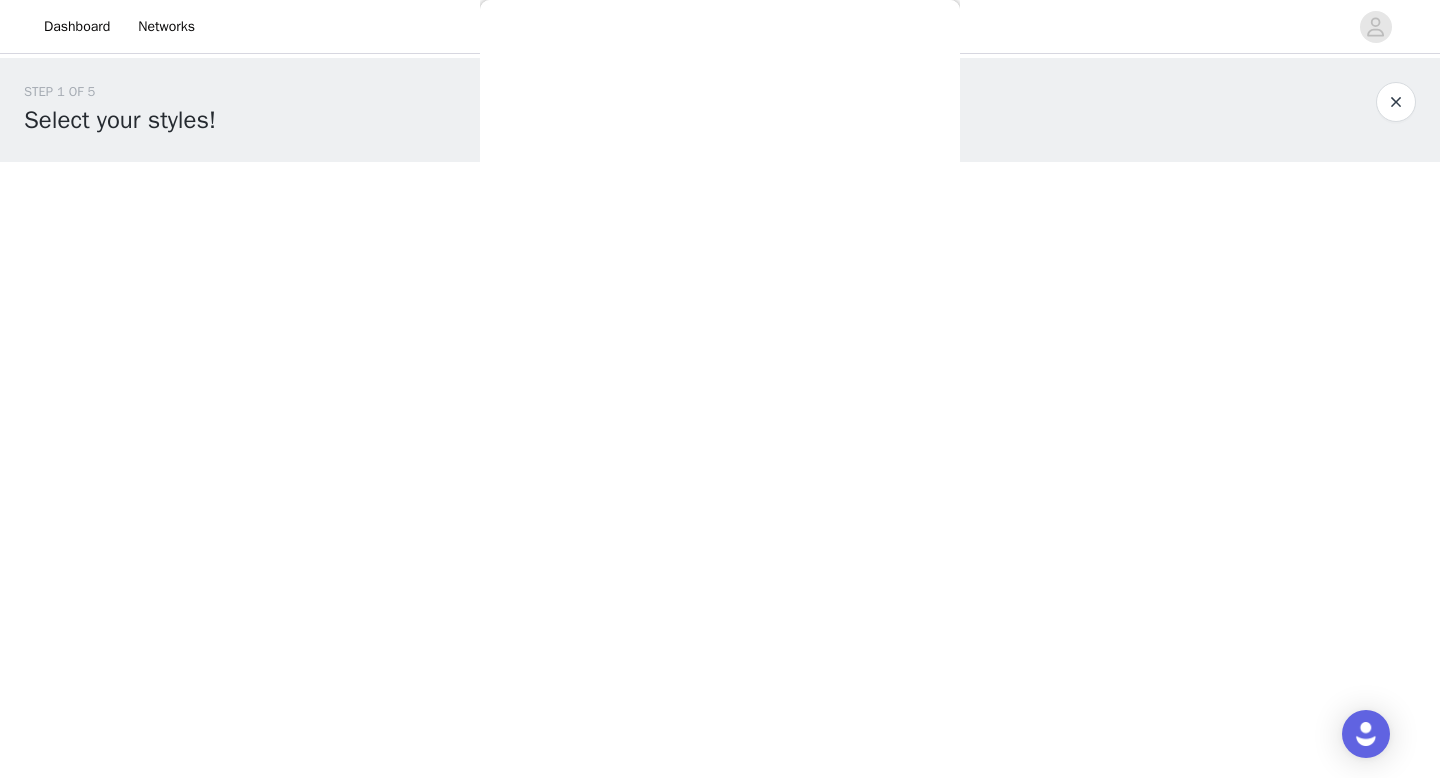 scroll, scrollTop: 255, scrollLeft: 0, axis: vertical 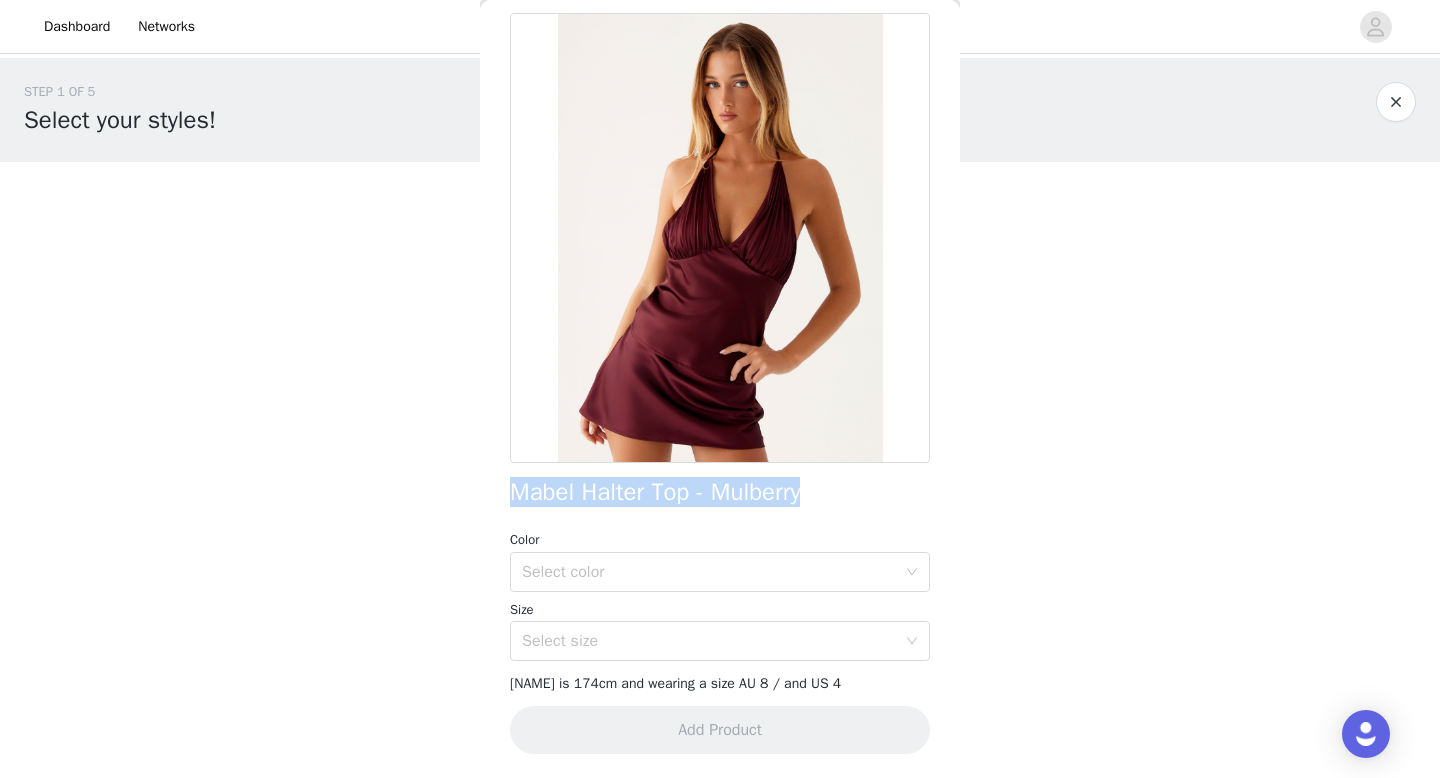 drag, startPoint x: 823, startPoint y: 327, endPoint x: 504, endPoint y: 315, distance: 319.22562 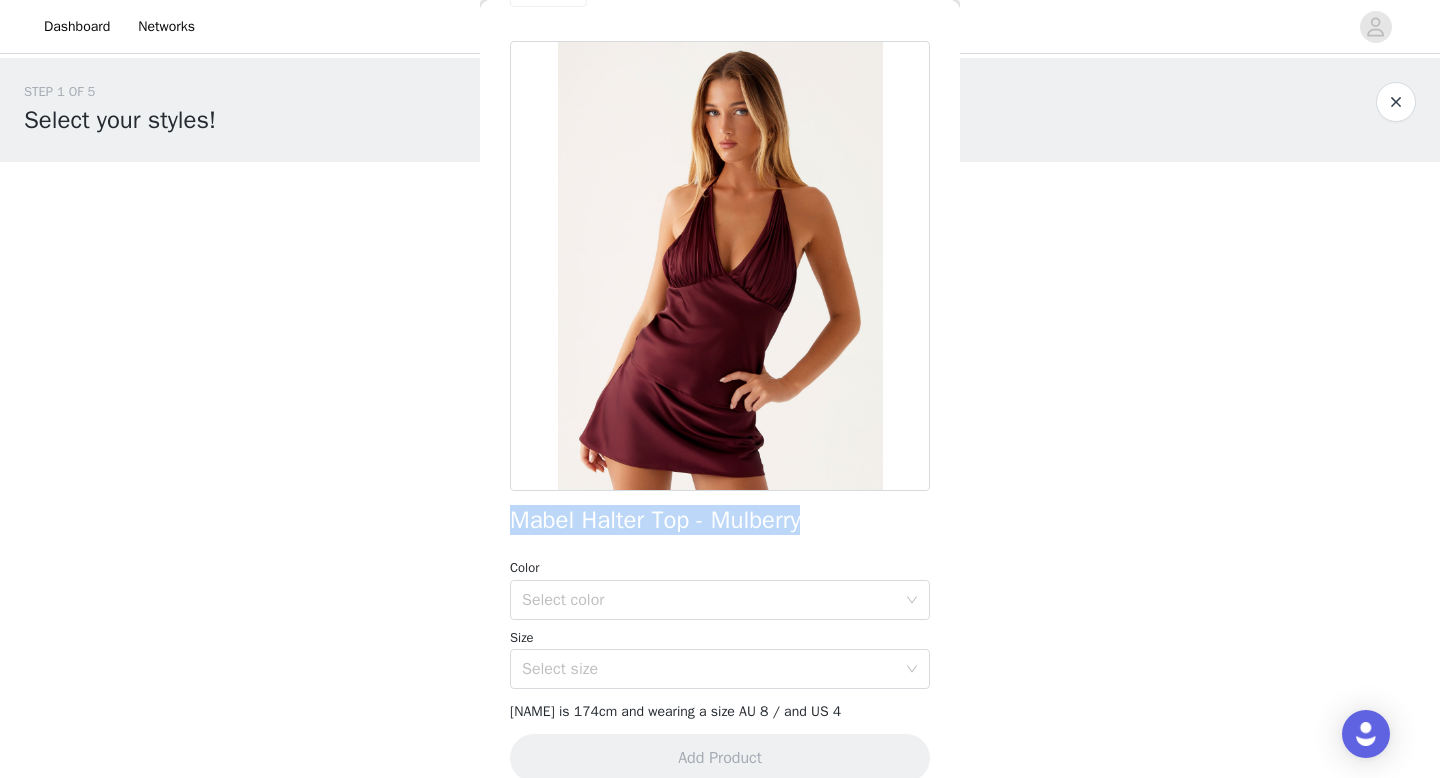 scroll, scrollTop: 0, scrollLeft: 0, axis: both 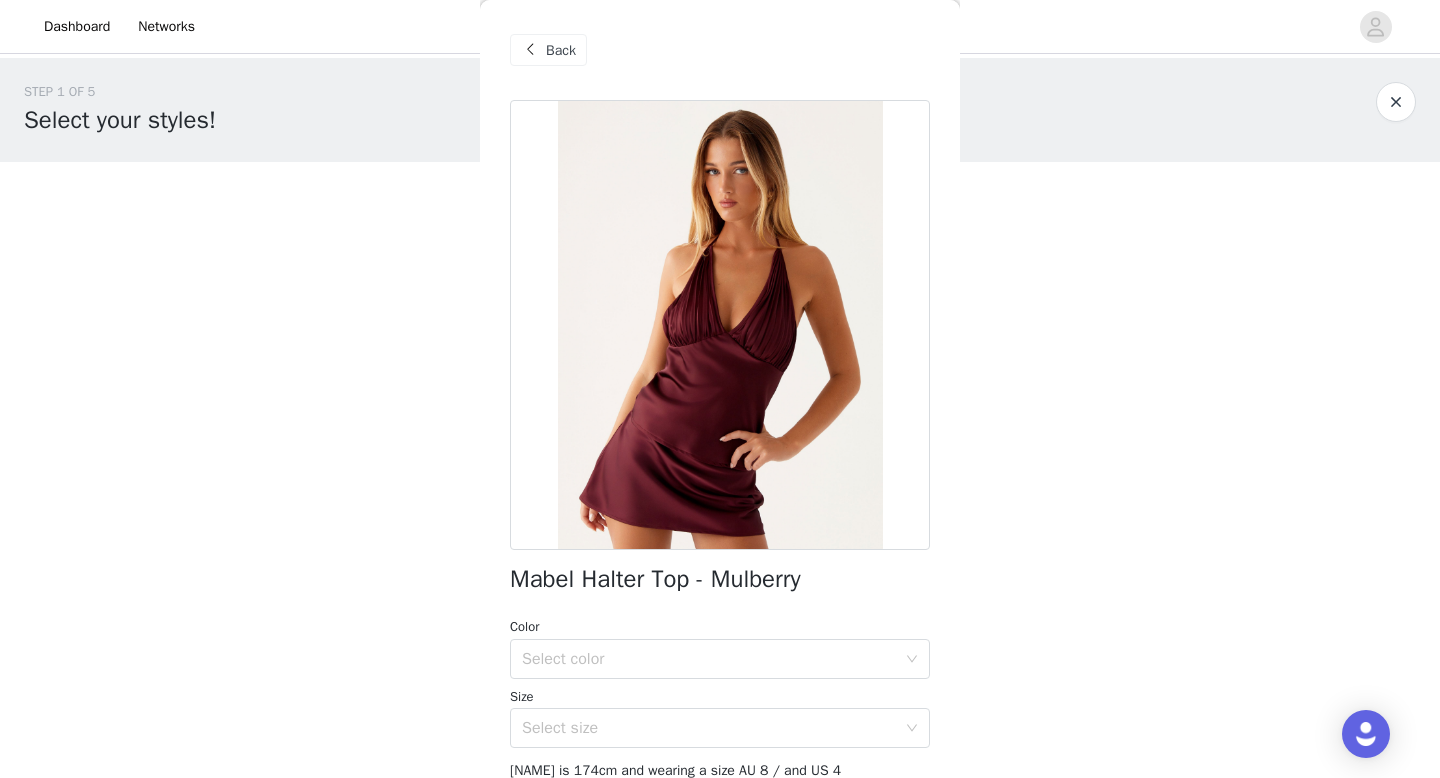 click on "Back" at bounding box center [561, 50] 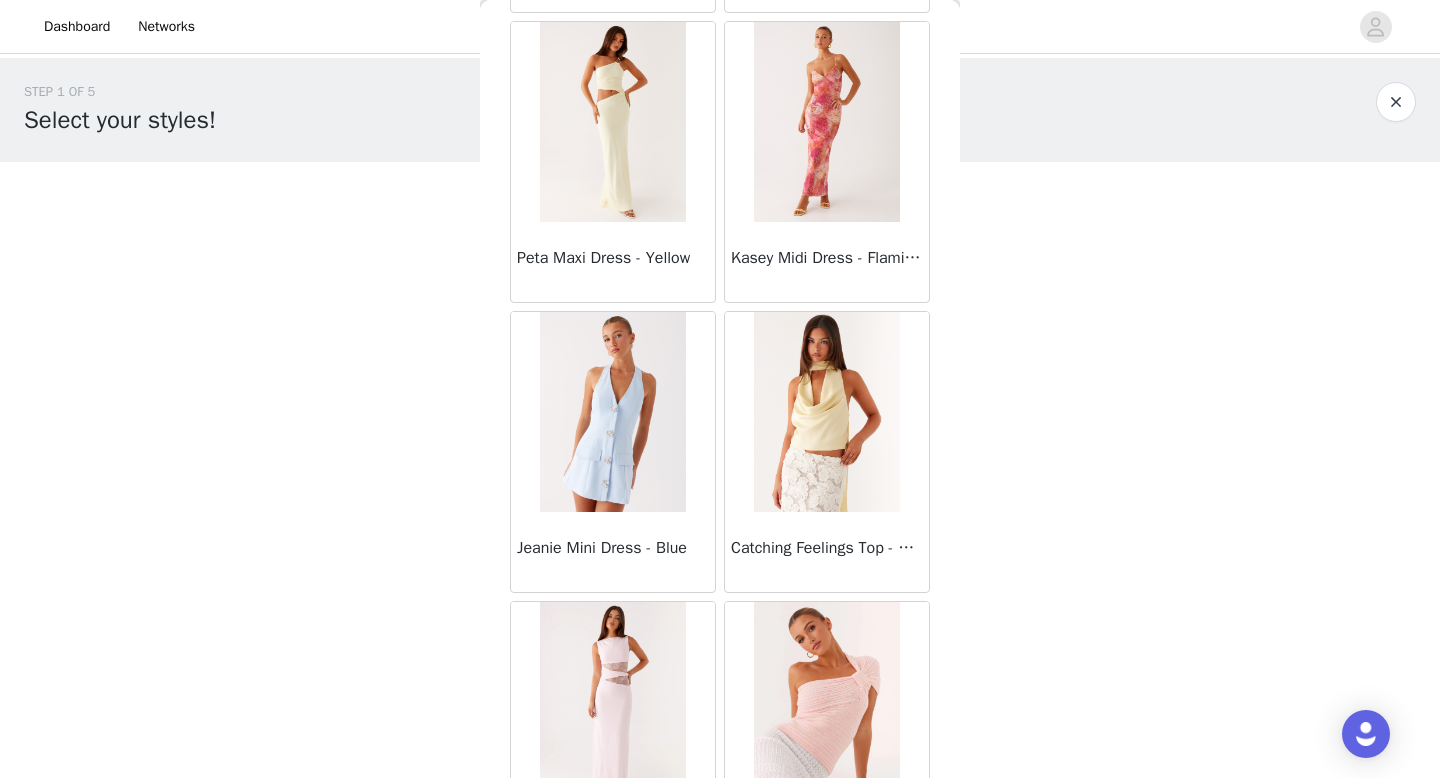 scroll, scrollTop: 32561, scrollLeft: 0, axis: vertical 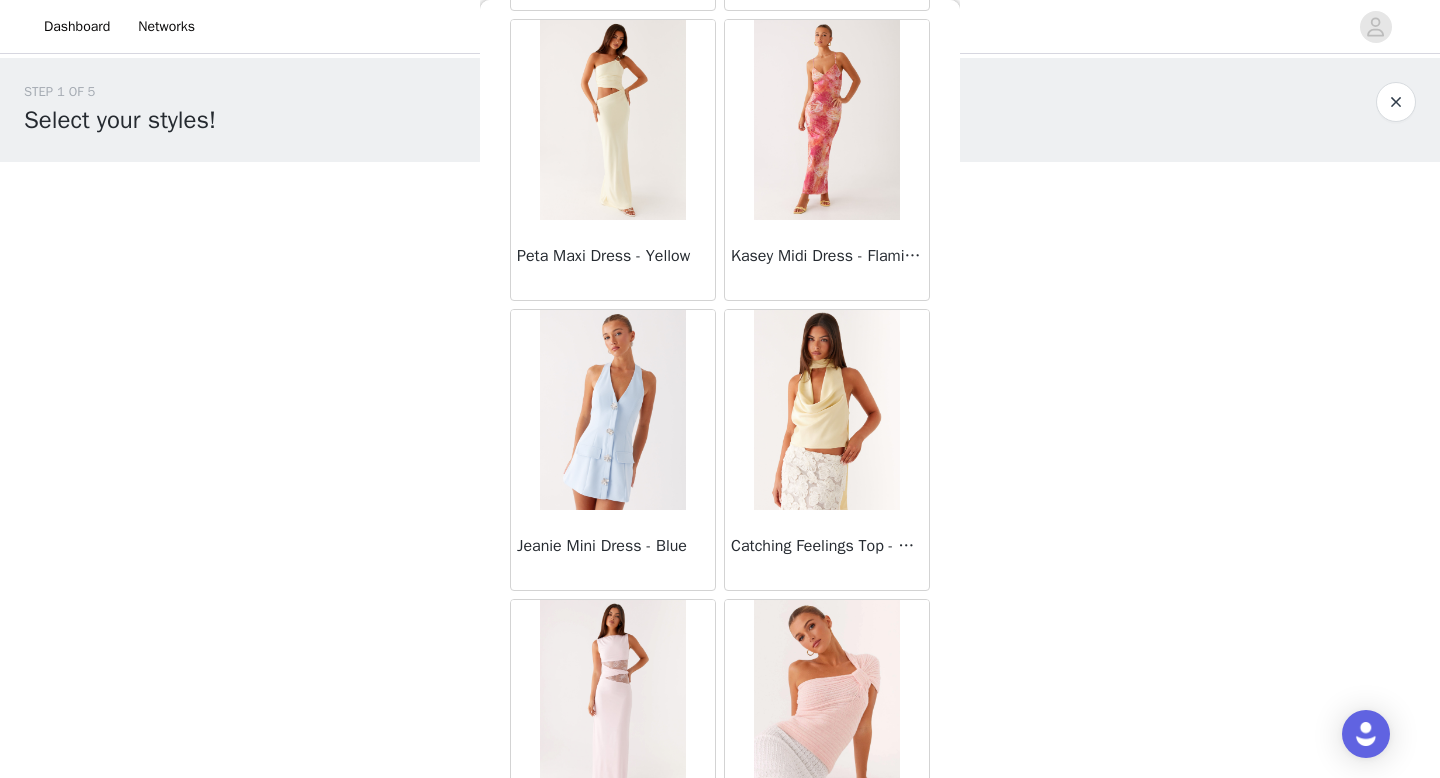 click on "Jeanie Mini Dress - Blue" at bounding box center (613, 546) 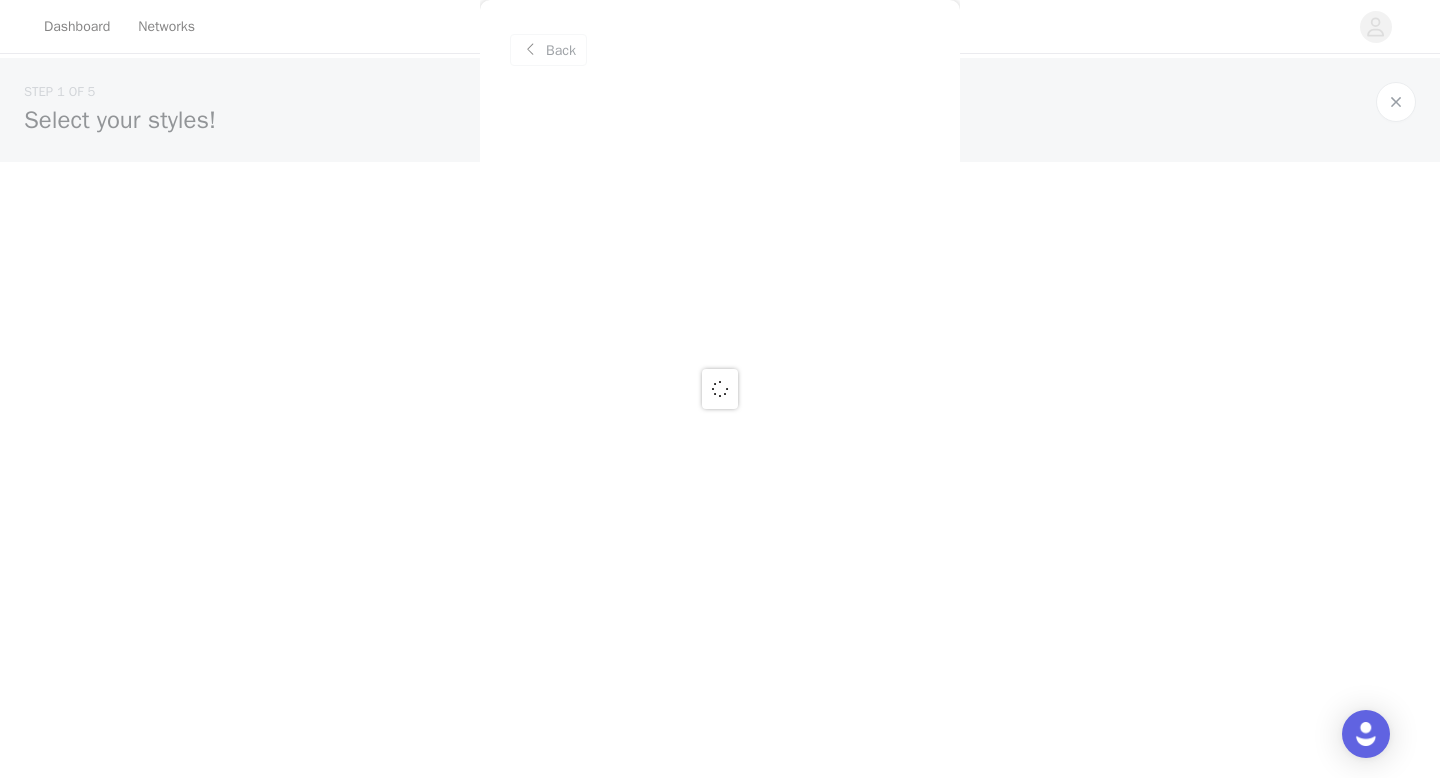 scroll, scrollTop: 0, scrollLeft: 0, axis: both 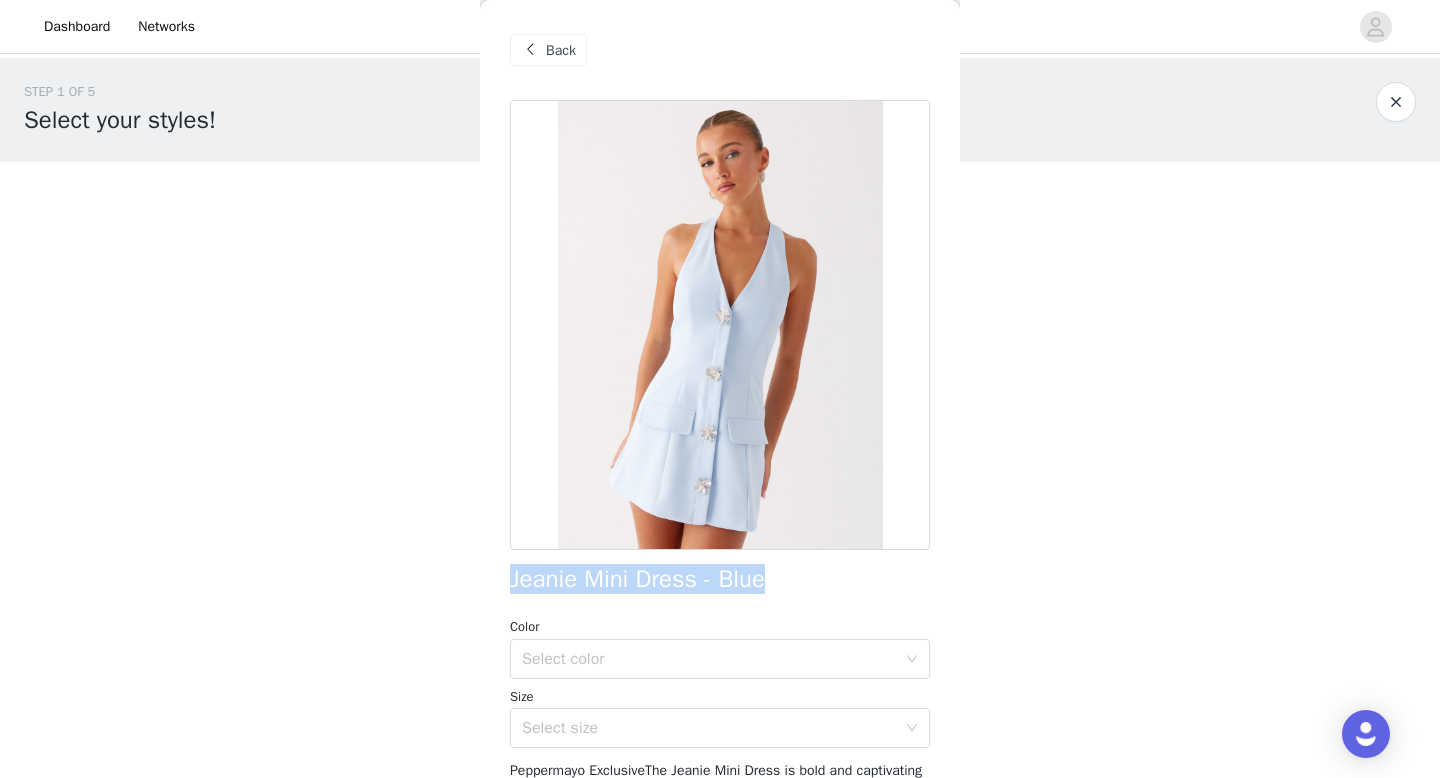 drag, startPoint x: 769, startPoint y: 585, endPoint x: 489, endPoint y: 585, distance: 280 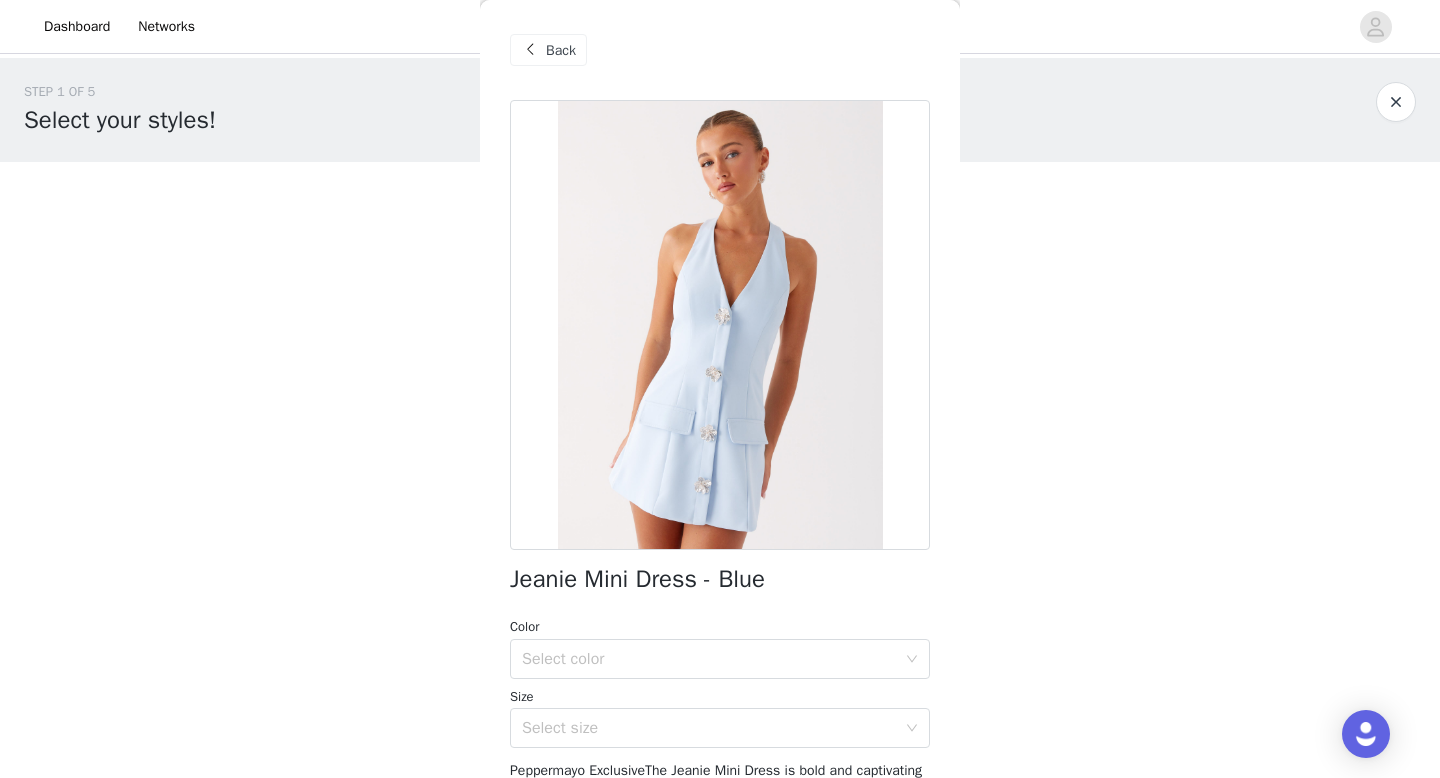 click on "Back" at bounding box center [548, 50] 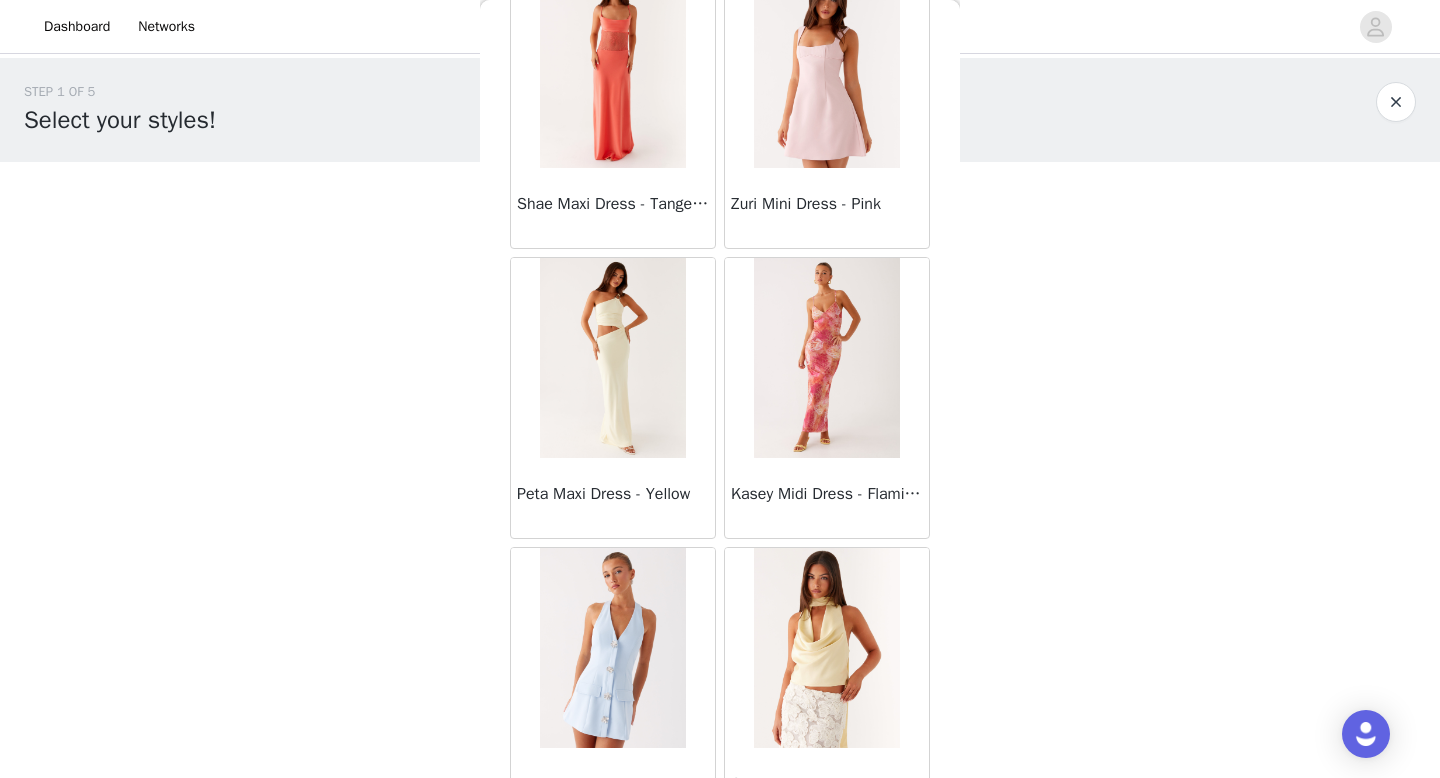 scroll, scrollTop: 32425, scrollLeft: 0, axis: vertical 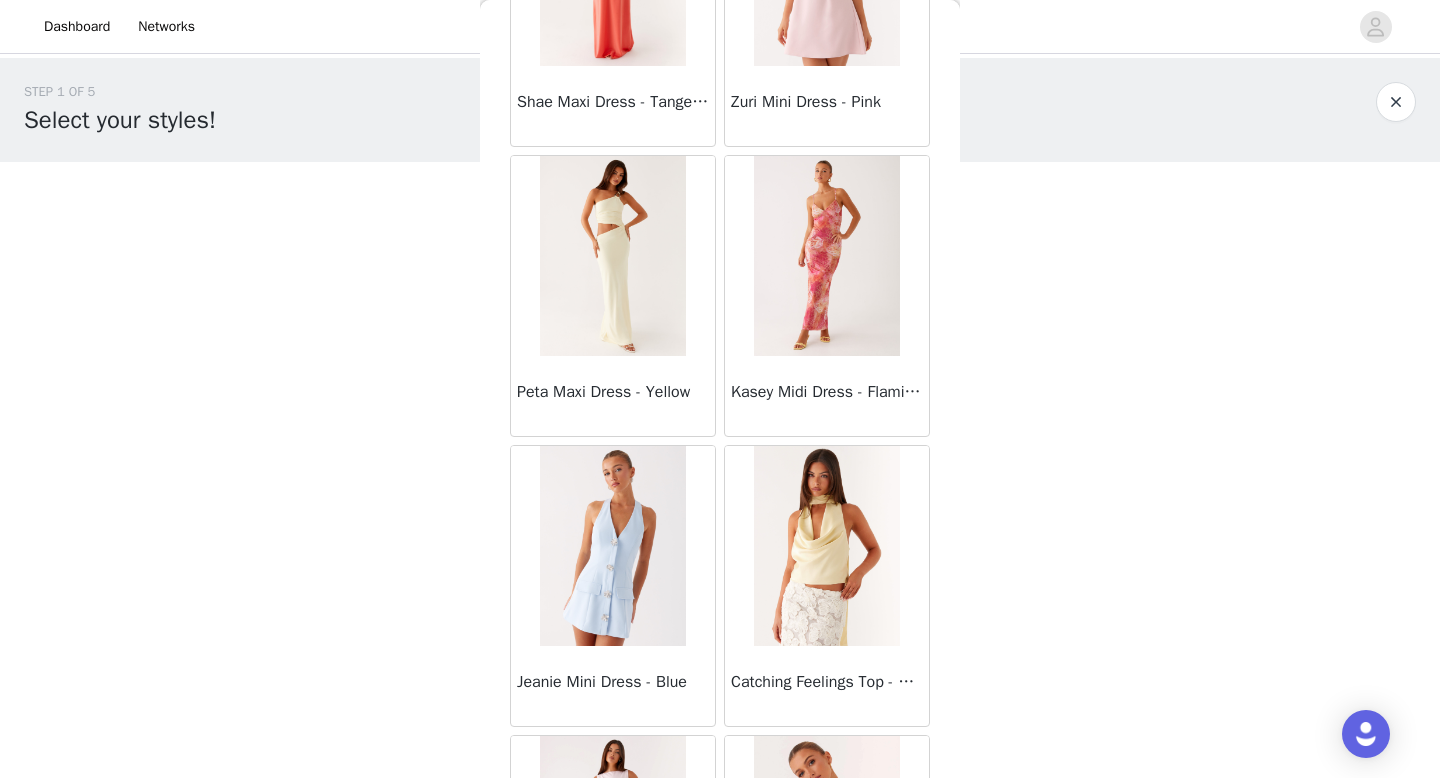 click on "Kasey Midi Dress - Flamingo Fling" at bounding box center (827, 392) 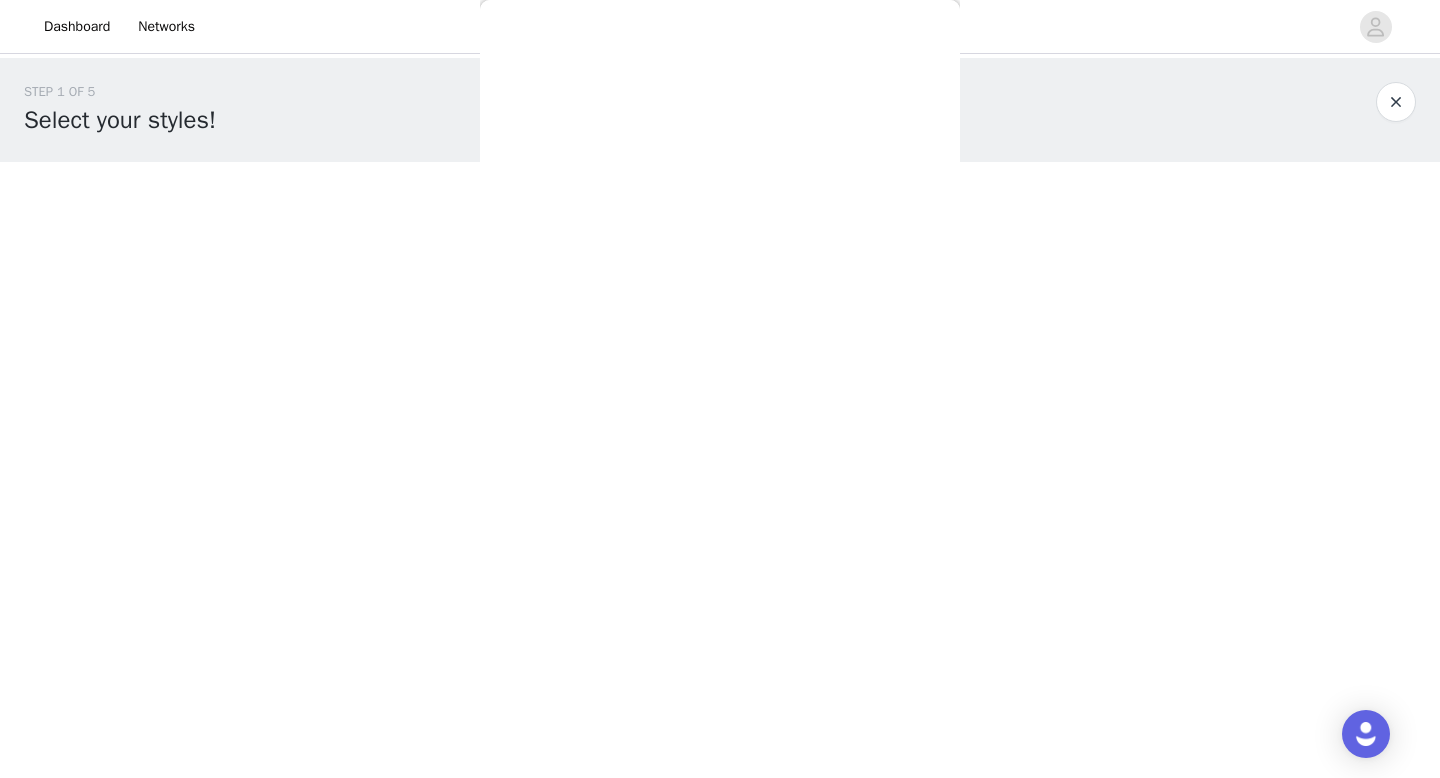 scroll, scrollTop: 0, scrollLeft: 0, axis: both 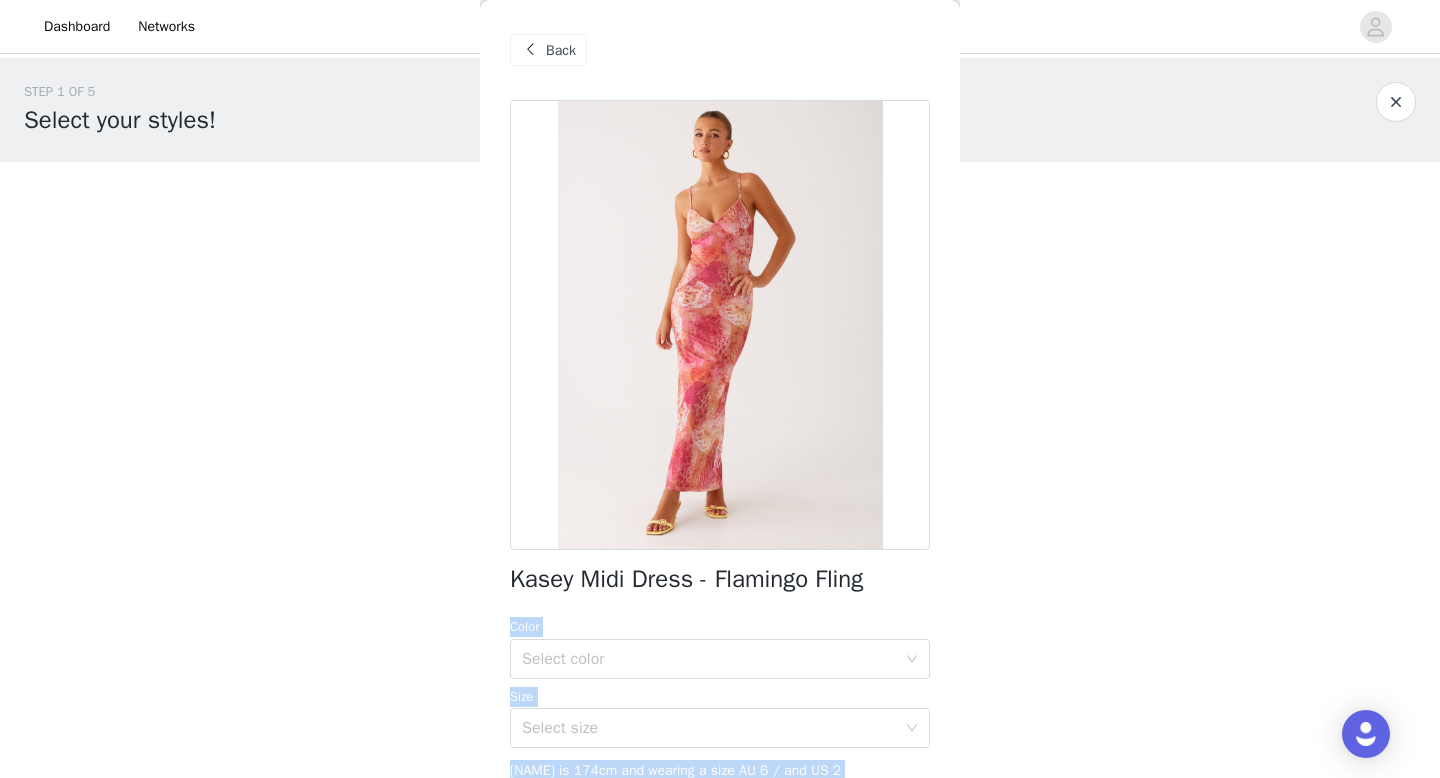 drag, startPoint x: 882, startPoint y: 582, endPoint x: 472, endPoint y: 585, distance: 410.011 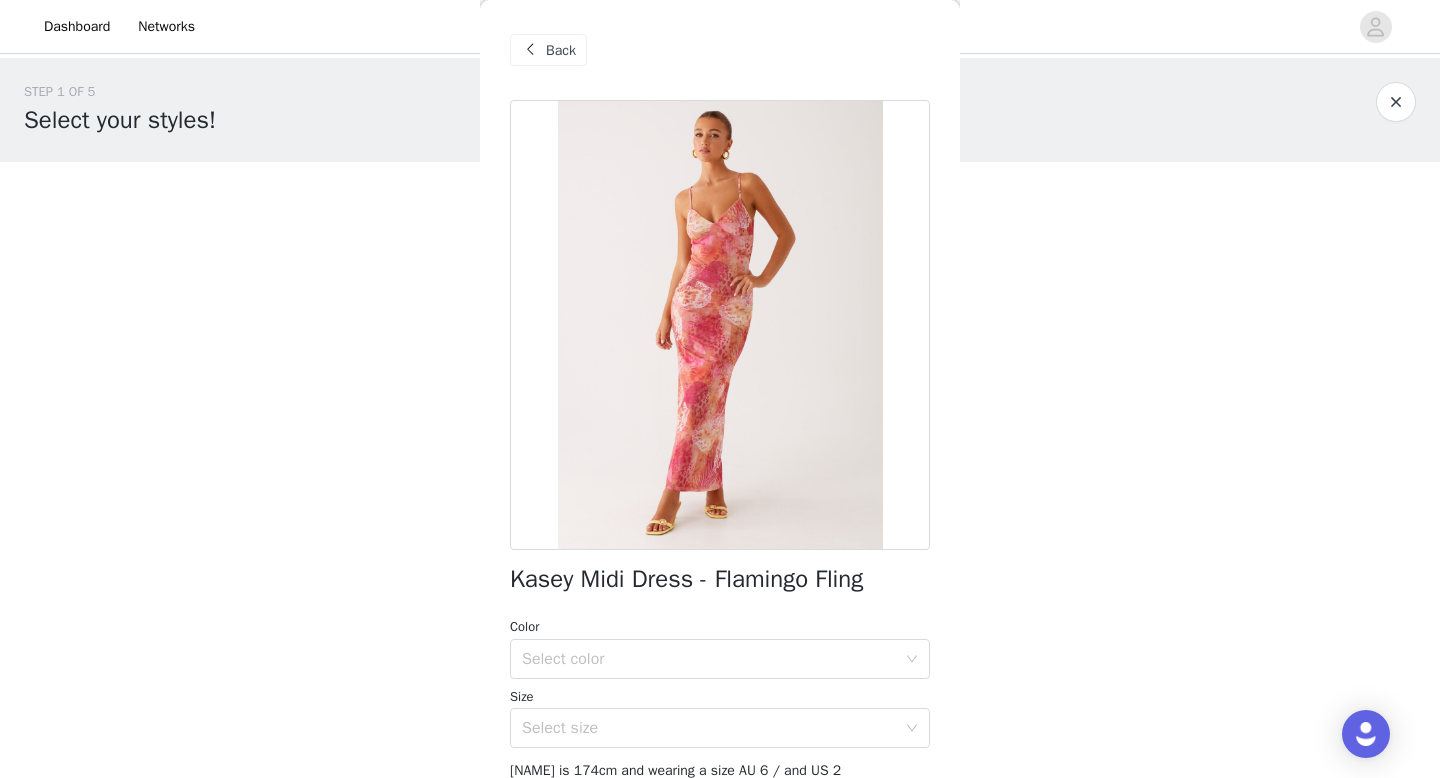 click on "Dashboard Networks
STEP 1 OF 5
Select your styles!
Please note that the sizes are in AU Sizes       0/4 Selected           Add Product       Back     Kasey Midi Dress - Flamingo Fling               Color   Select color Size   Select size     Add Product
Step 1 of 5" at bounding box center (720, 389) 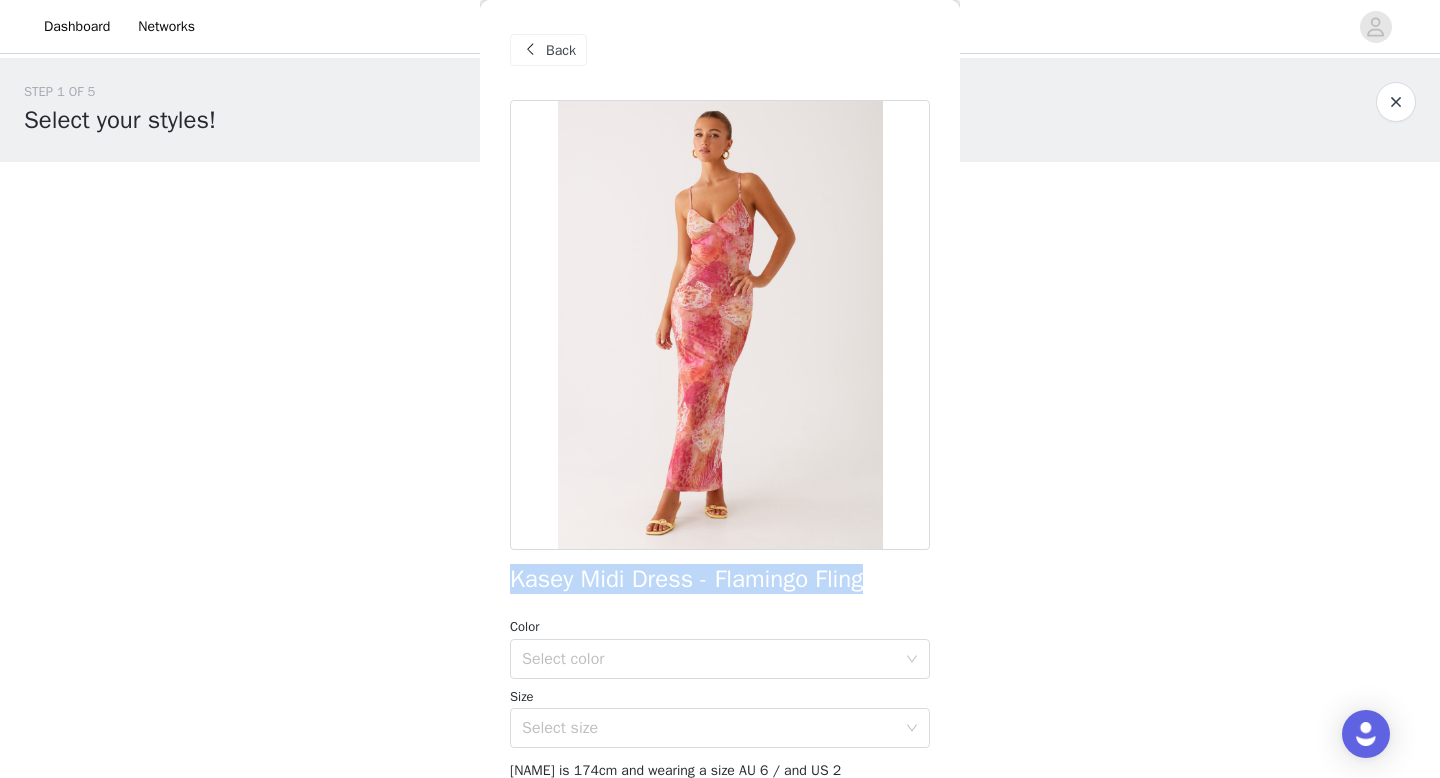 drag, startPoint x: 876, startPoint y: 584, endPoint x: 542, endPoint y: 557, distance: 335.08954 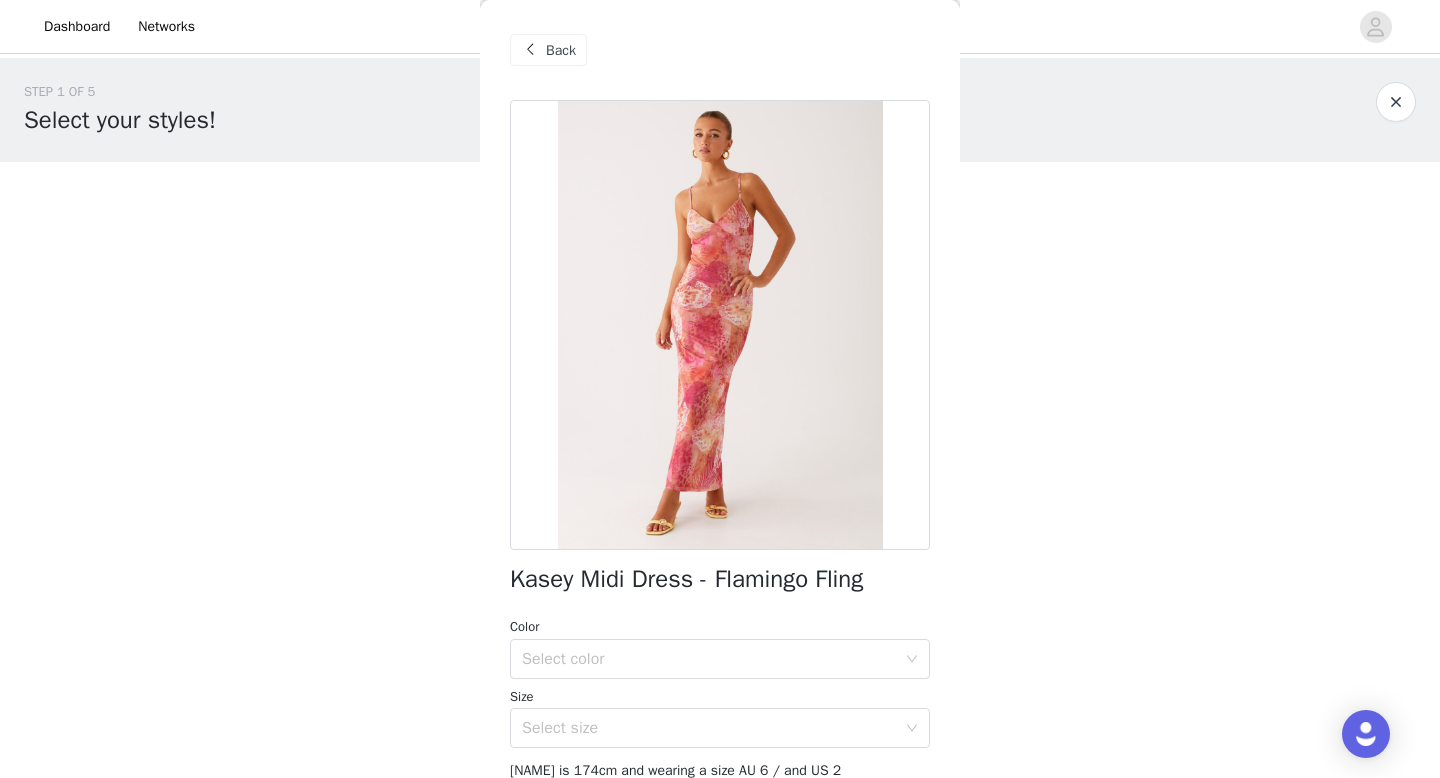 click on "Back" at bounding box center [548, 50] 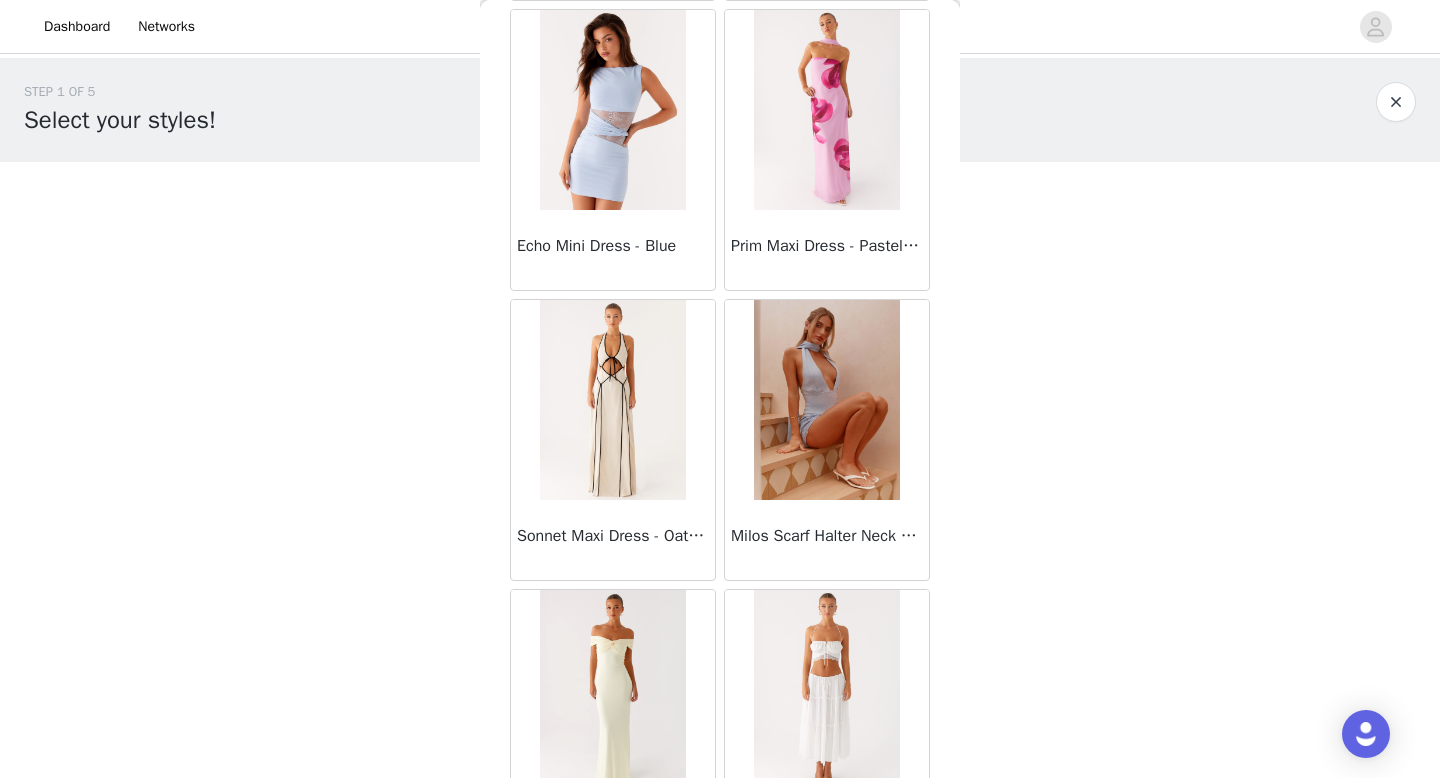 scroll, scrollTop: 38375, scrollLeft: 0, axis: vertical 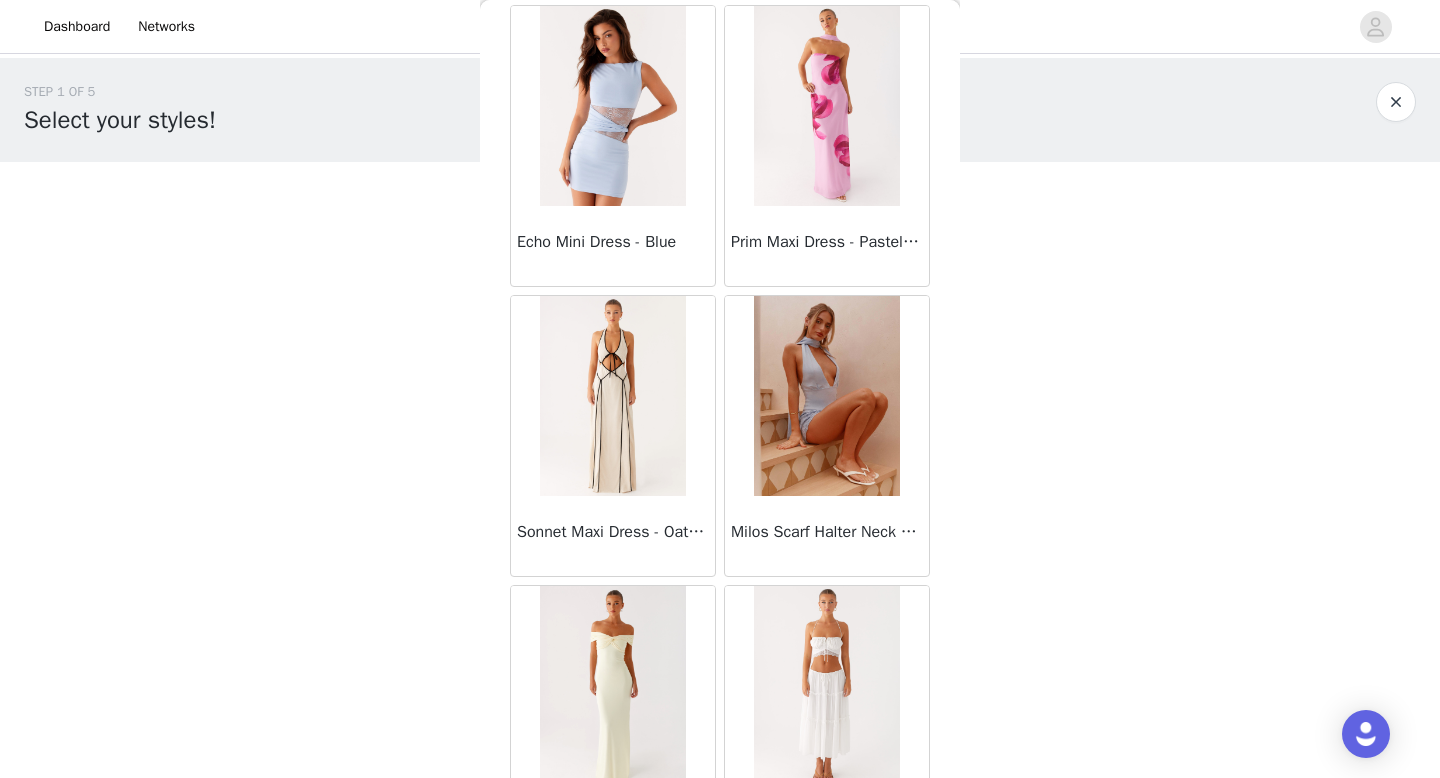 click on "Sonnet Maxi Dress - Oatmeal" at bounding box center [613, 532] 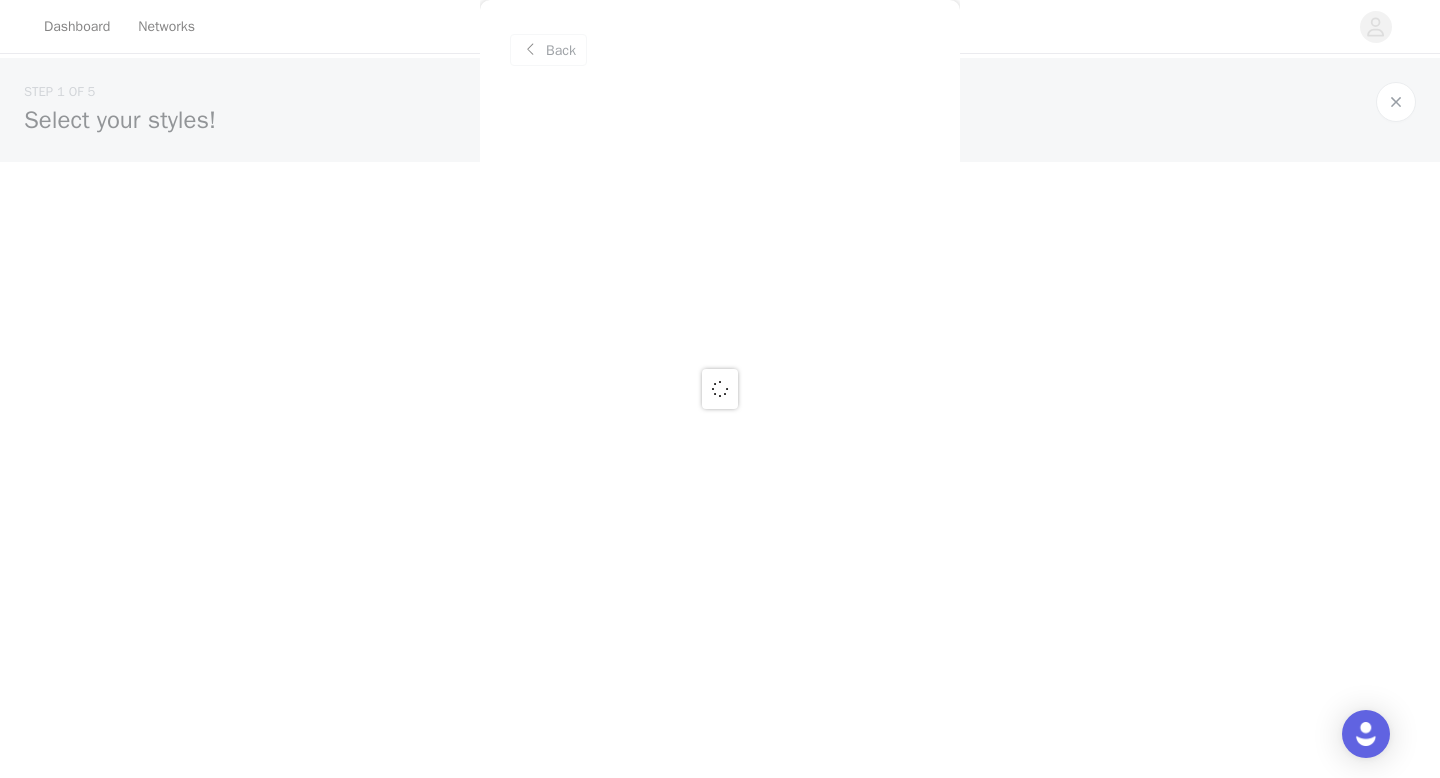 scroll, scrollTop: 0, scrollLeft: 0, axis: both 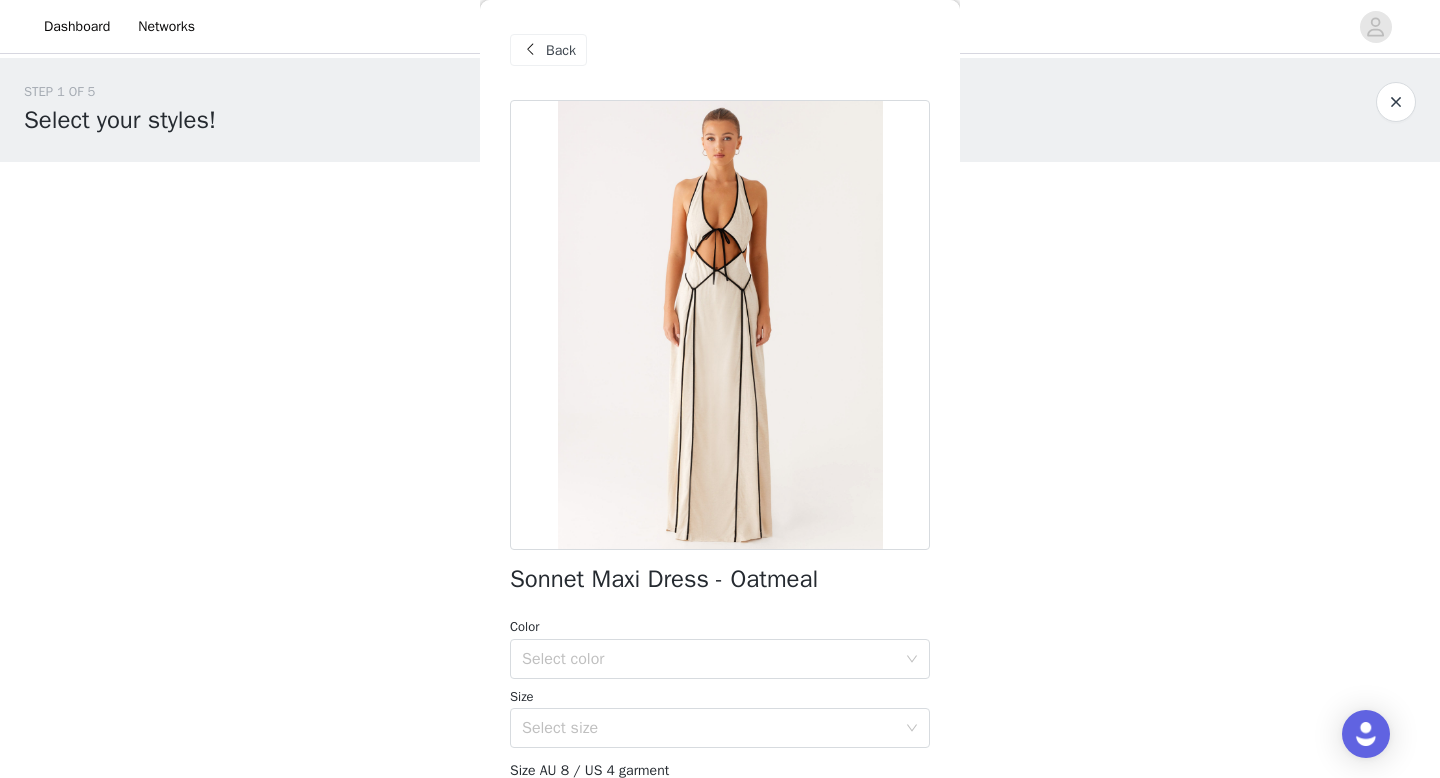 click at bounding box center [530, 50] 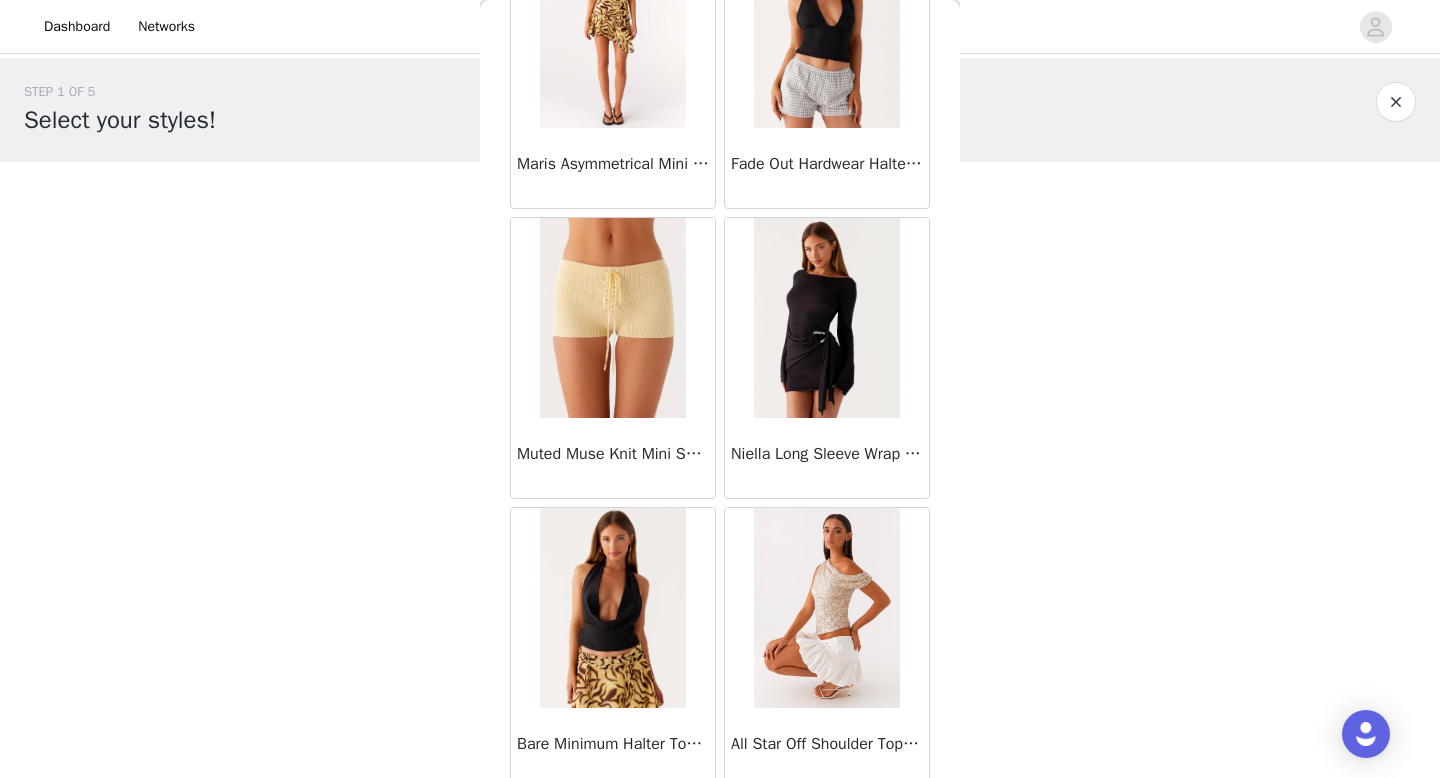 scroll, scrollTop: 71814, scrollLeft: 0, axis: vertical 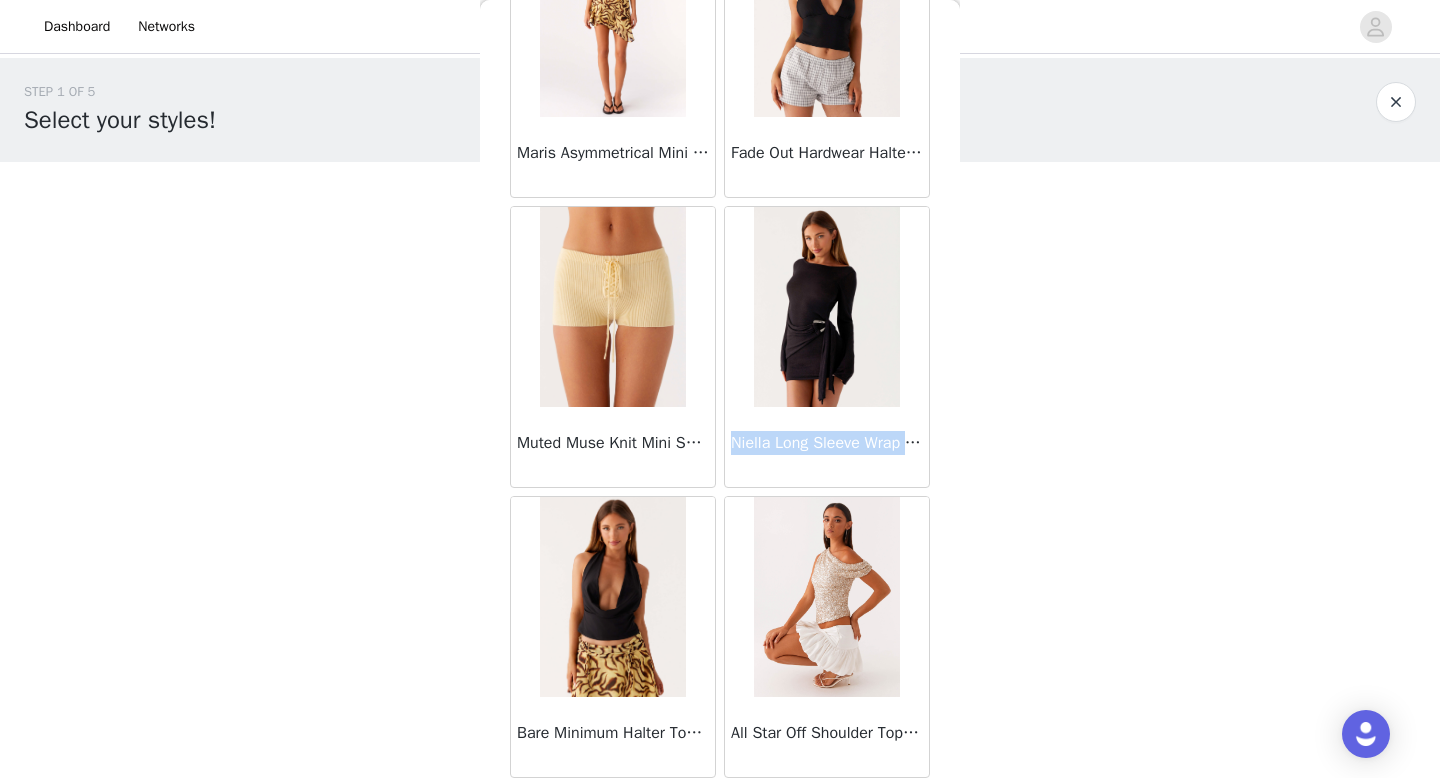 drag, startPoint x: 732, startPoint y: 439, endPoint x: 933, endPoint y: 455, distance: 201.6358 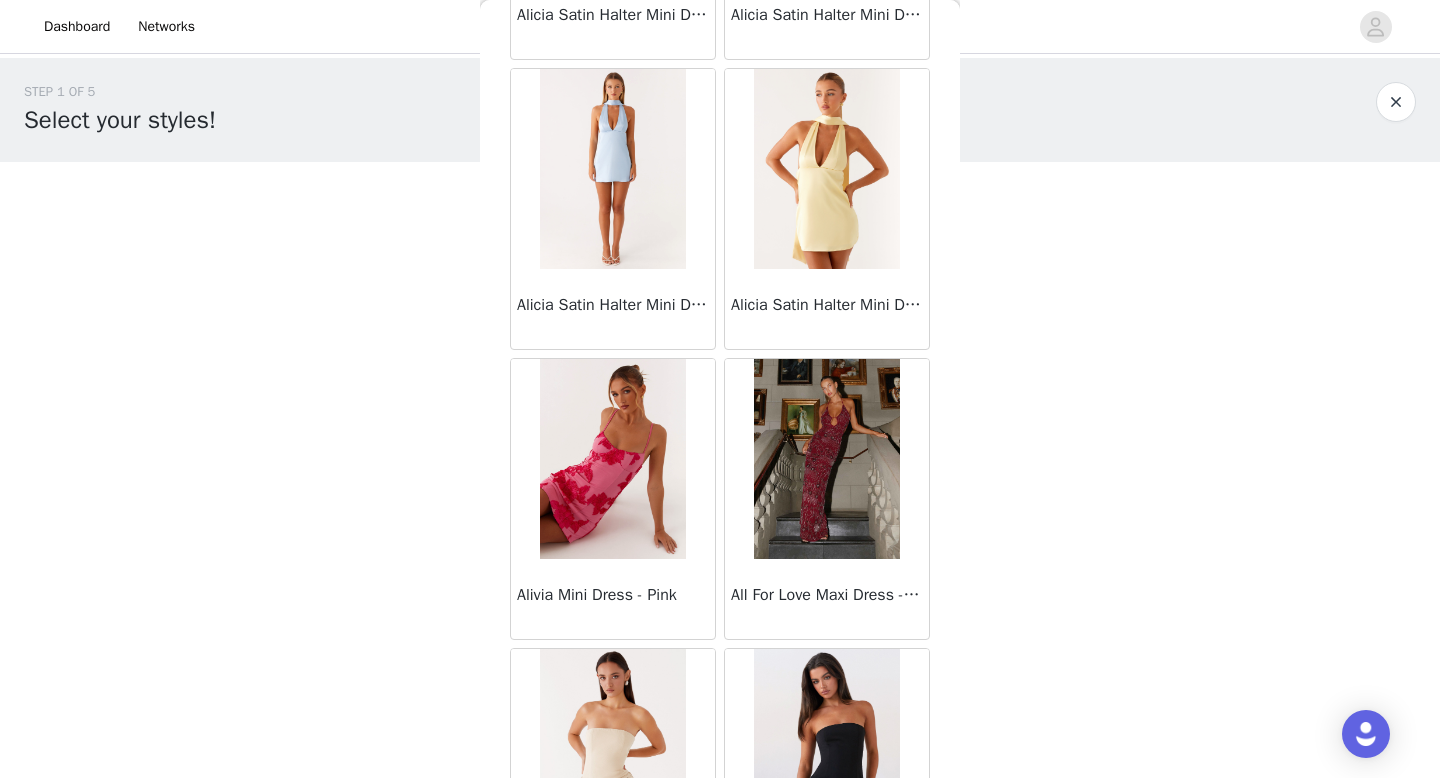scroll, scrollTop: 80656, scrollLeft: 0, axis: vertical 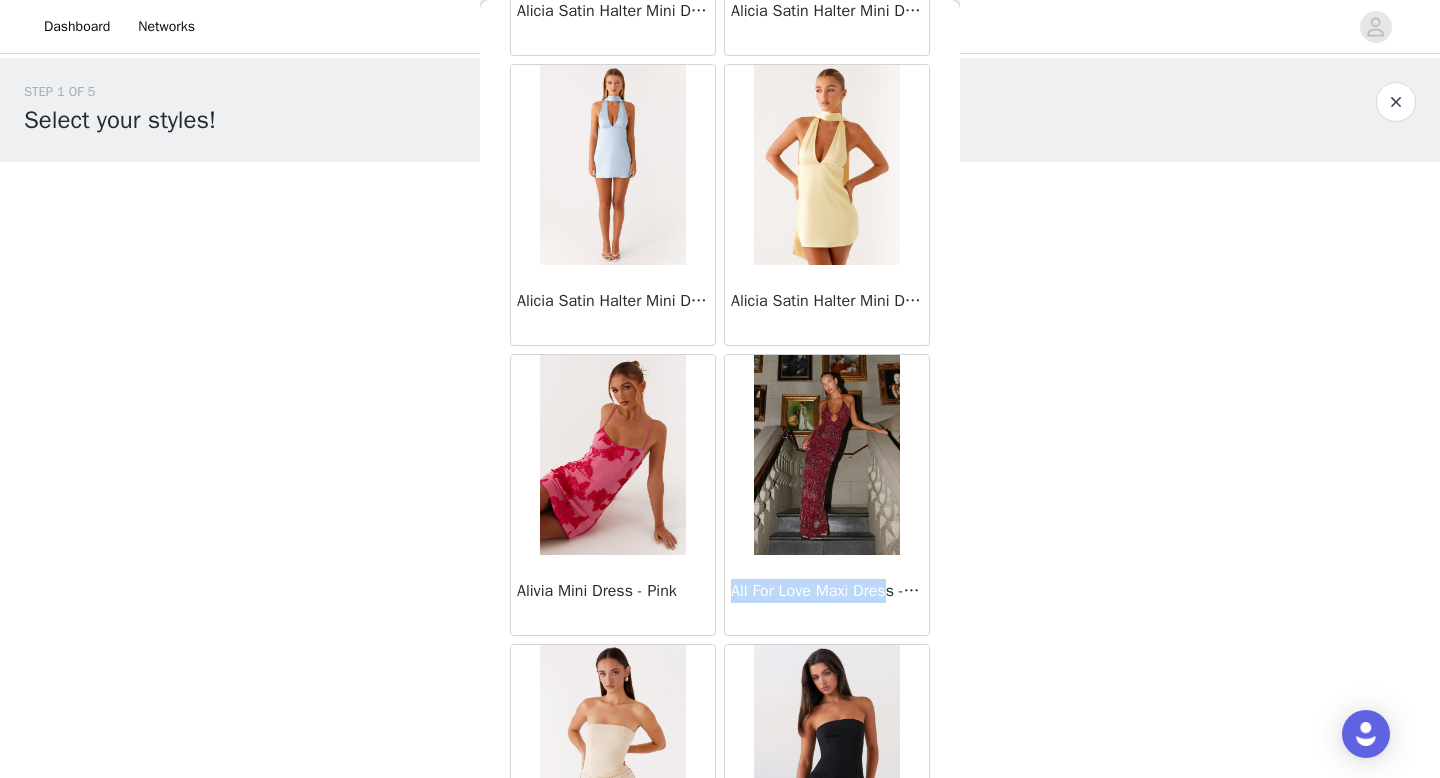 drag, startPoint x: 732, startPoint y: 591, endPoint x: 896, endPoint y: 598, distance: 164.14932 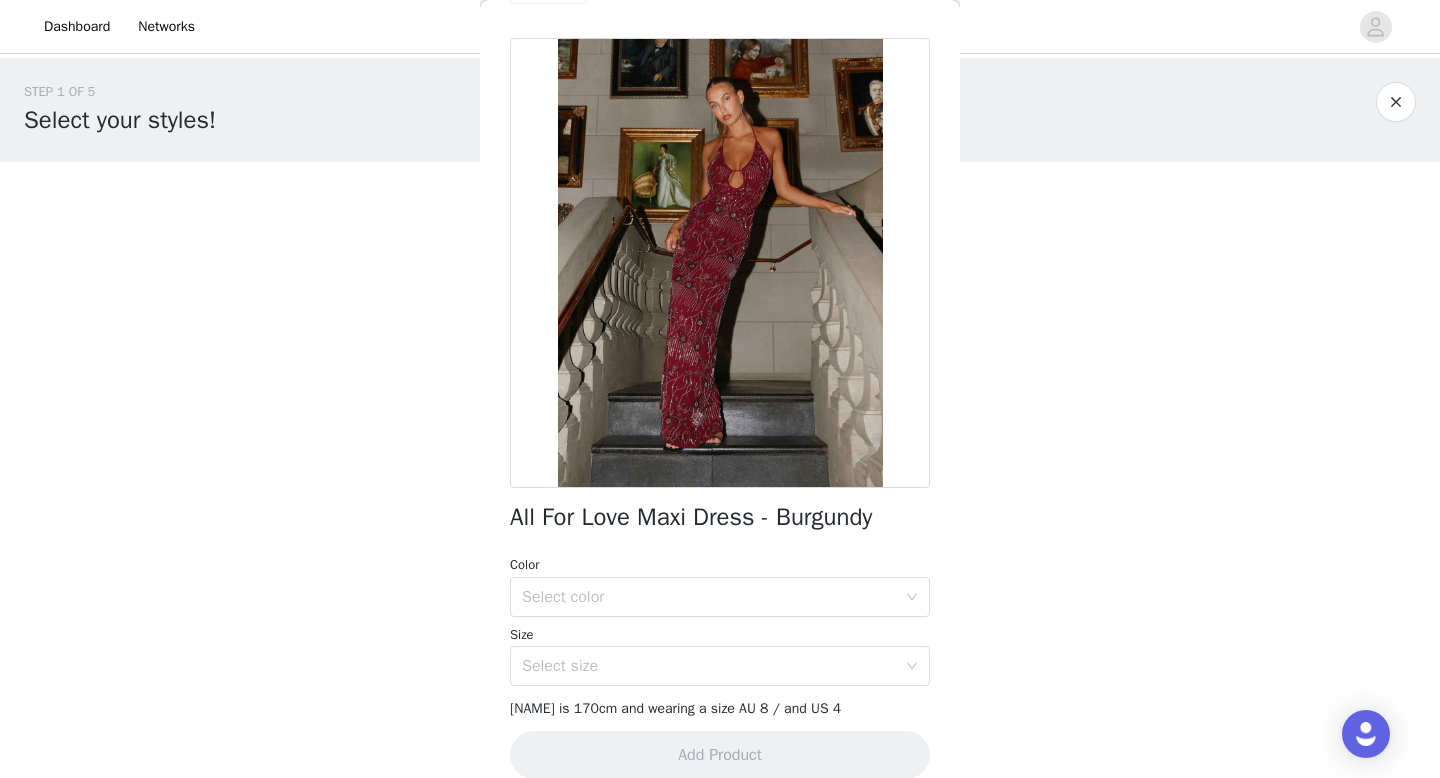 scroll, scrollTop: 0, scrollLeft: 0, axis: both 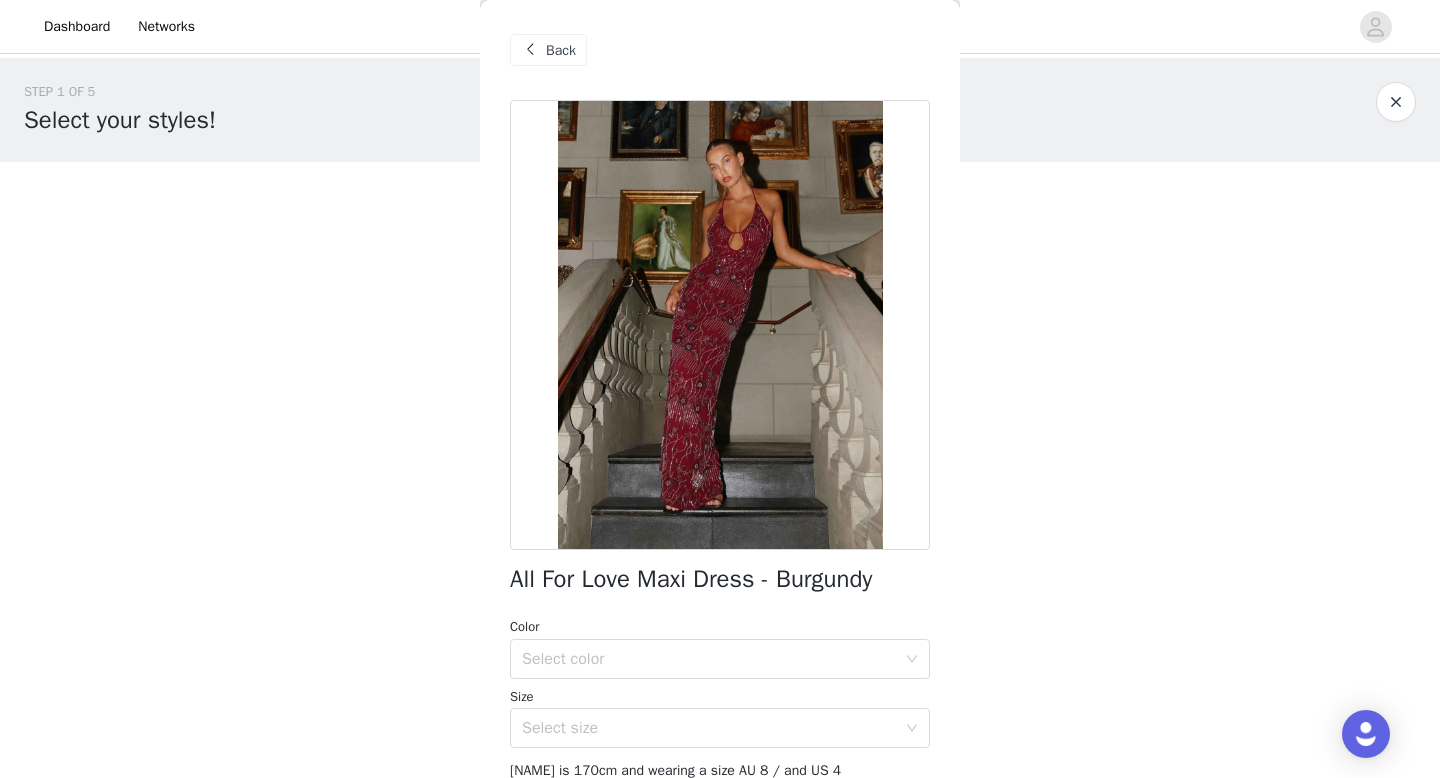 click on "Back" at bounding box center (561, 50) 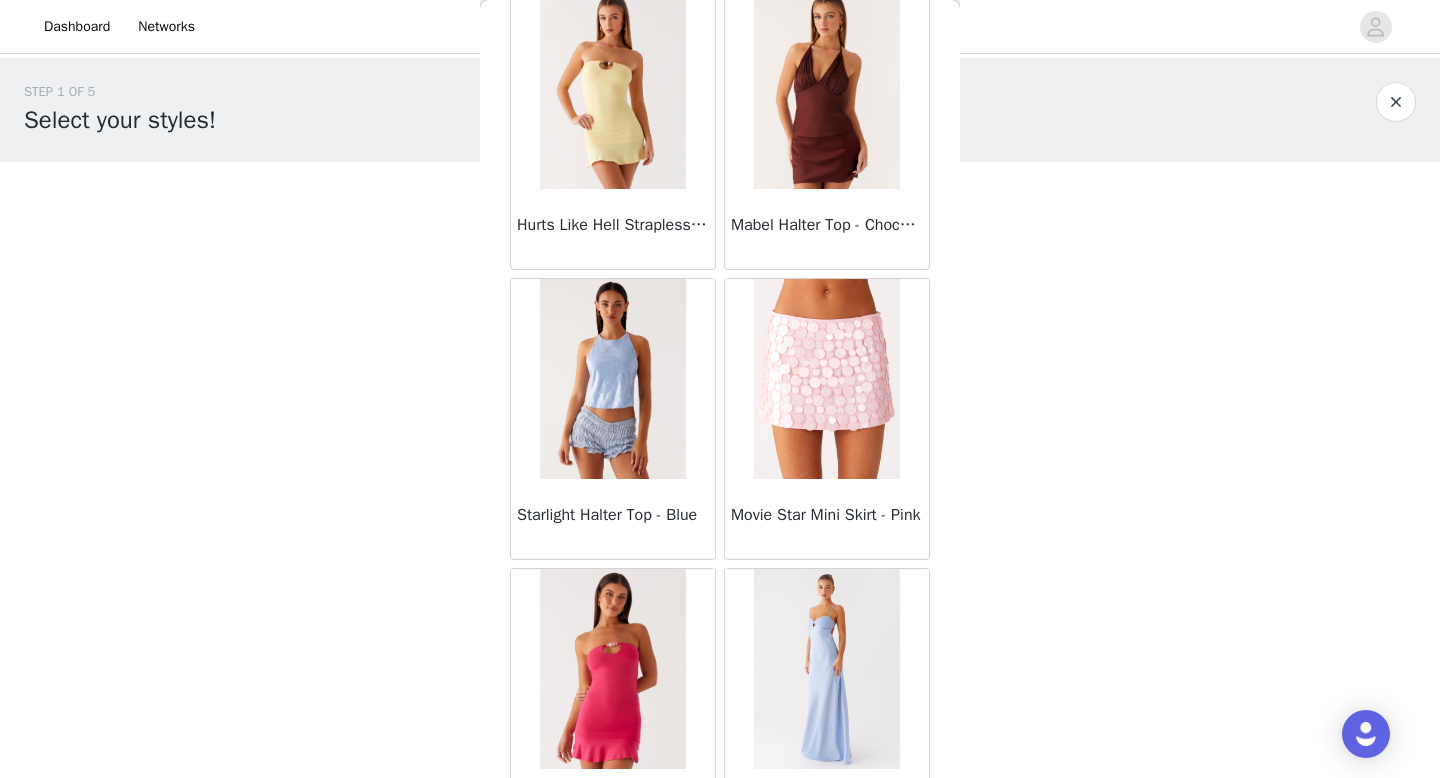 scroll, scrollTop: 61180, scrollLeft: 0, axis: vertical 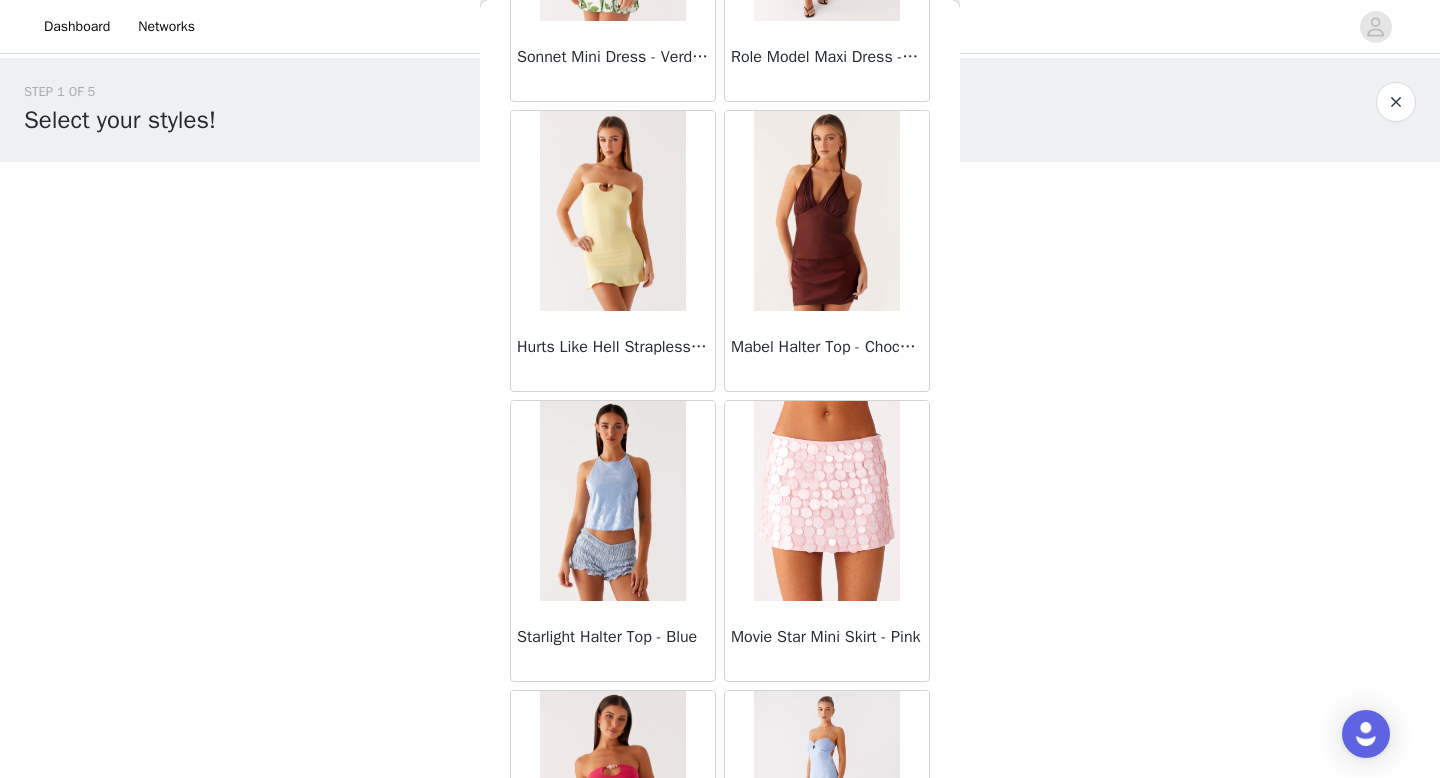 click at bounding box center (826, 211) 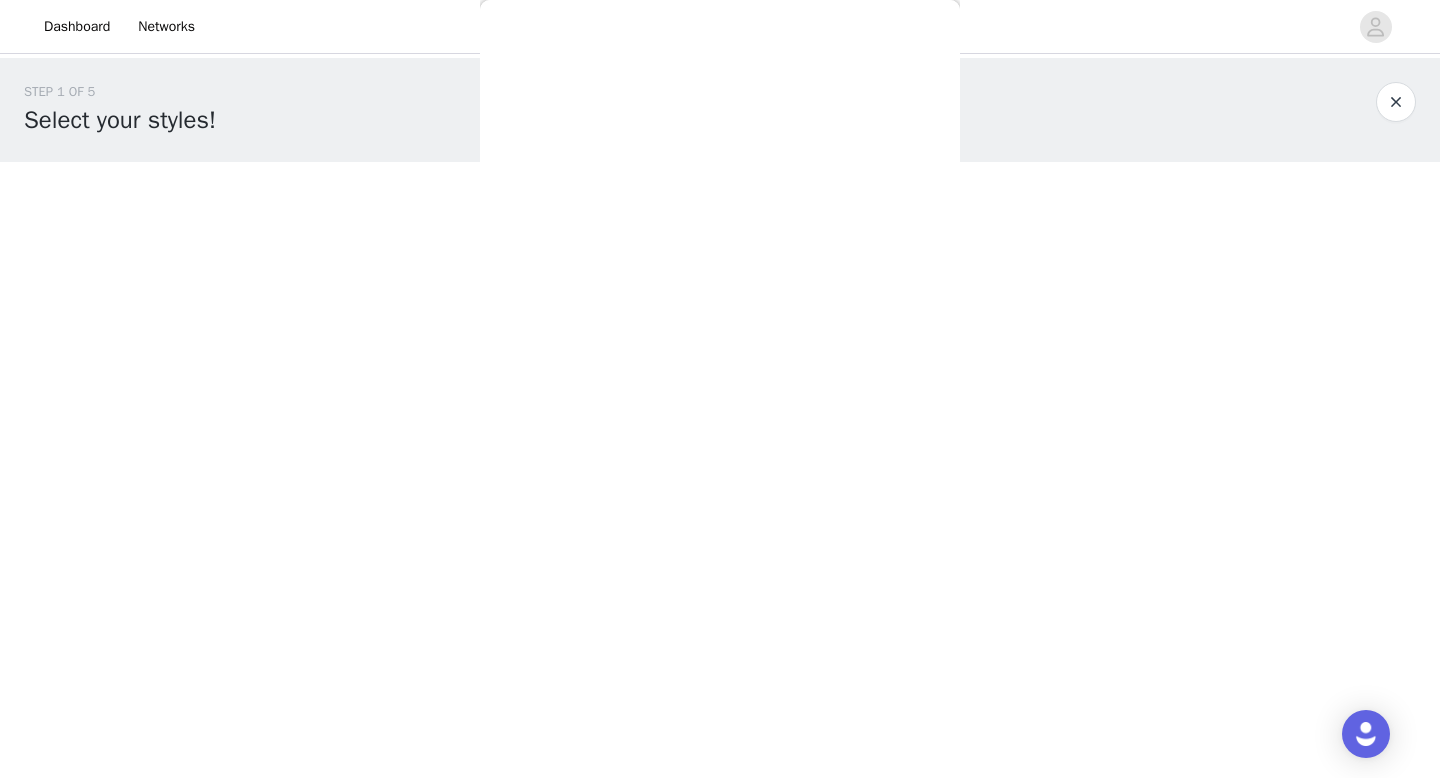 scroll, scrollTop: 0, scrollLeft: 0, axis: both 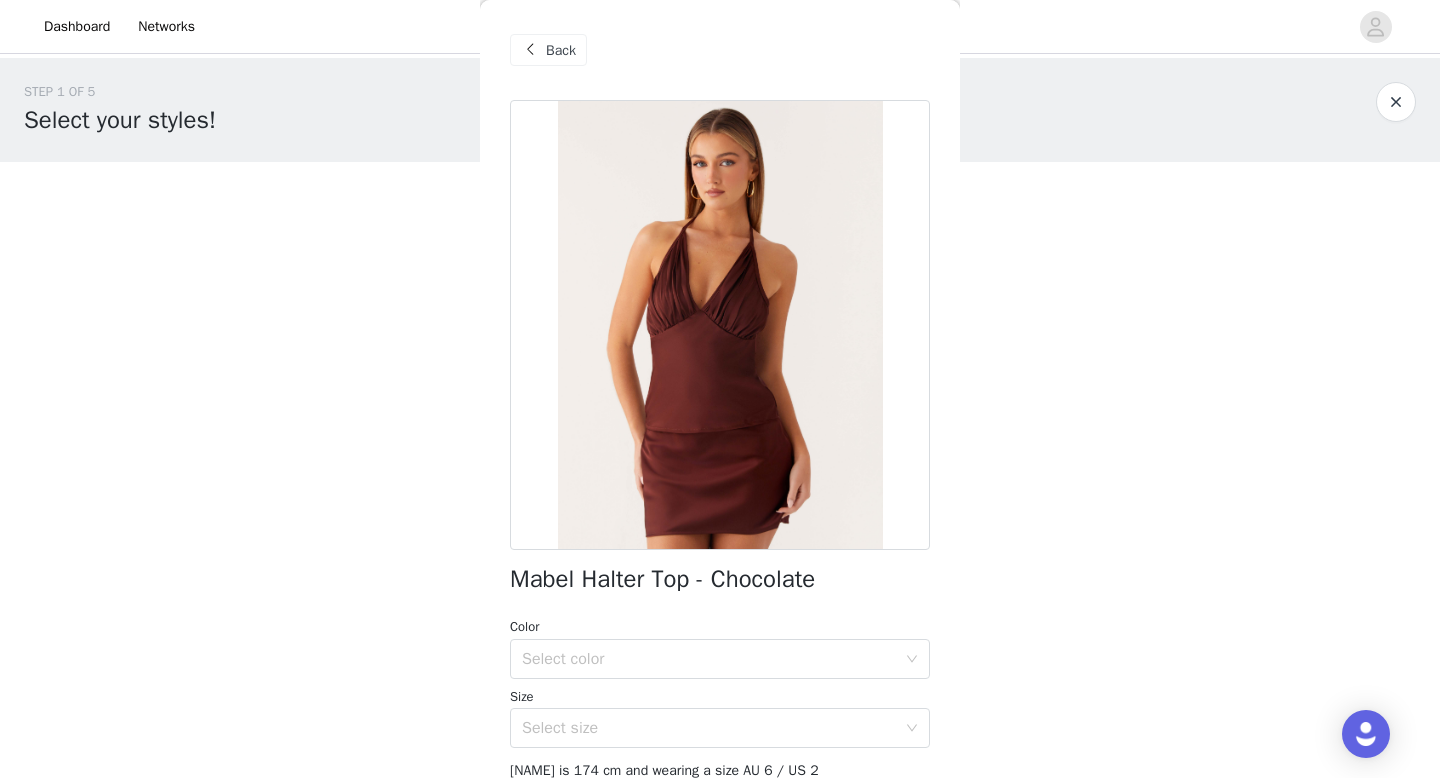 click on "Back" at bounding box center (548, 50) 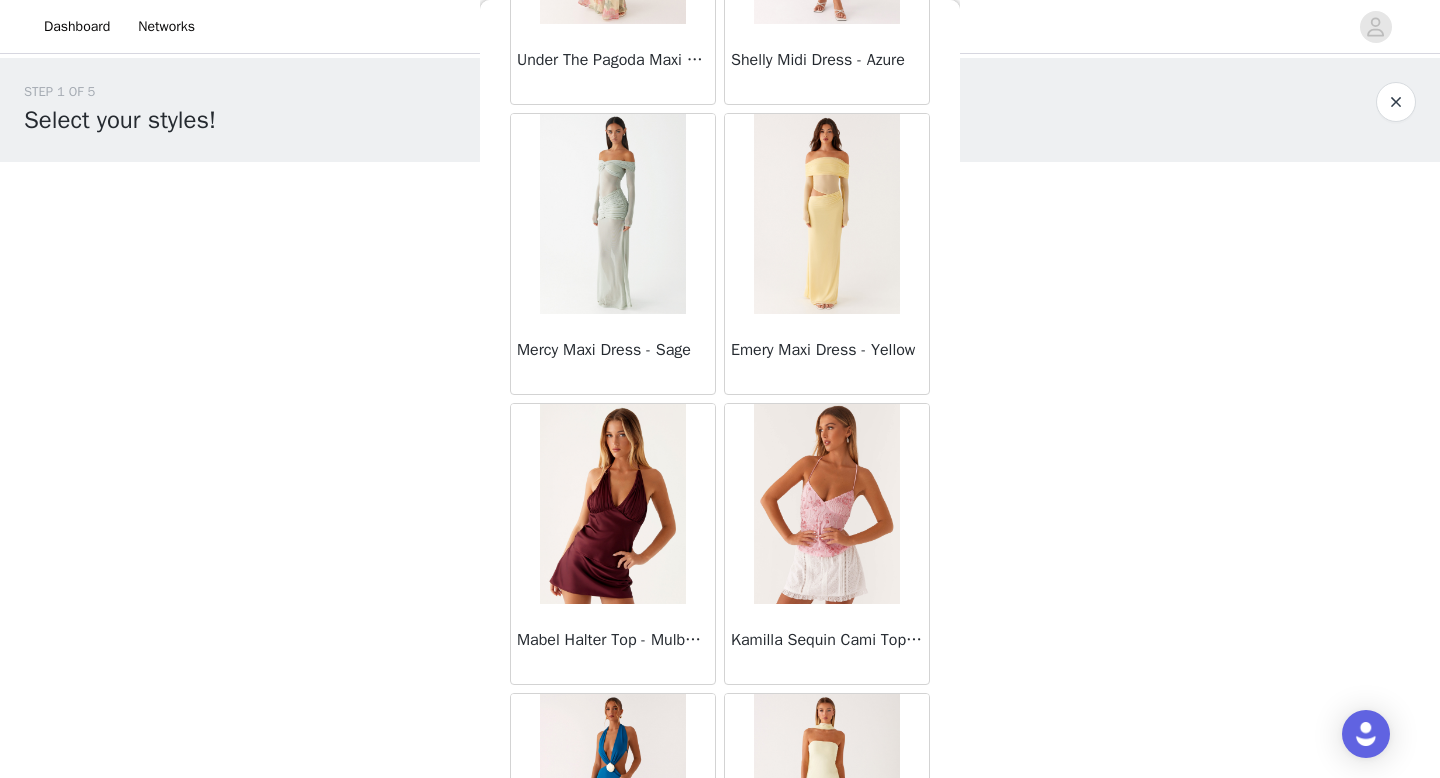 scroll, scrollTop: 13750, scrollLeft: 0, axis: vertical 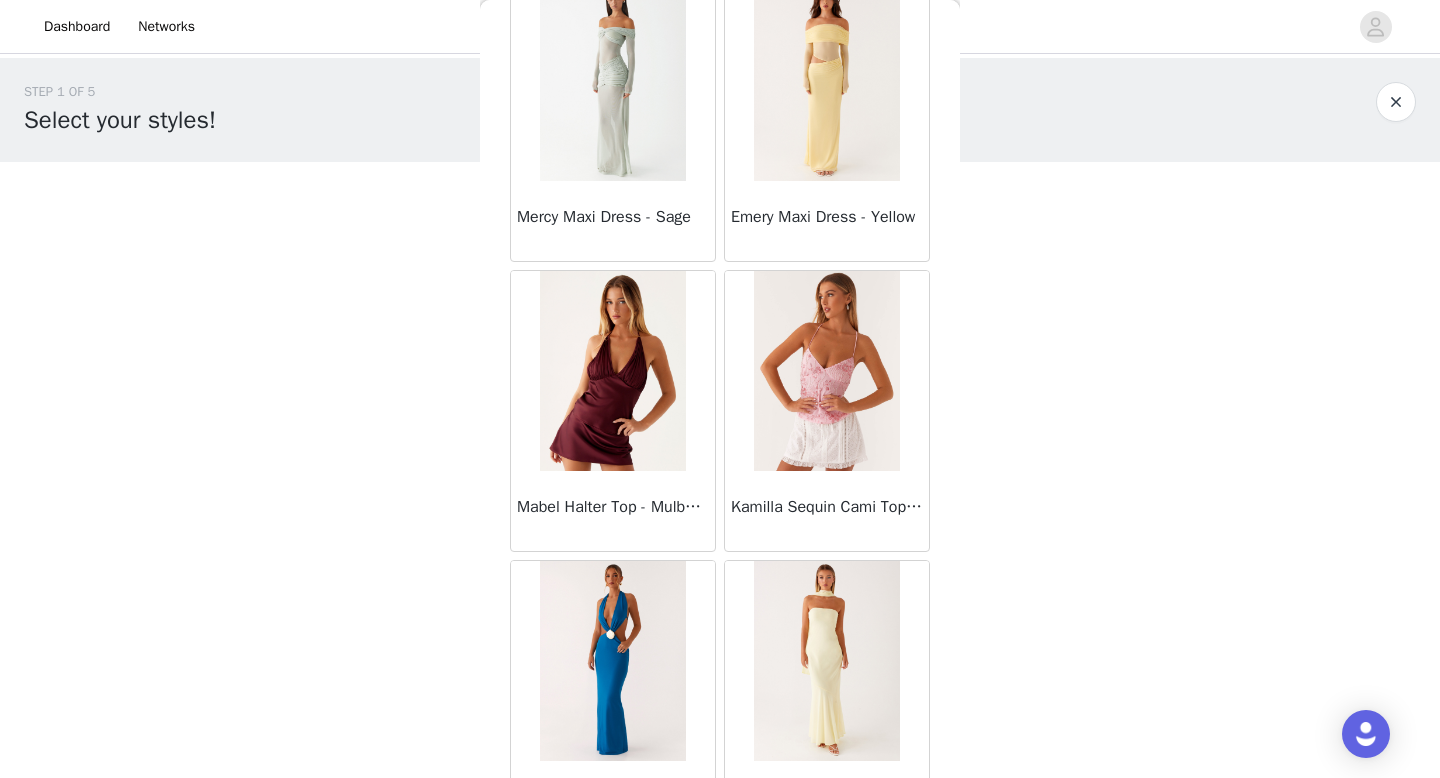 click at bounding box center (612, 371) 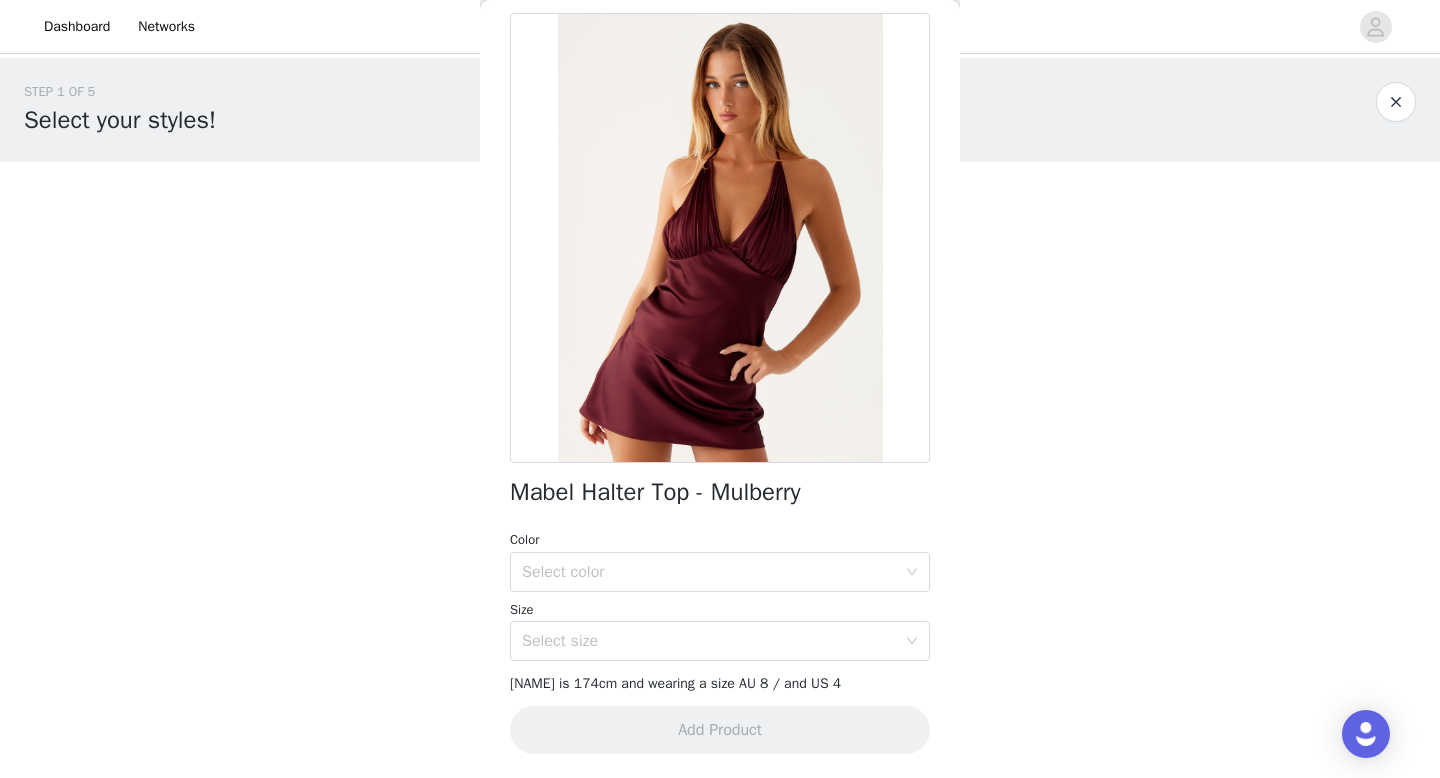 scroll, scrollTop: 228, scrollLeft: 0, axis: vertical 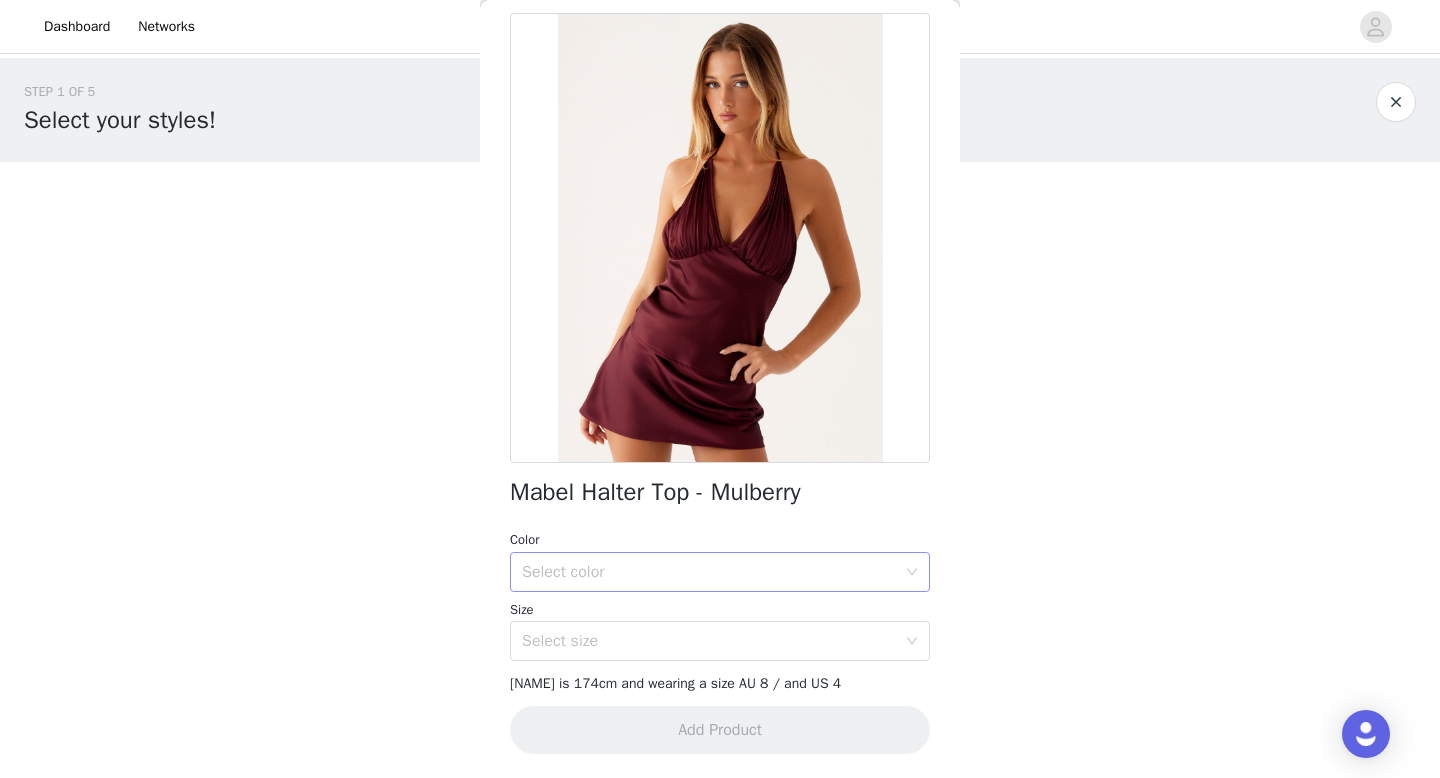 click on "Select color" at bounding box center [709, 572] 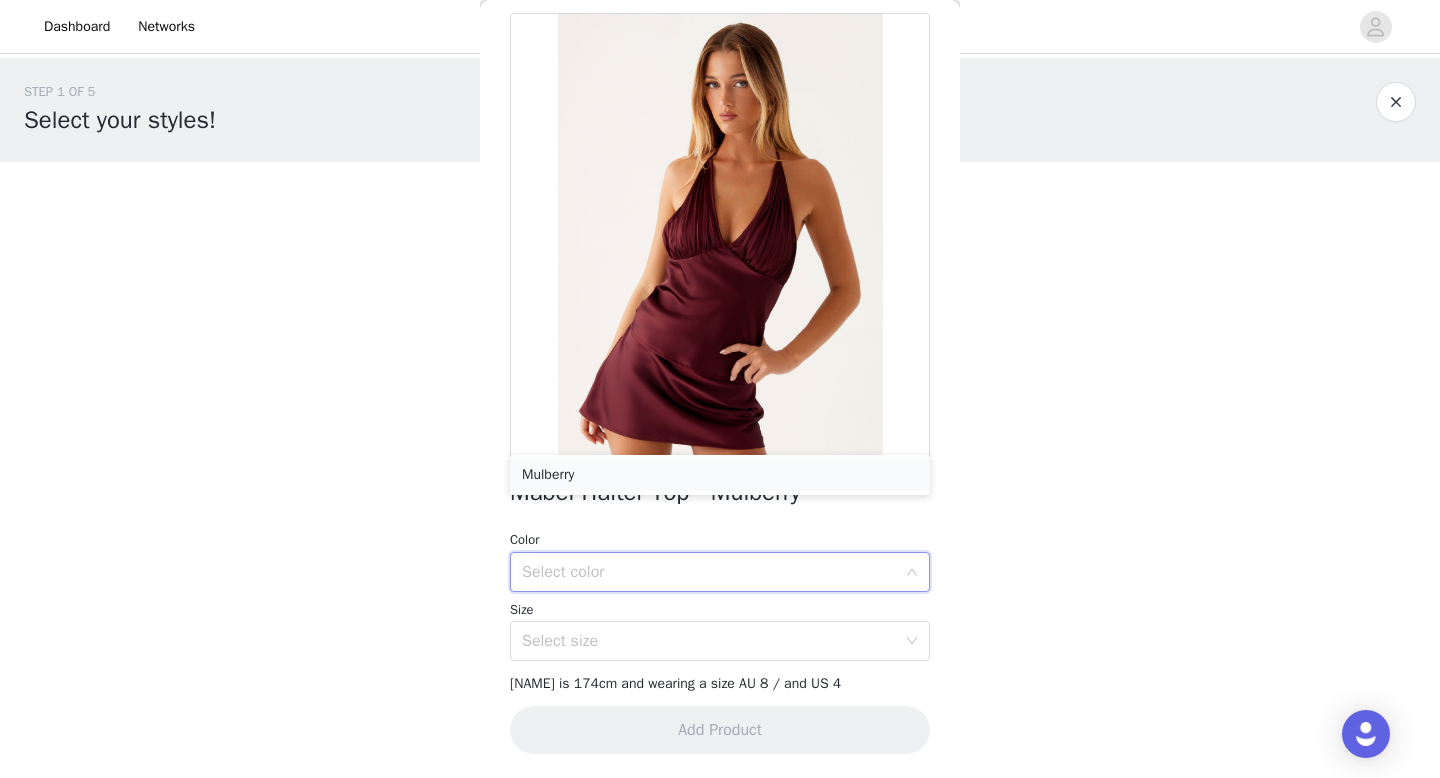 click on "Mulberry" at bounding box center (720, 475) 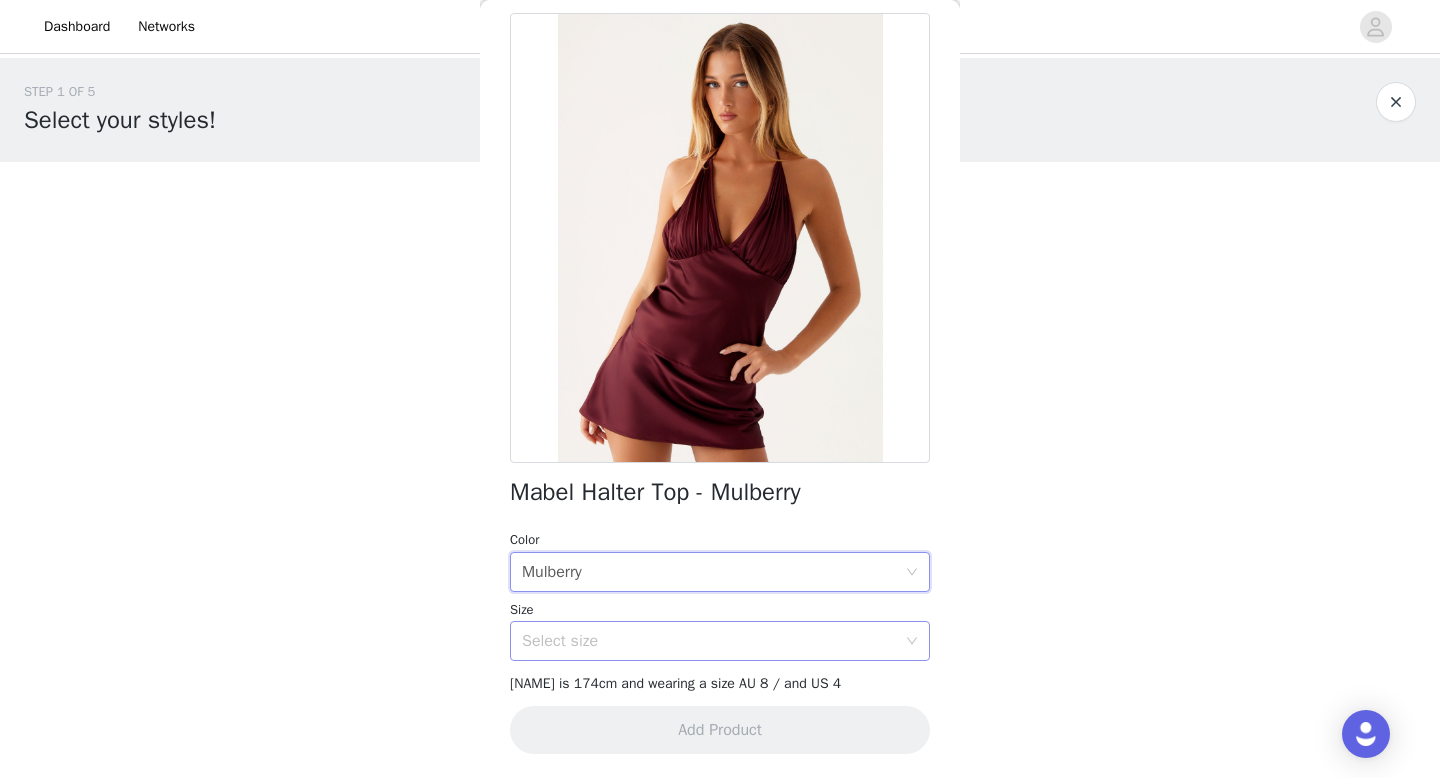 click on "Select size" at bounding box center [709, 641] 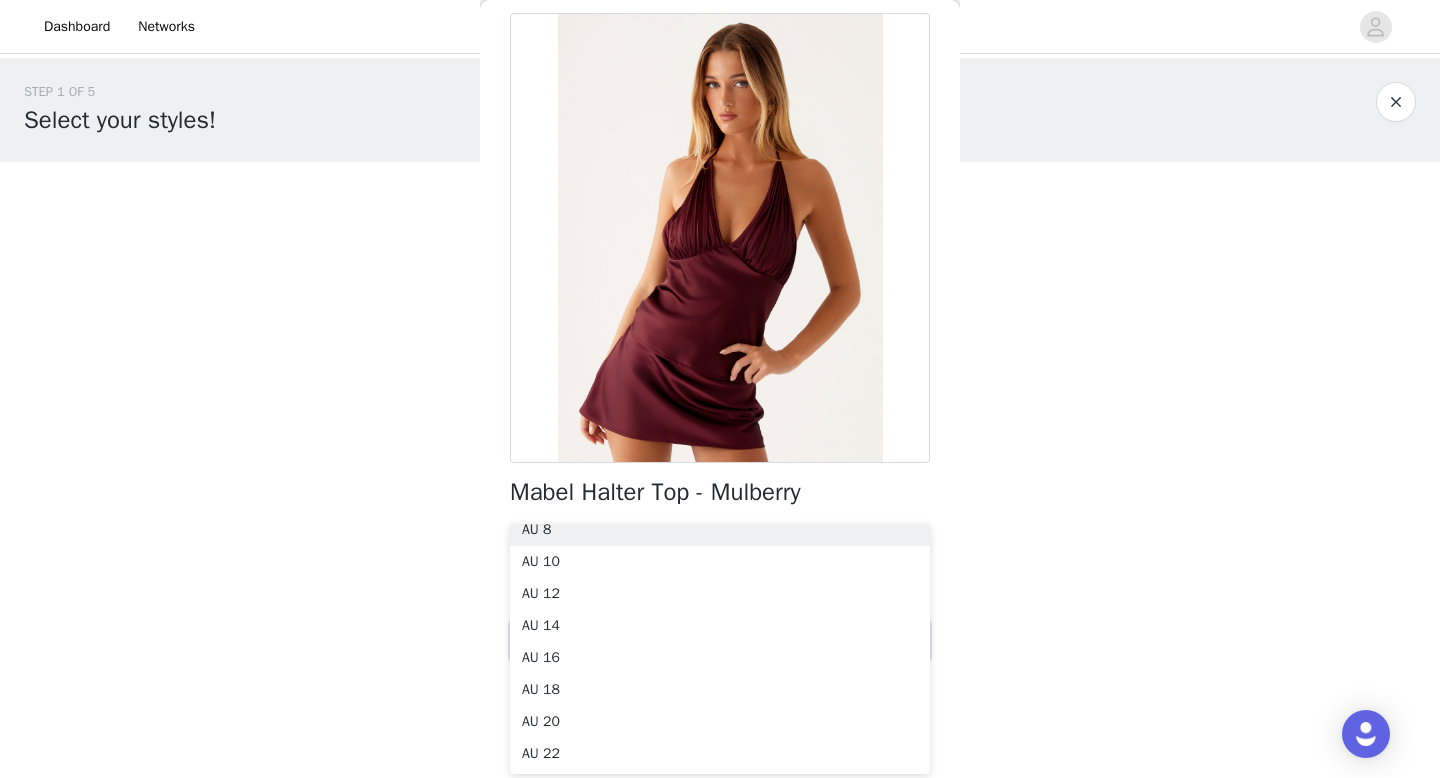 scroll, scrollTop: 68, scrollLeft: 0, axis: vertical 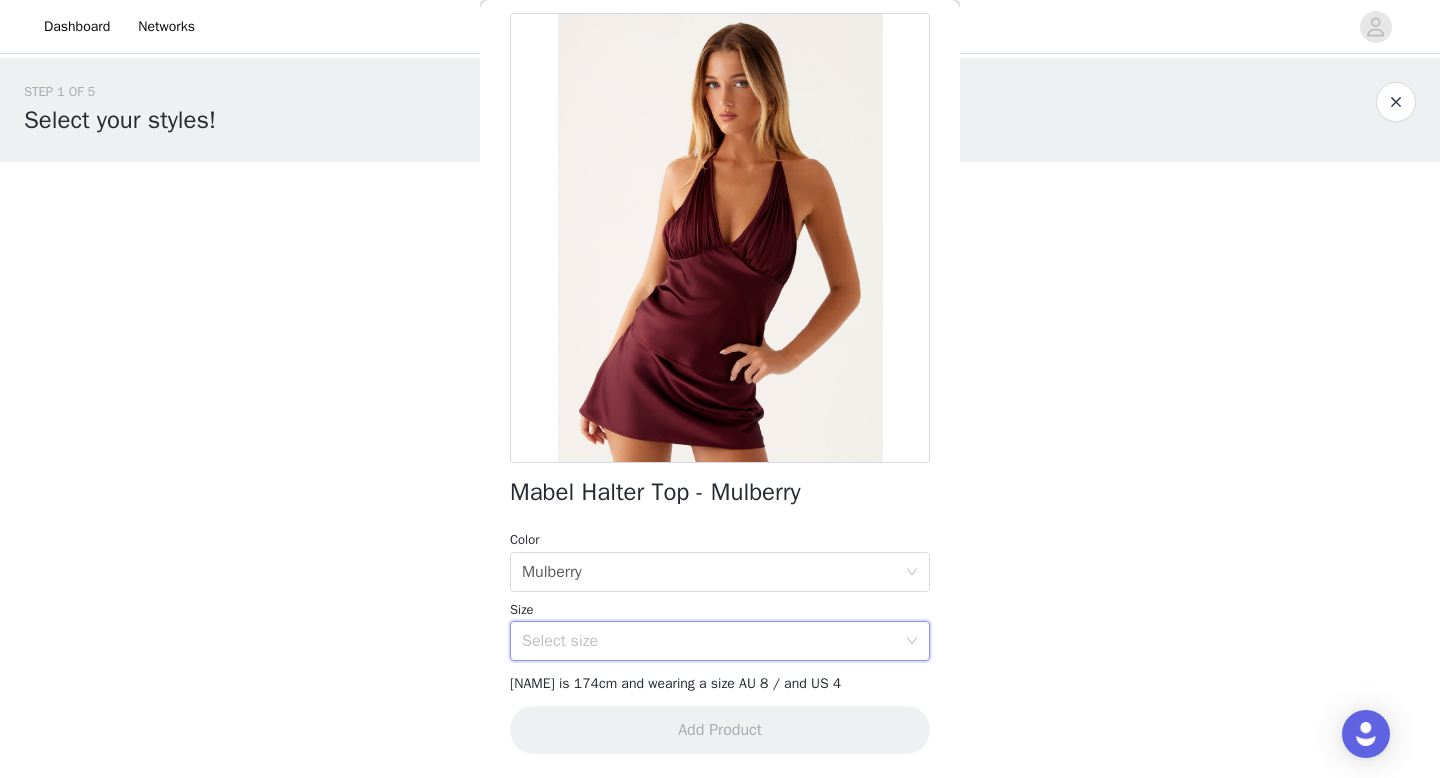 click on "Select size" at bounding box center [709, 641] 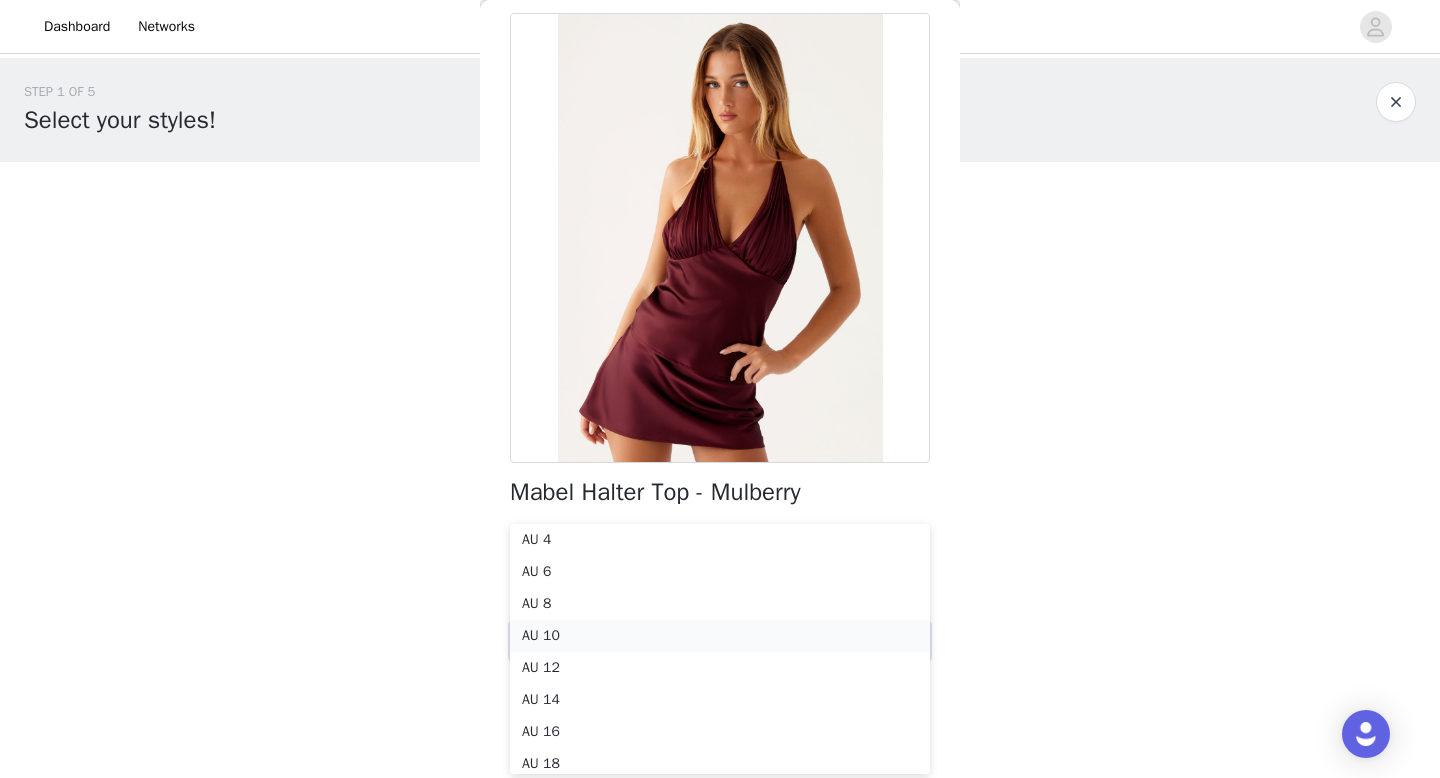 click on "AU 10" at bounding box center (720, 636) 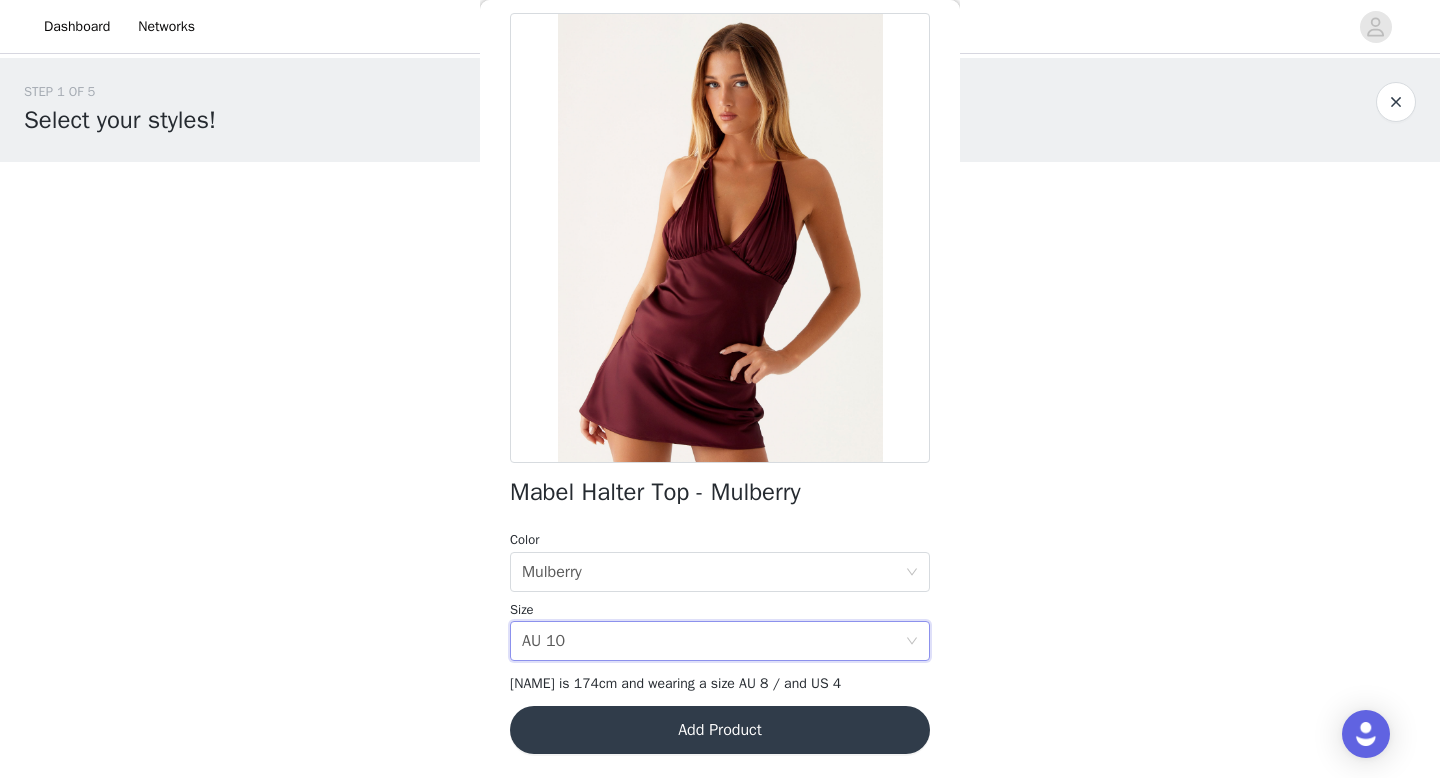 scroll, scrollTop: 255, scrollLeft: 0, axis: vertical 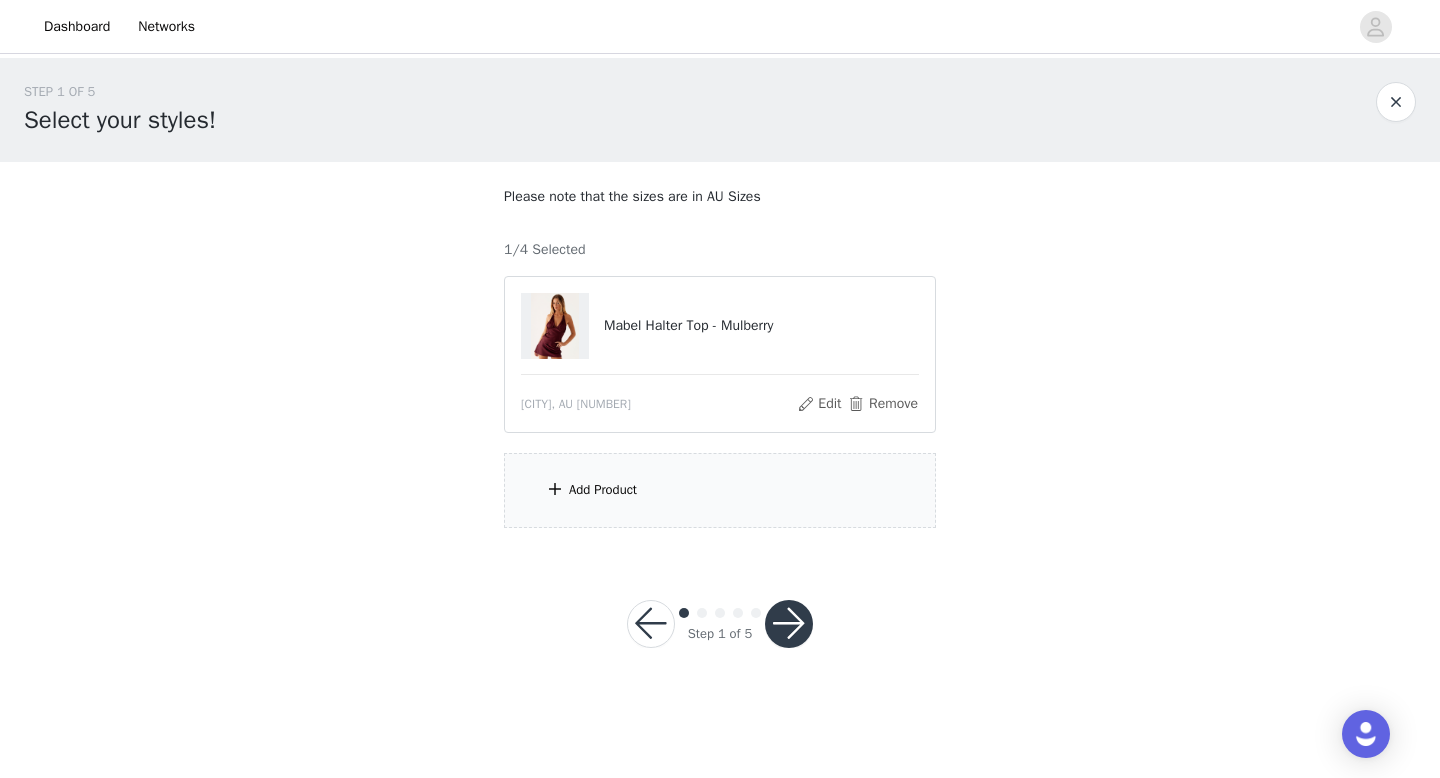 click on "Add Product" at bounding box center (720, 490) 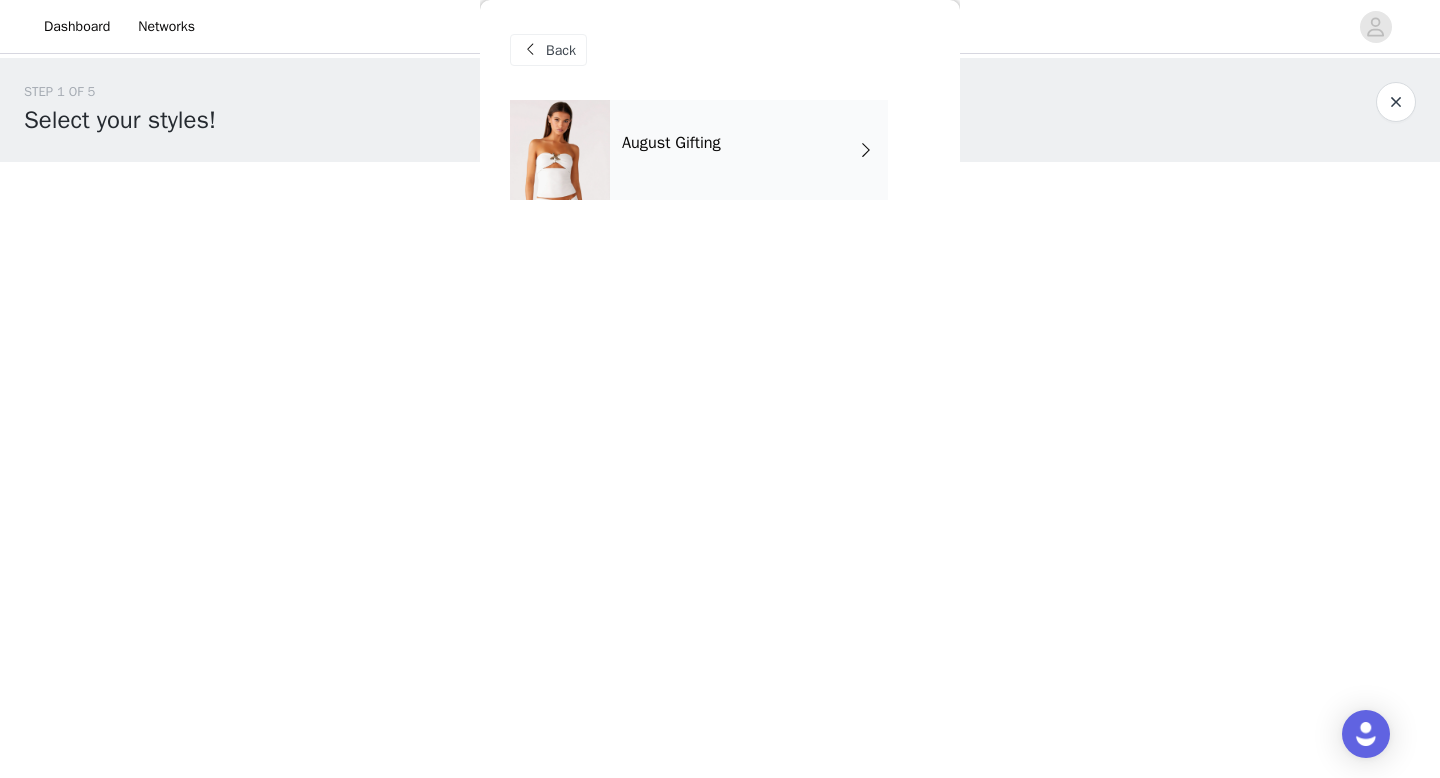 click on "August Gifting" at bounding box center [671, 143] 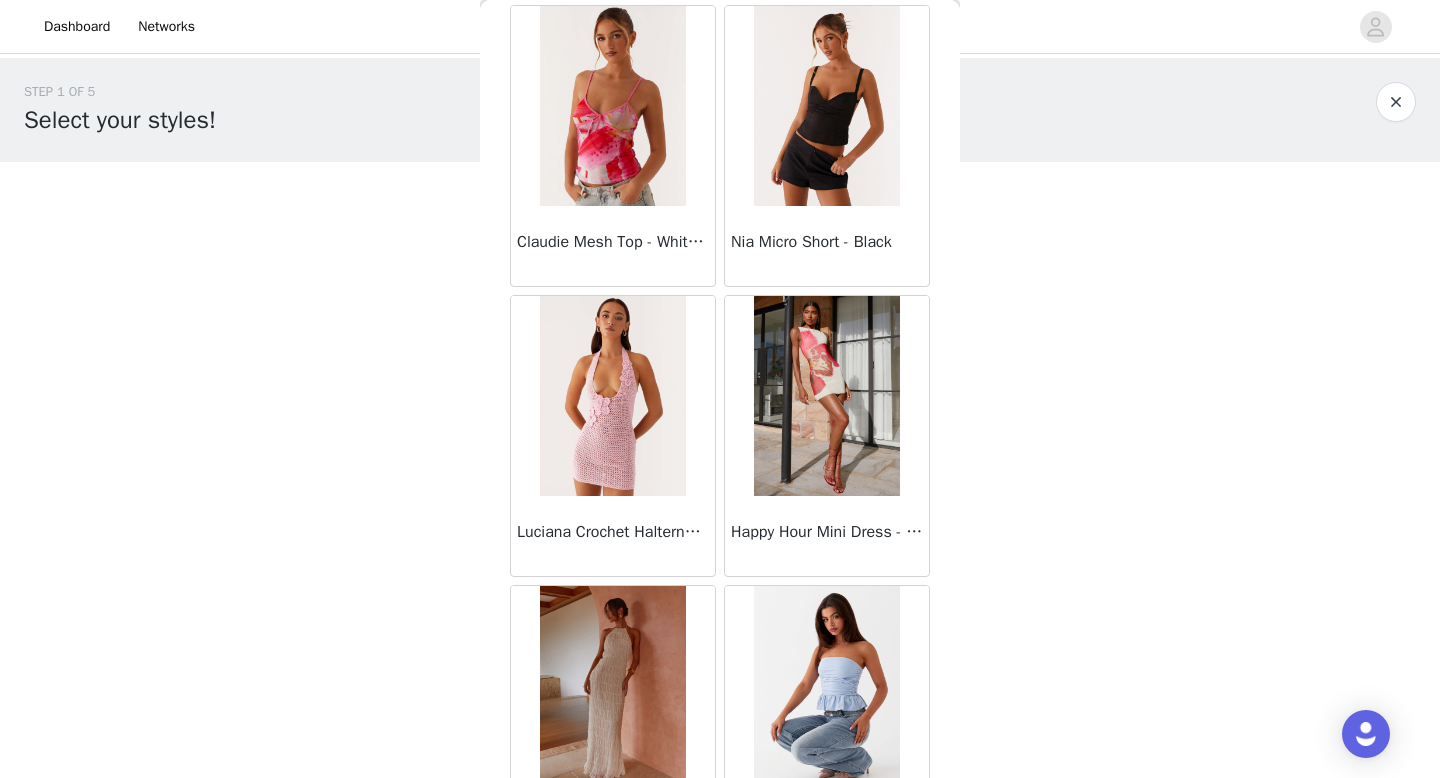 scroll, scrollTop: 2282, scrollLeft: 0, axis: vertical 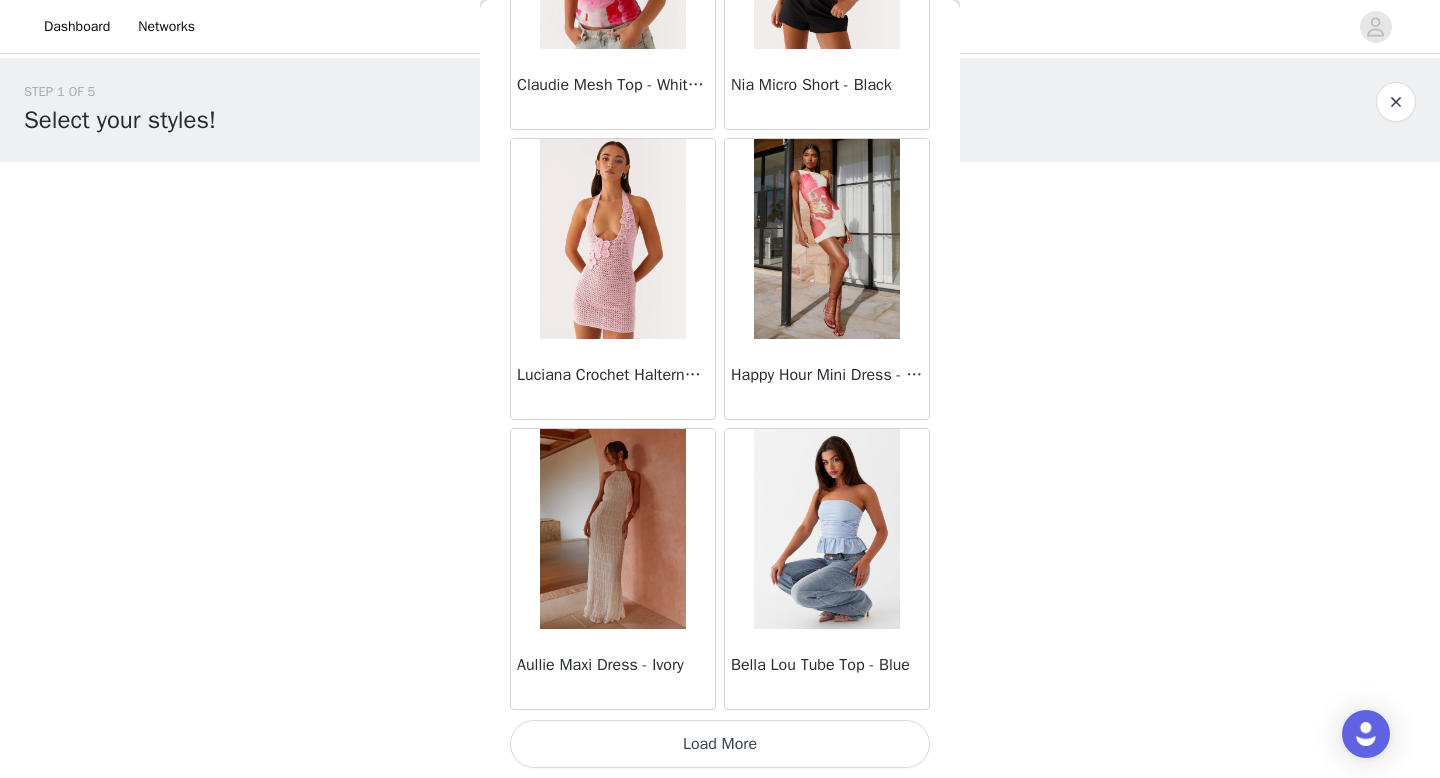 click on "Load More" at bounding box center (720, 744) 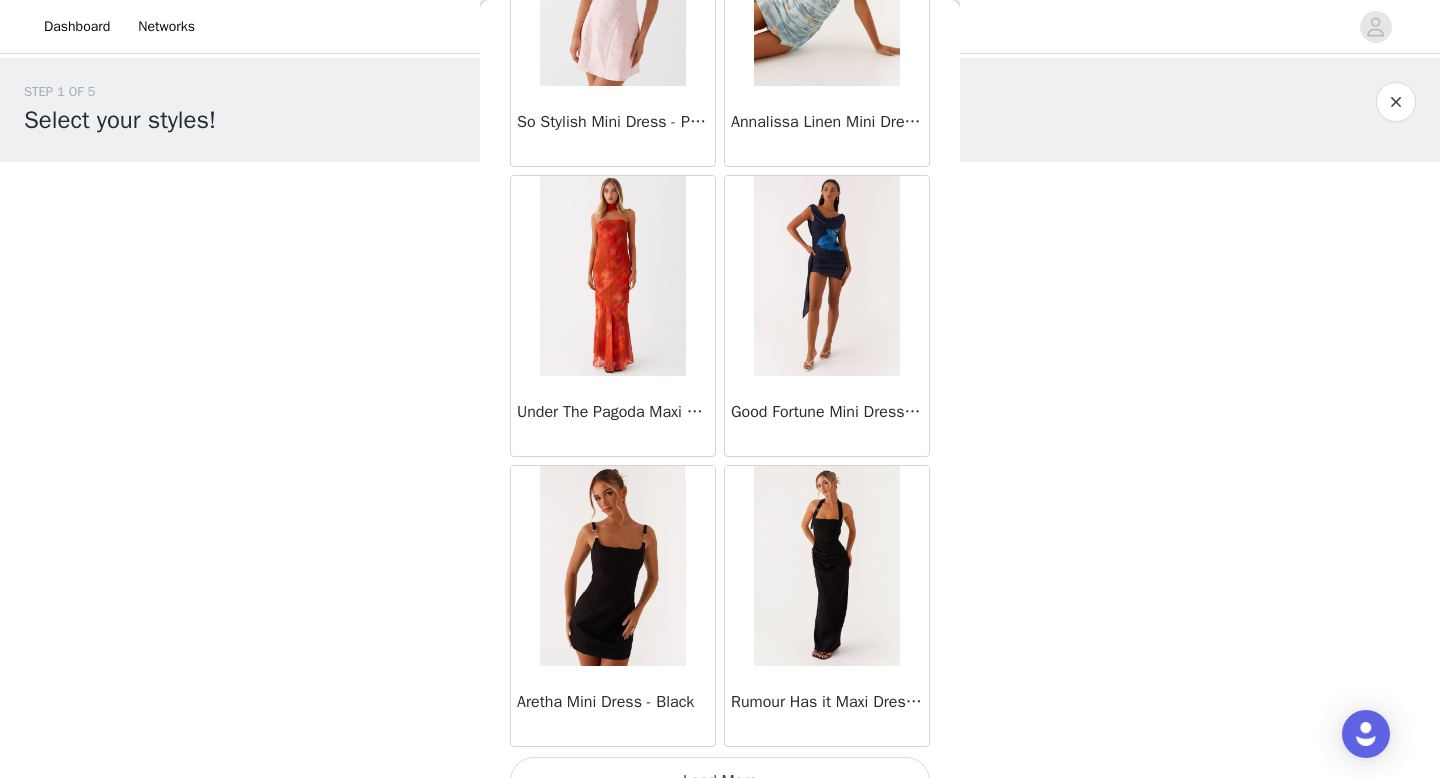 scroll, scrollTop: 5182, scrollLeft: 0, axis: vertical 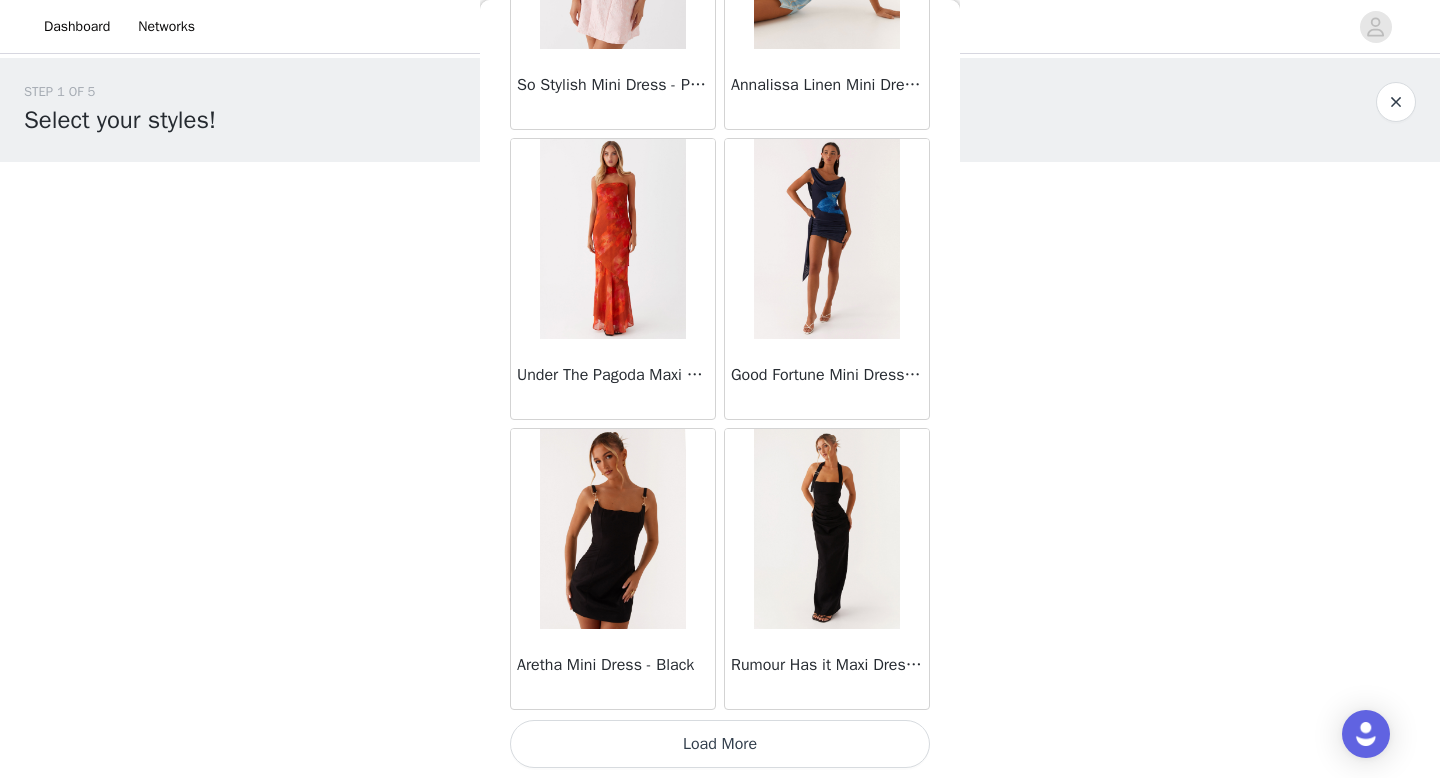click on "Load More" at bounding box center [720, 744] 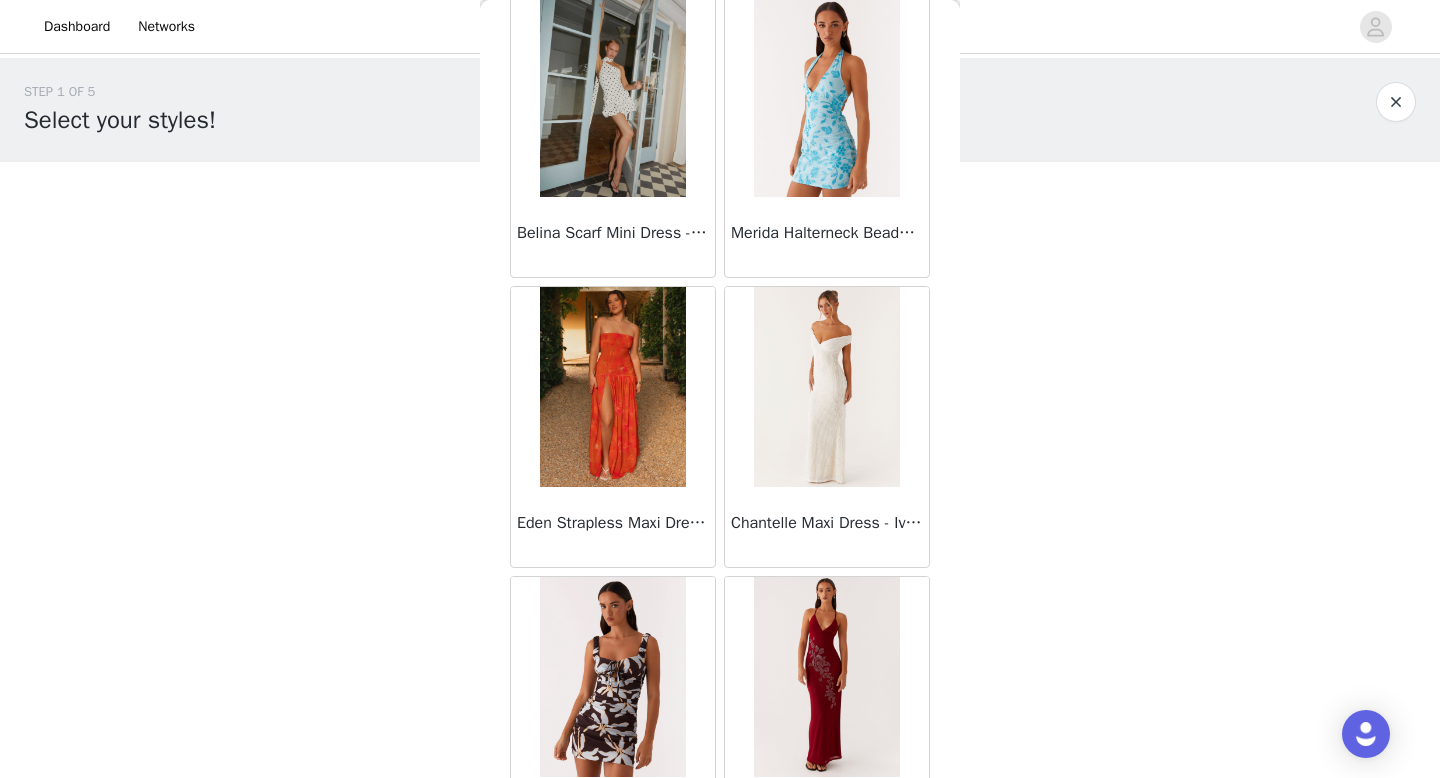 scroll, scrollTop: 8082, scrollLeft: 0, axis: vertical 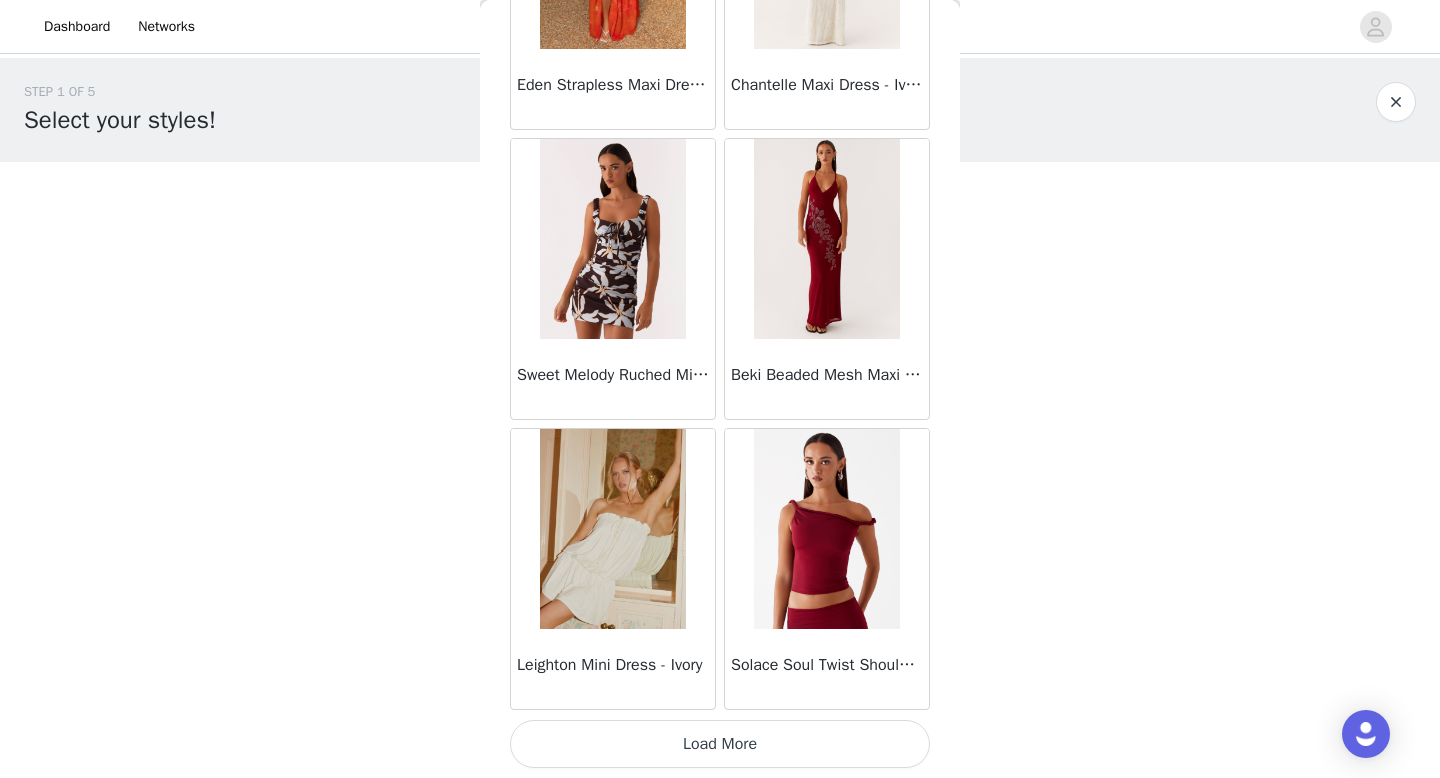 click on "Load More" at bounding box center [720, 744] 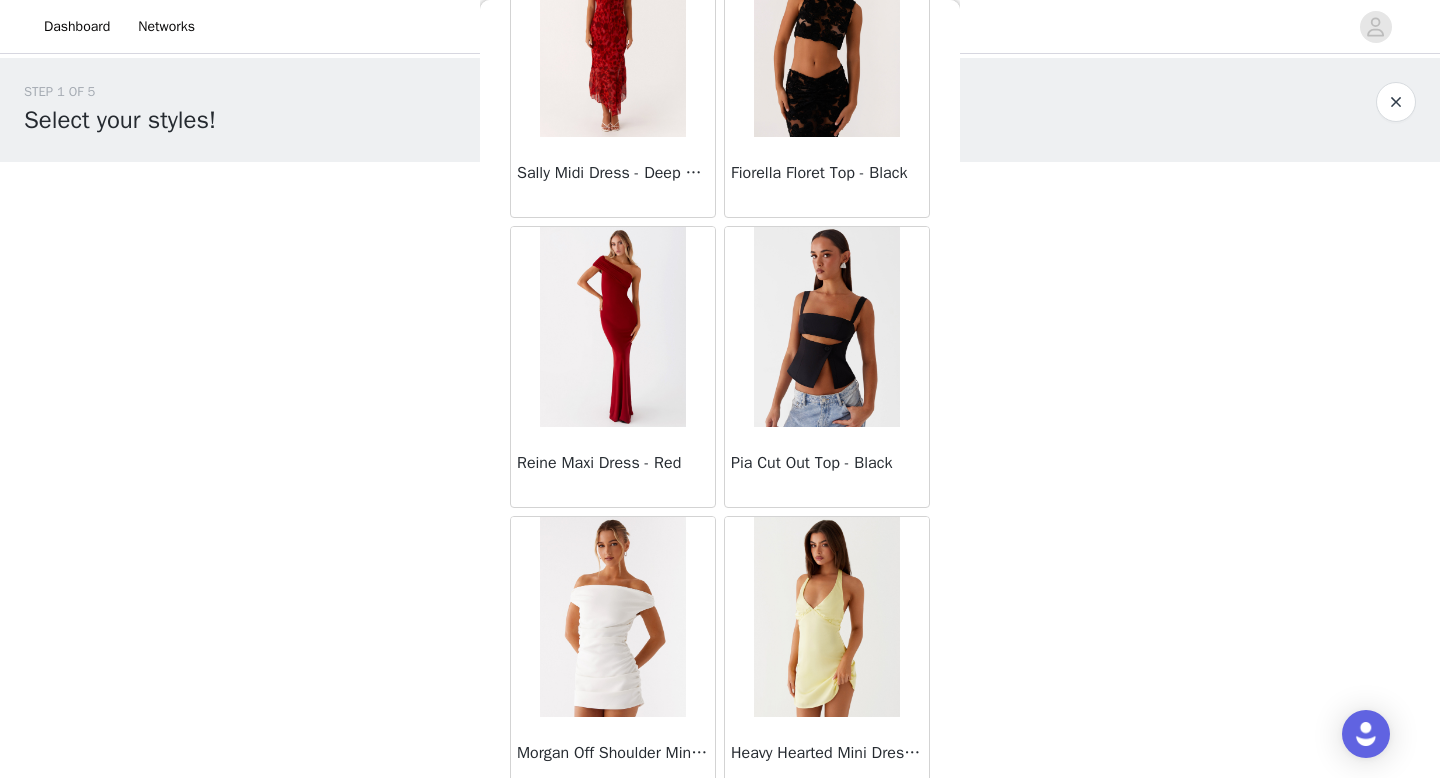 scroll, scrollTop: 10982, scrollLeft: 0, axis: vertical 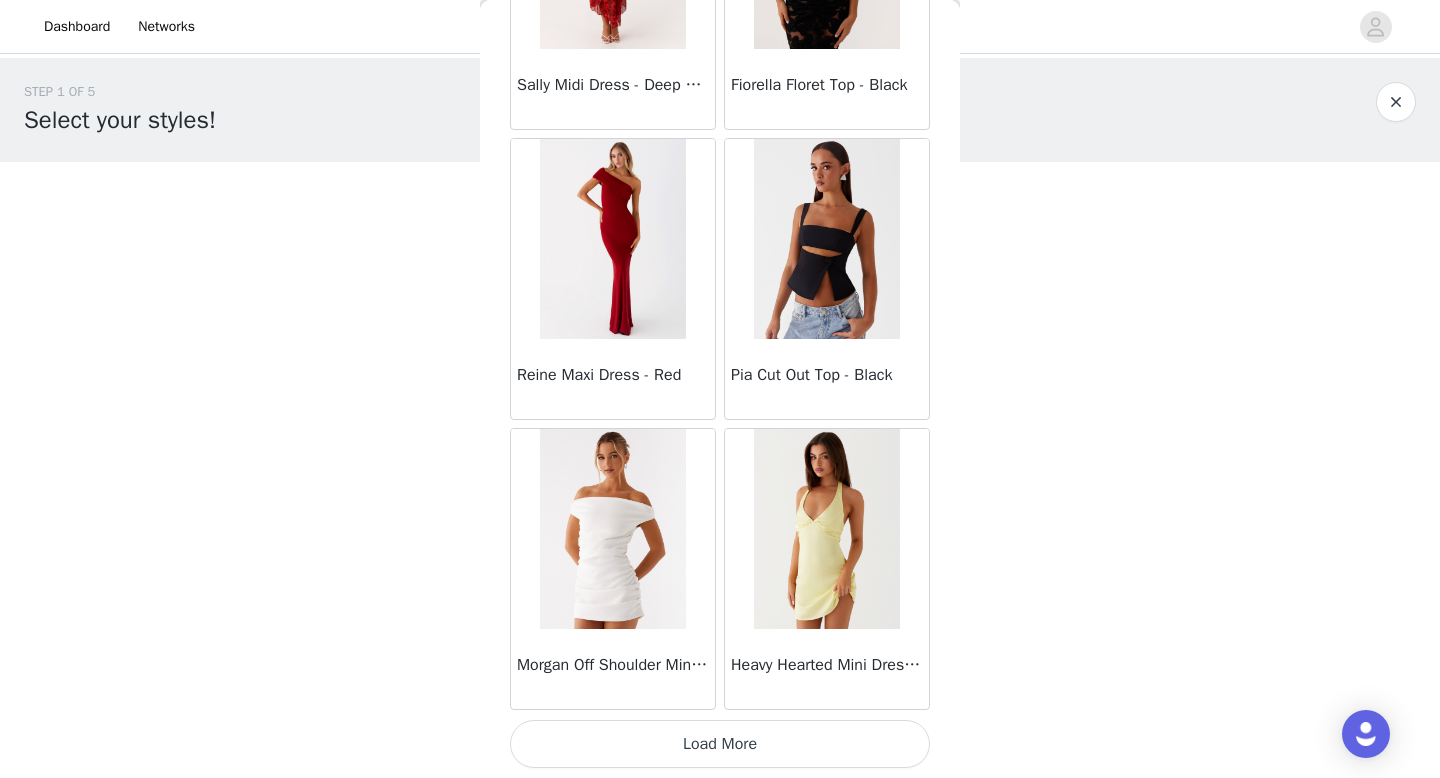 click on "Load More" at bounding box center (720, 744) 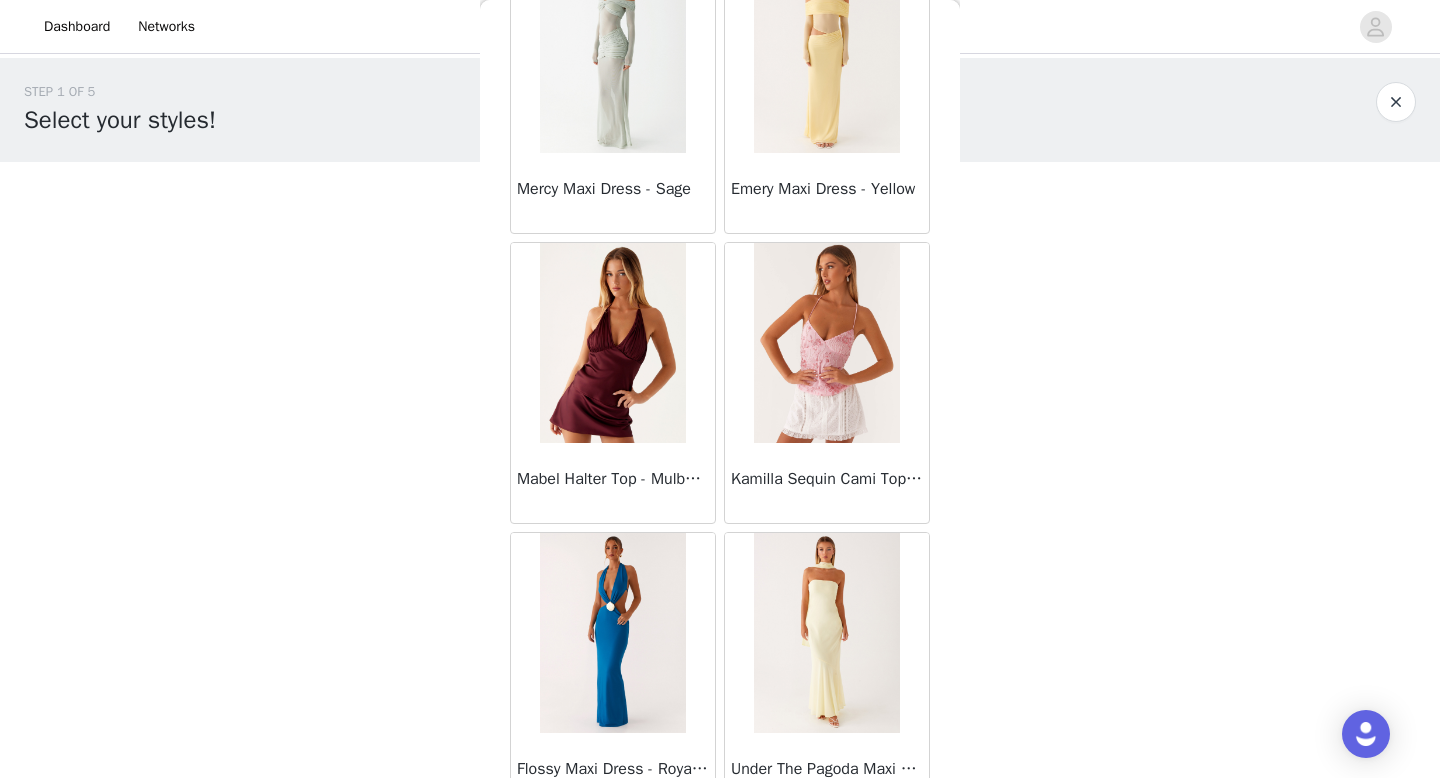 scroll, scrollTop: 13882, scrollLeft: 0, axis: vertical 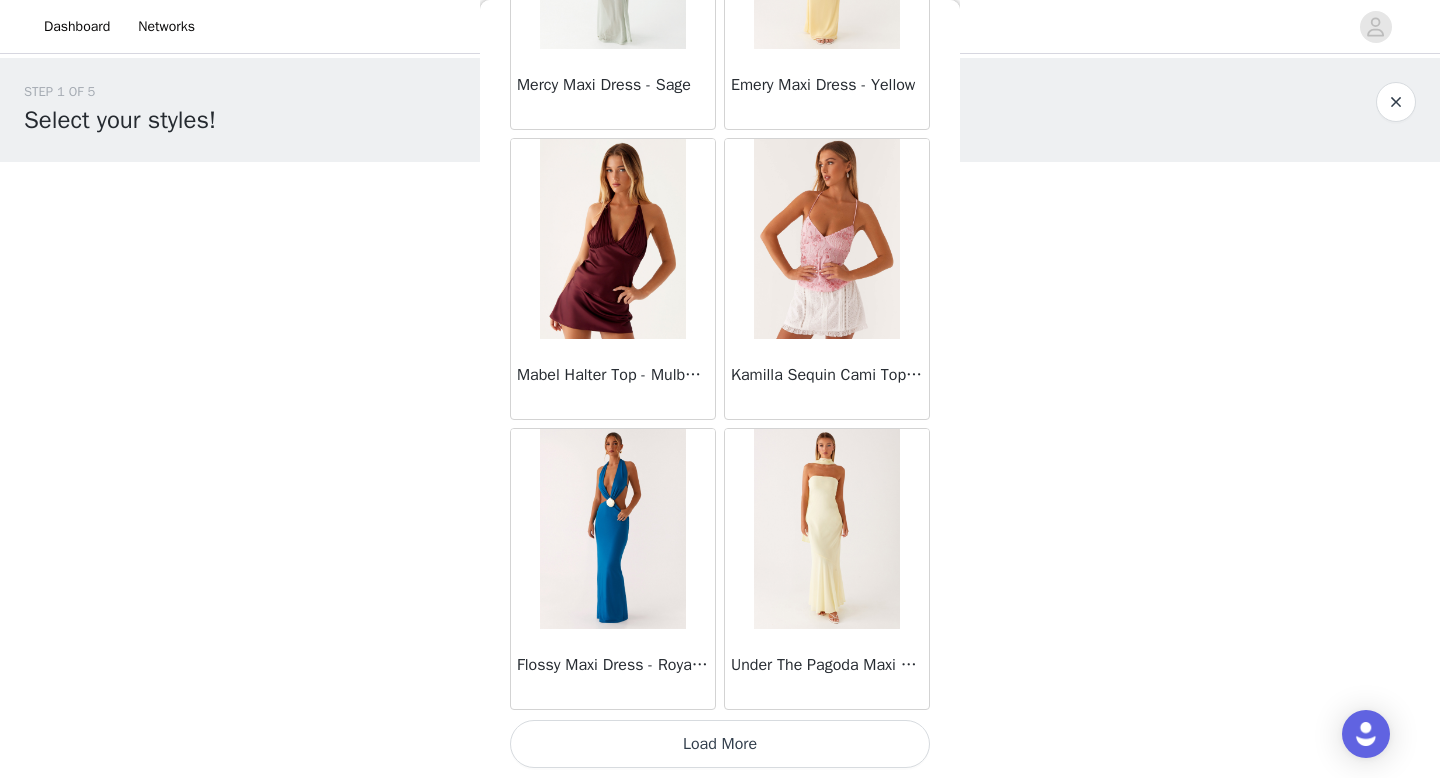 click on "Load More" at bounding box center [720, 744] 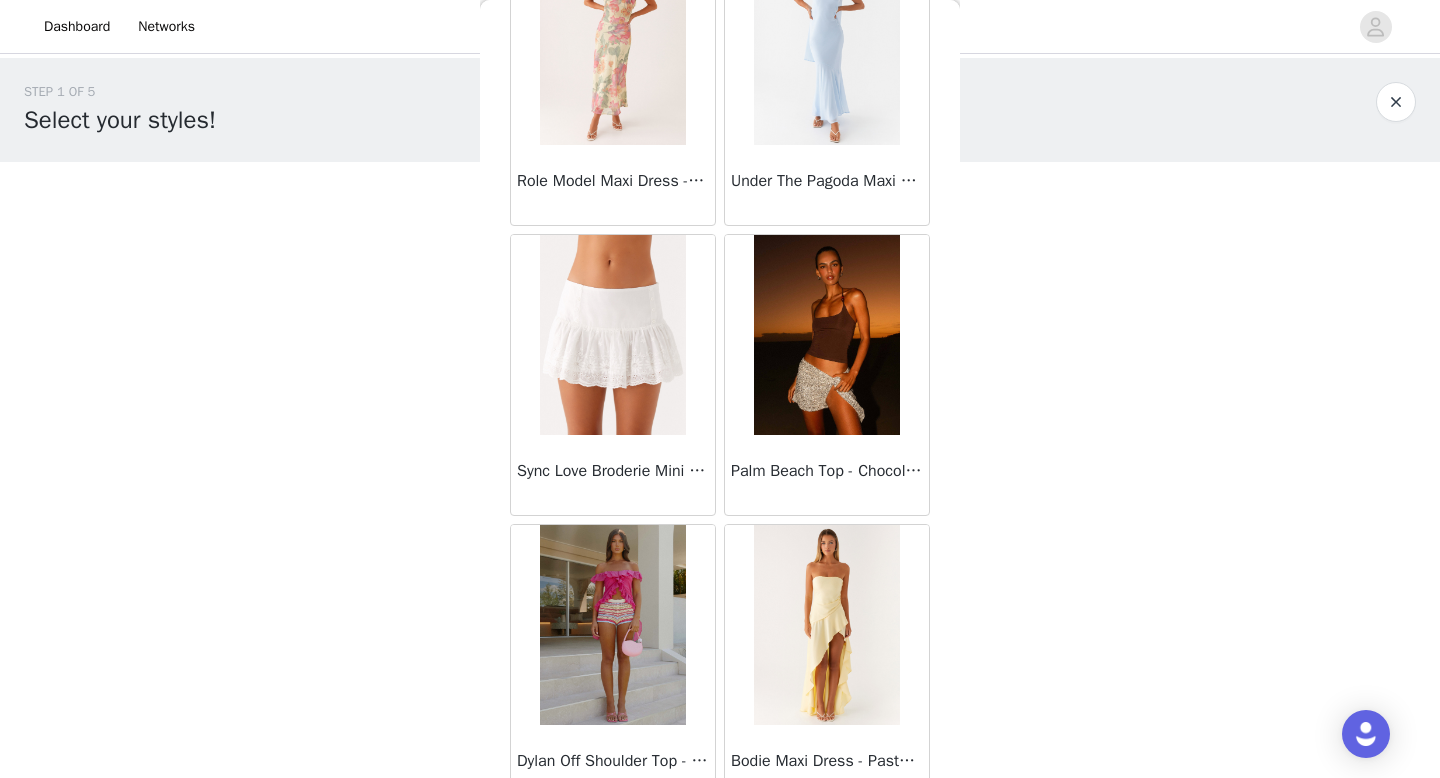 scroll, scrollTop: 16782, scrollLeft: 0, axis: vertical 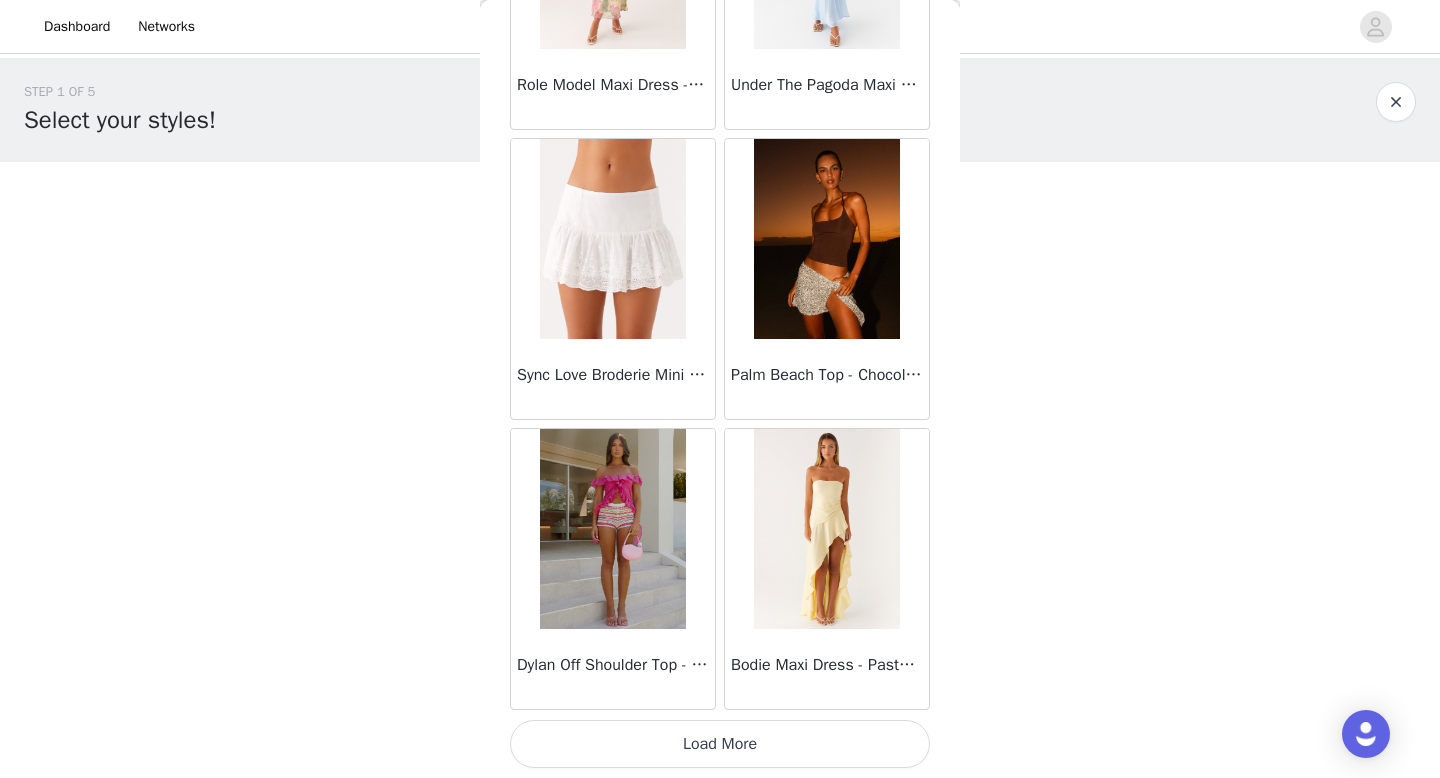 click on "Load More" at bounding box center [720, 744] 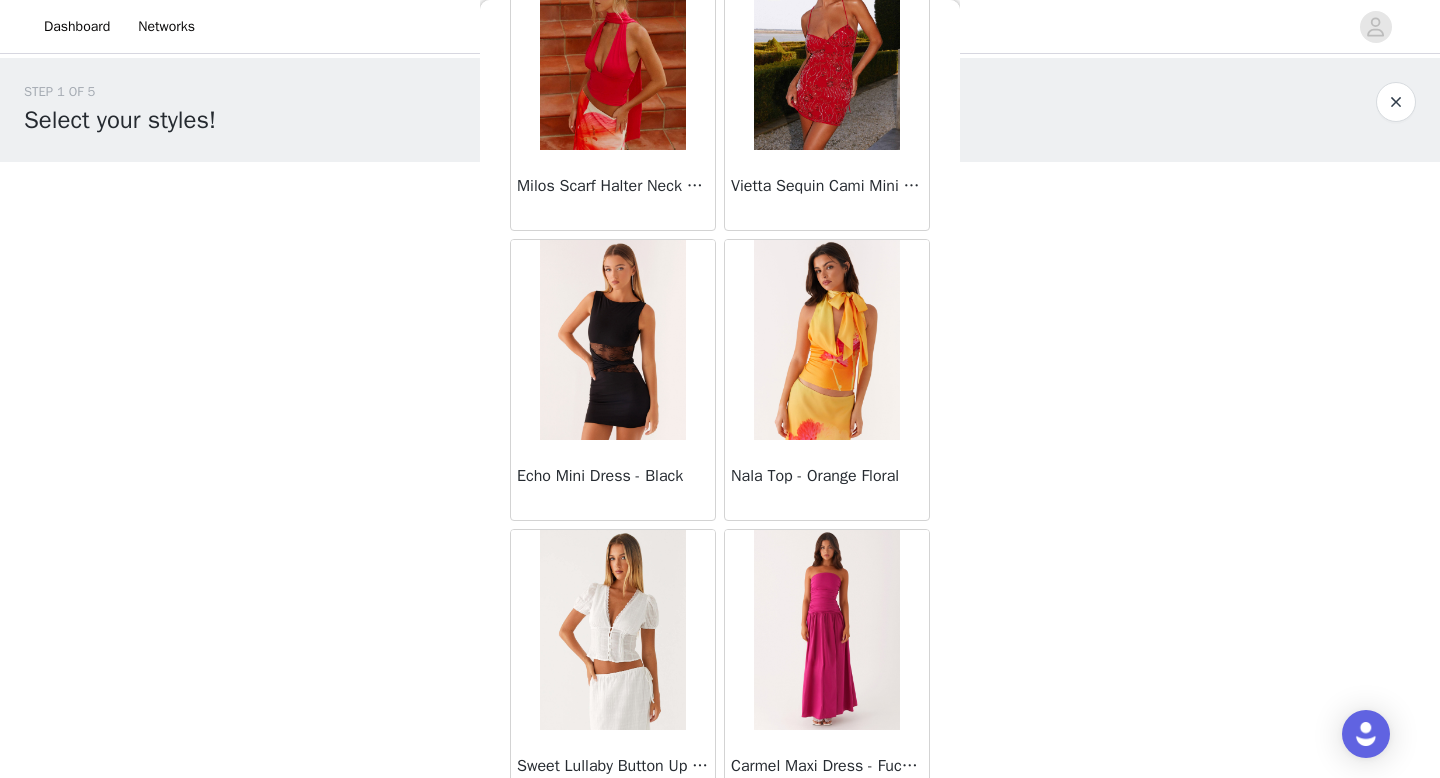 scroll, scrollTop: 19682, scrollLeft: 0, axis: vertical 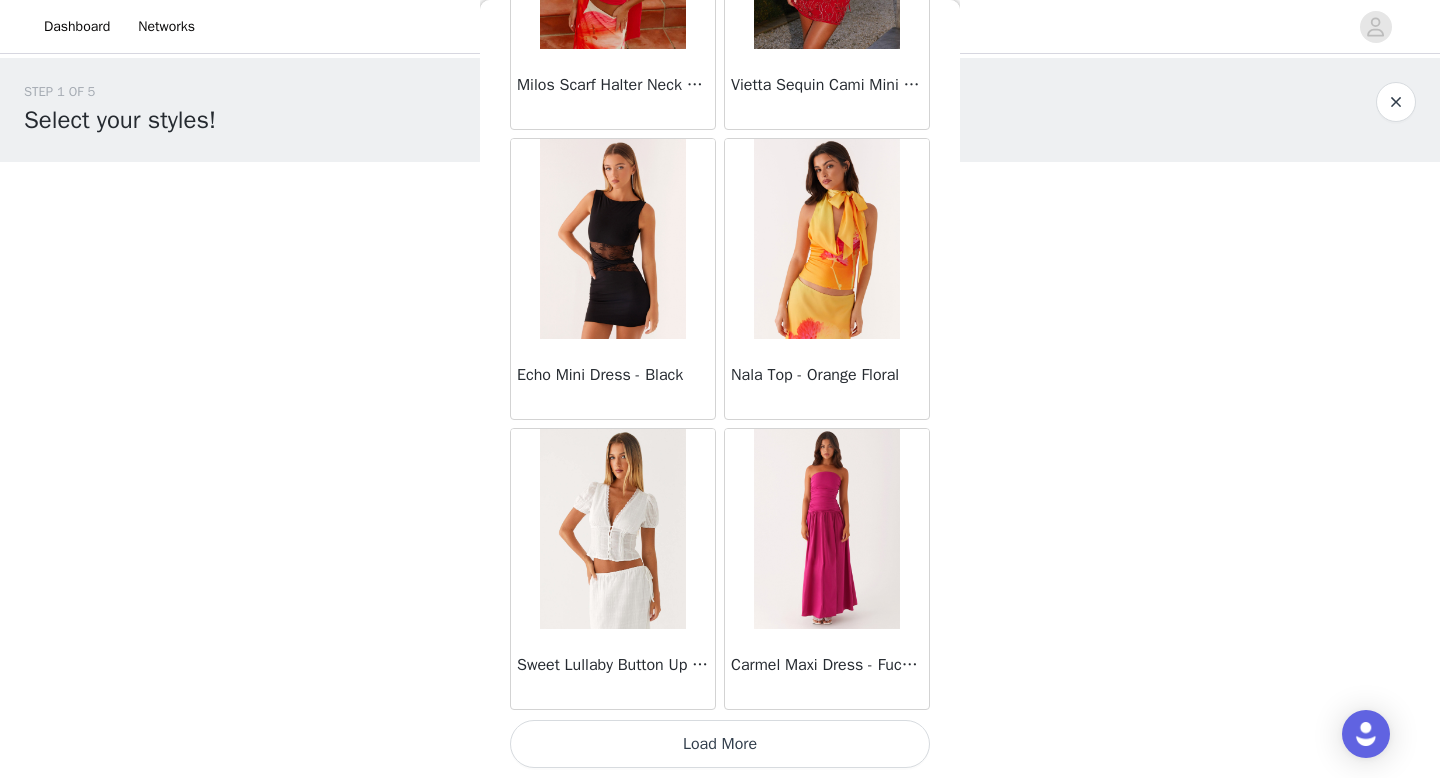 click on "Load More" at bounding box center (720, 744) 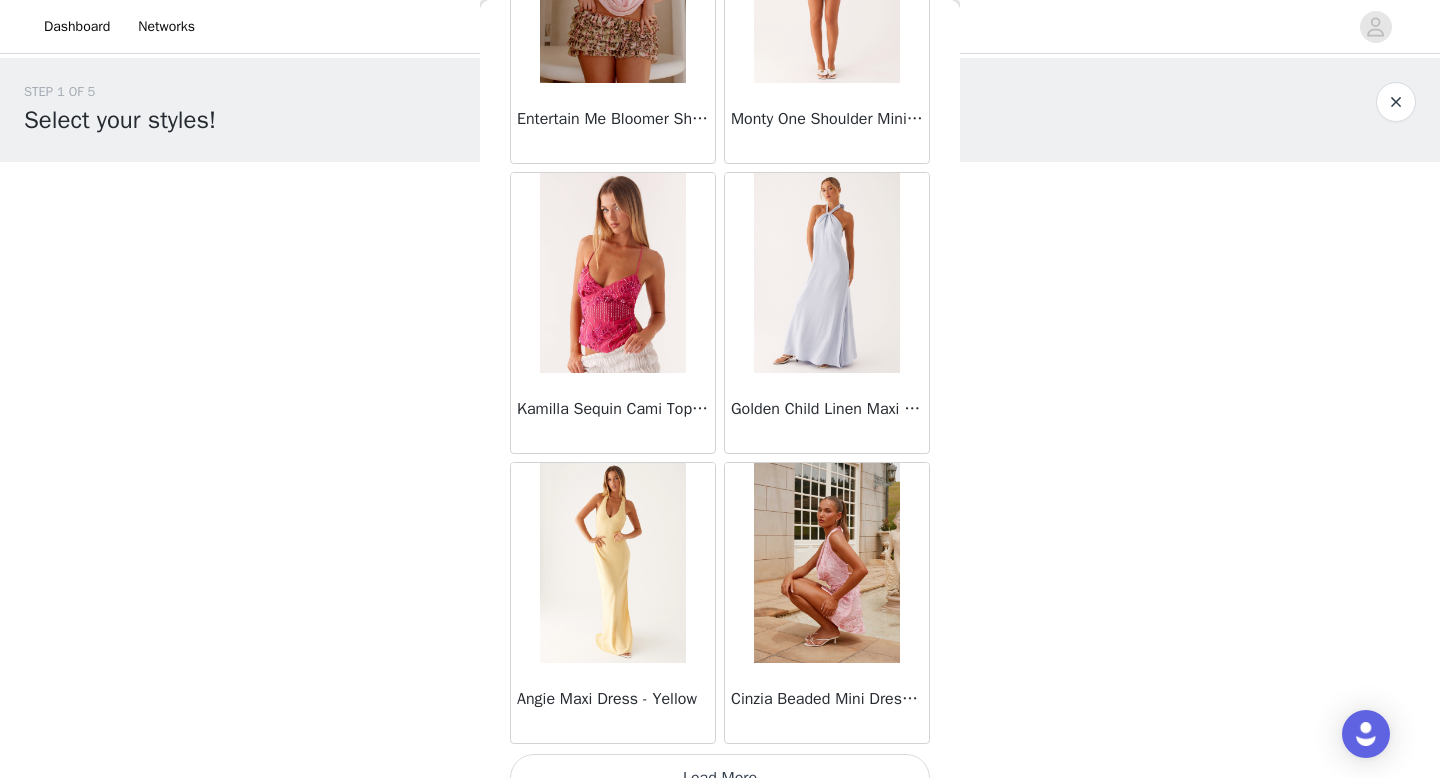 scroll, scrollTop: 22582, scrollLeft: 0, axis: vertical 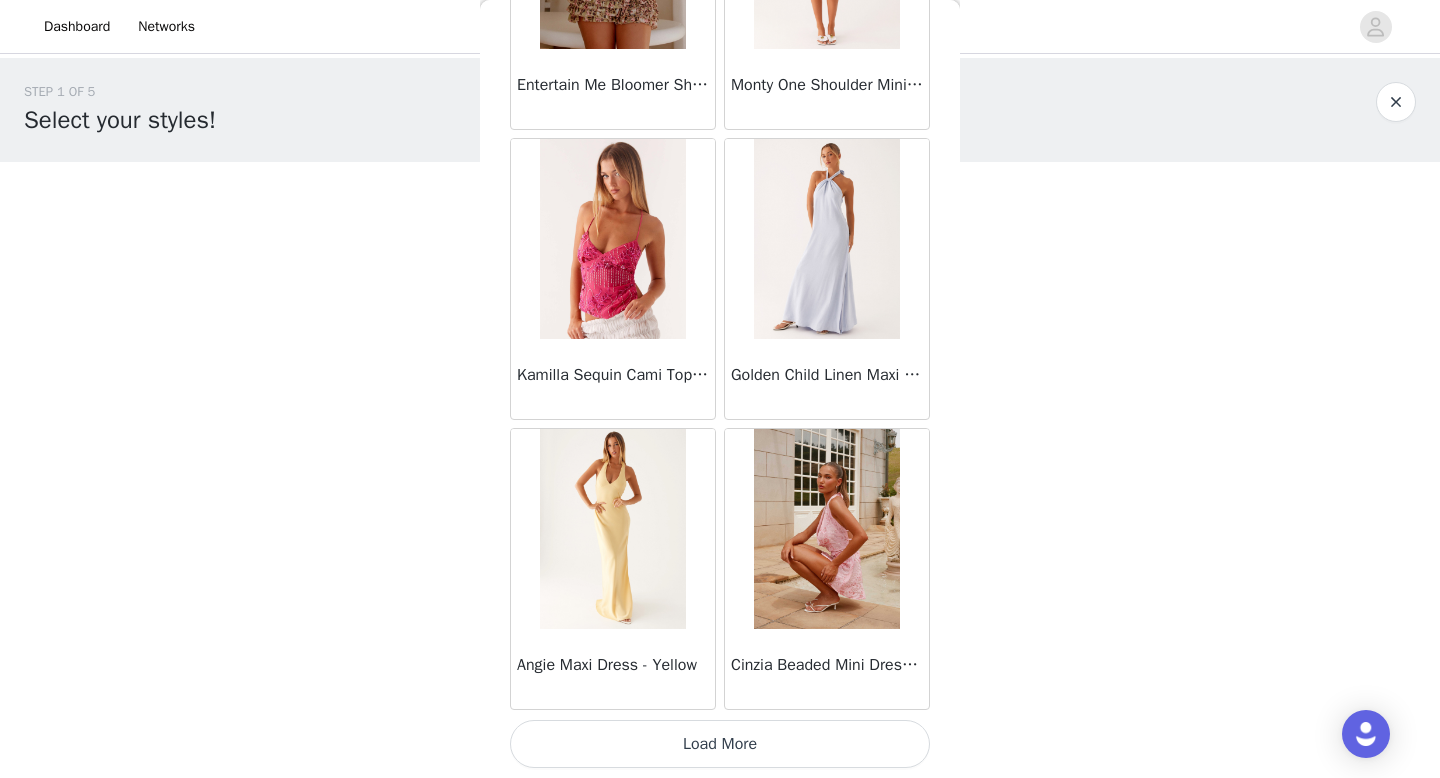 click on "Load More" at bounding box center [720, 744] 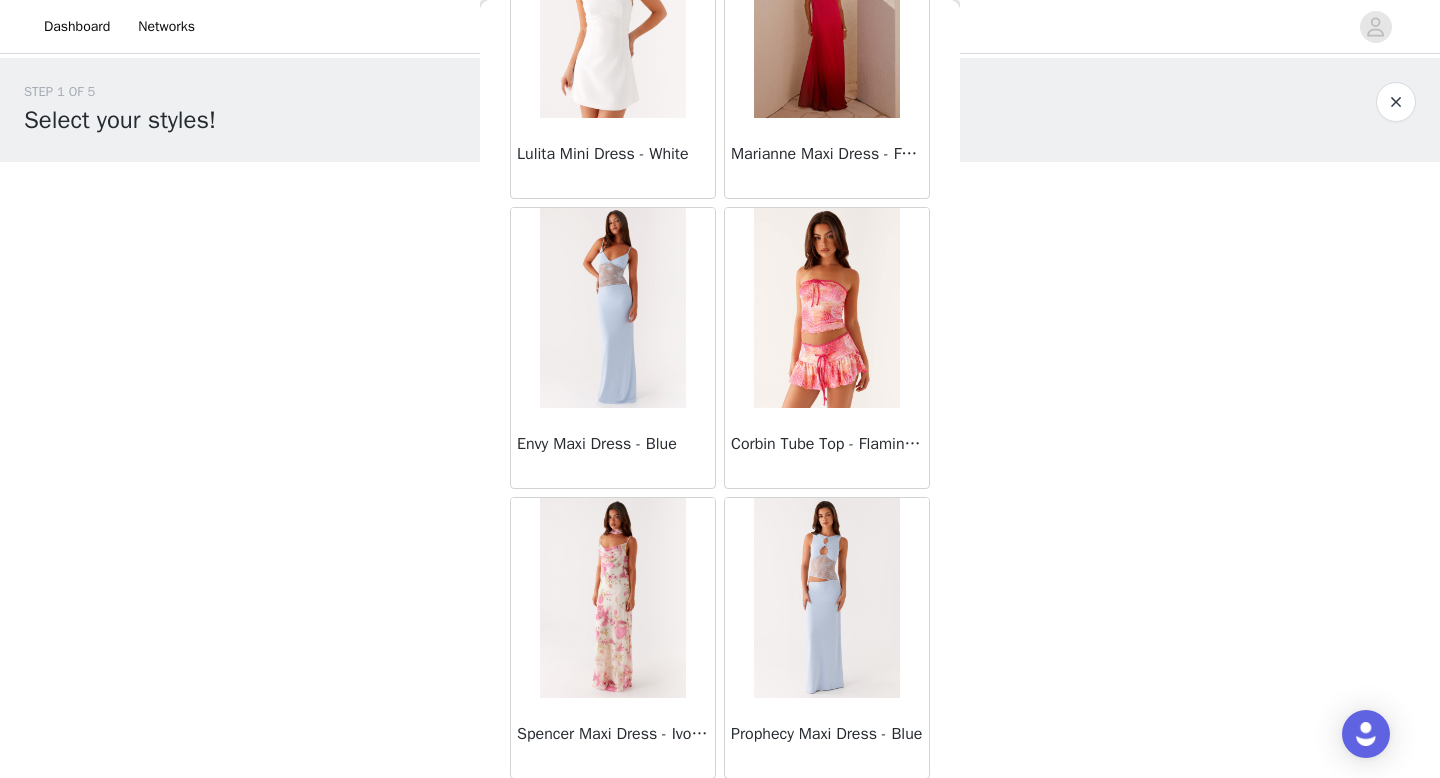 scroll, scrollTop: 25482, scrollLeft: 0, axis: vertical 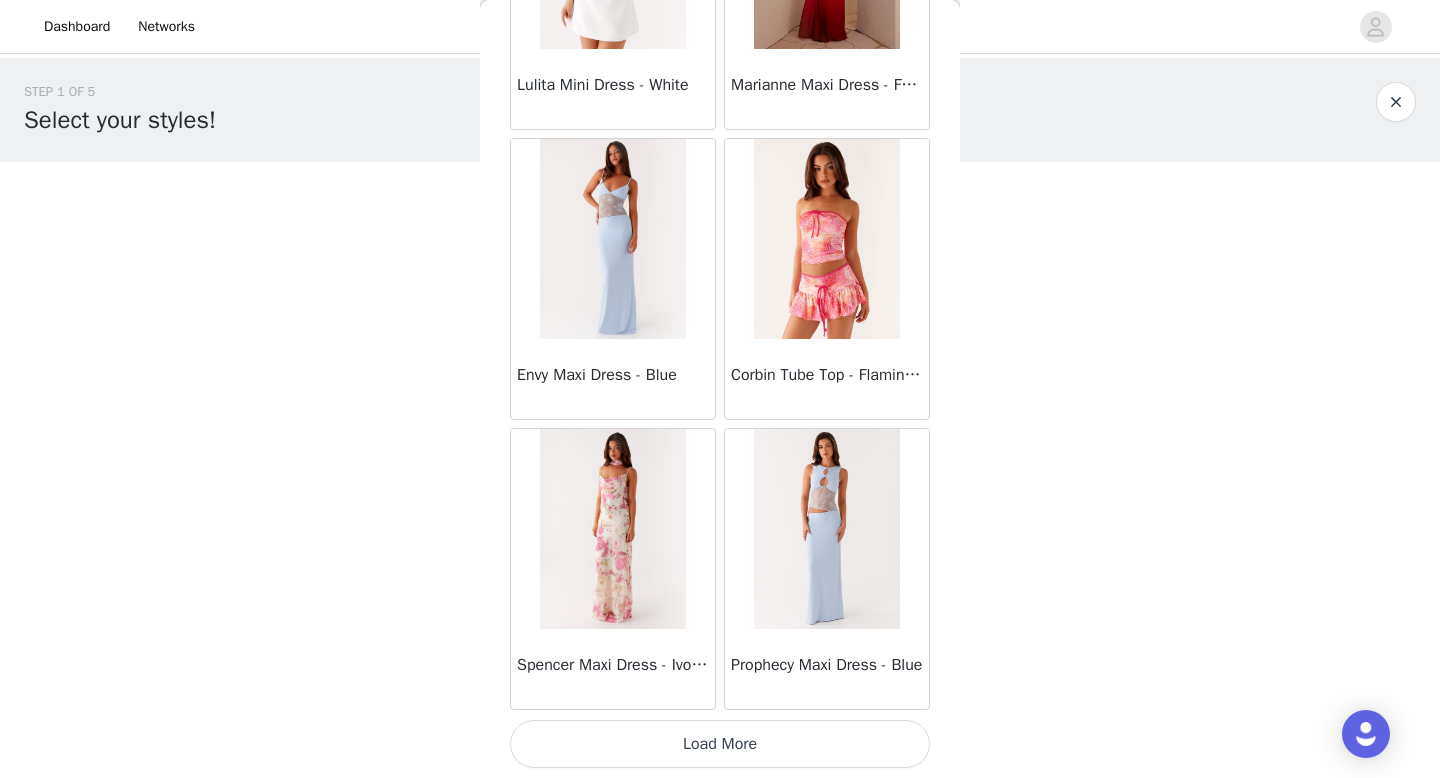 click on "Load More" at bounding box center (720, 744) 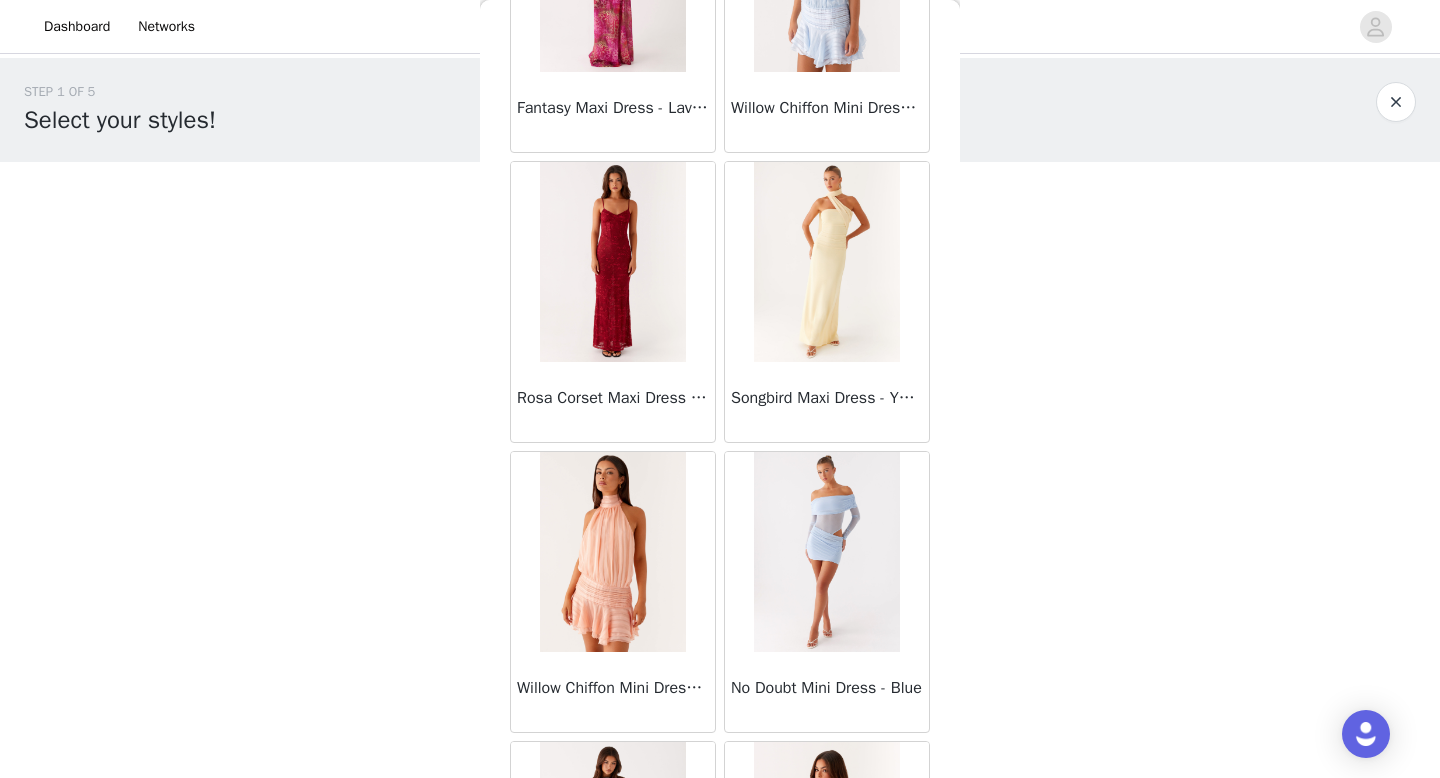 scroll, scrollTop: 27780, scrollLeft: 0, axis: vertical 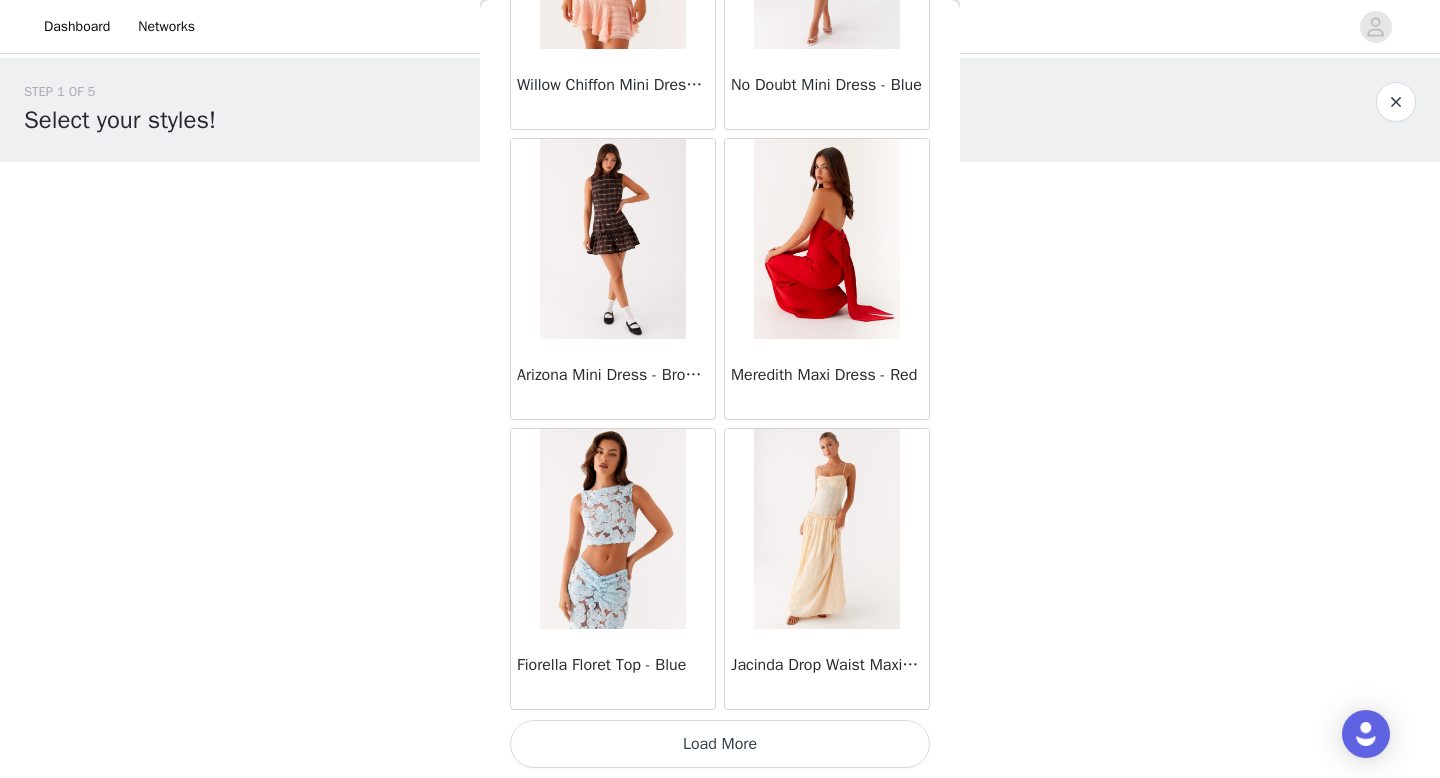 click on "Load More" at bounding box center [720, 744] 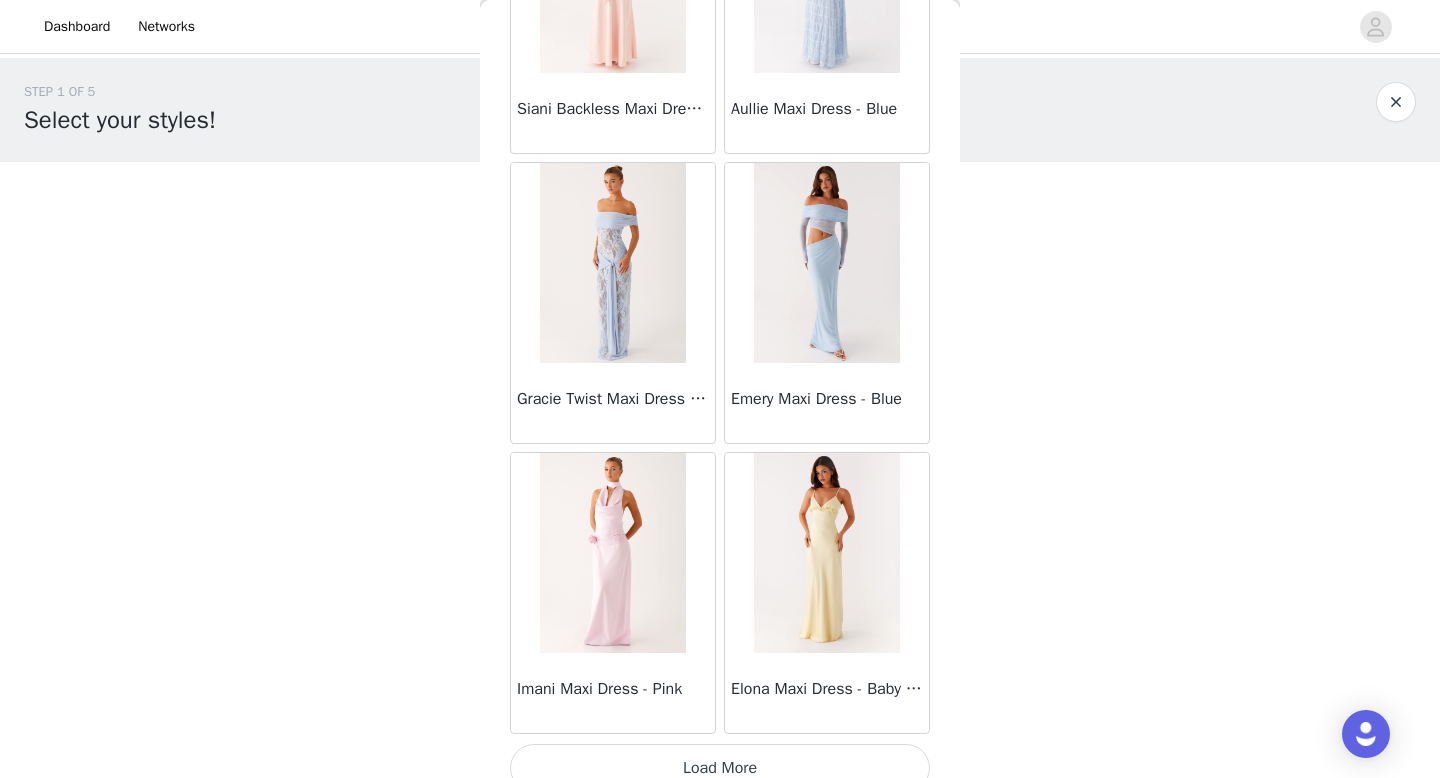 scroll, scrollTop: 31282, scrollLeft: 0, axis: vertical 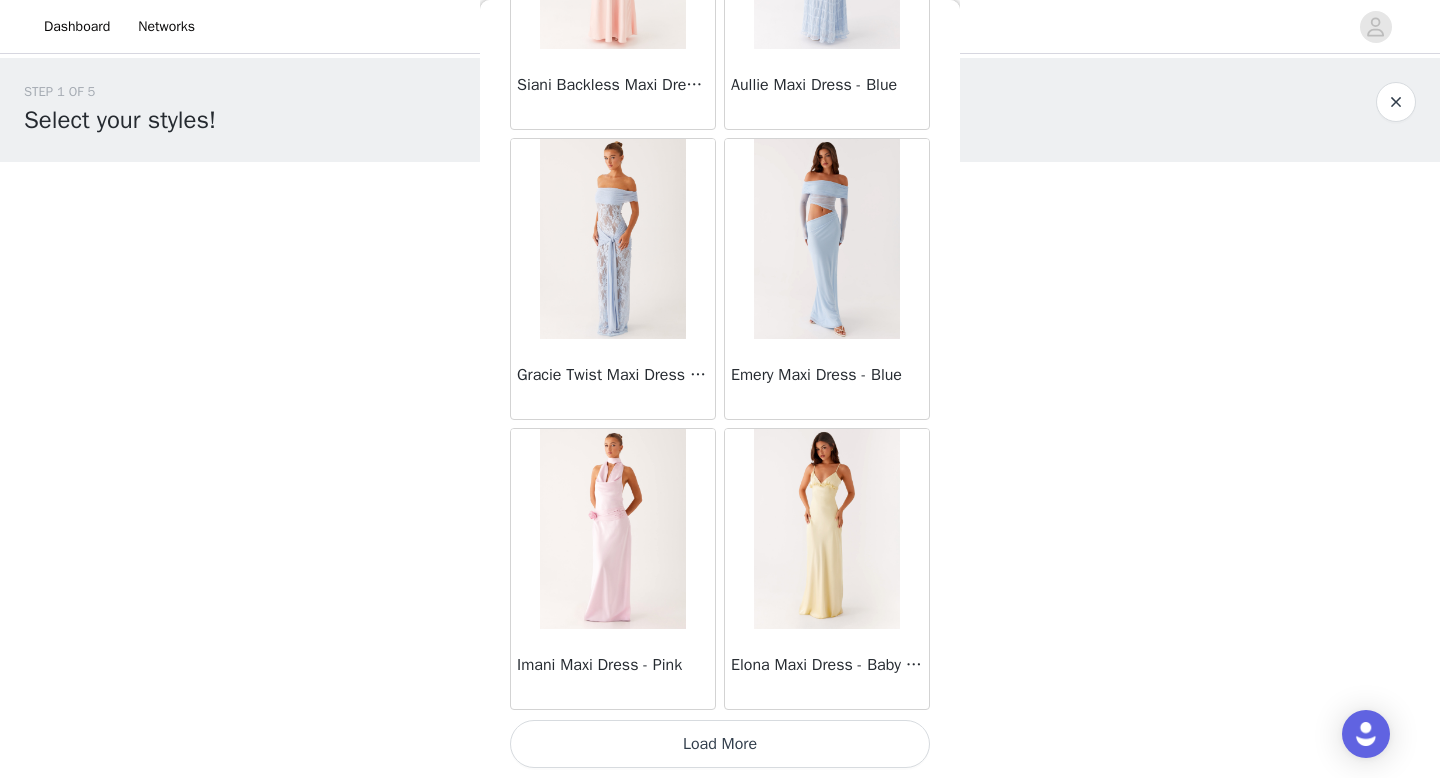 click on "Load More" at bounding box center [720, 744] 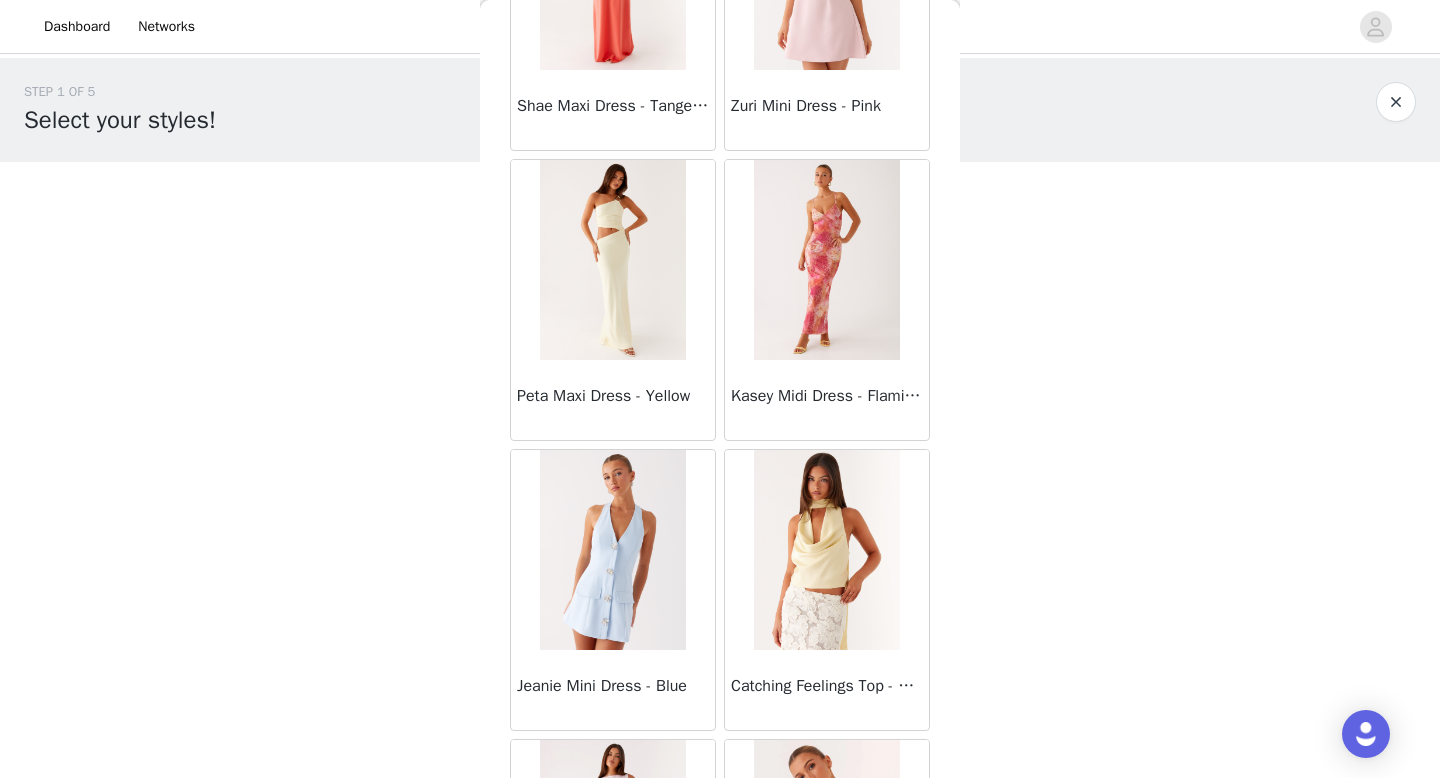 scroll, scrollTop: 32589, scrollLeft: 0, axis: vertical 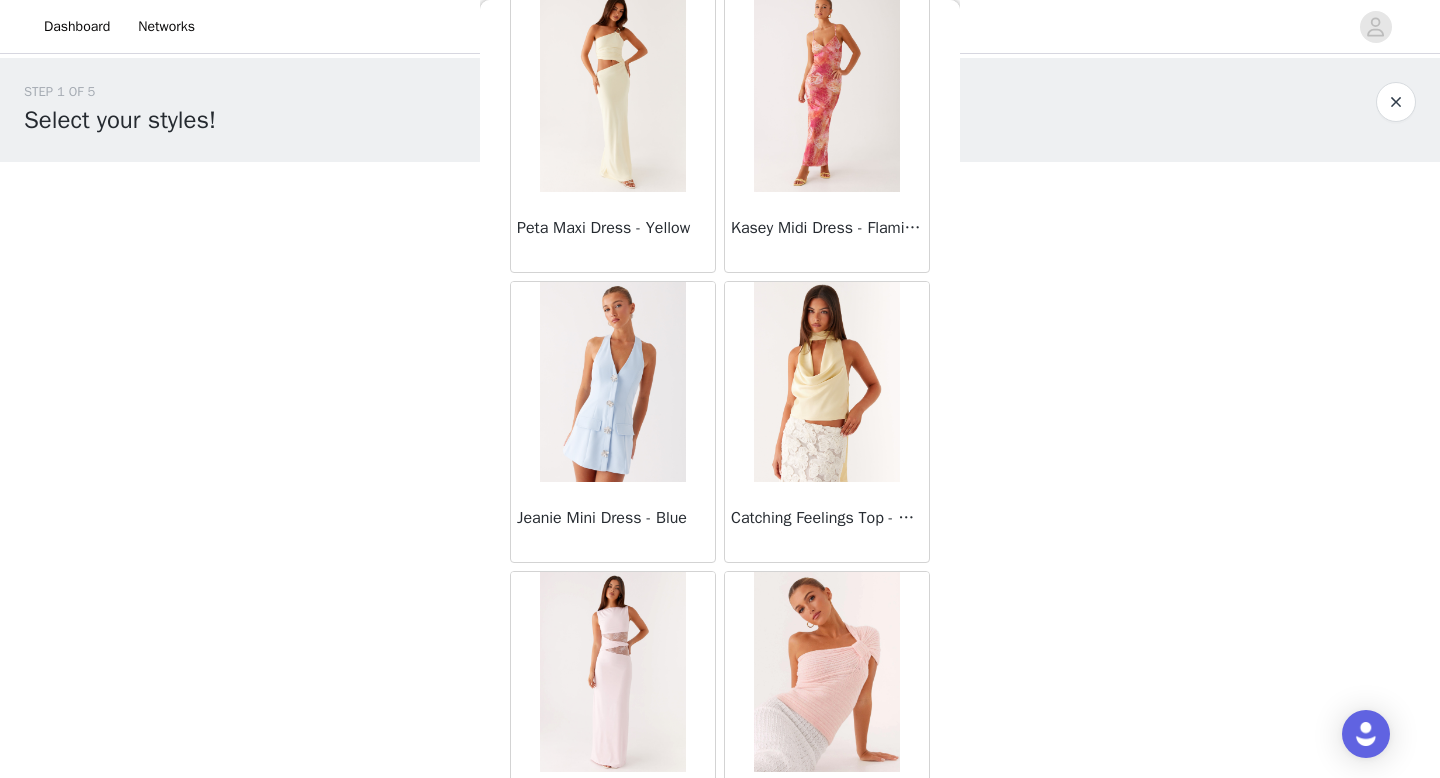 click at bounding box center [612, 382] 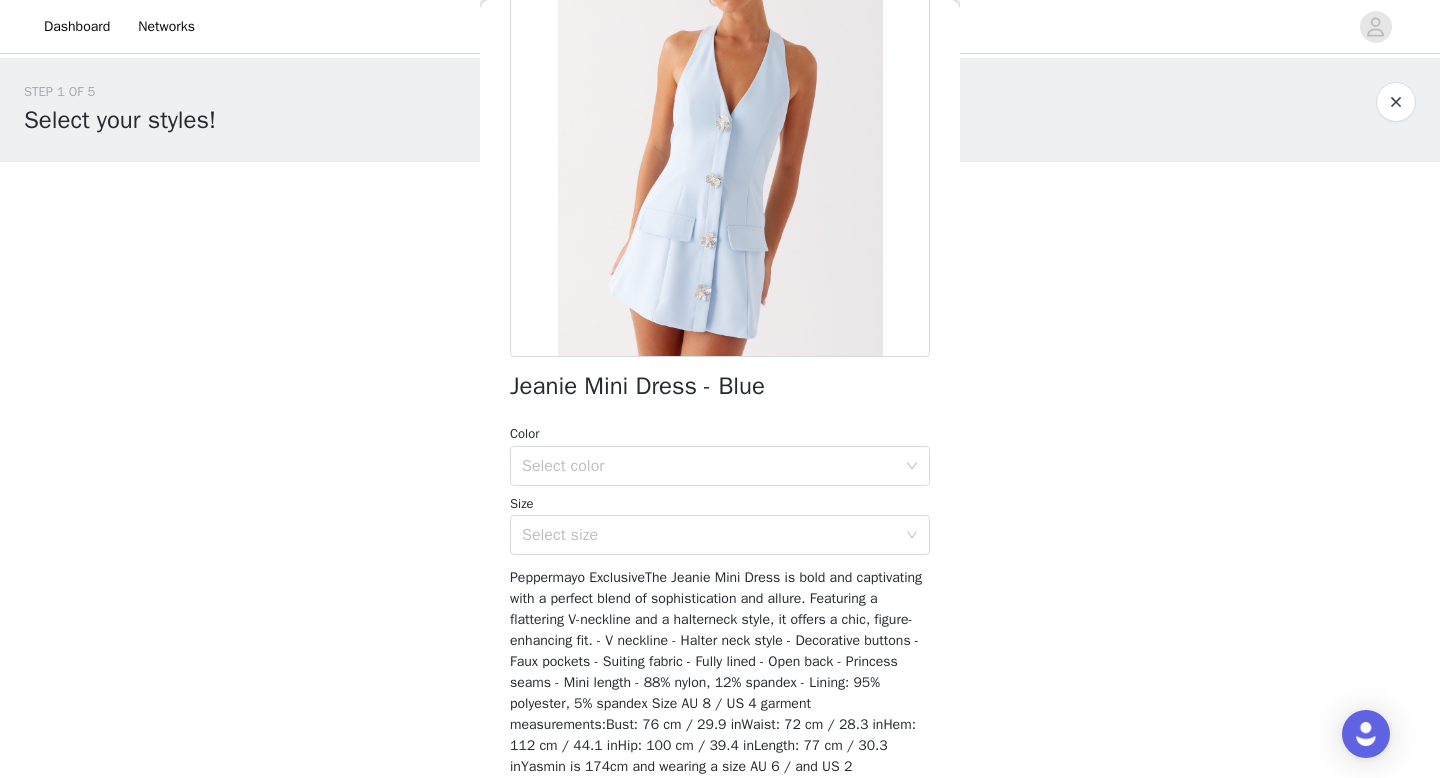 scroll, scrollTop: 206, scrollLeft: 0, axis: vertical 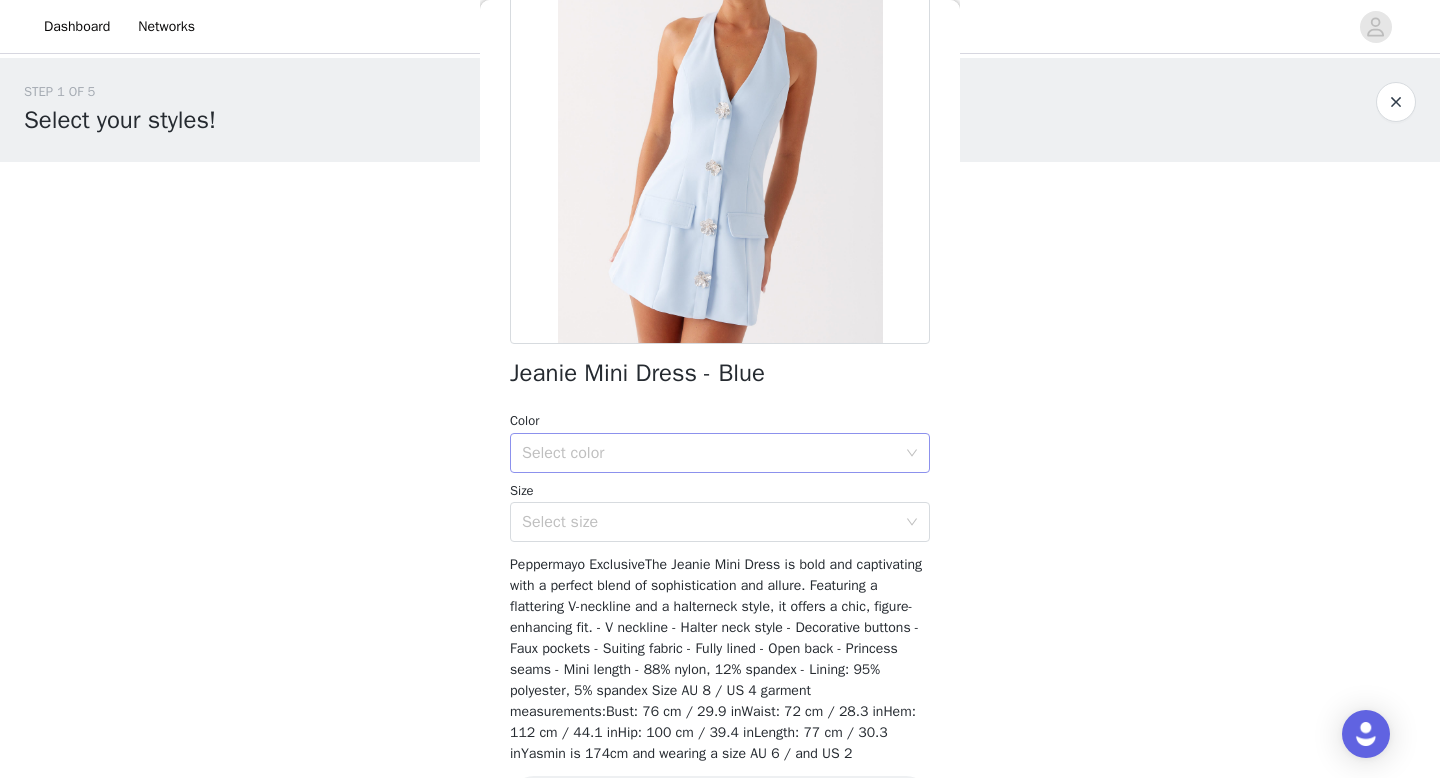 click on "Select color" at bounding box center [709, 453] 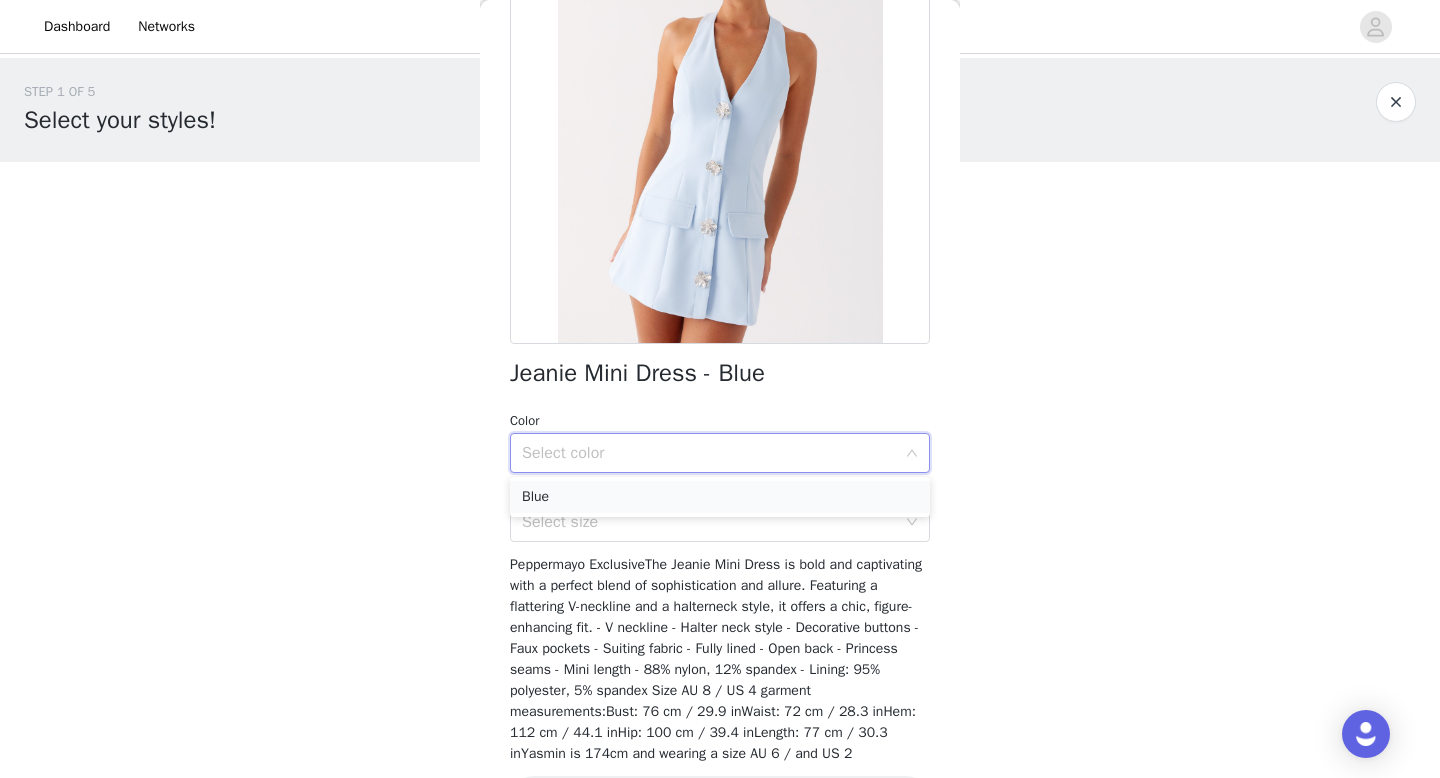 click on "Blue" at bounding box center [720, 497] 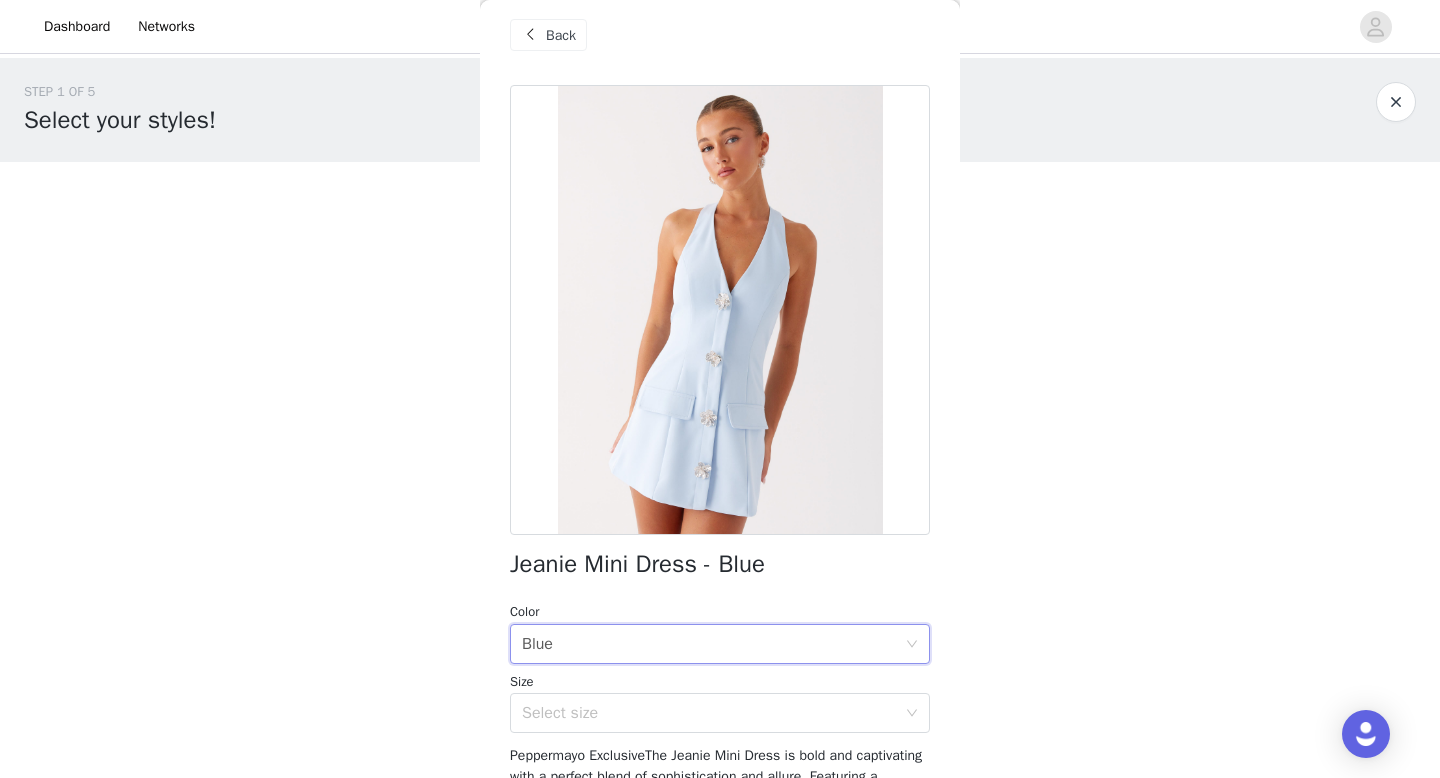 scroll, scrollTop: 276, scrollLeft: 0, axis: vertical 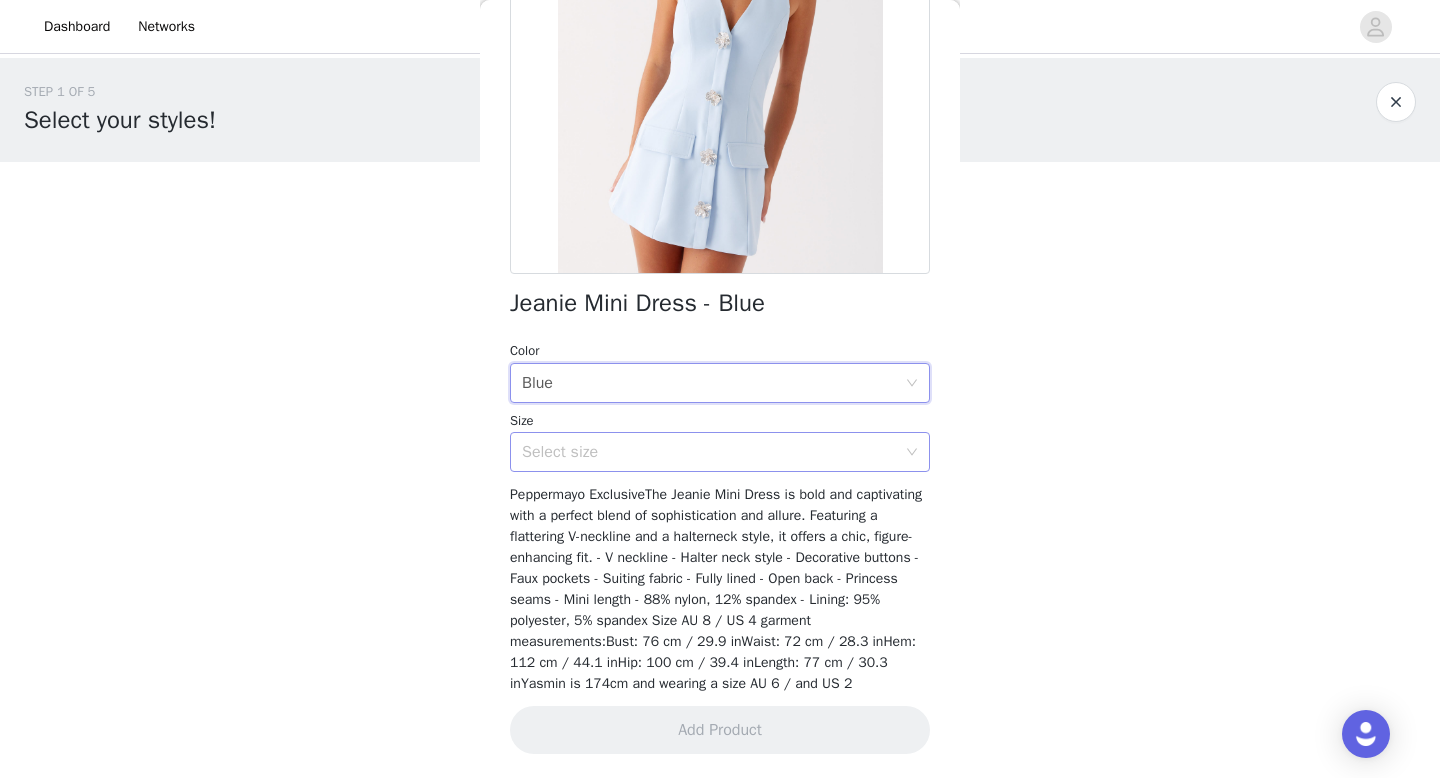 click on "Select size" at bounding box center [709, 452] 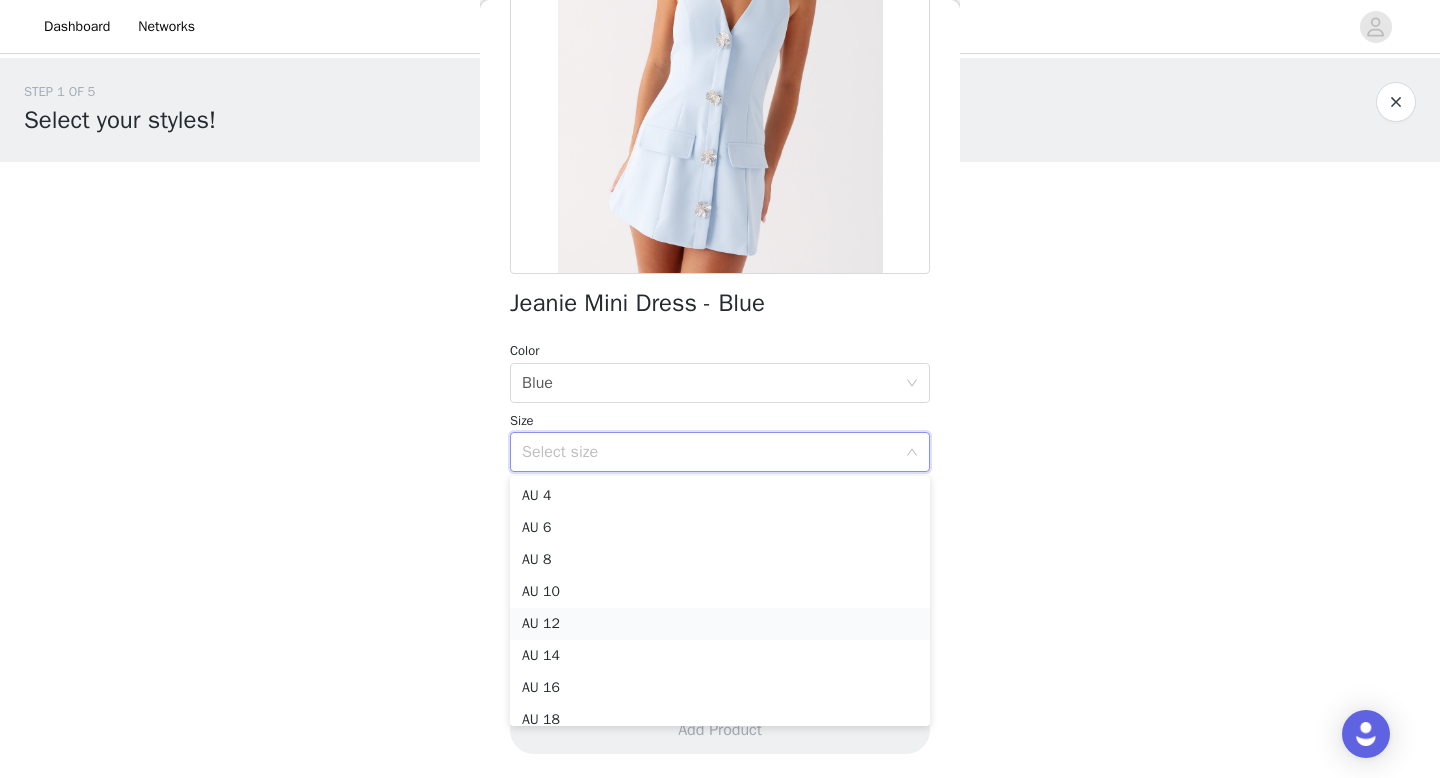 click on "AU 12" at bounding box center [720, 624] 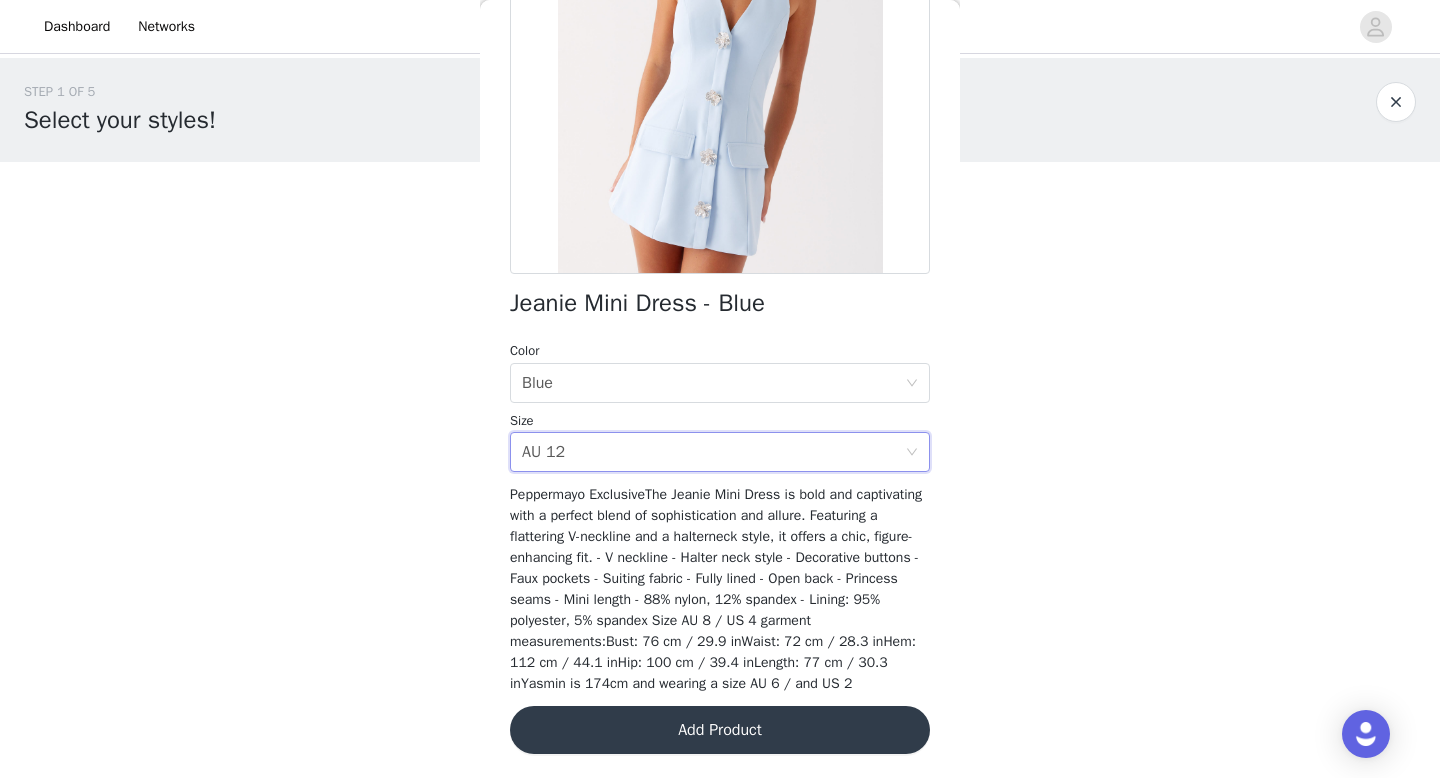 click on "Add Product" at bounding box center (720, 730) 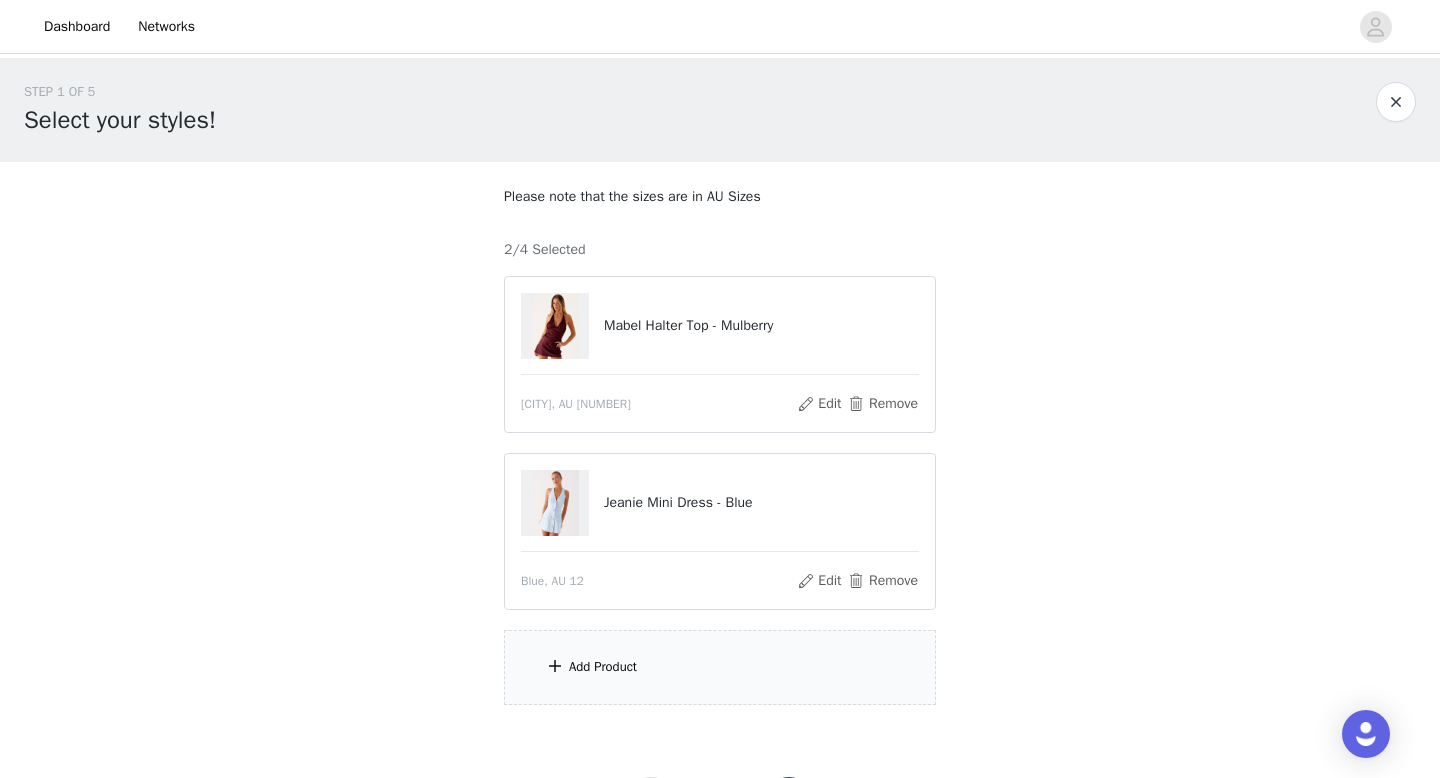 scroll, scrollTop: 94, scrollLeft: 0, axis: vertical 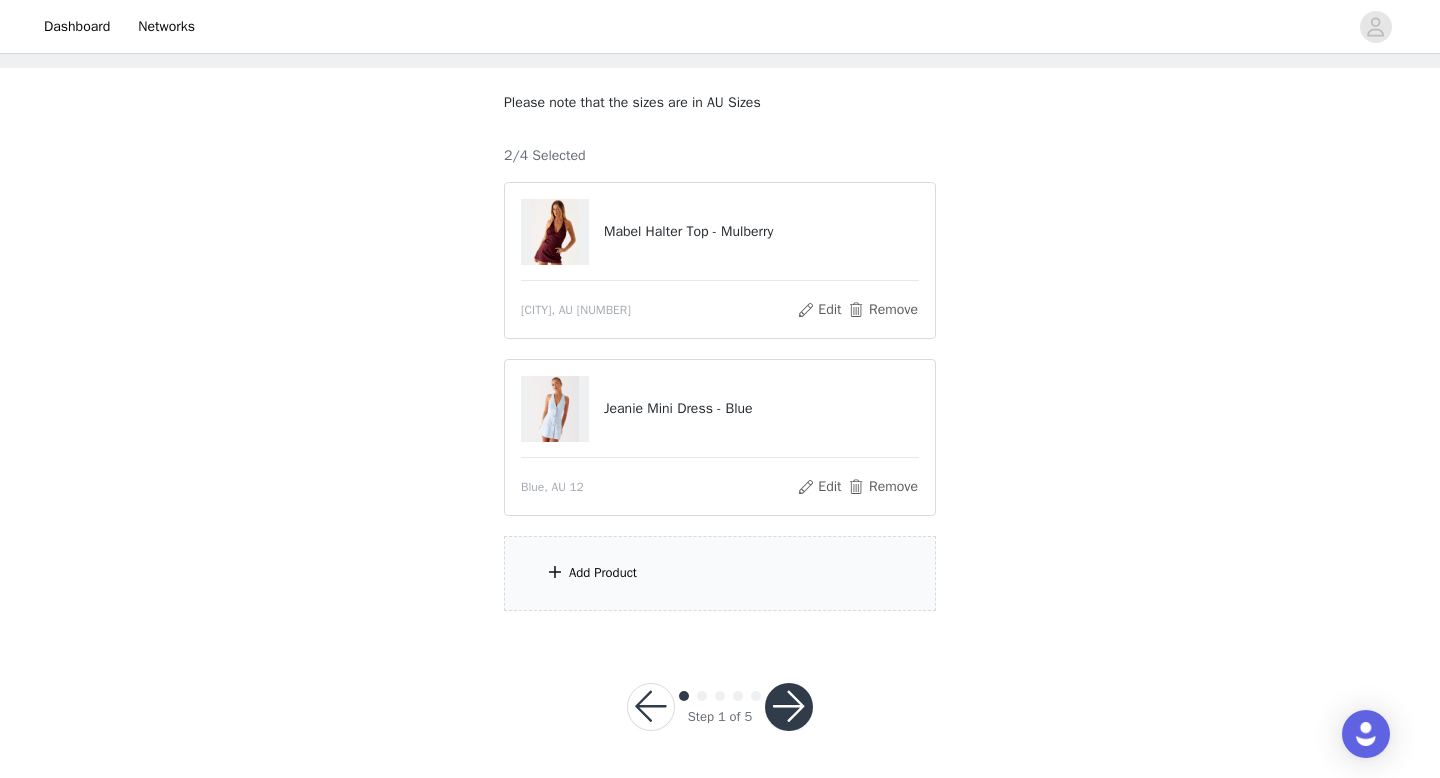 click on "Add Product" at bounding box center [720, 573] 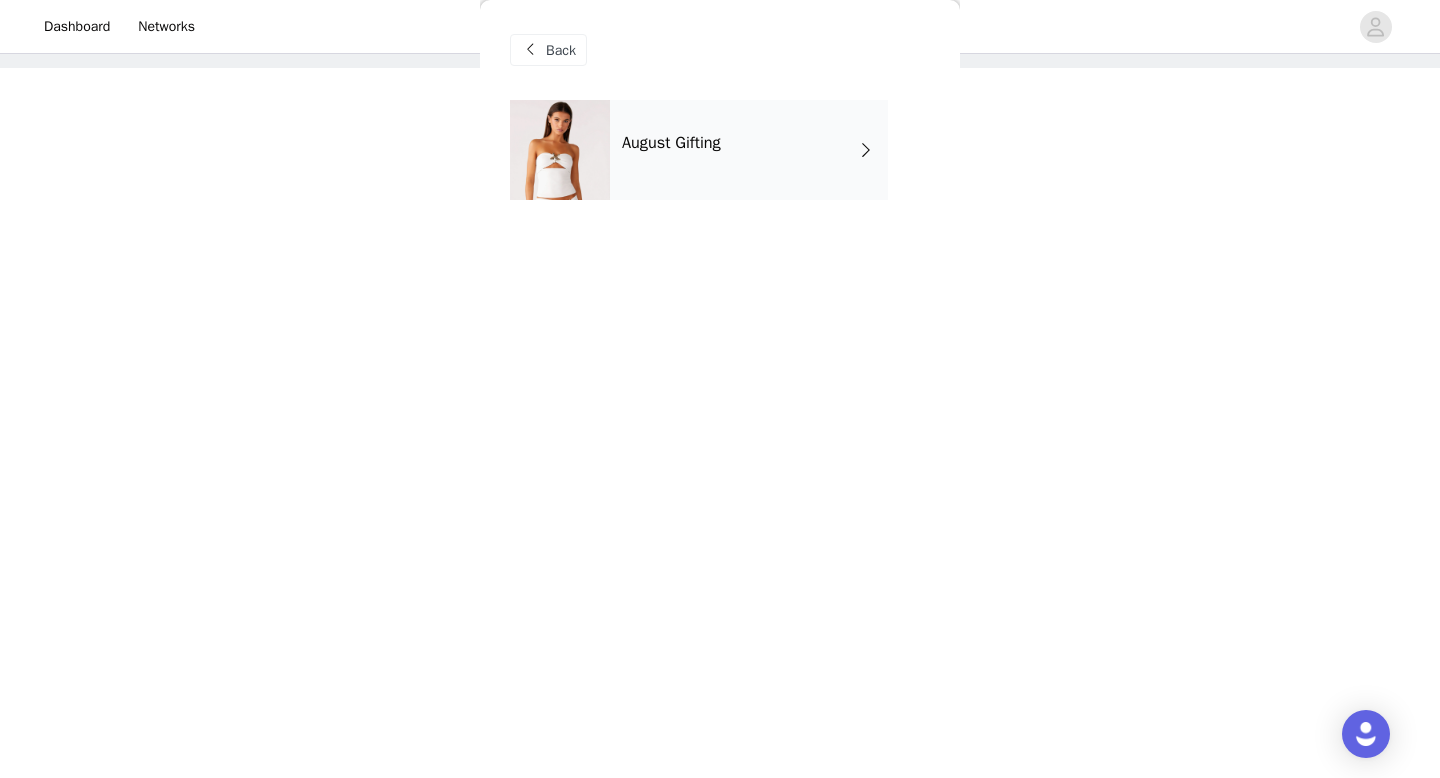 click on "August Gifting" at bounding box center (749, 150) 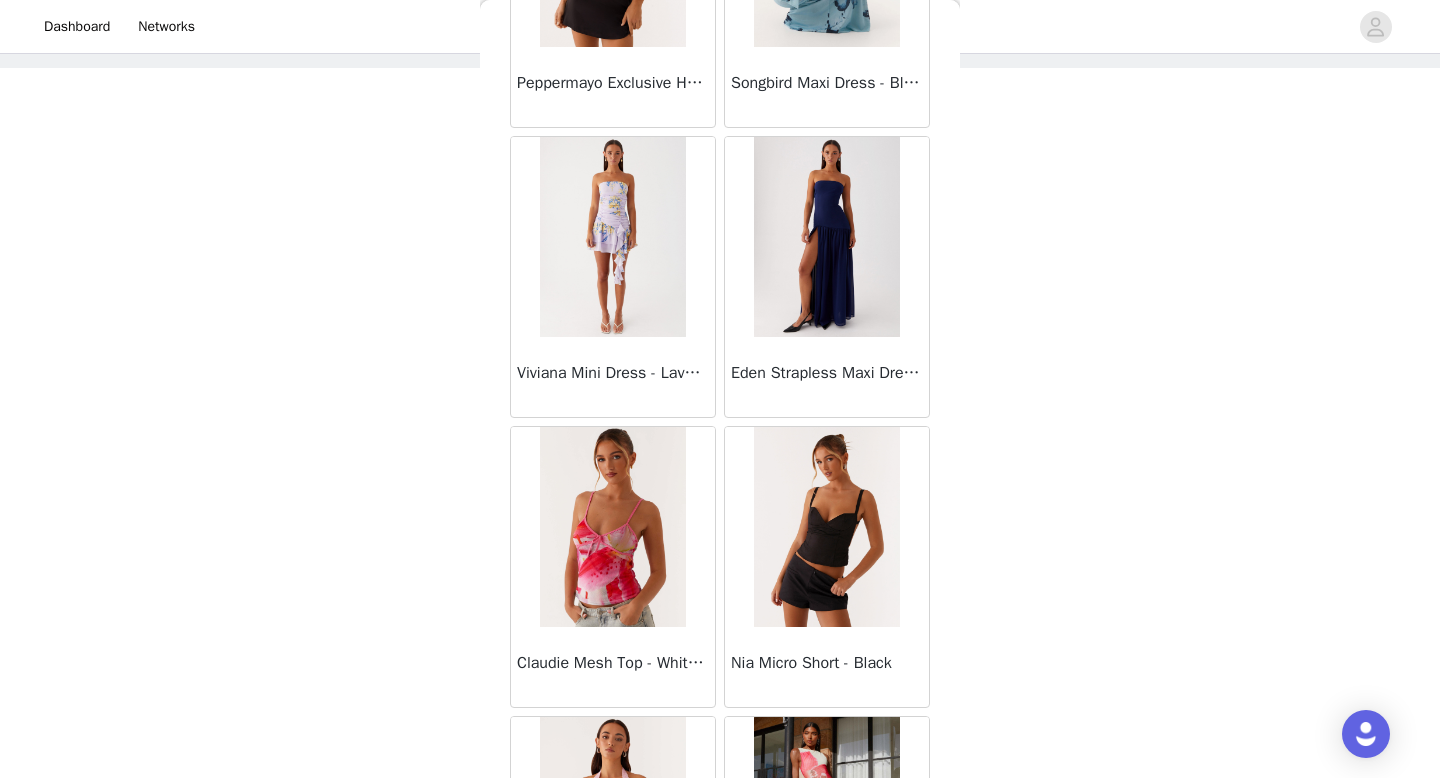 scroll, scrollTop: 2282, scrollLeft: 0, axis: vertical 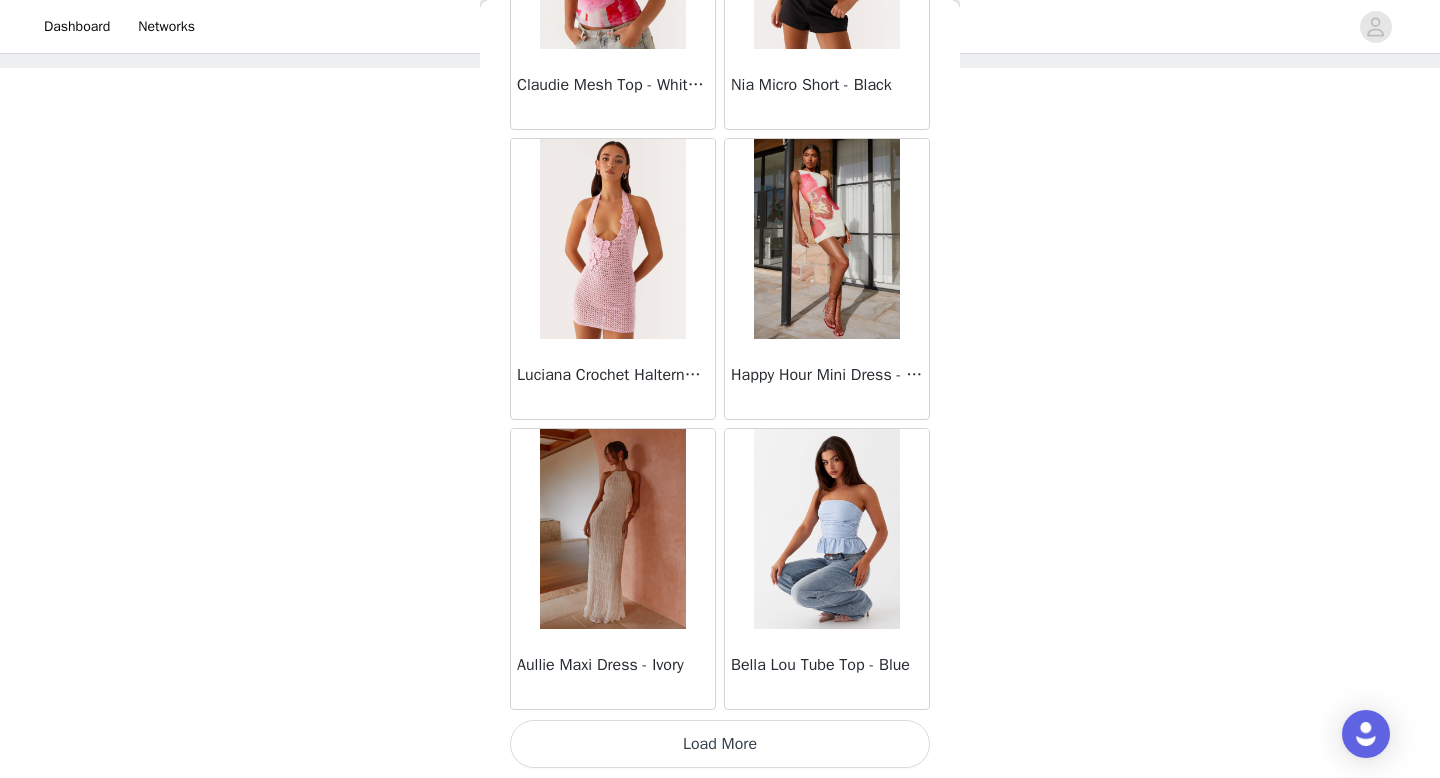 click on "Load More" at bounding box center (720, 744) 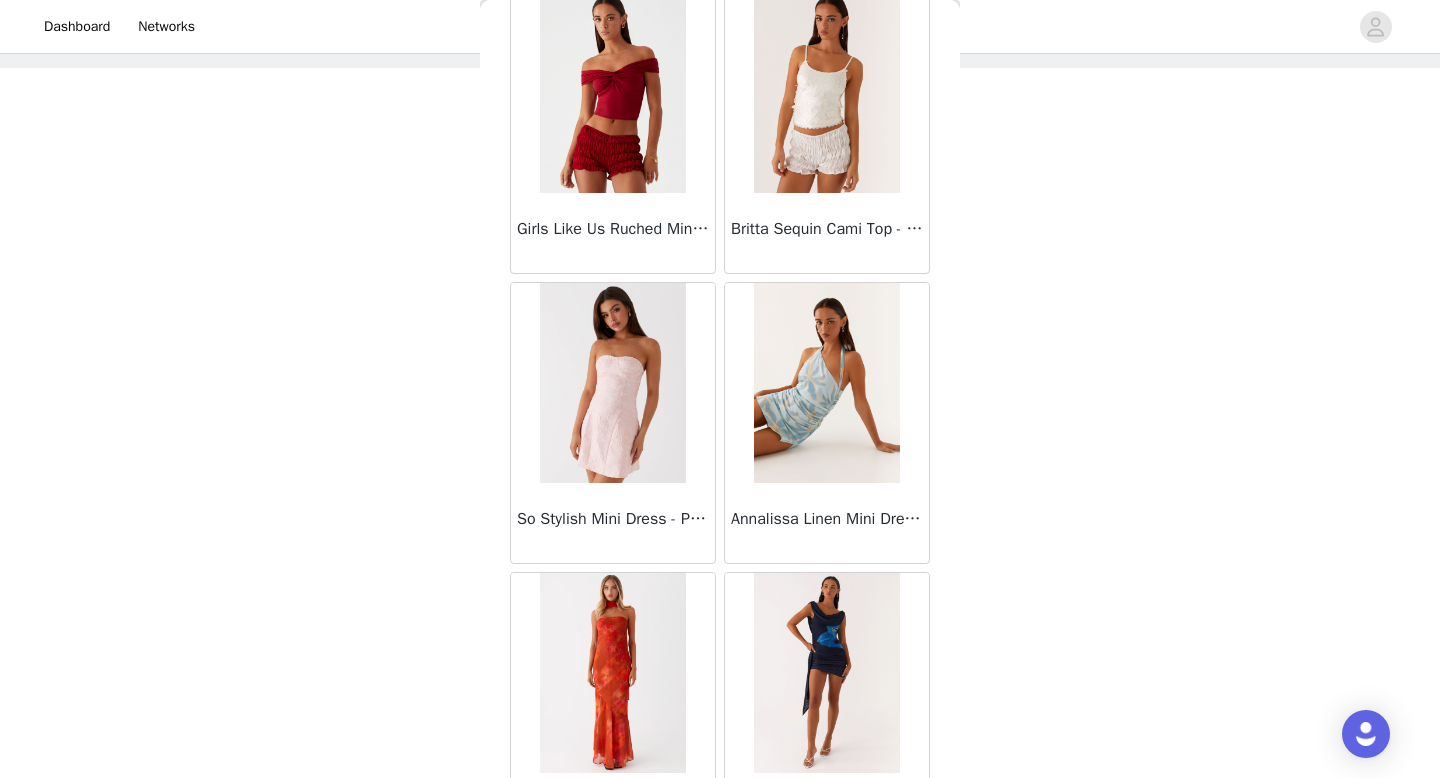scroll, scrollTop: 5182, scrollLeft: 0, axis: vertical 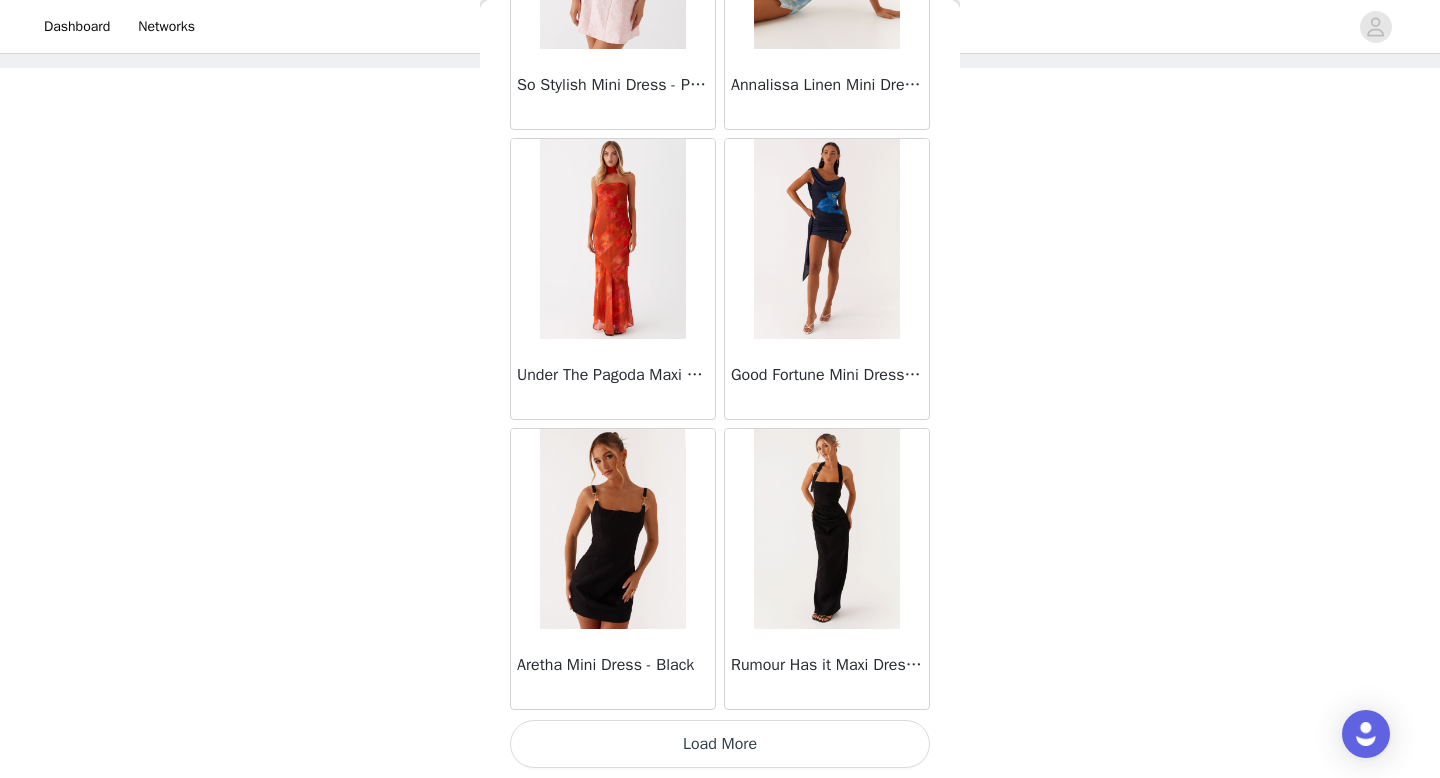 click on "Load More" at bounding box center [720, 744] 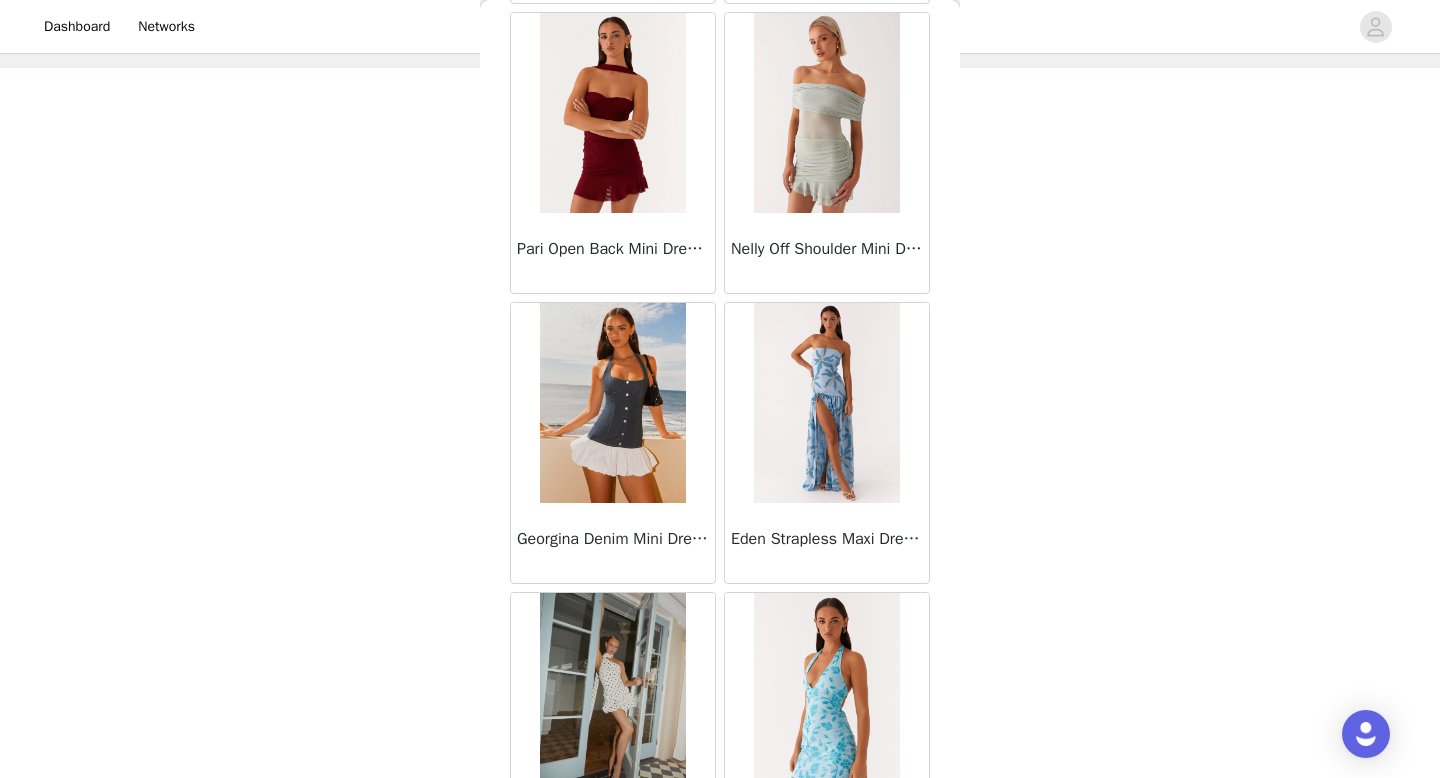 scroll, scrollTop: 8082, scrollLeft: 0, axis: vertical 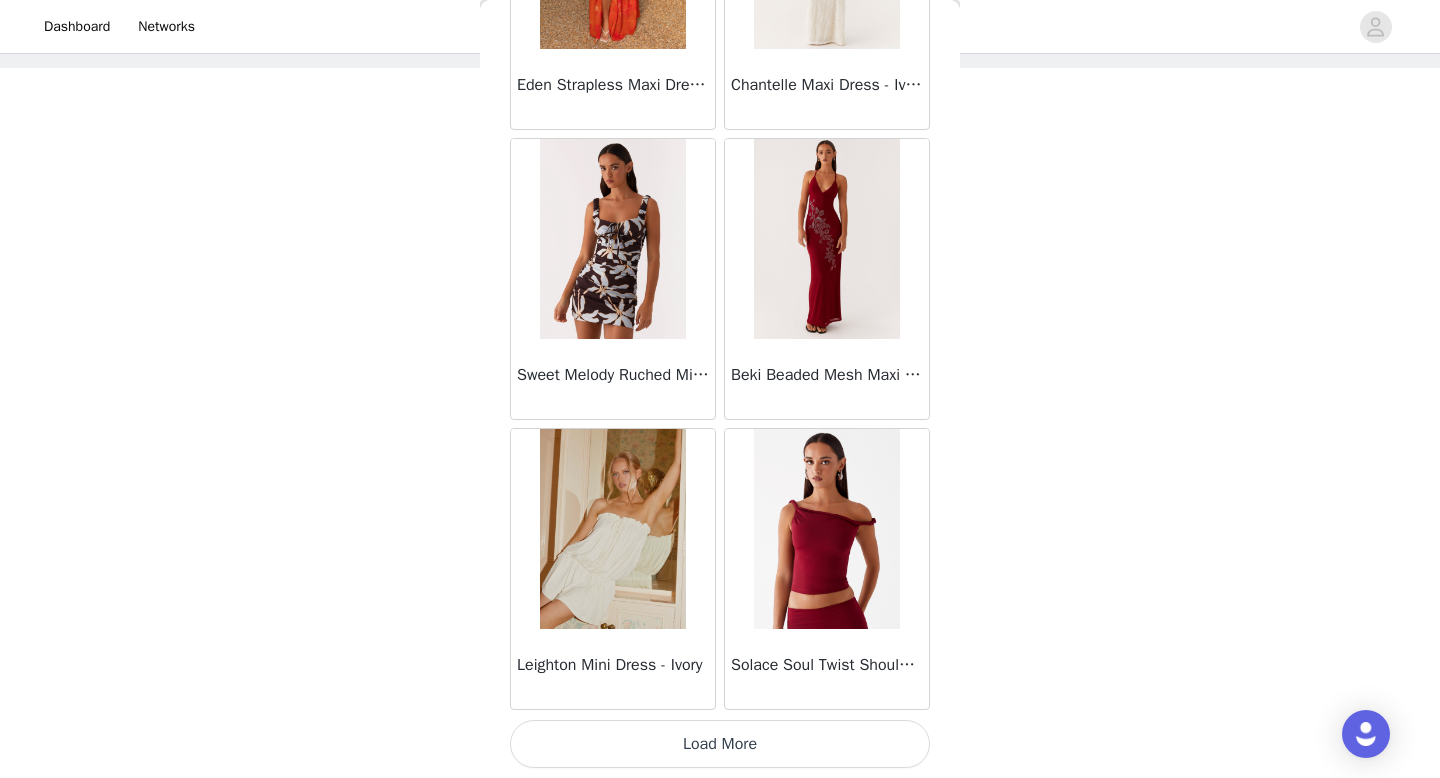 click on "Load More" at bounding box center [720, 744] 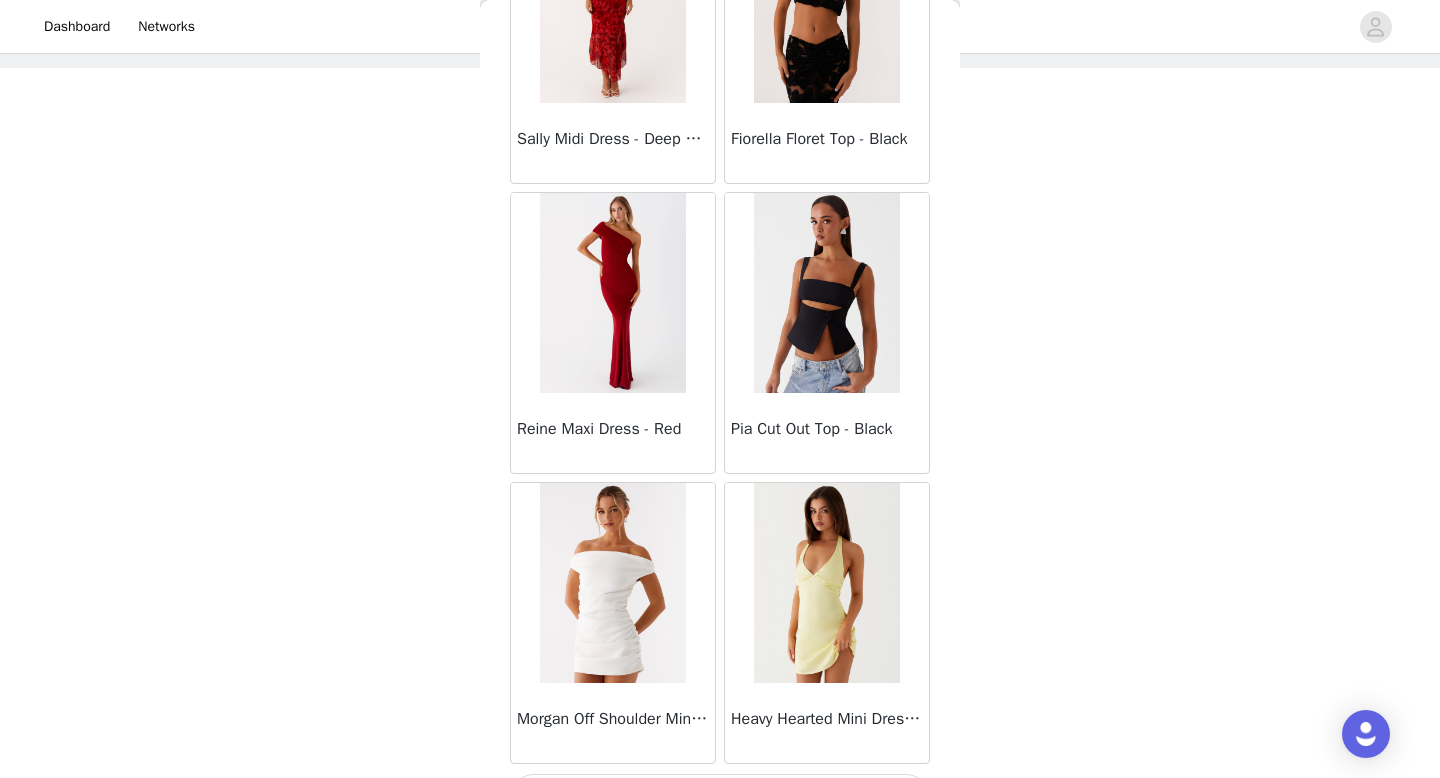 scroll, scrollTop: 10982, scrollLeft: 0, axis: vertical 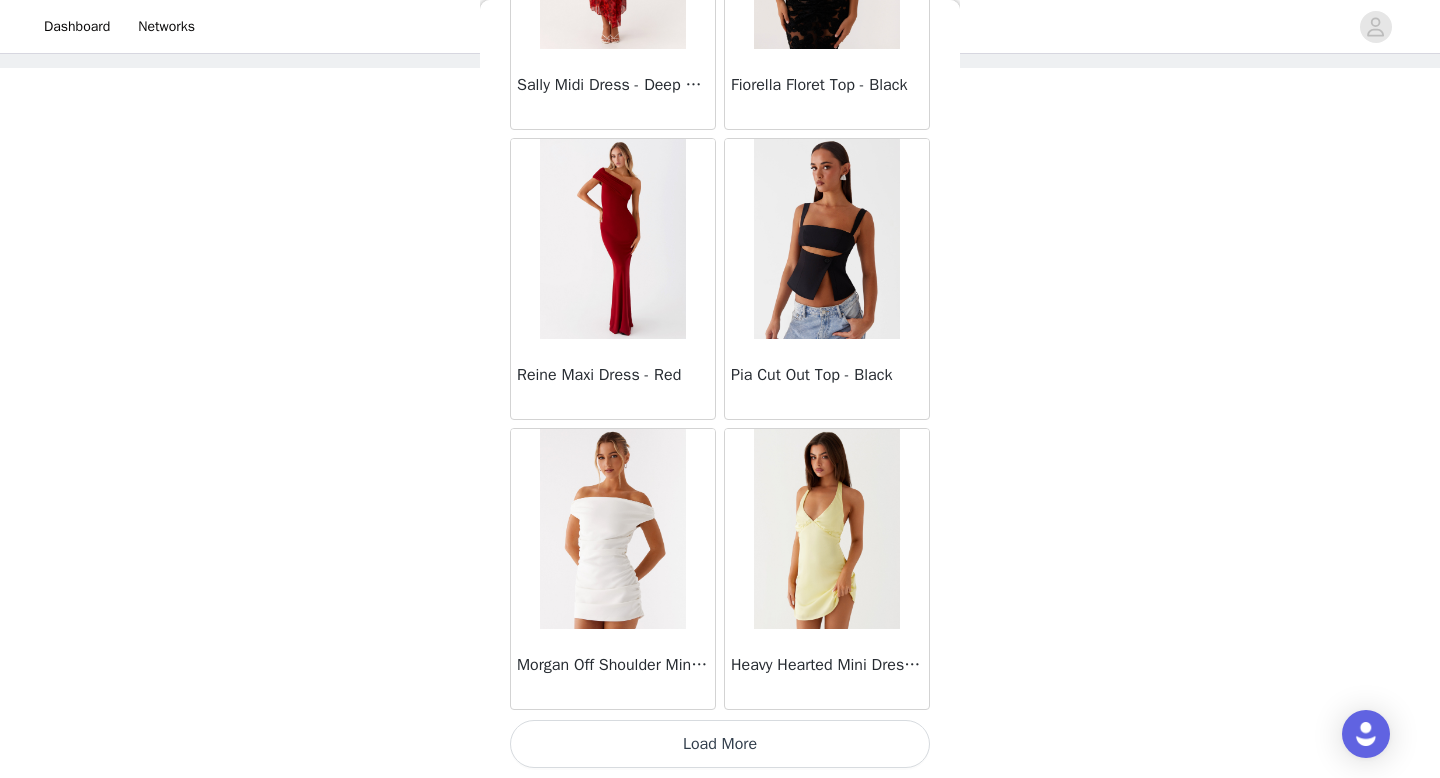 click on "Load More" at bounding box center (720, 744) 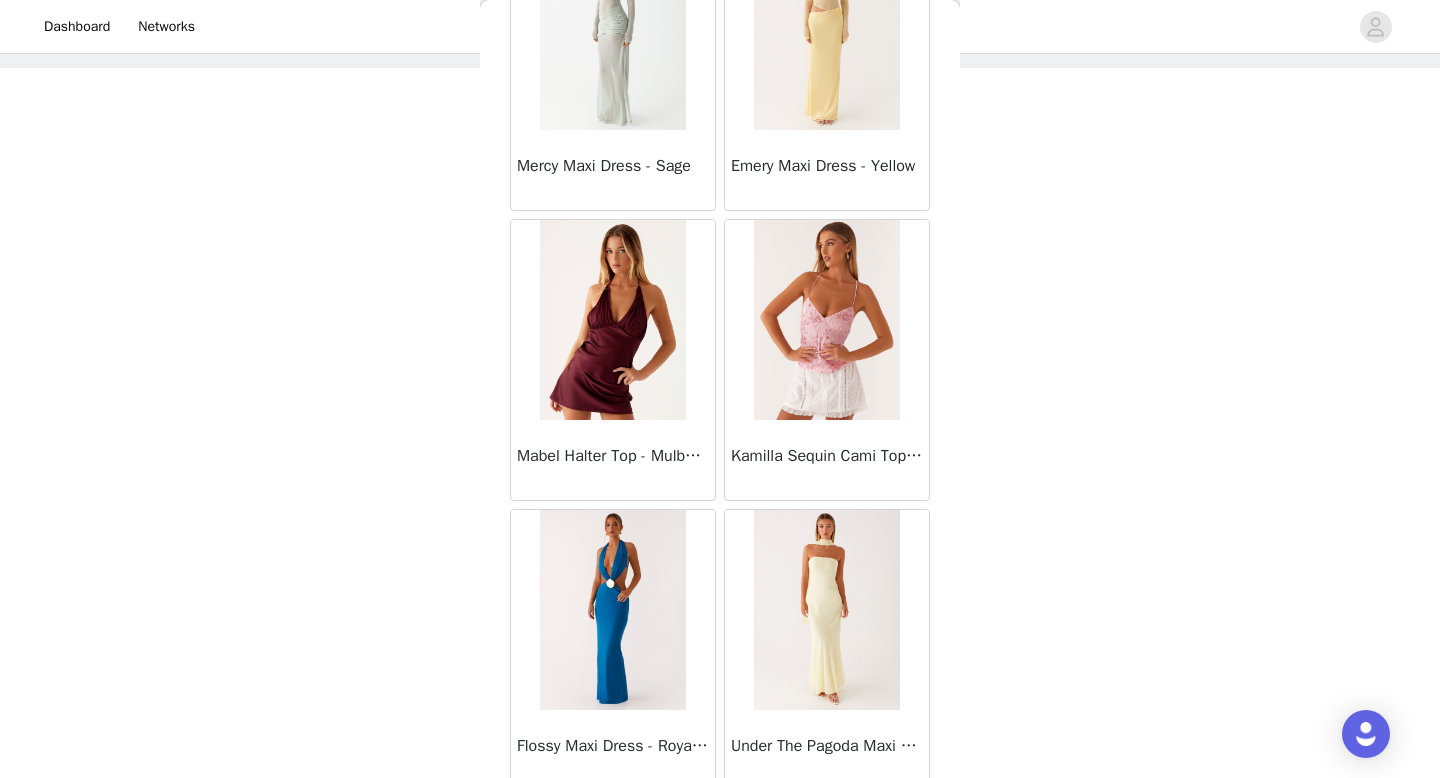 scroll, scrollTop: 13882, scrollLeft: 0, axis: vertical 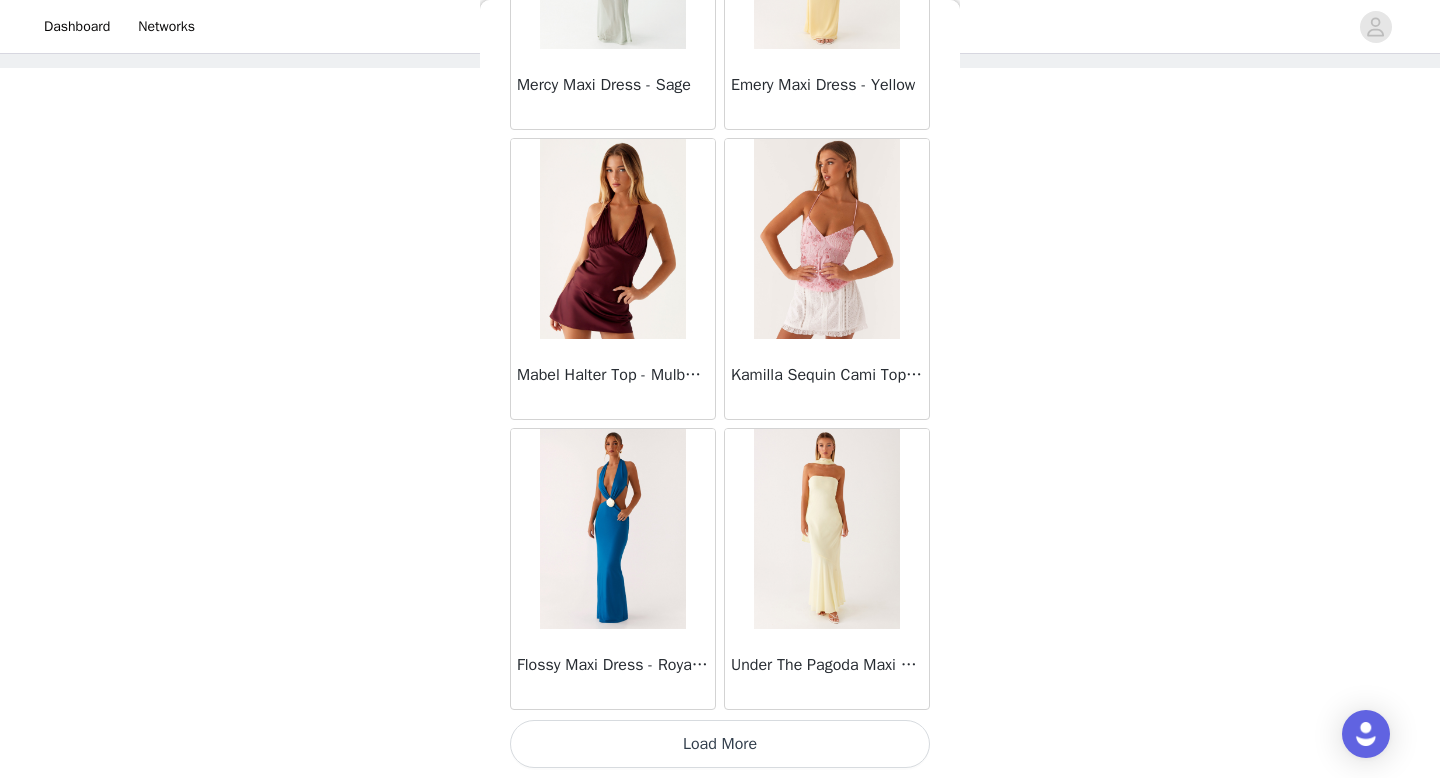 click on "Load More" at bounding box center (720, 744) 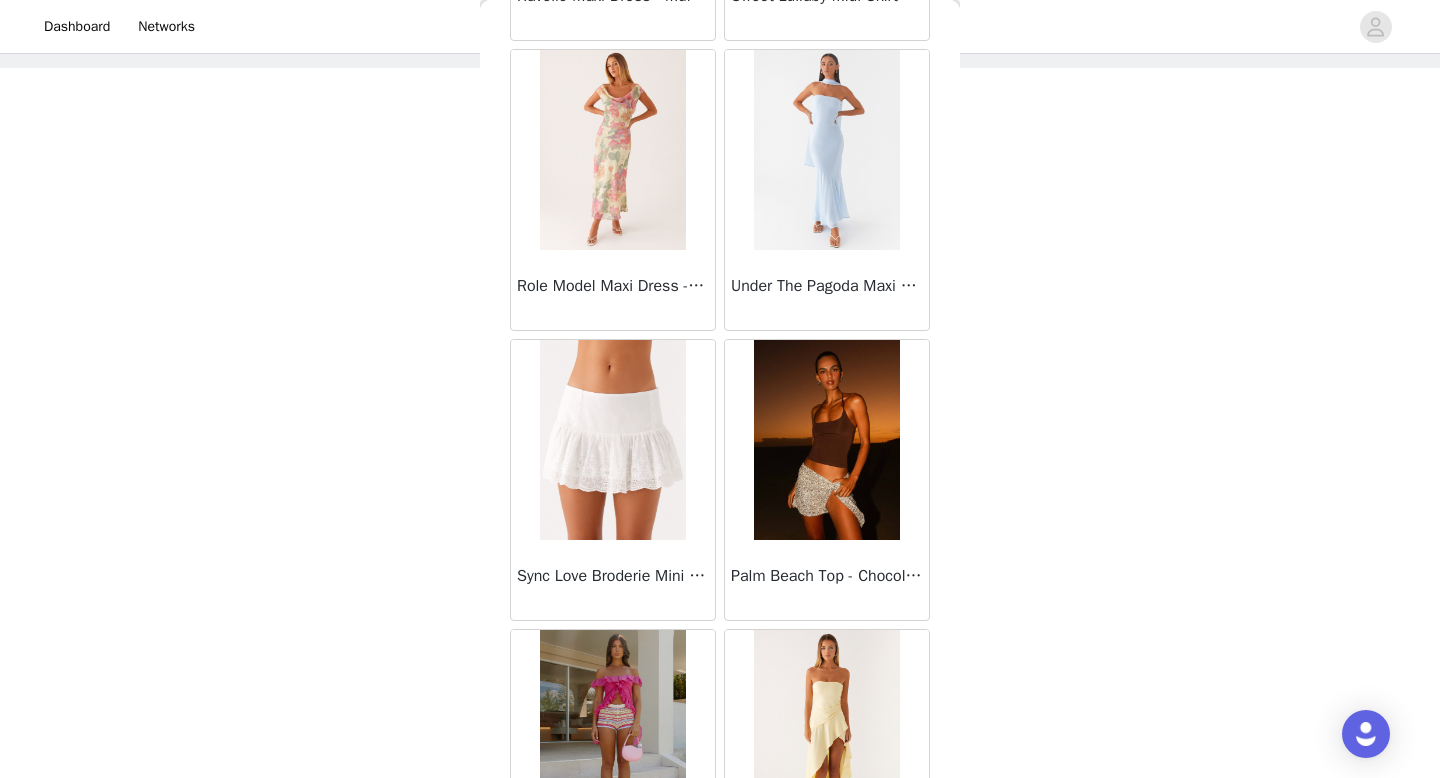 scroll, scrollTop: 16782, scrollLeft: 0, axis: vertical 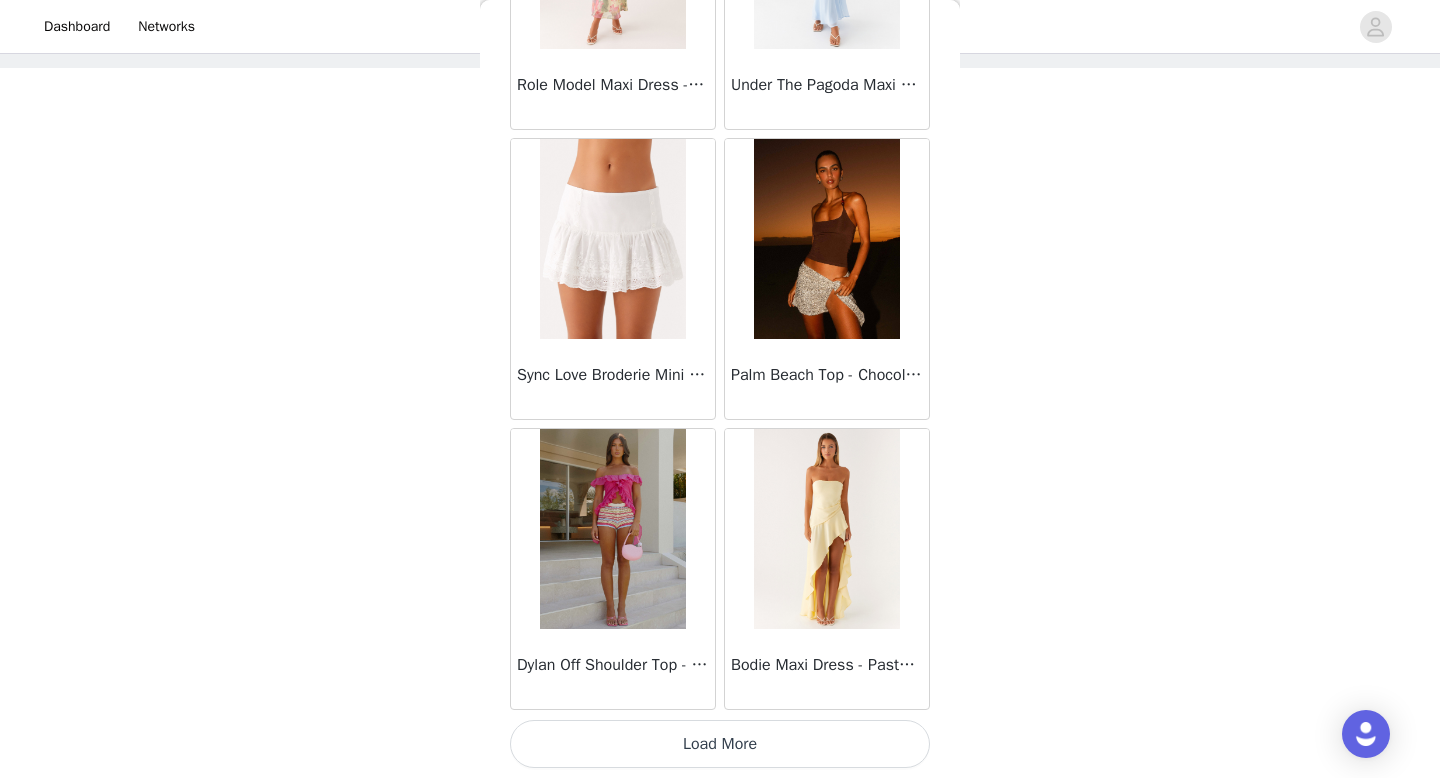 click on "Load More" at bounding box center (720, 744) 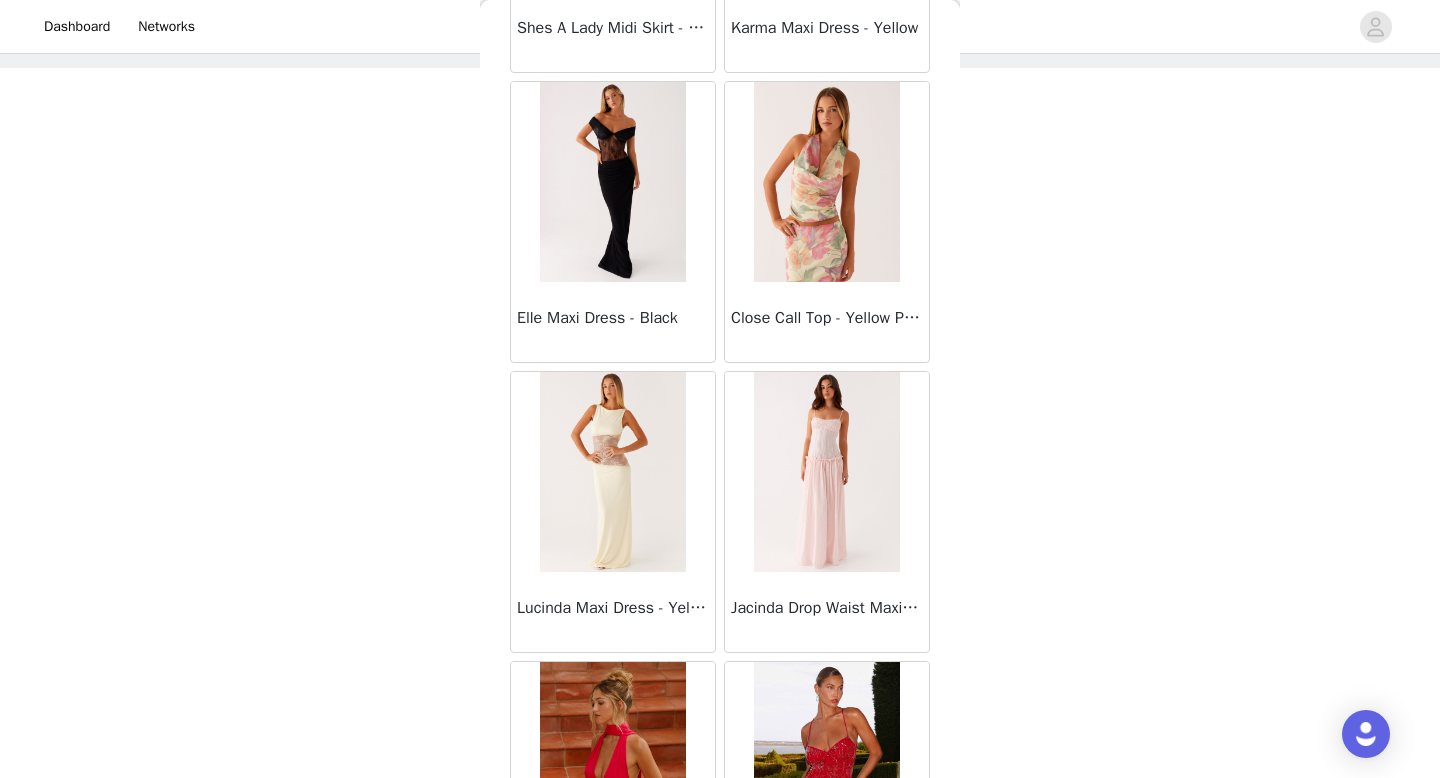 scroll, scrollTop: 19682, scrollLeft: 0, axis: vertical 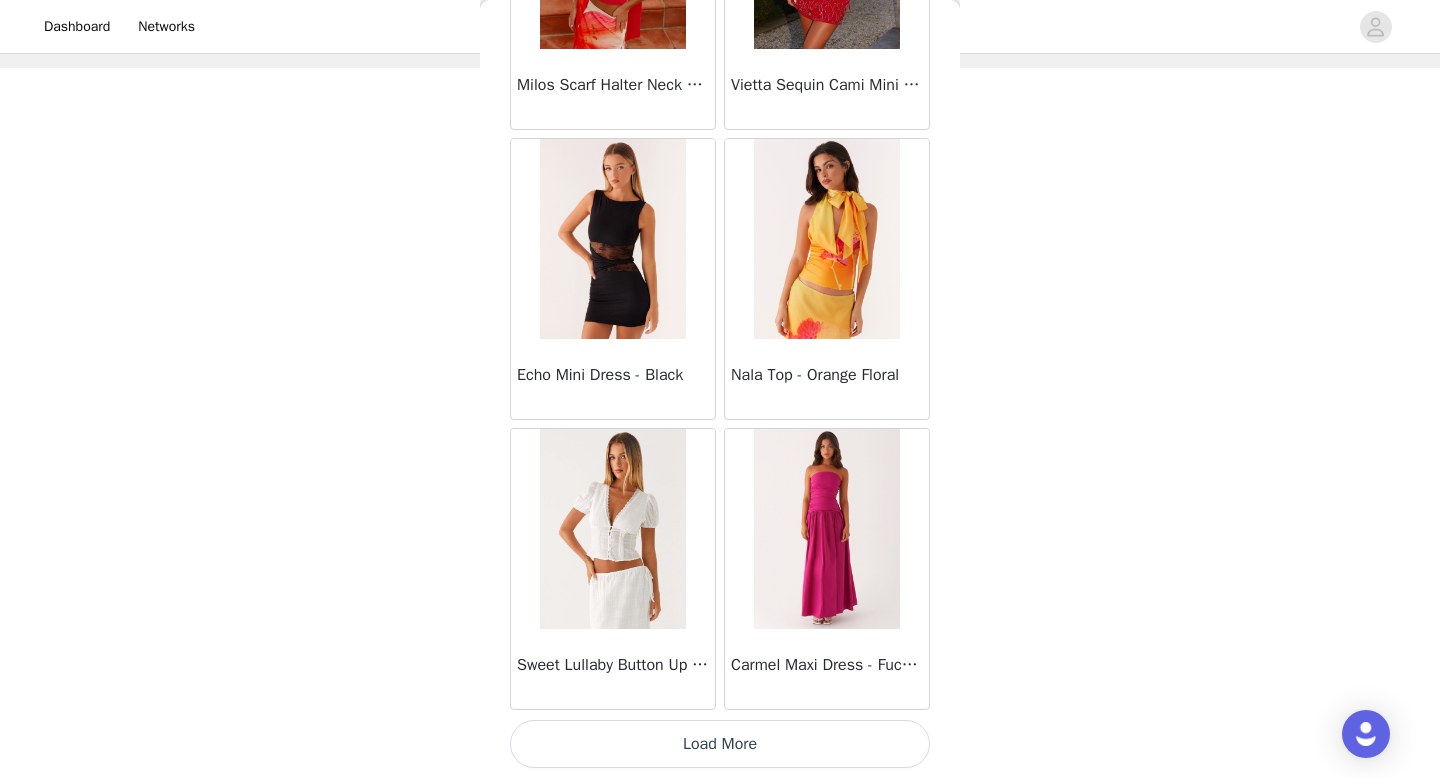 click on "Load More" at bounding box center [720, 744] 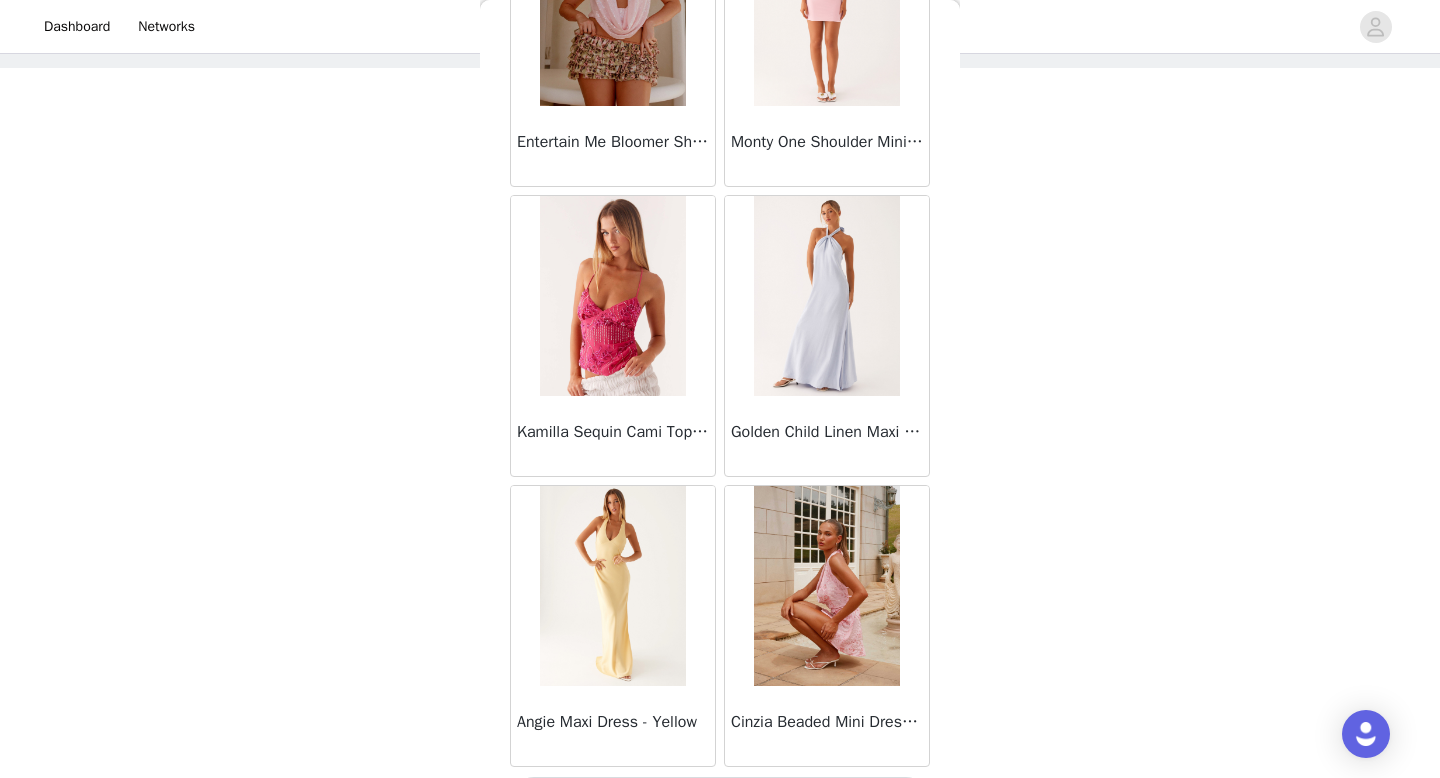 scroll, scrollTop: 22582, scrollLeft: 0, axis: vertical 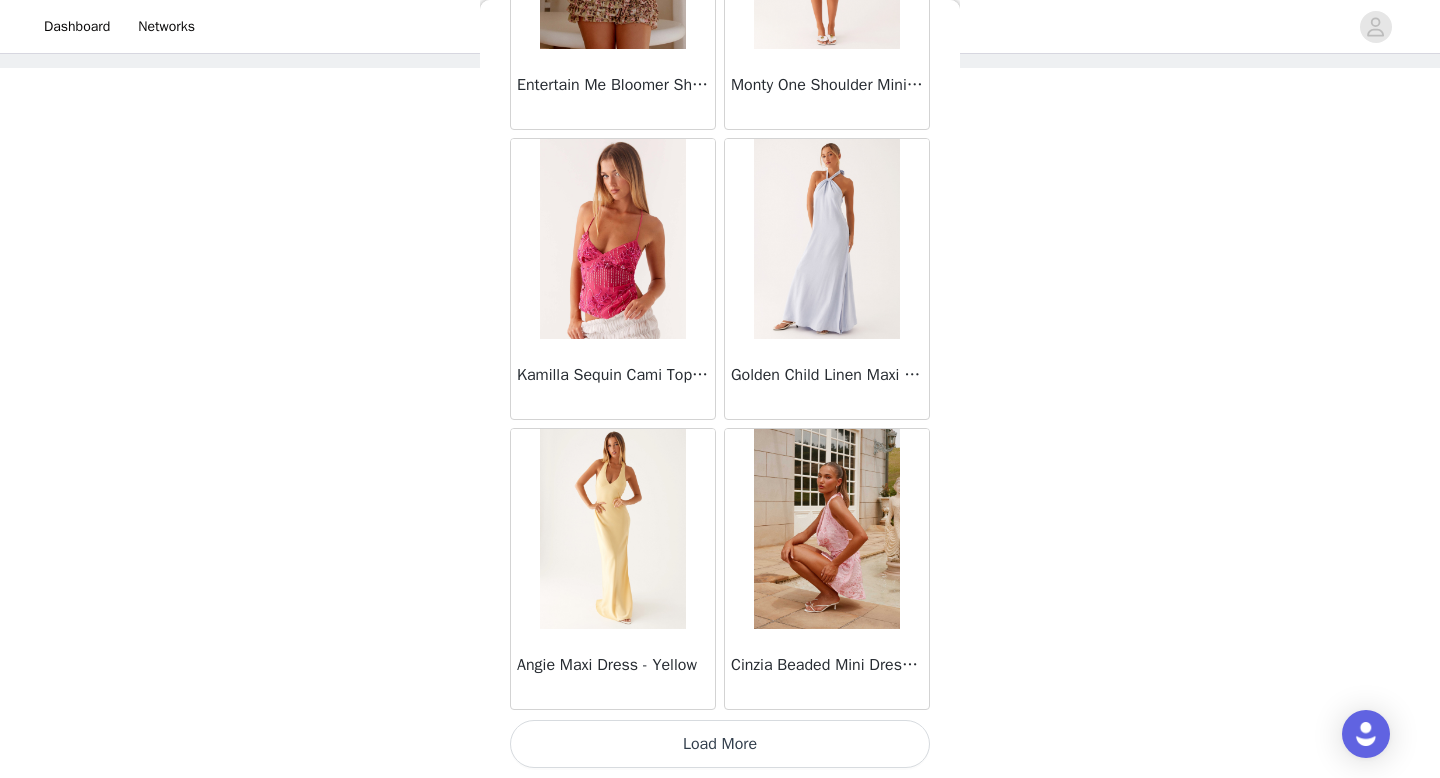 click on "Load More" at bounding box center [720, 744] 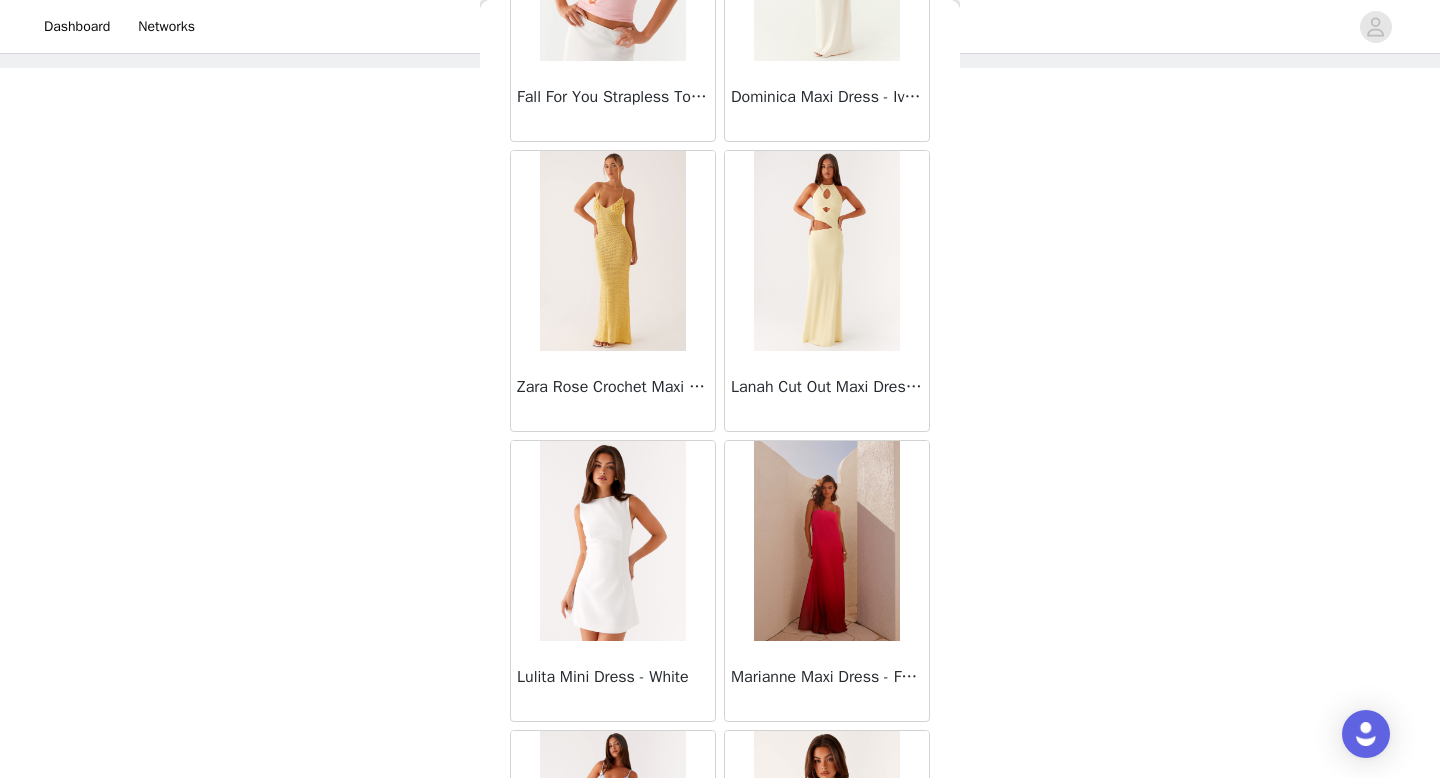 scroll, scrollTop: 25482, scrollLeft: 0, axis: vertical 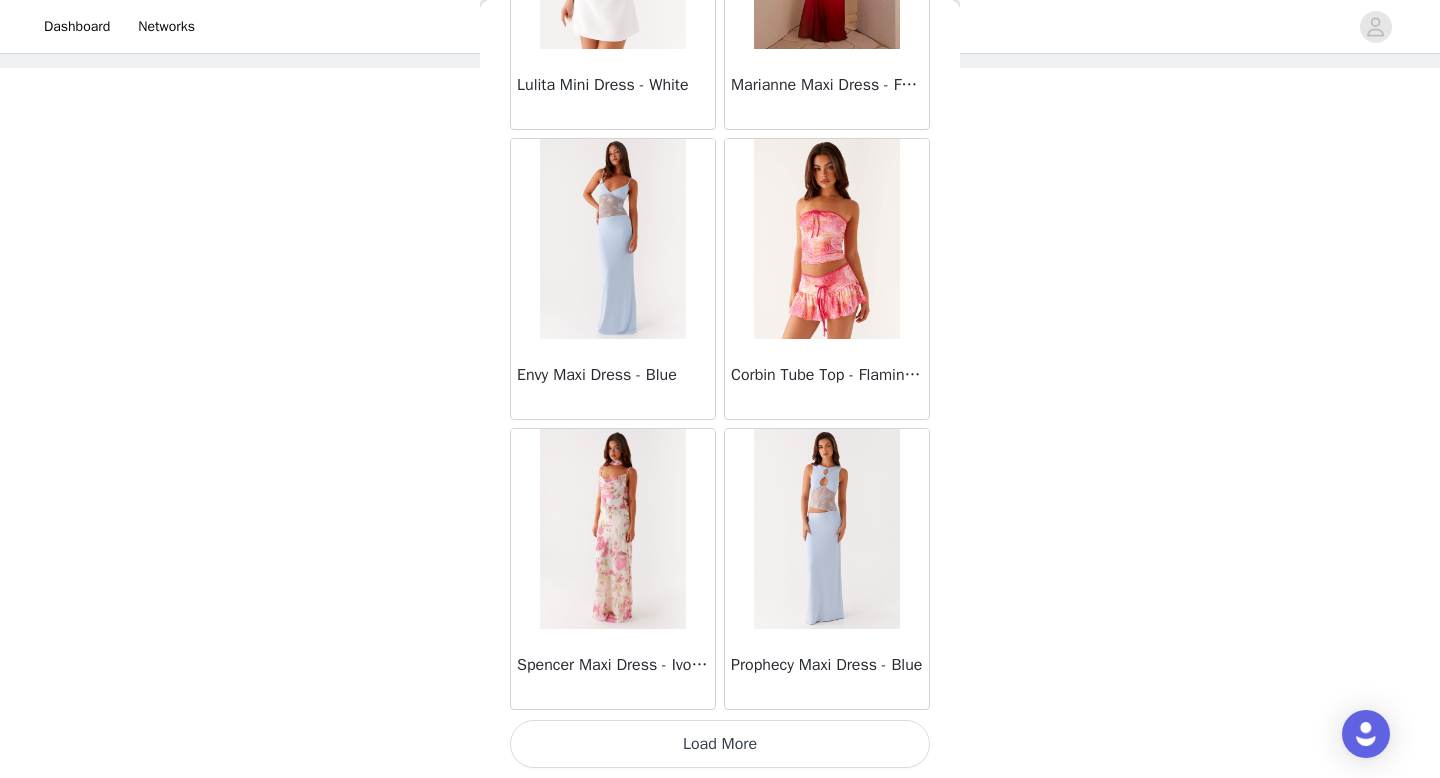 click on "Load More" at bounding box center (720, 744) 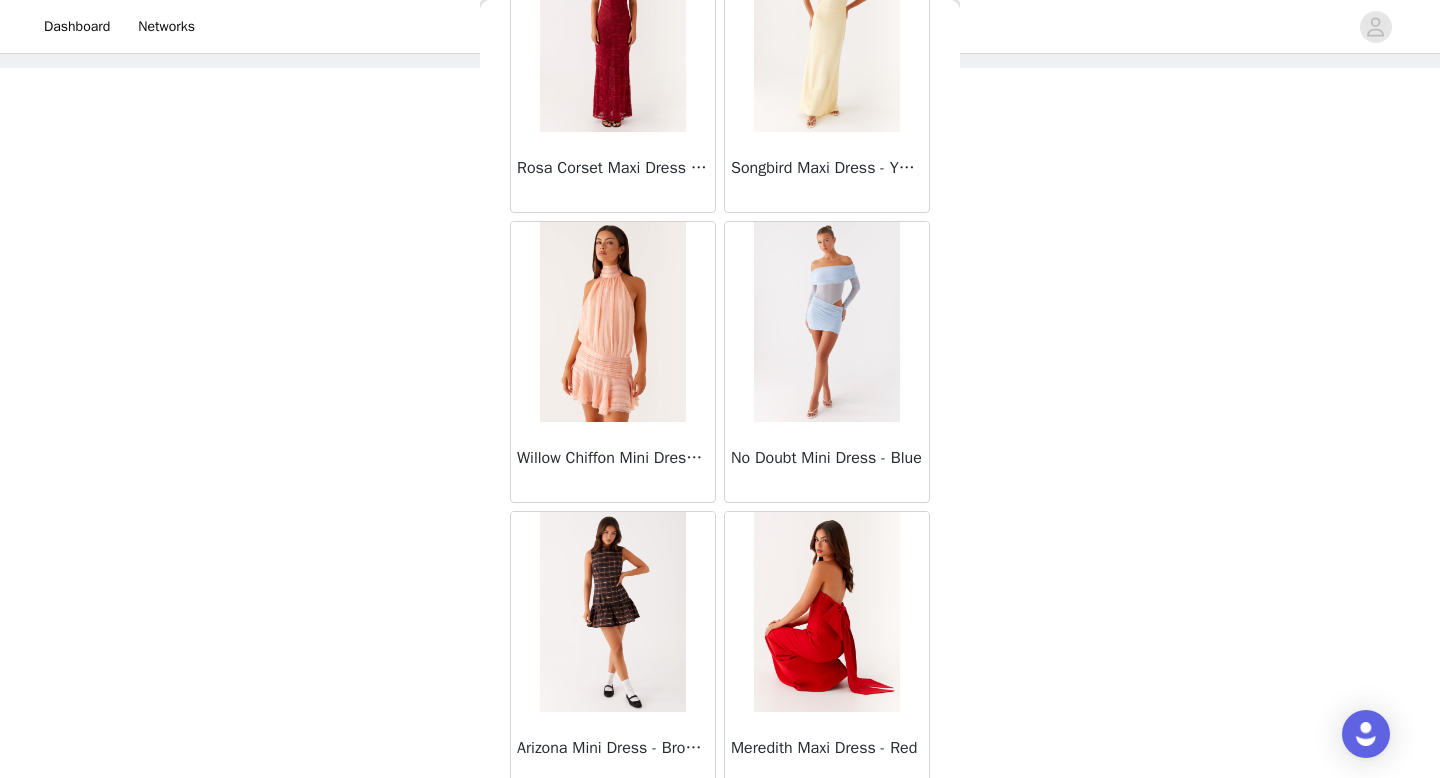 scroll, scrollTop: 28382, scrollLeft: 0, axis: vertical 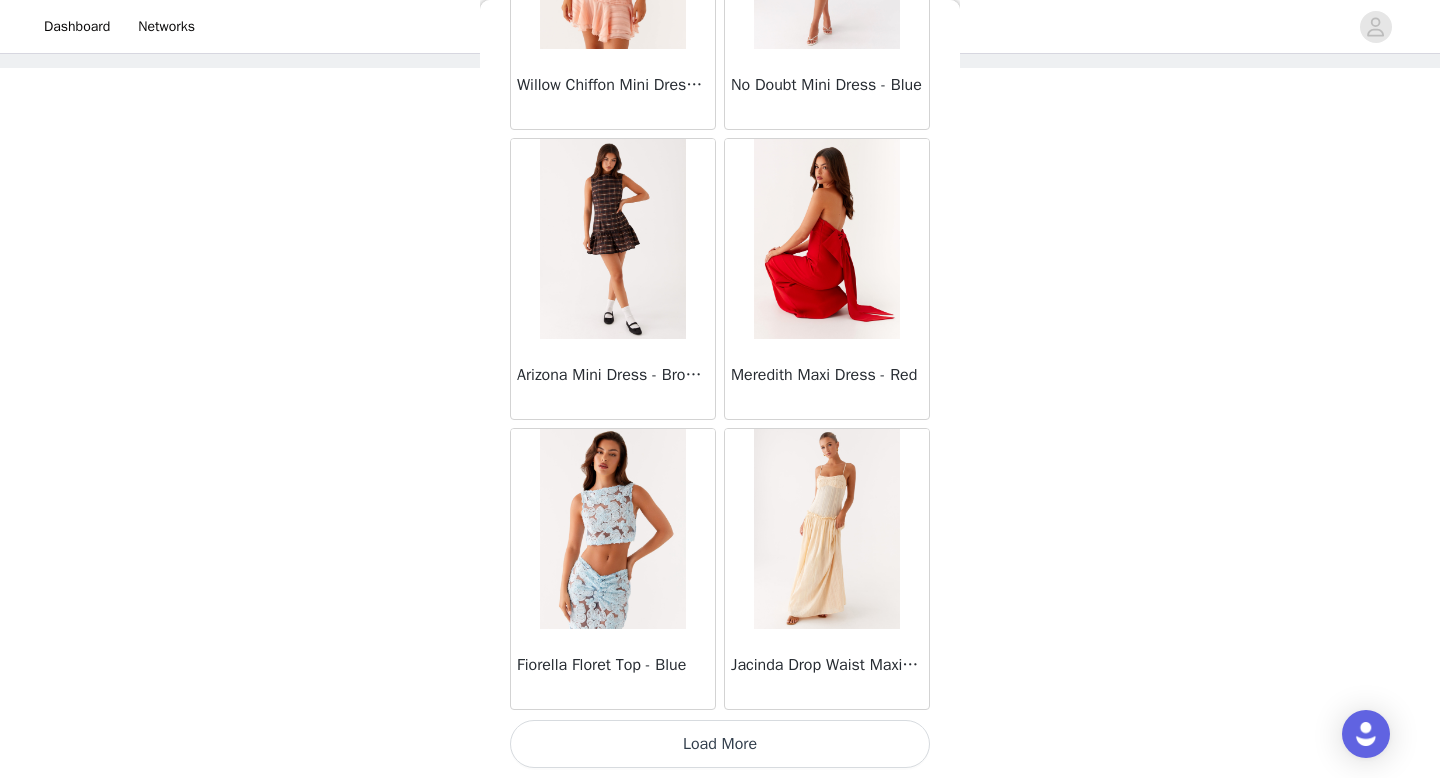 click on "Load More" at bounding box center (720, 744) 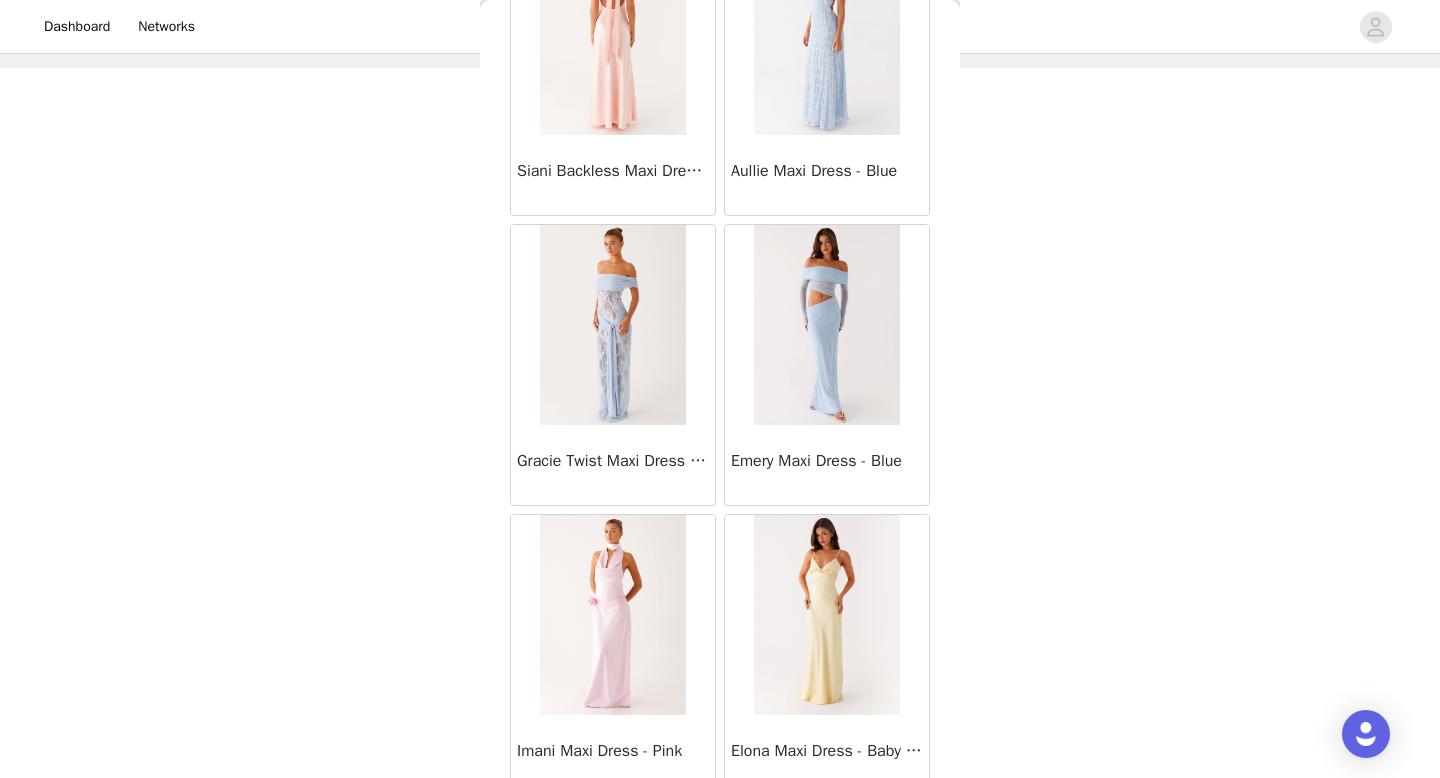 scroll, scrollTop: 31282, scrollLeft: 0, axis: vertical 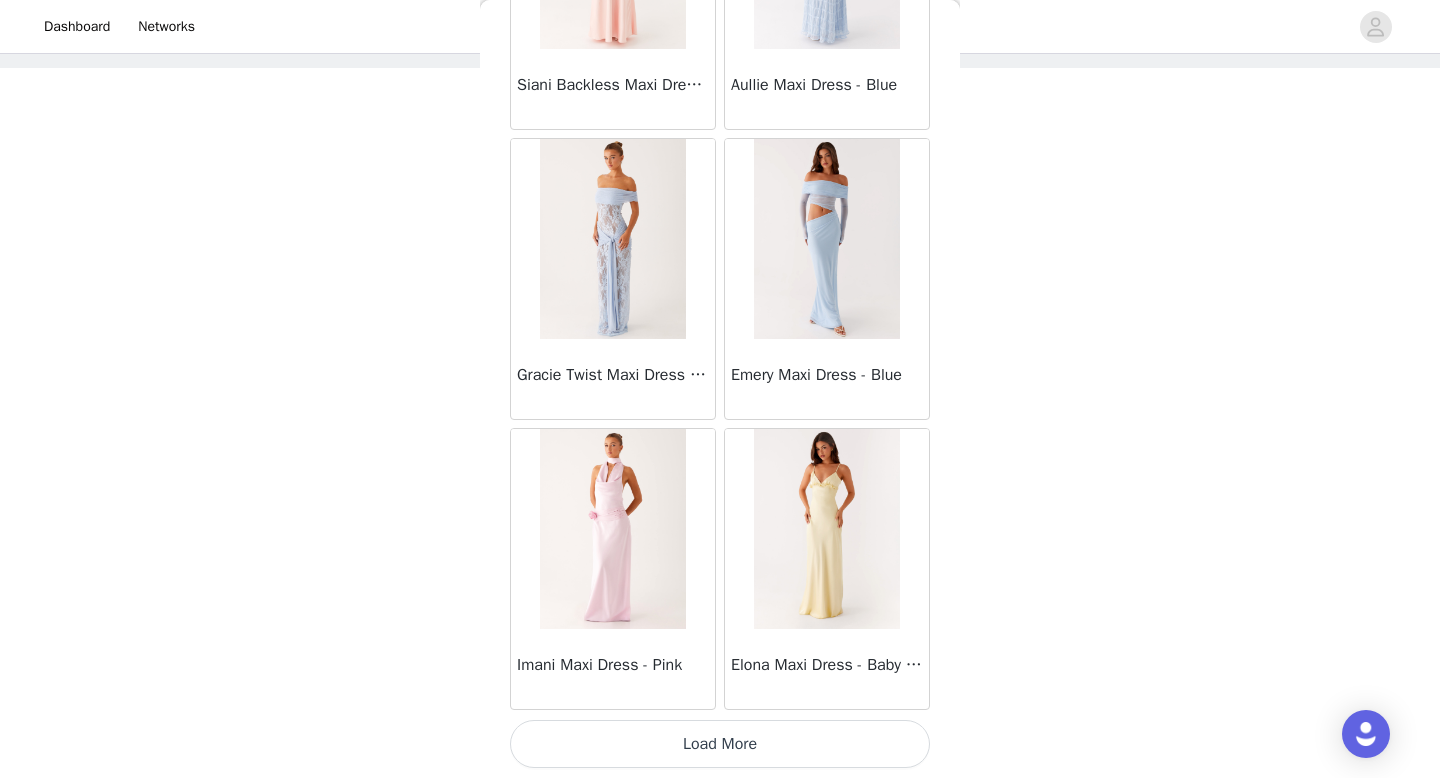 click on "Load More" at bounding box center (720, 744) 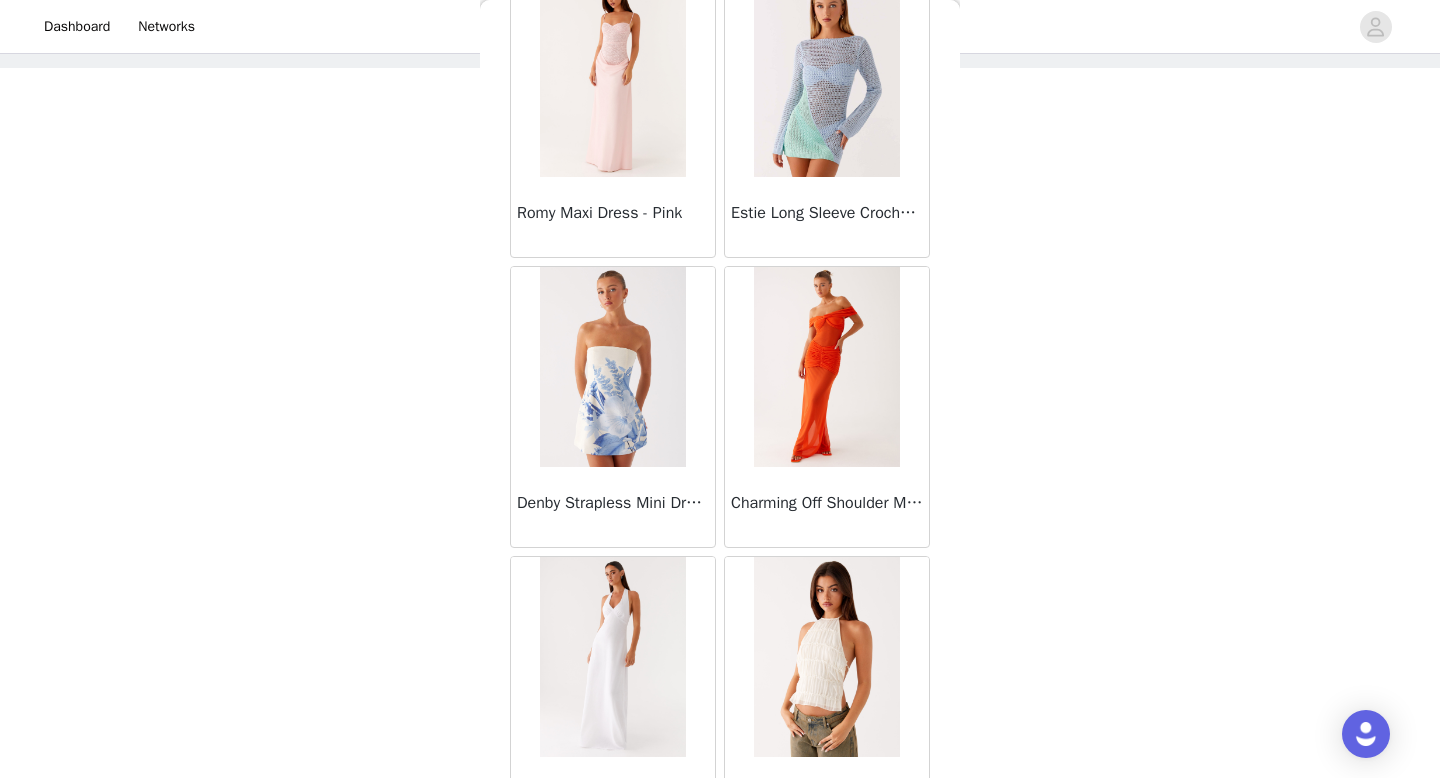 scroll, scrollTop: 34182, scrollLeft: 0, axis: vertical 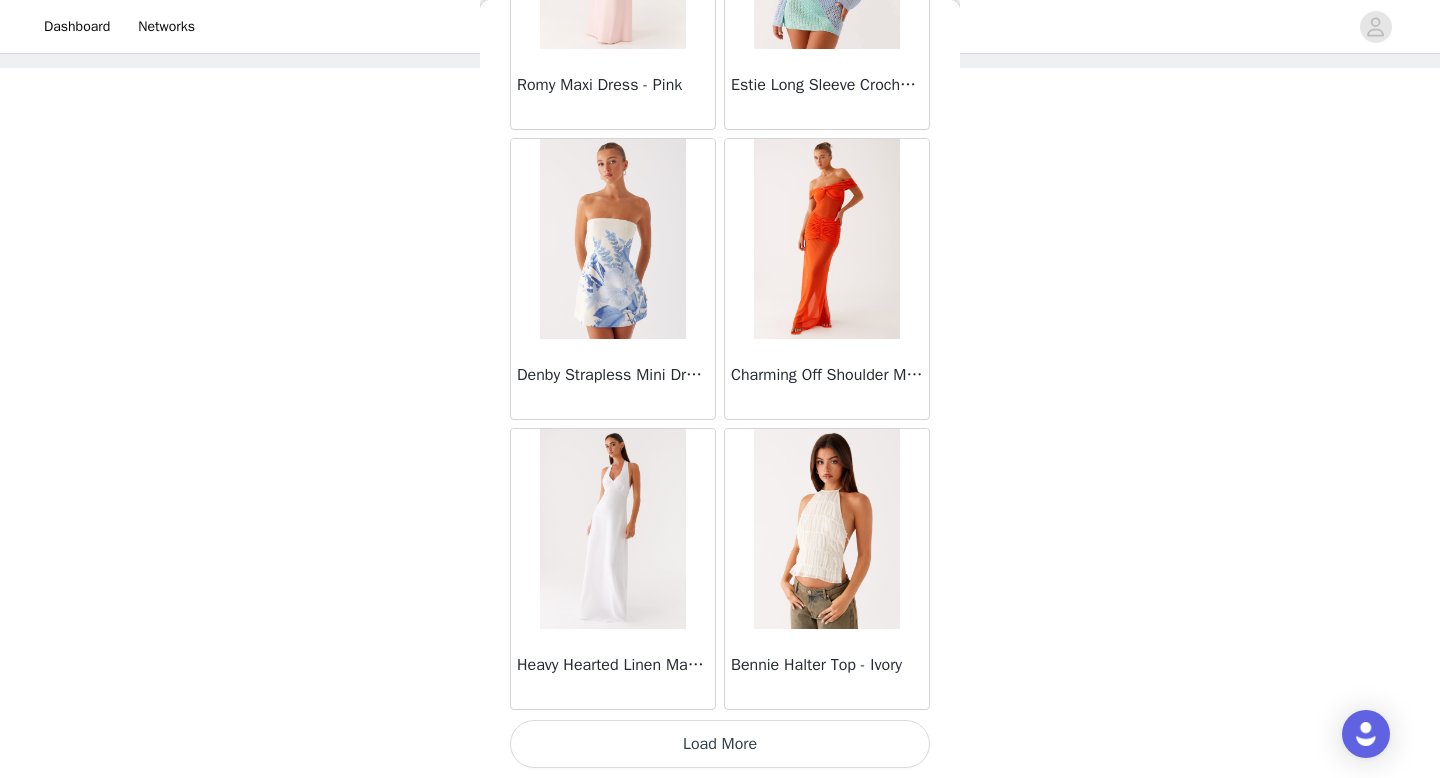 click on "Load More" at bounding box center (720, 744) 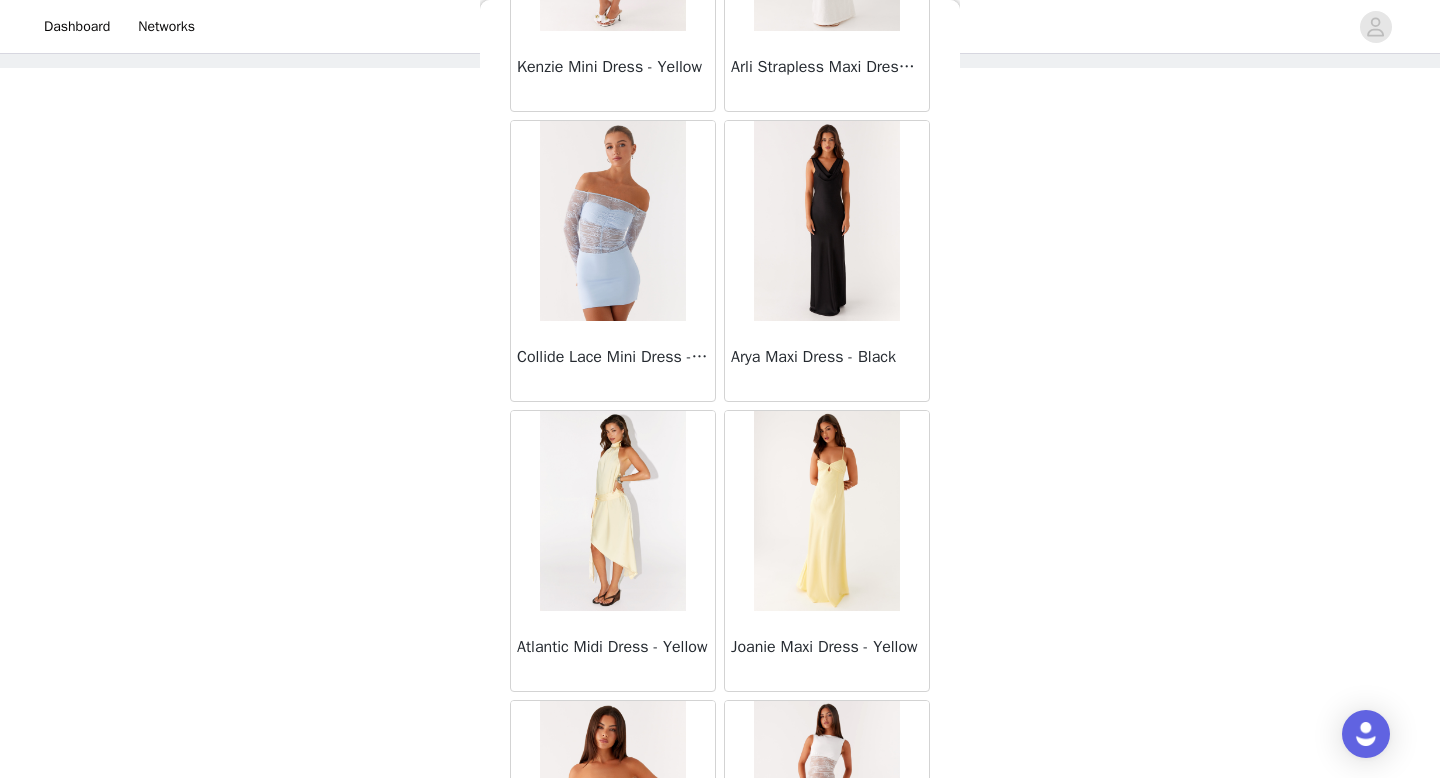 scroll, scrollTop: 37082, scrollLeft: 0, axis: vertical 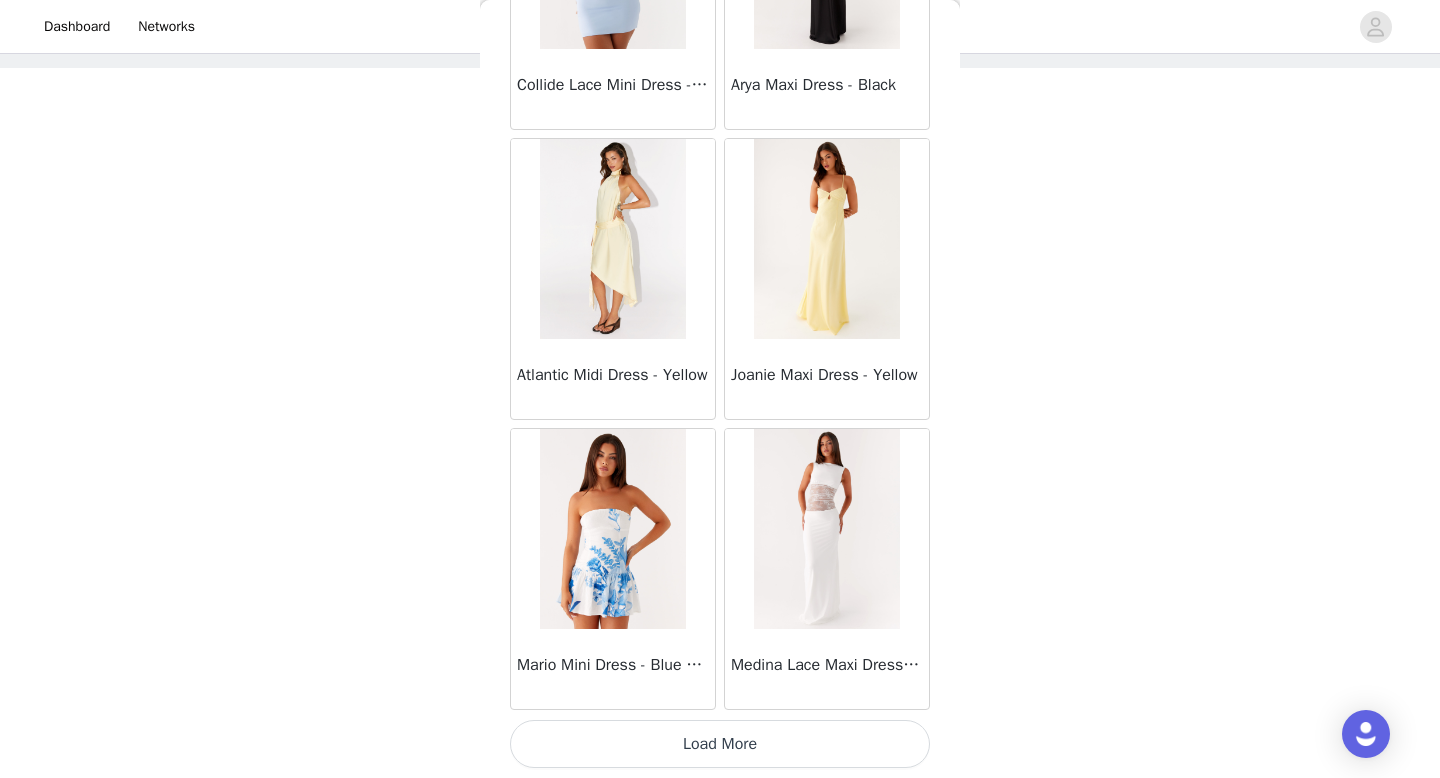 click on "Load More" at bounding box center (720, 744) 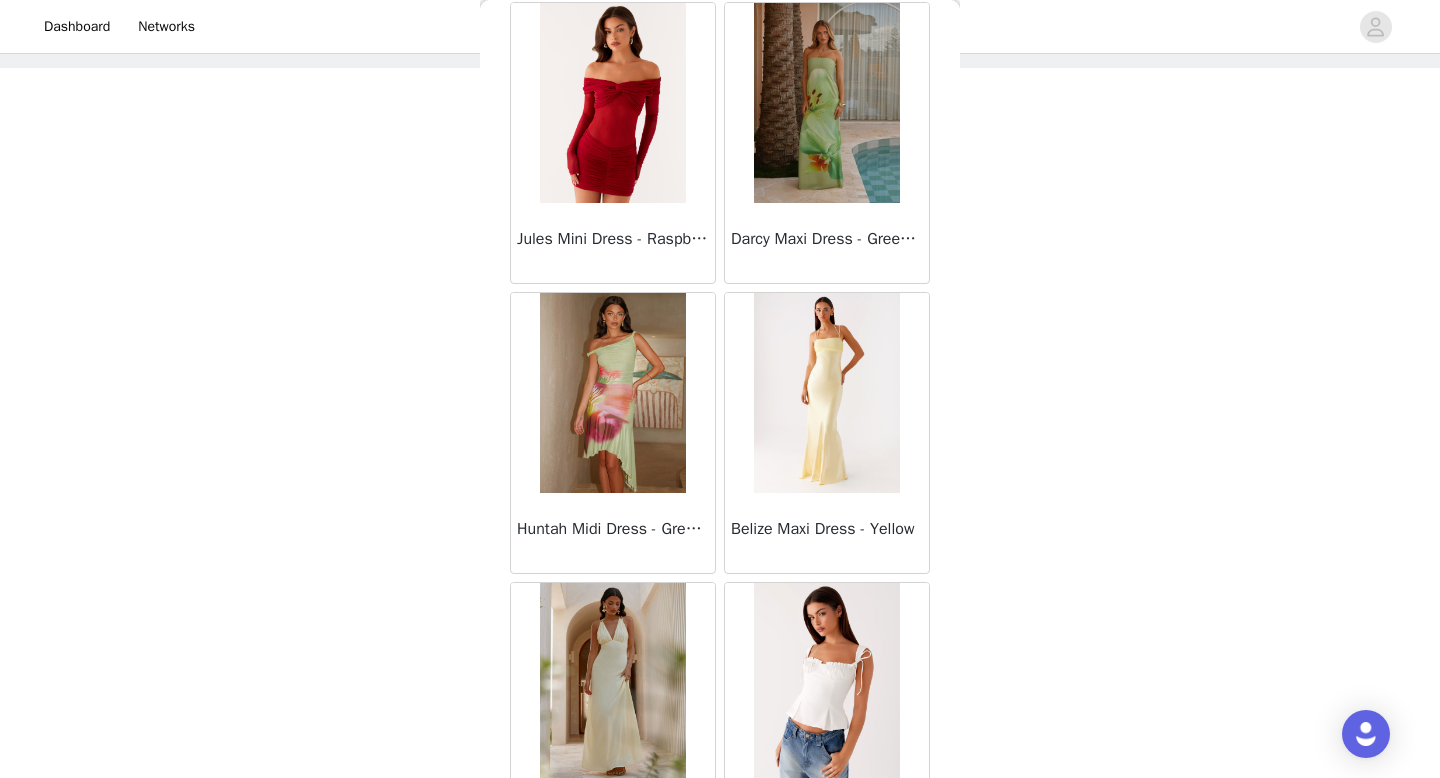 scroll, scrollTop: 39982, scrollLeft: 0, axis: vertical 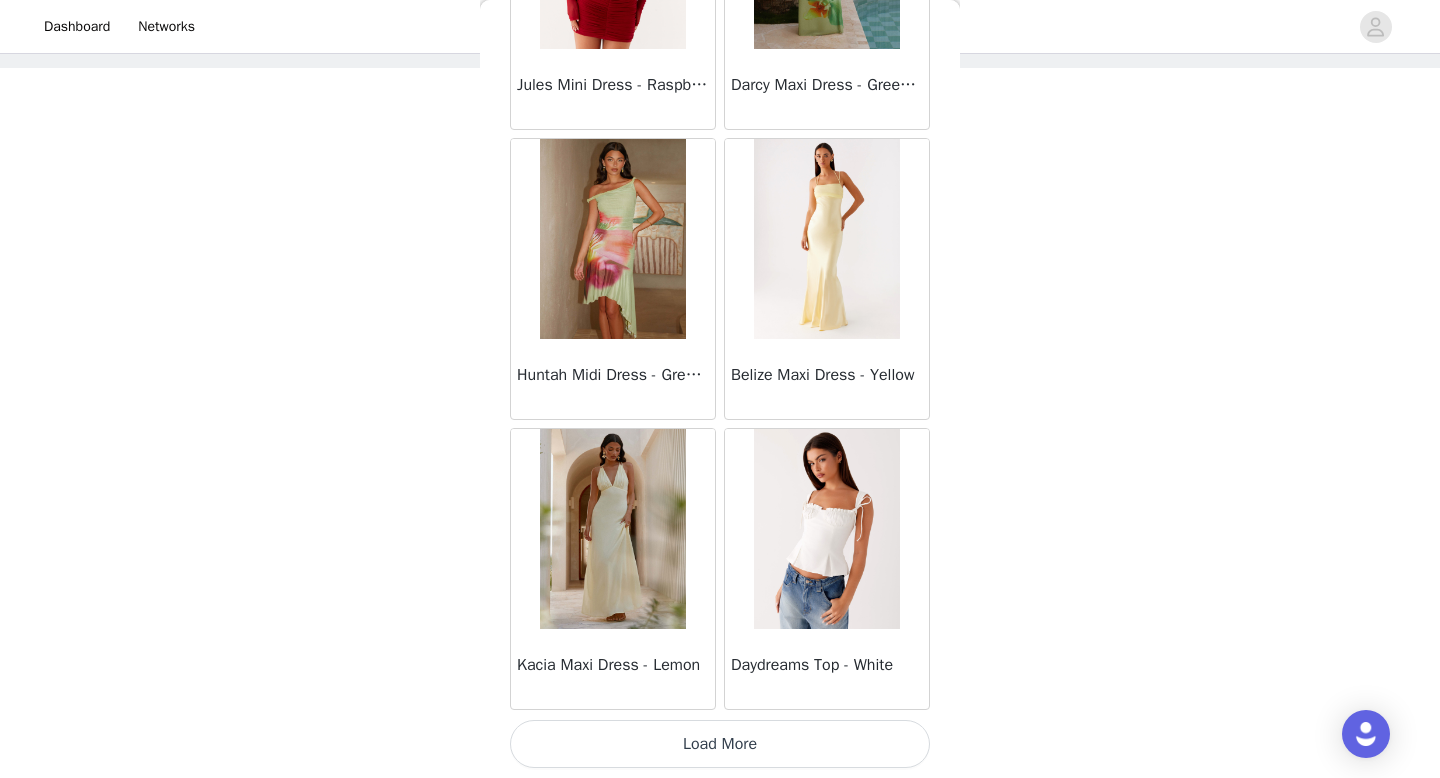 click on "Load More" at bounding box center (720, 744) 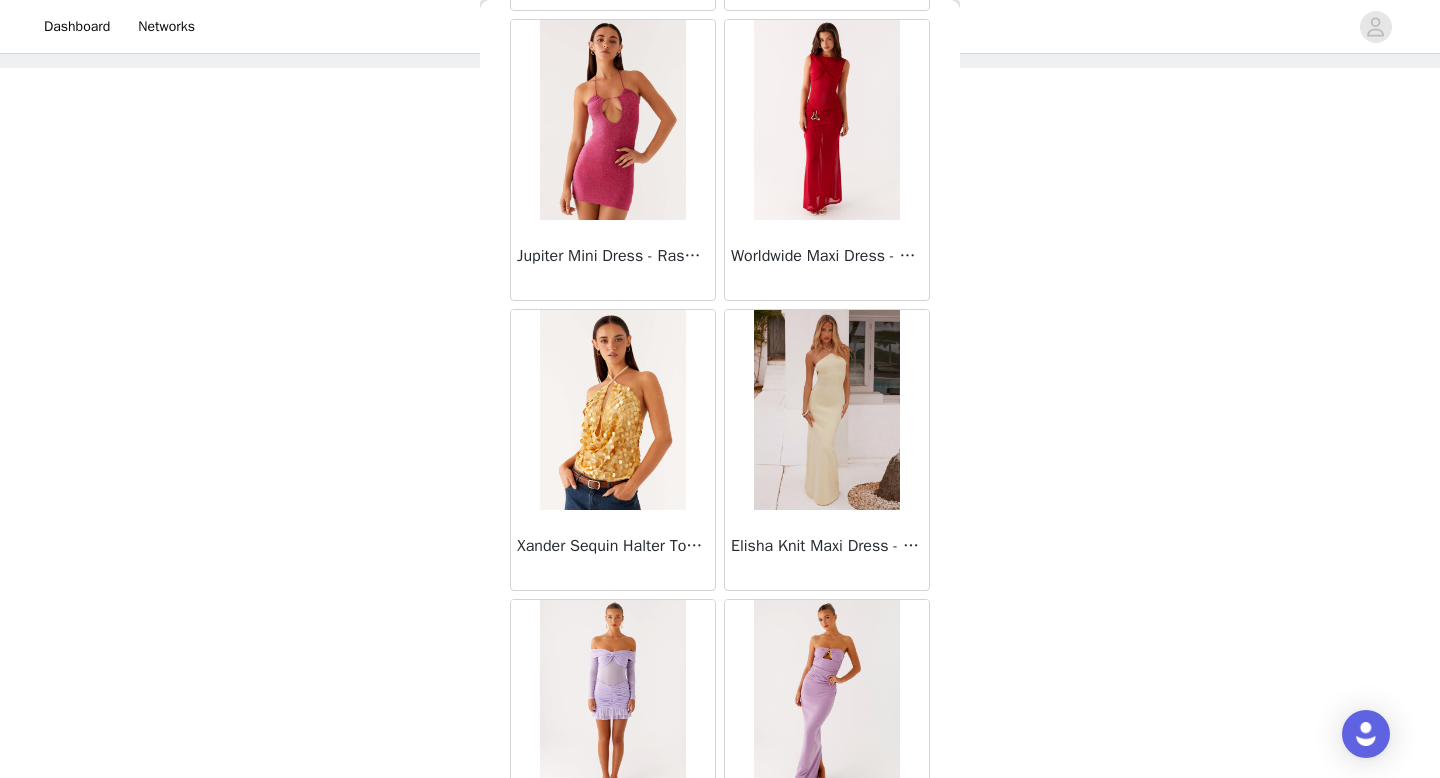 scroll, scrollTop: 42882, scrollLeft: 0, axis: vertical 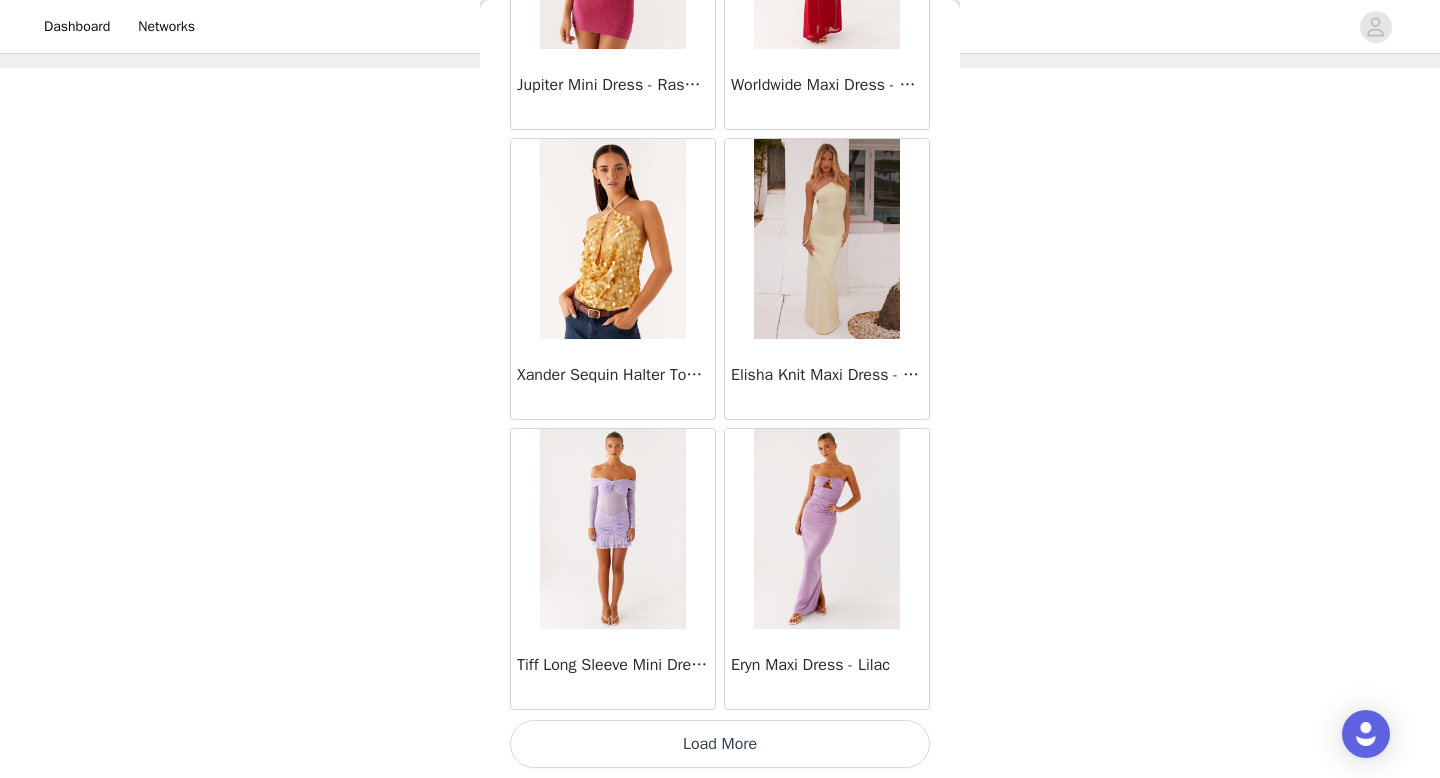 click on "Load More" at bounding box center (720, 744) 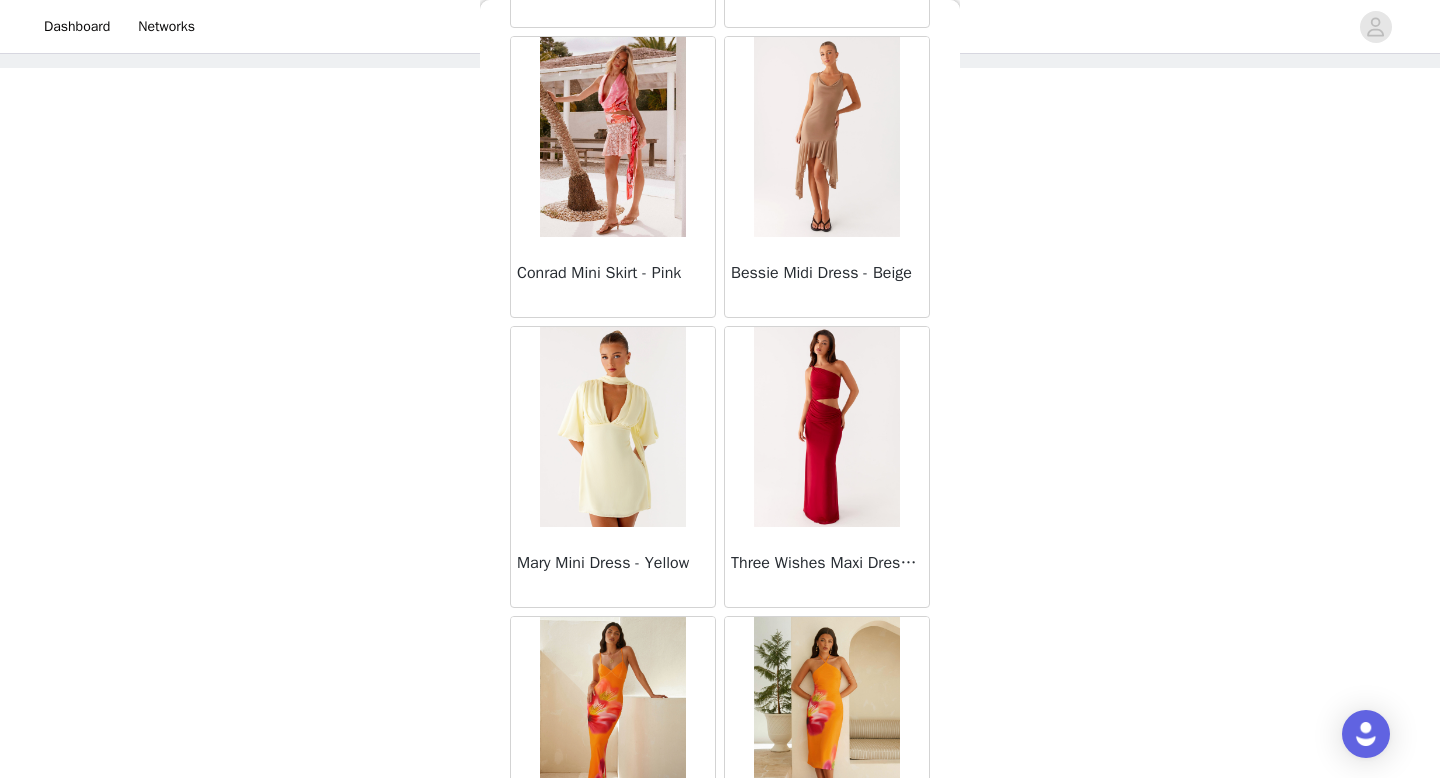 scroll, scrollTop: 45782, scrollLeft: 0, axis: vertical 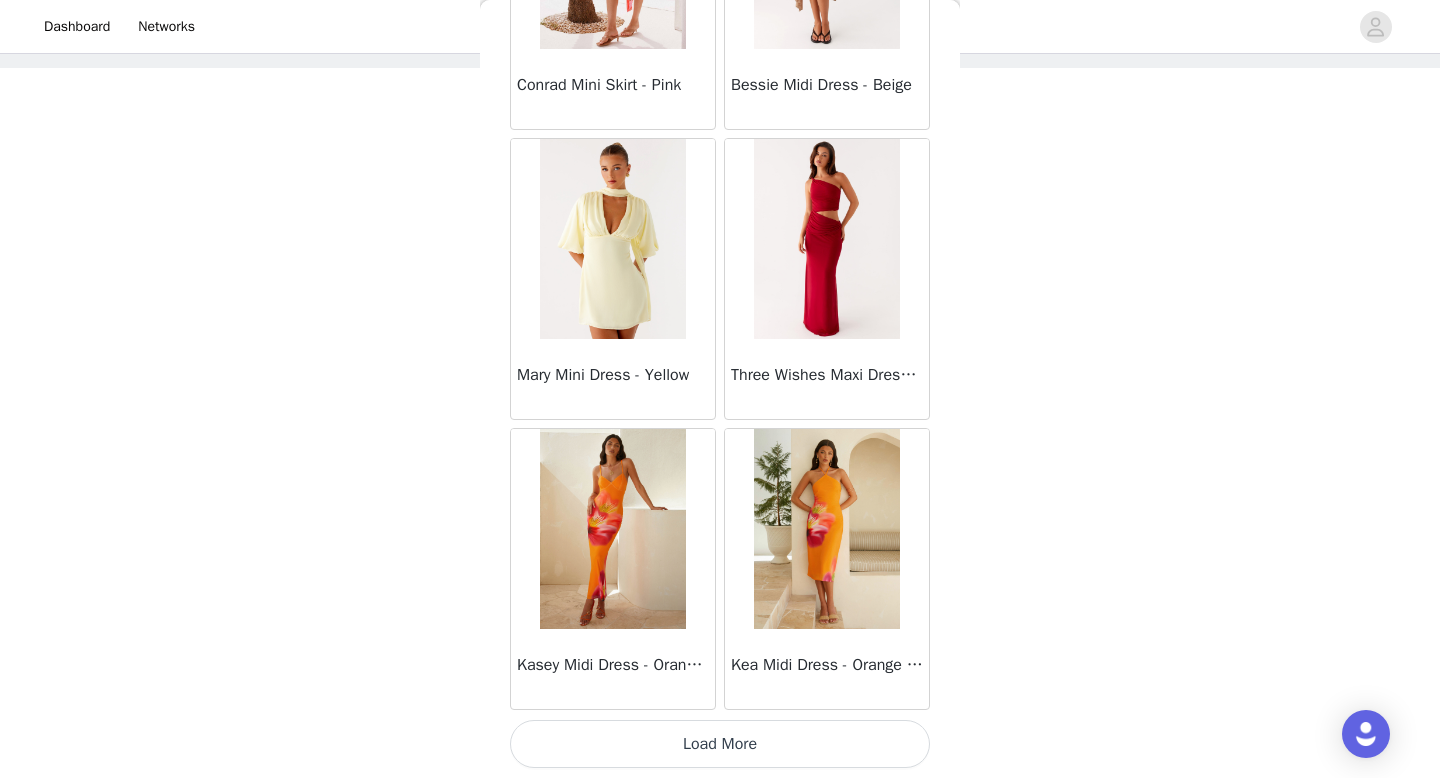 click on "Load More" at bounding box center (720, 744) 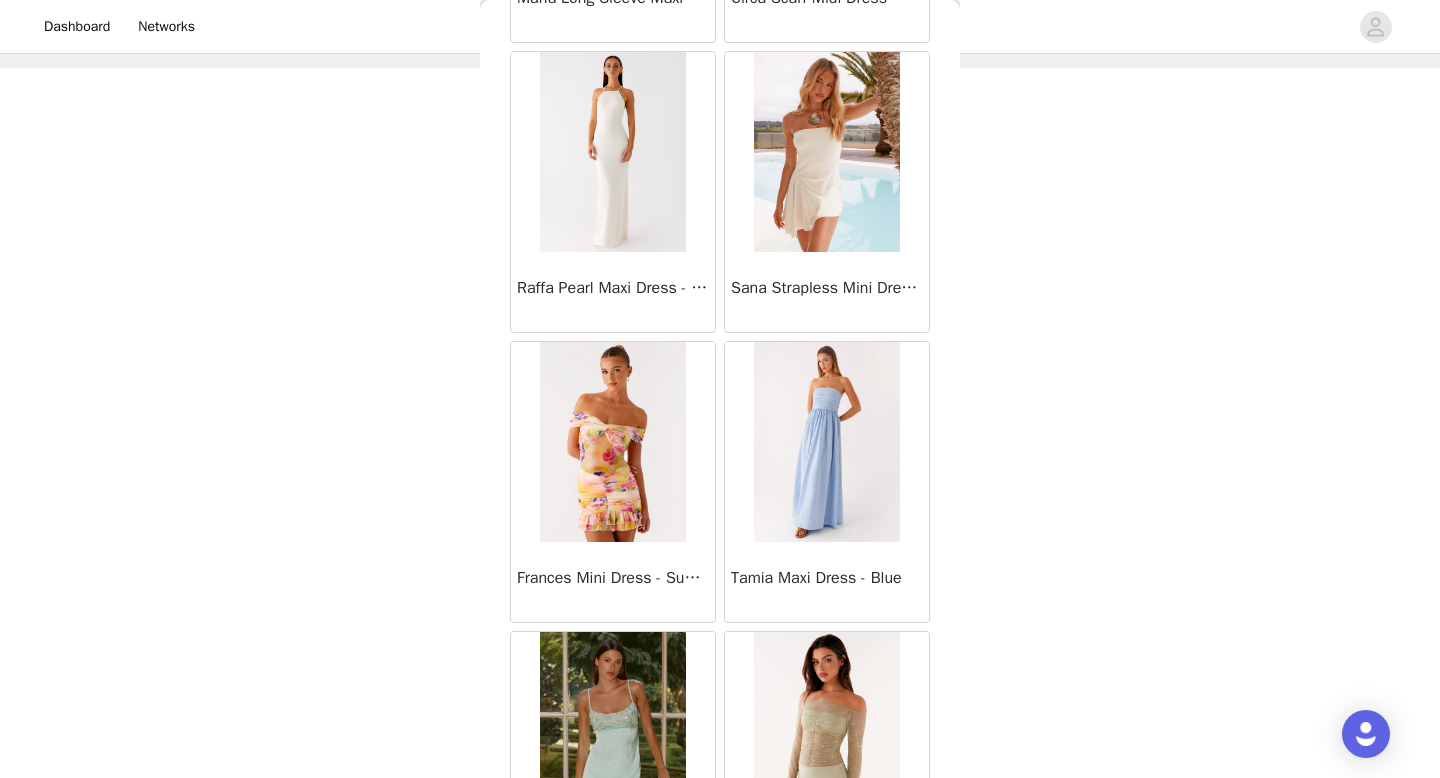 scroll, scrollTop: 48682, scrollLeft: 0, axis: vertical 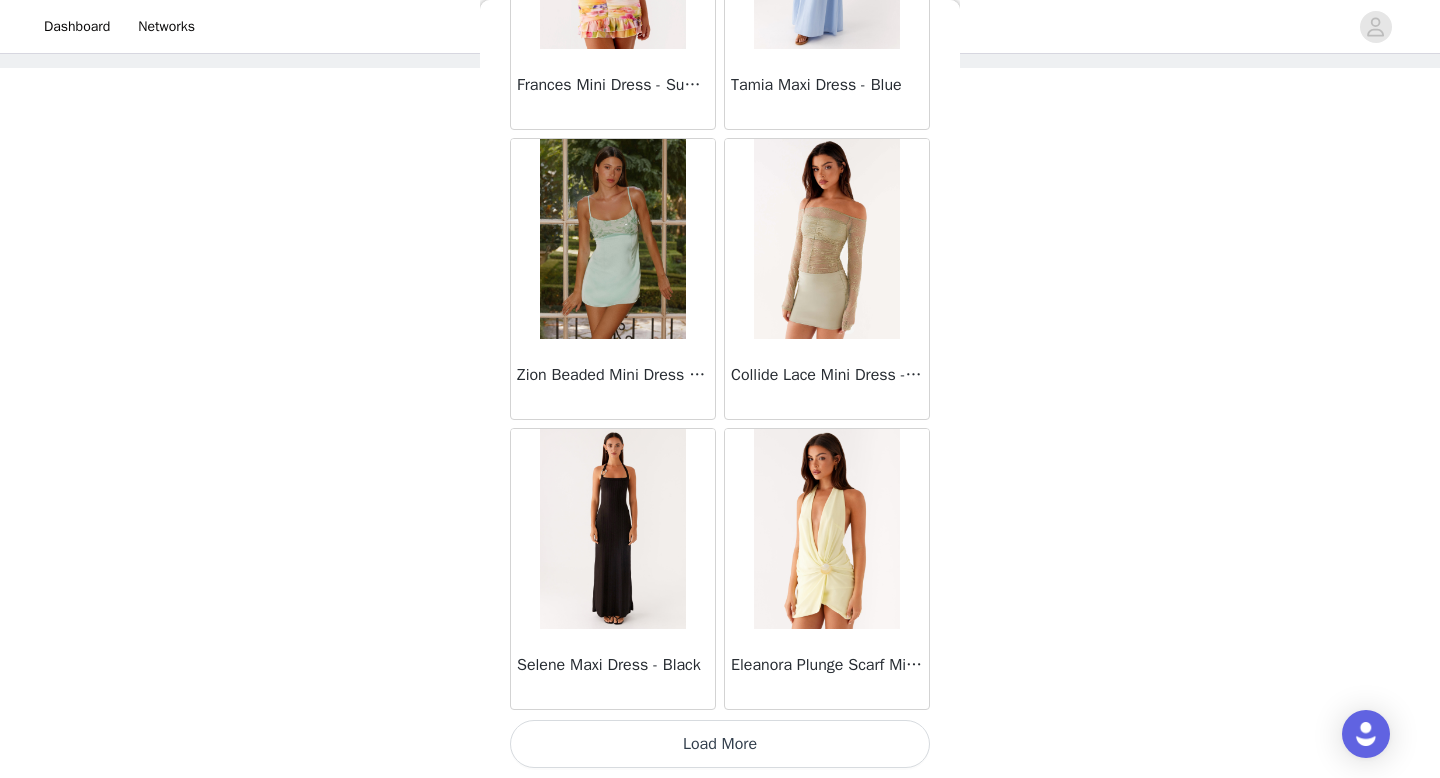 click on "Load More" at bounding box center (720, 744) 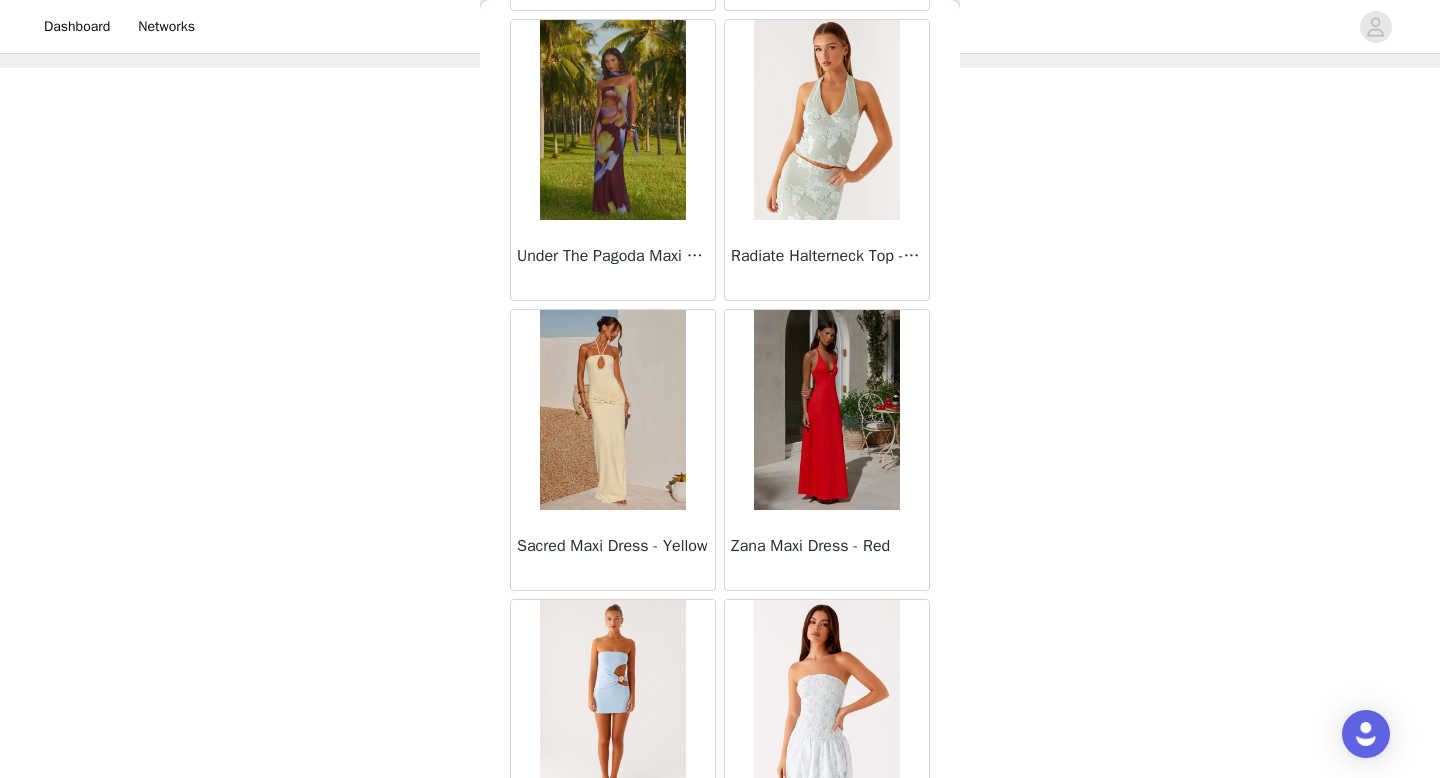 scroll, scrollTop: 51582, scrollLeft: 0, axis: vertical 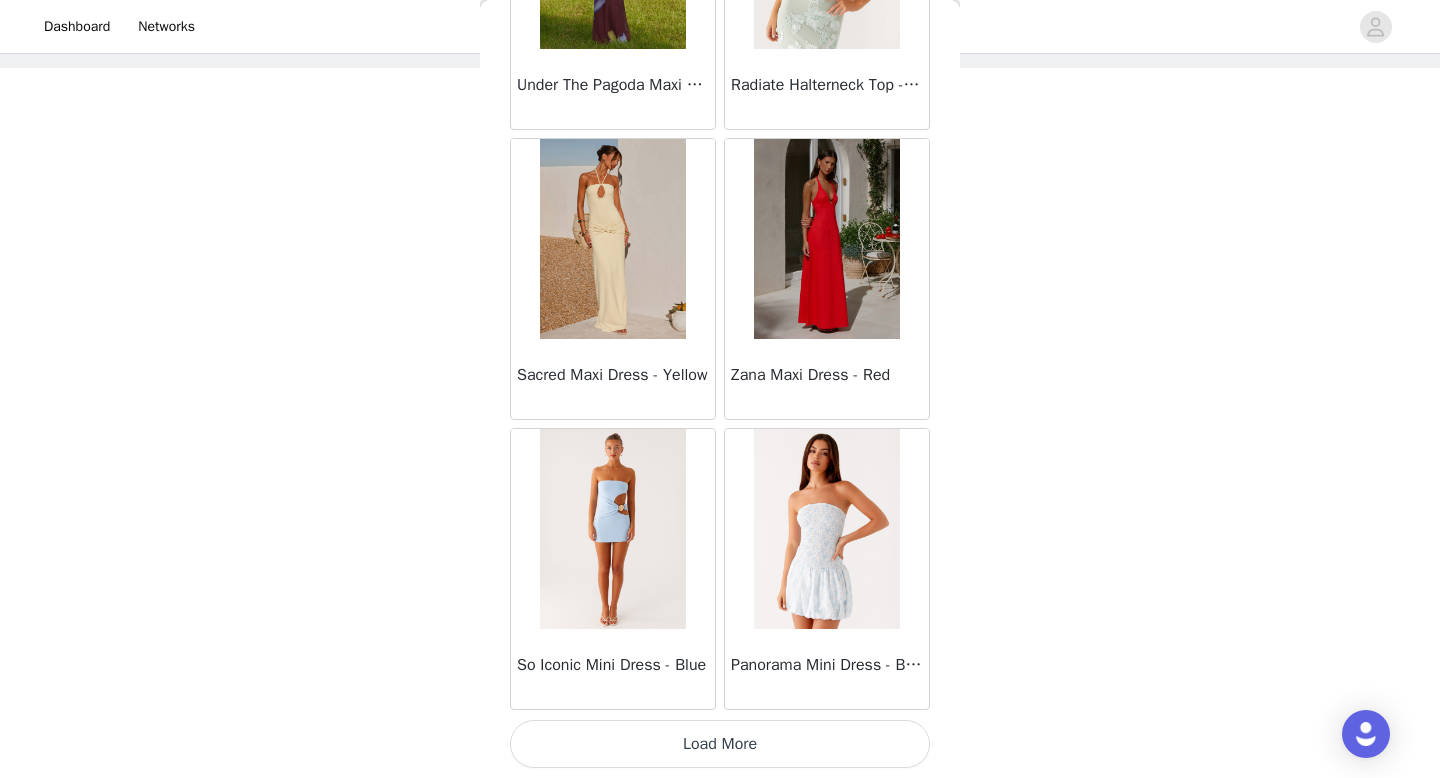 click on "Load More" at bounding box center (720, 744) 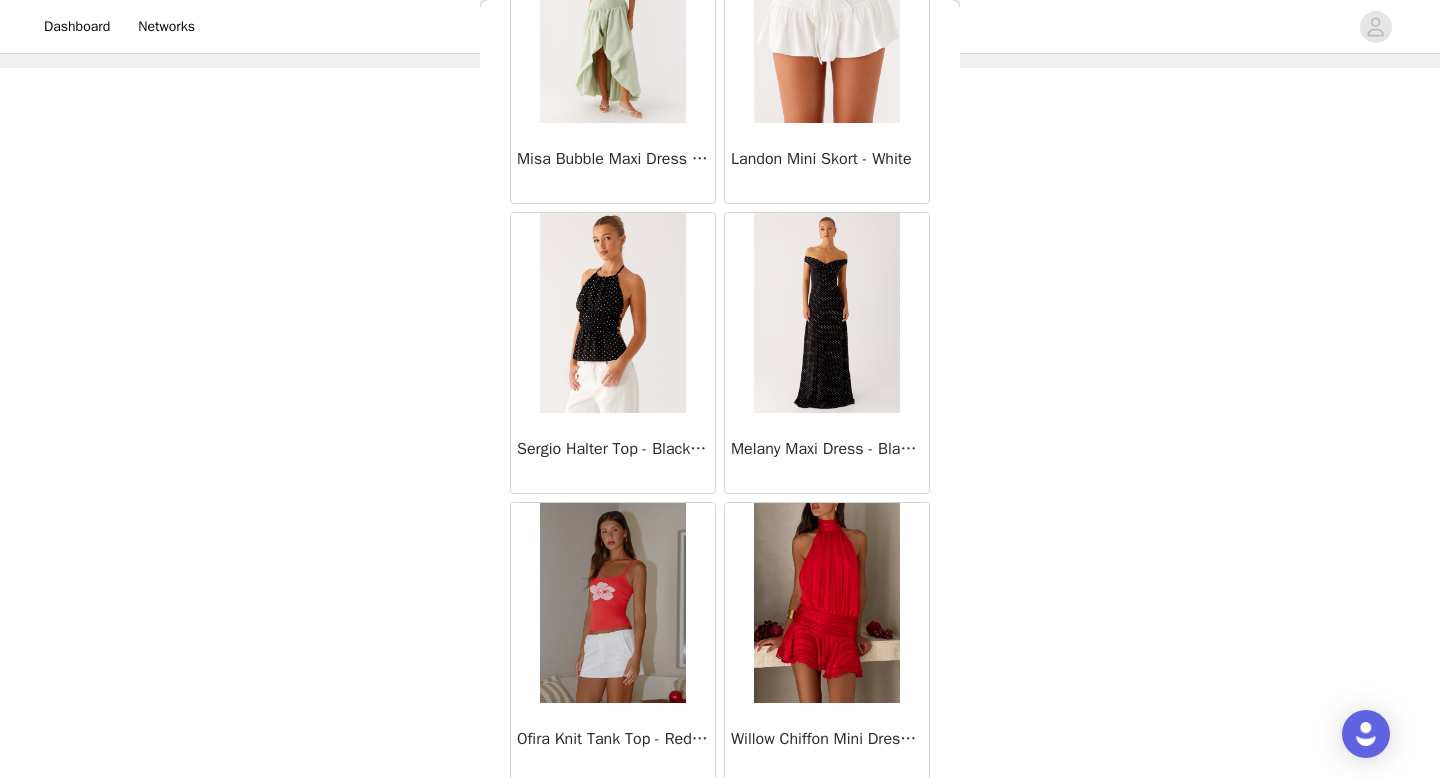 scroll, scrollTop: 54482, scrollLeft: 0, axis: vertical 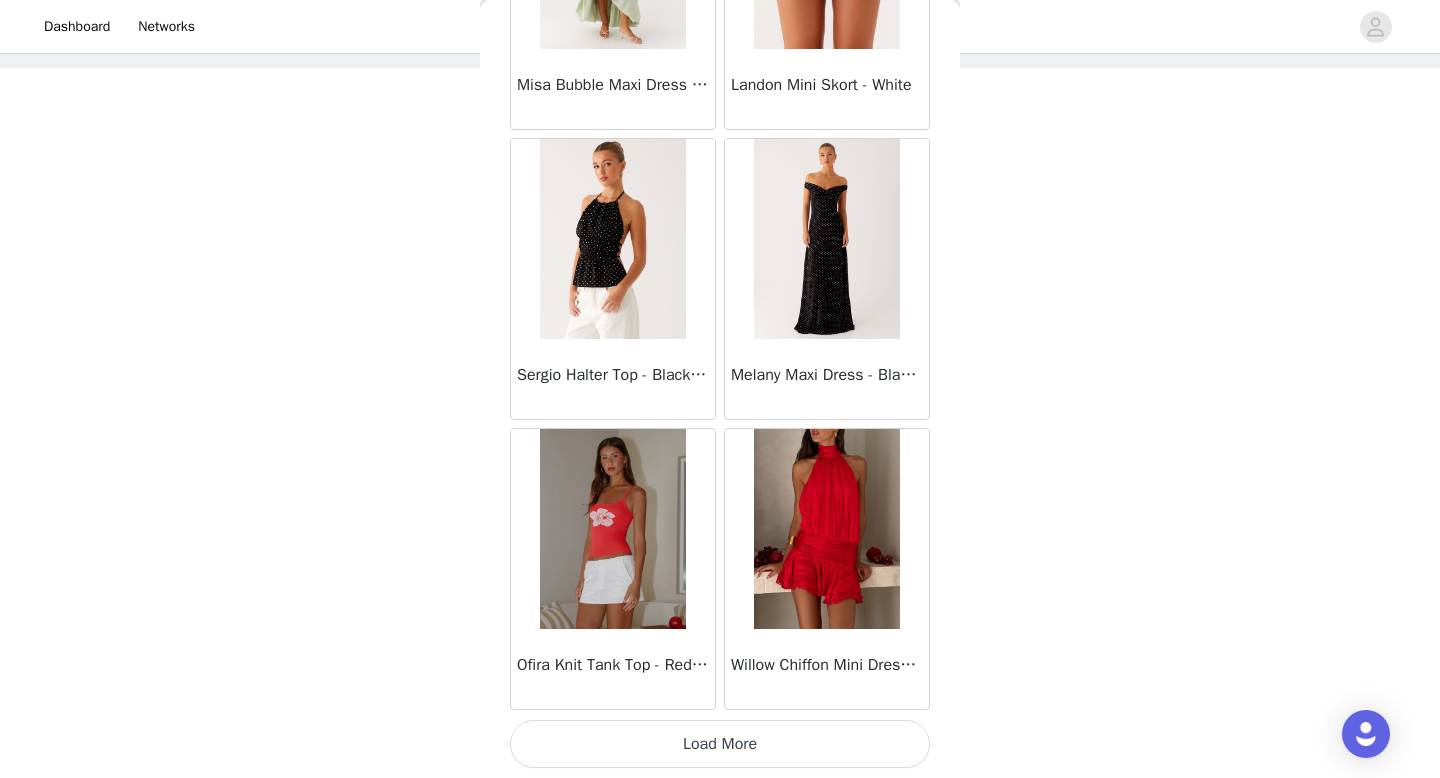 click on "Load More" at bounding box center (720, 744) 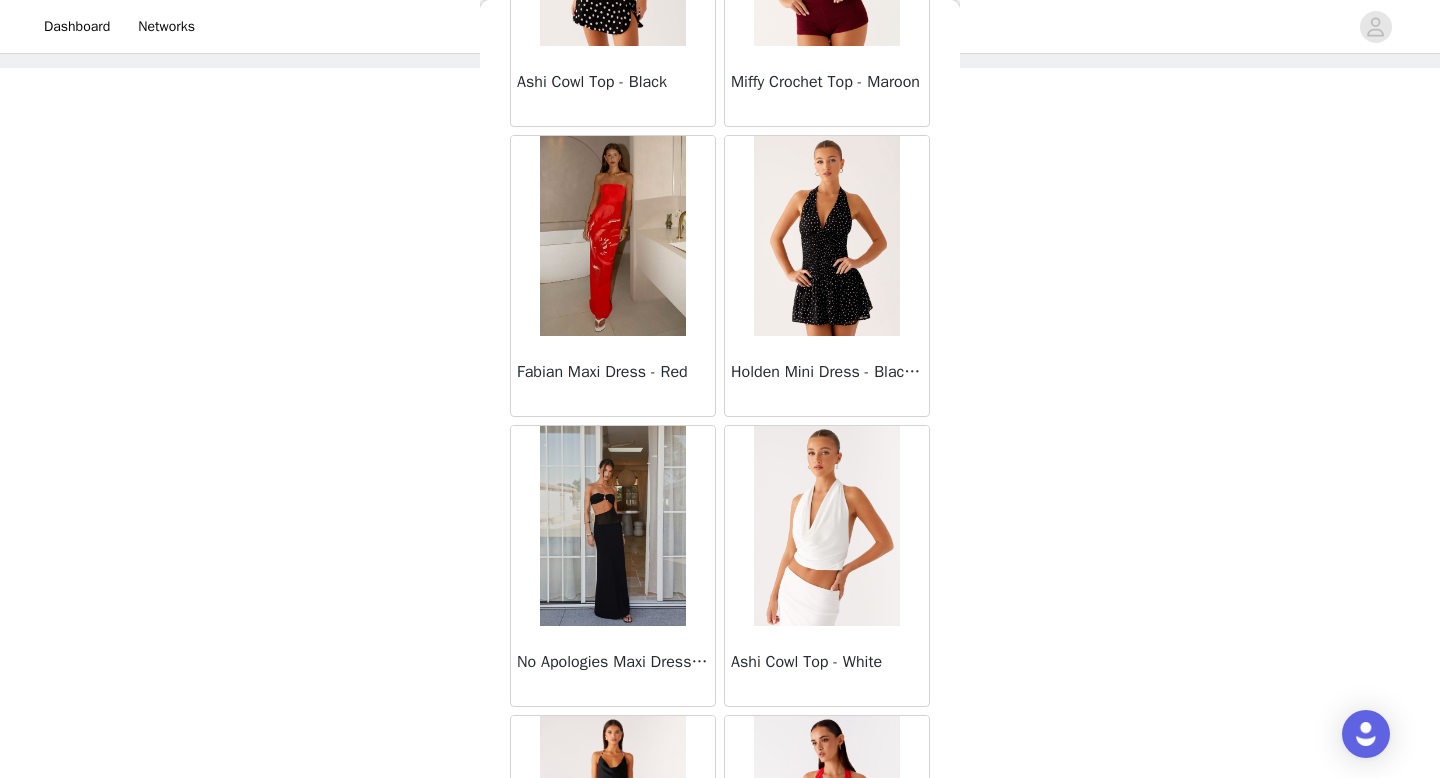 scroll, scrollTop: 55353, scrollLeft: 0, axis: vertical 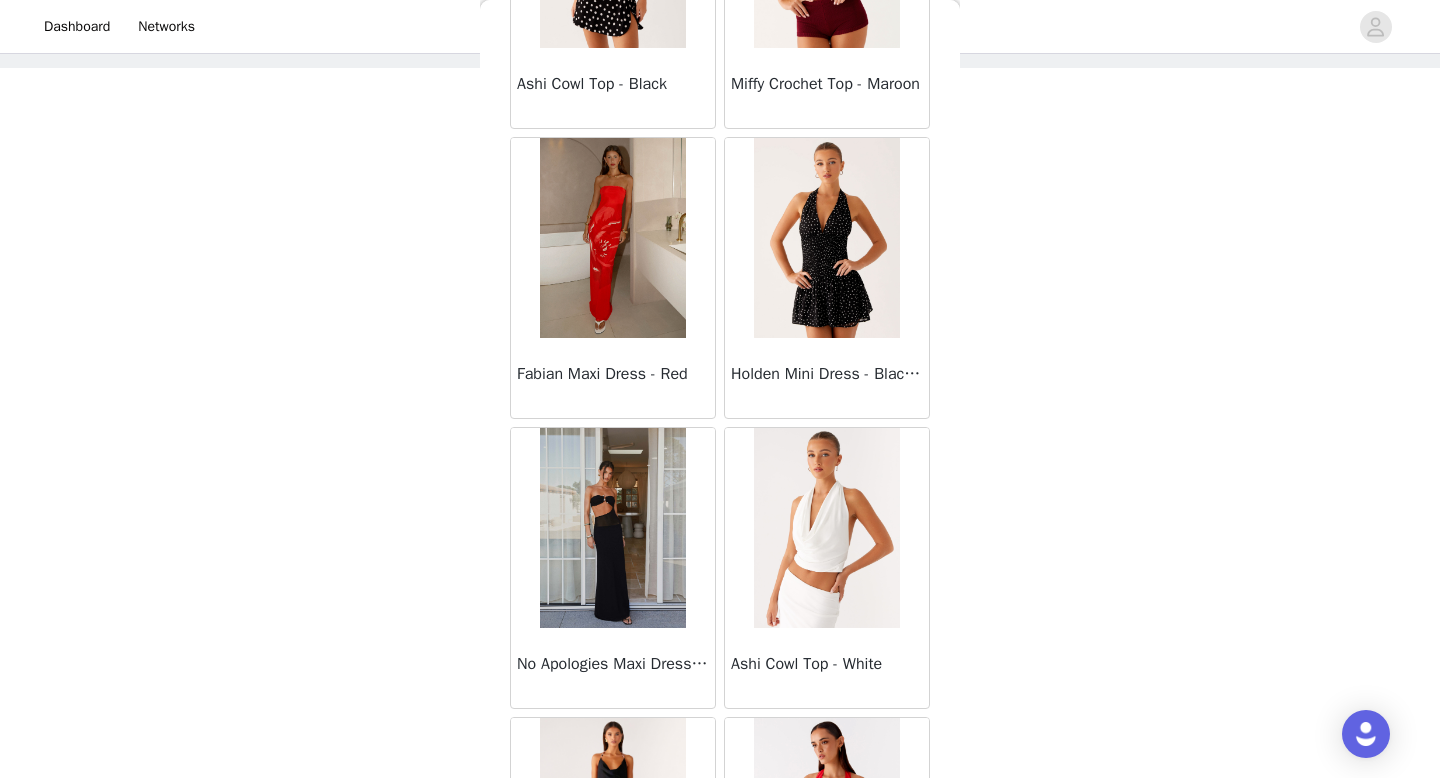 click at bounding box center (826, 238) 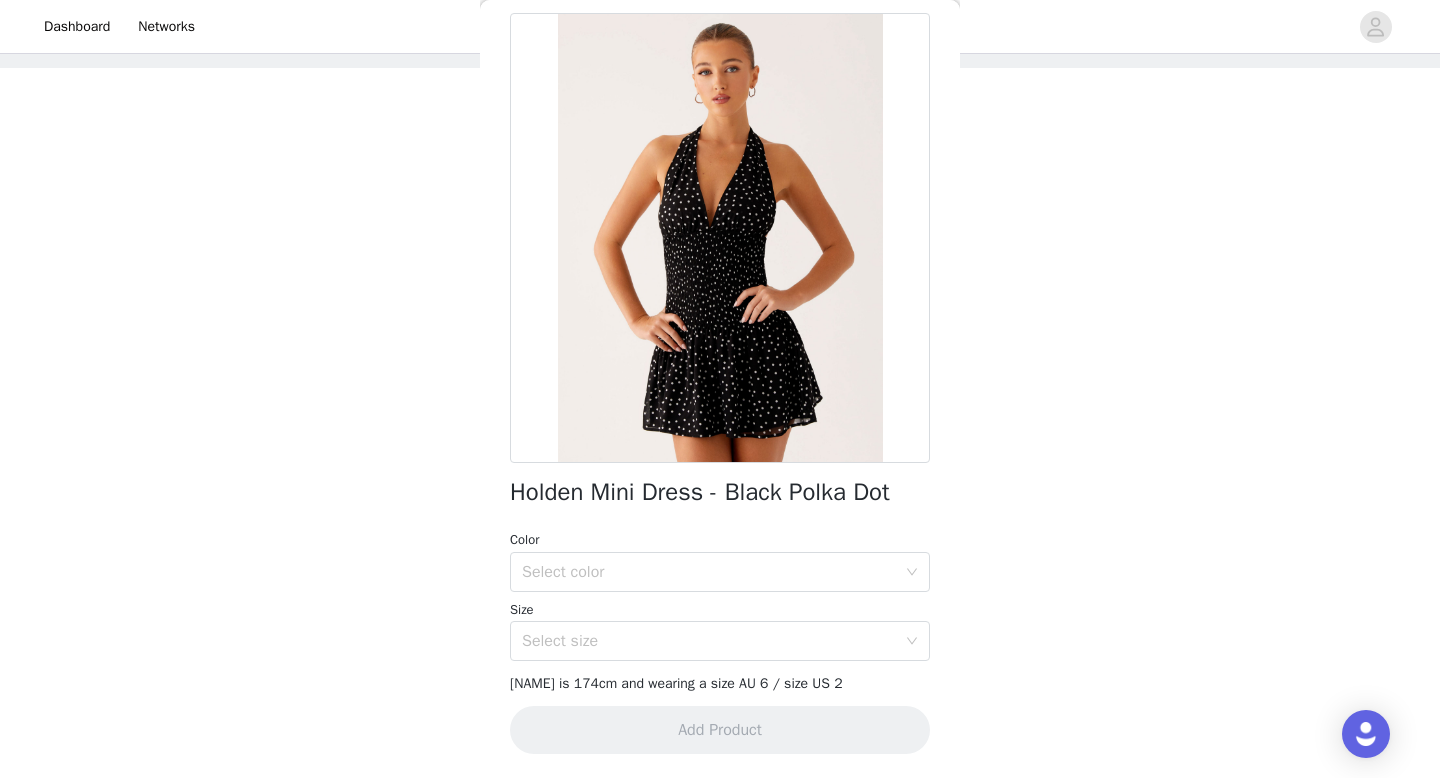 scroll, scrollTop: 276, scrollLeft: 0, axis: vertical 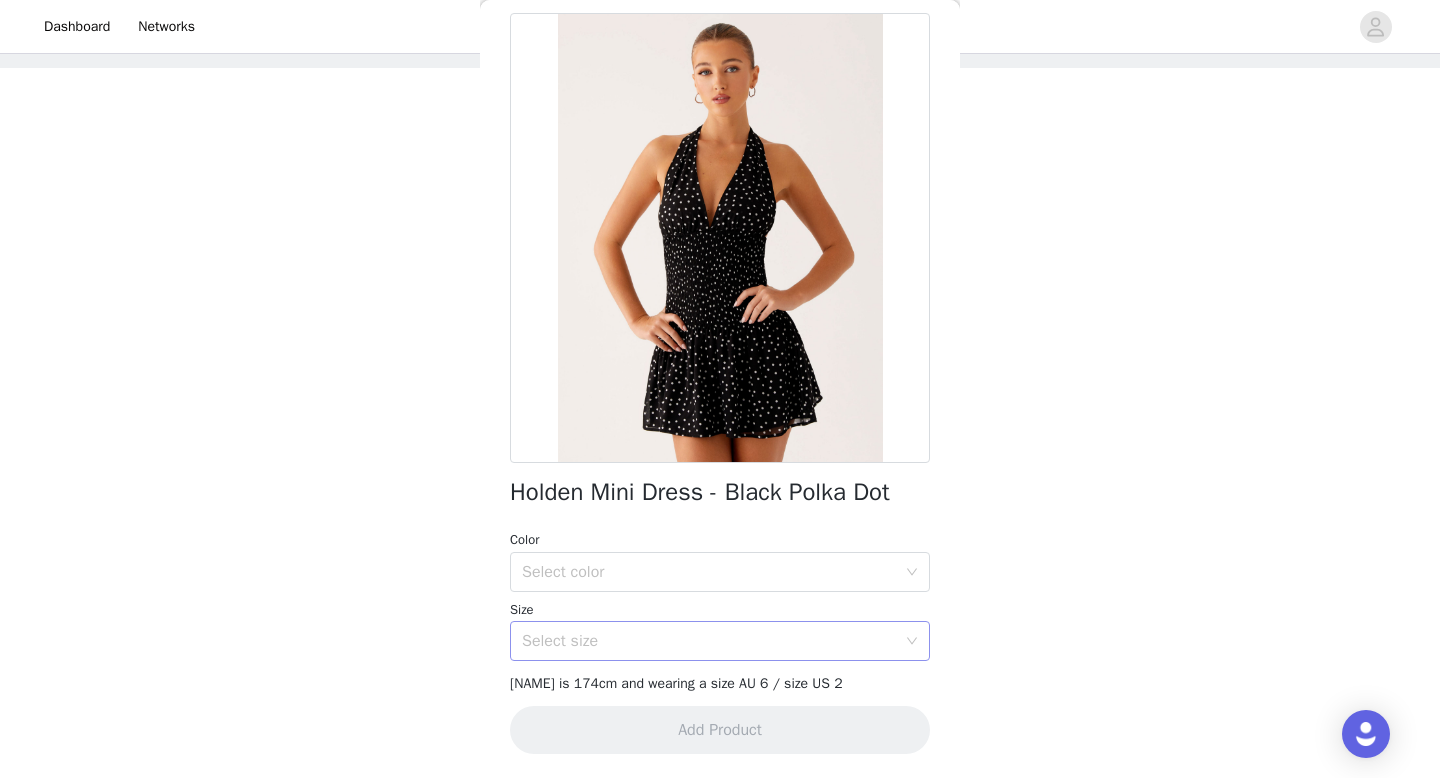 click on "Select size" at bounding box center [709, 641] 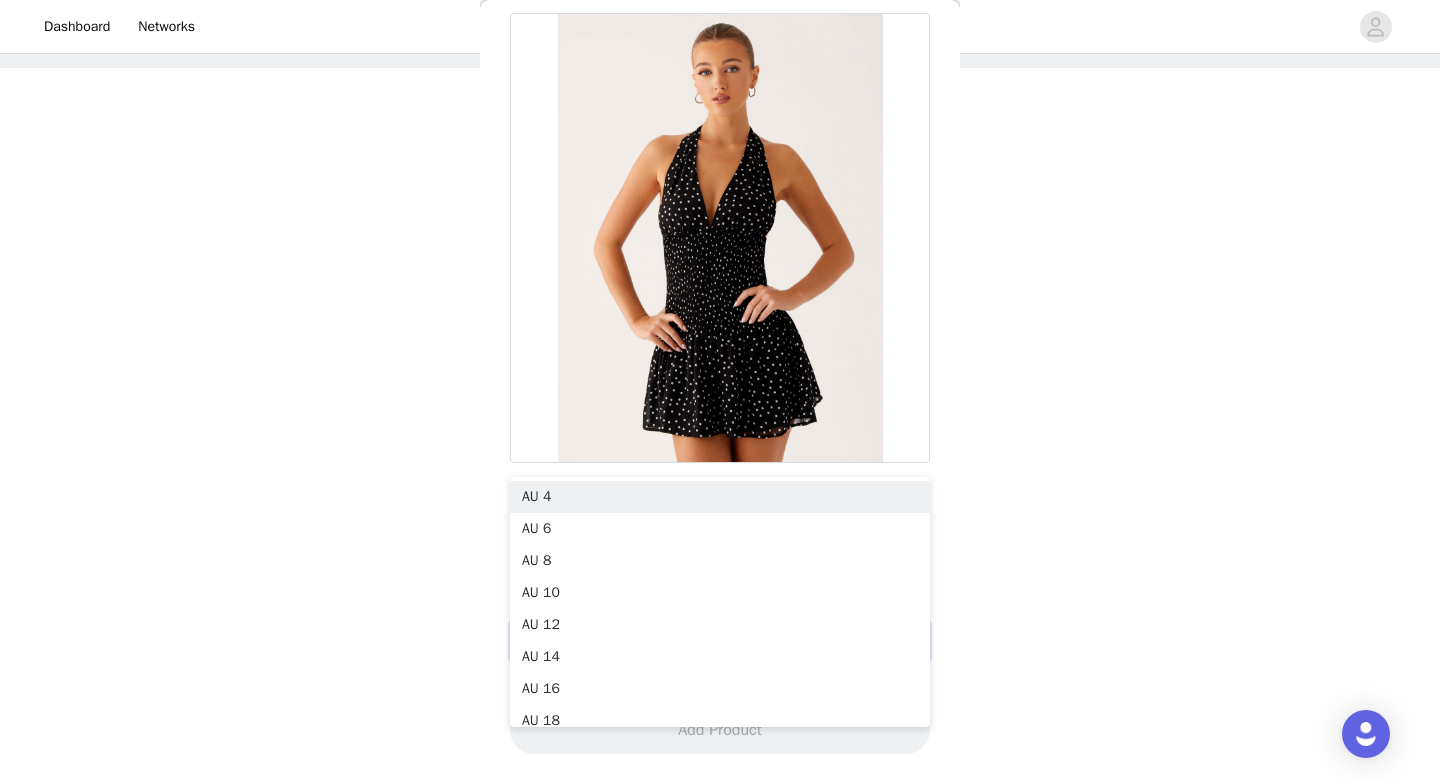 click on "Select color" at bounding box center (709, 572) 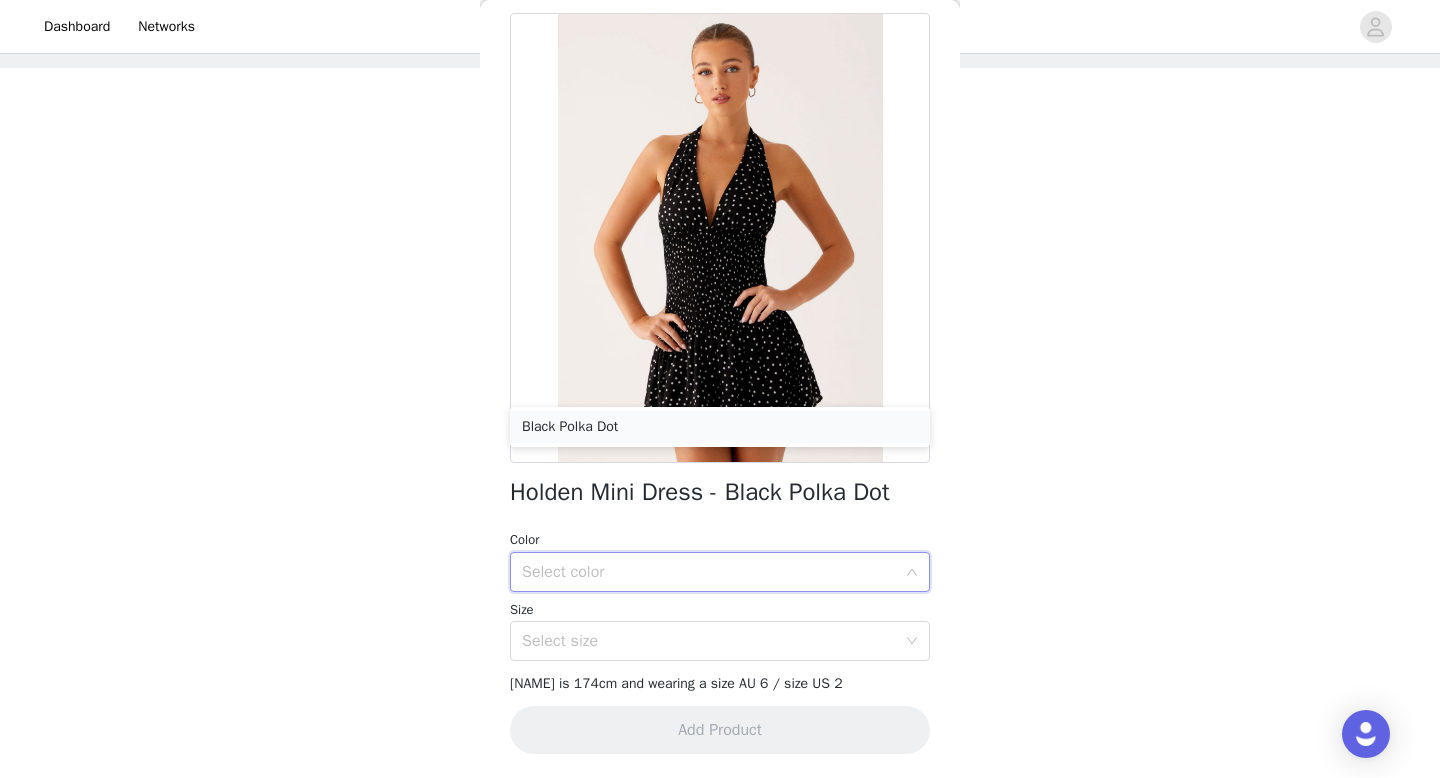 click on "Black Polka Dot" at bounding box center (720, 427) 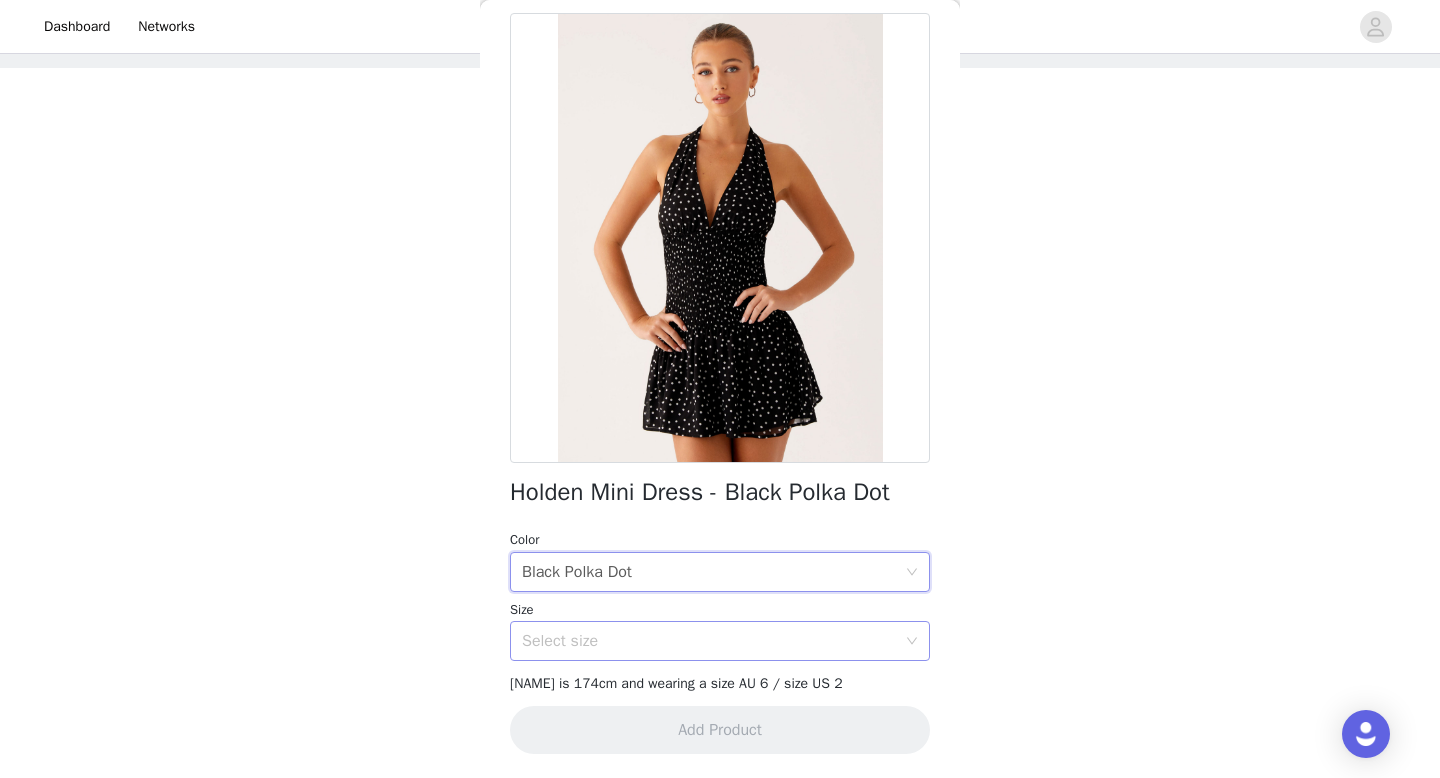 click on "Select size" at bounding box center (709, 641) 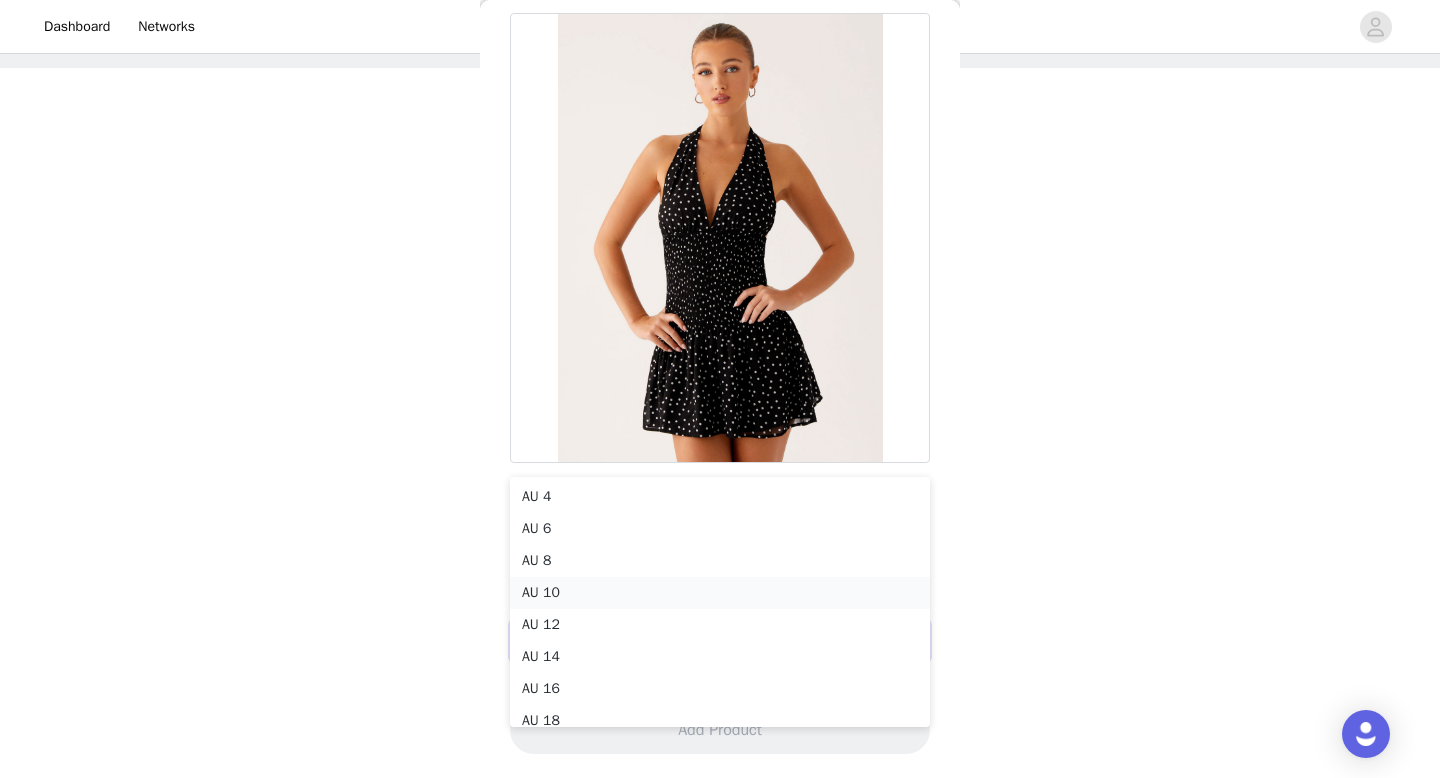 click on "AU 10" at bounding box center (720, 593) 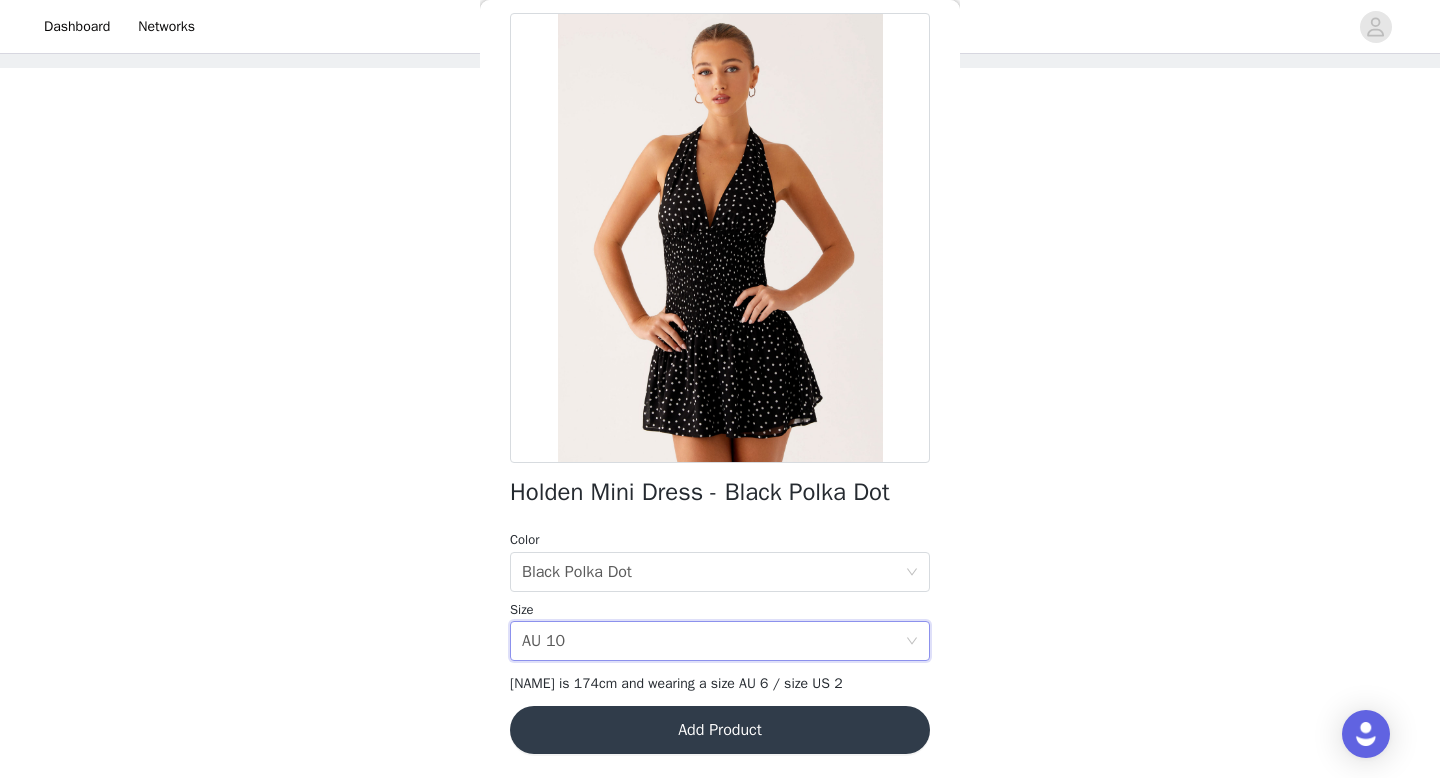 click on "Add Product" at bounding box center (720, 730) 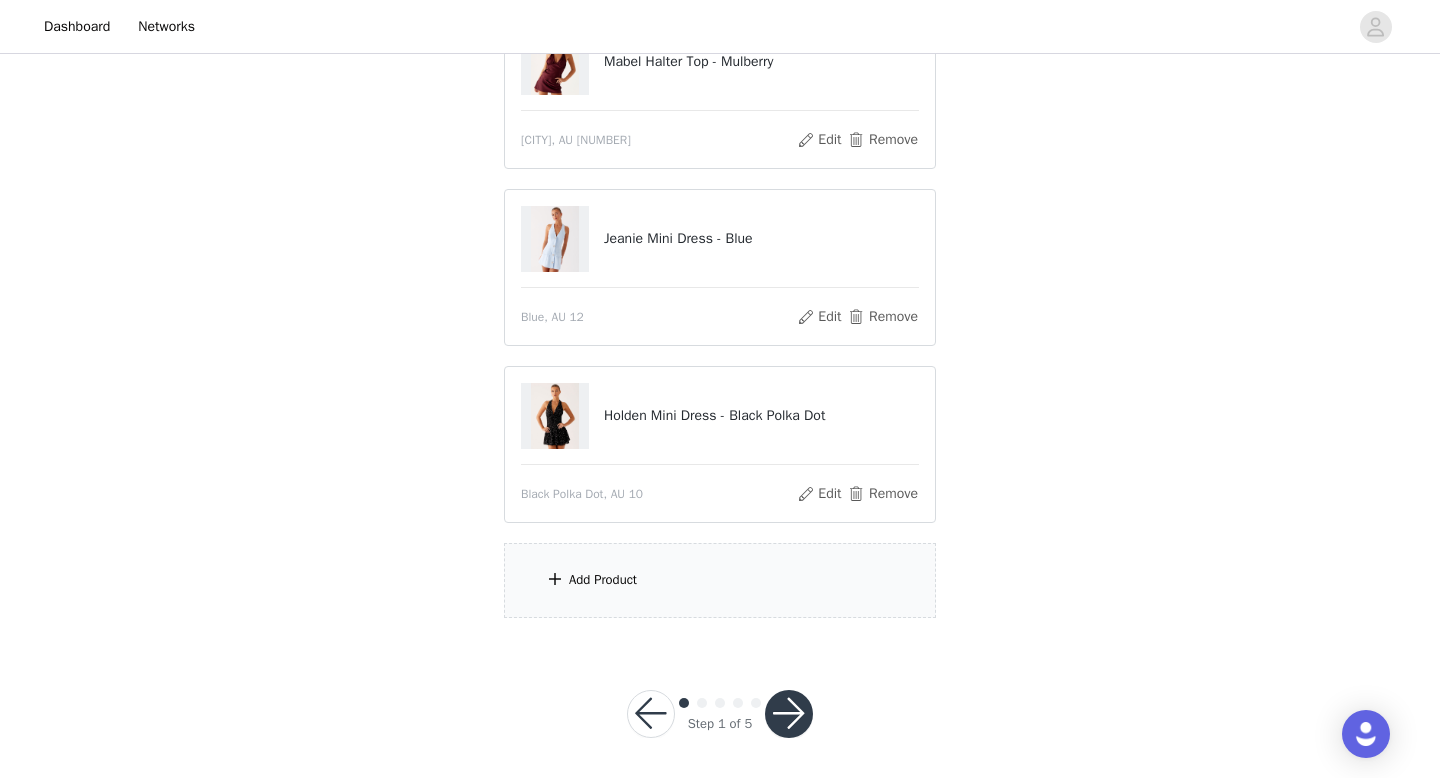 scroll, scrollTop: 271, scrollLeft: 0, axis: vertical 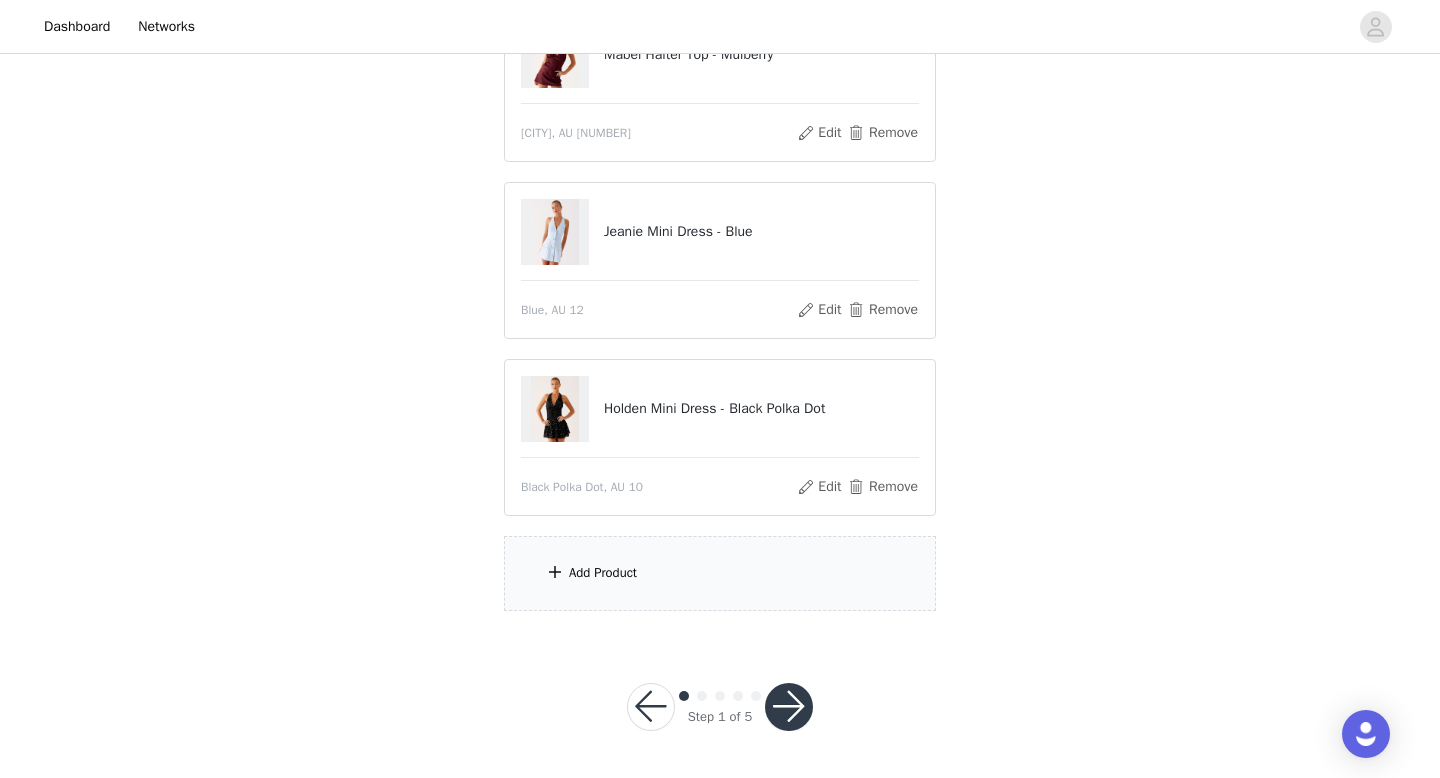 click on "Add Product" at bounding box center [720, 573] 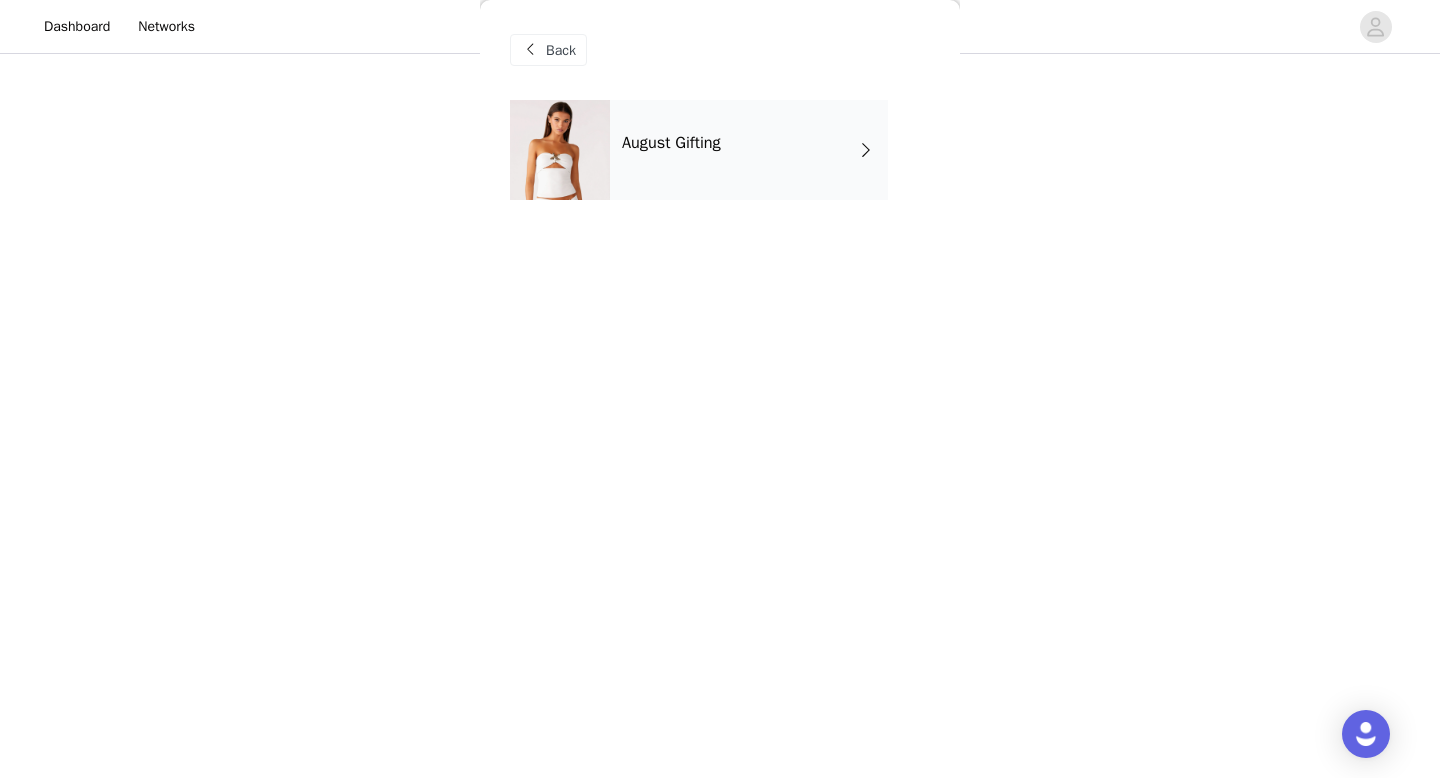 click on "August Gifting" at bounding box center (749, 150) 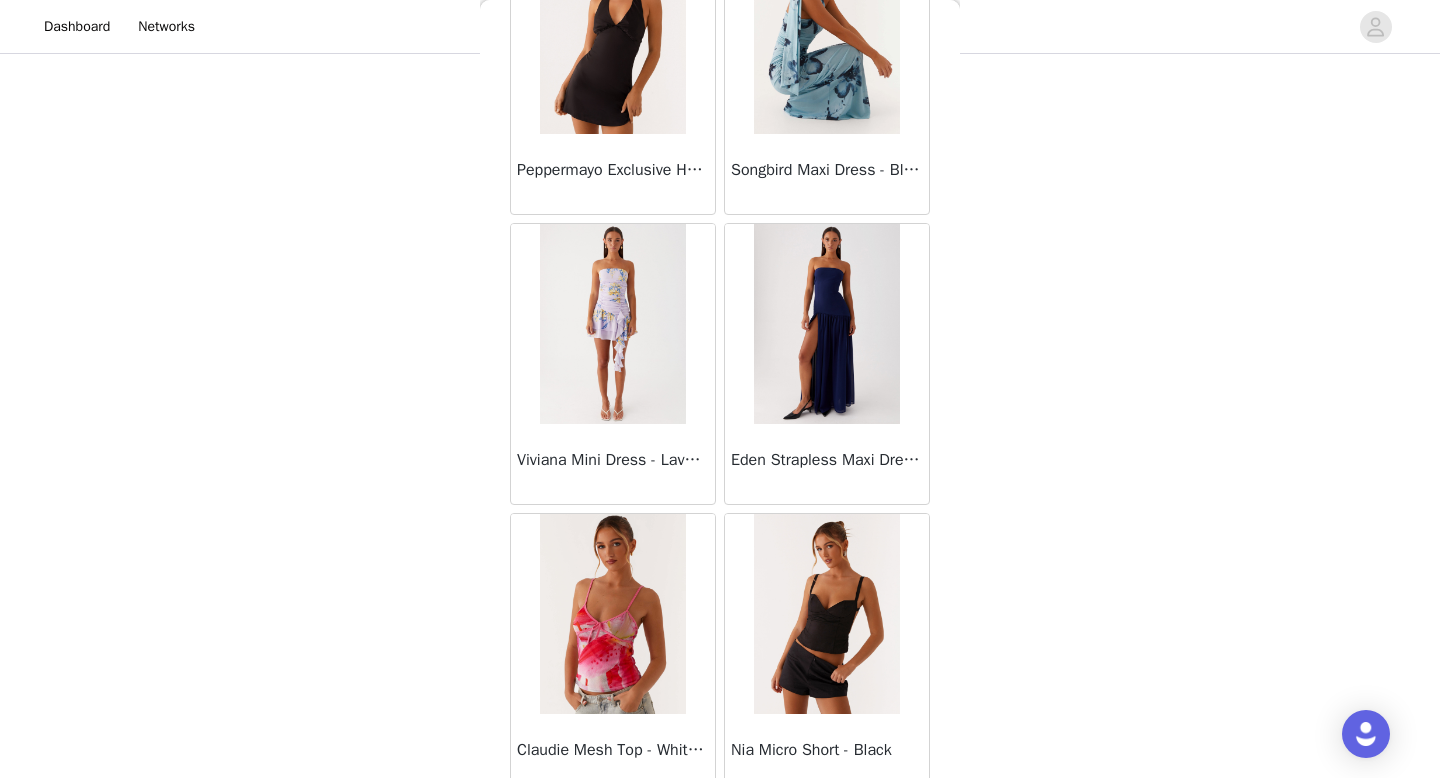 scroll, scrollTop: 2282, scrollLeft: 0, axis: vertical 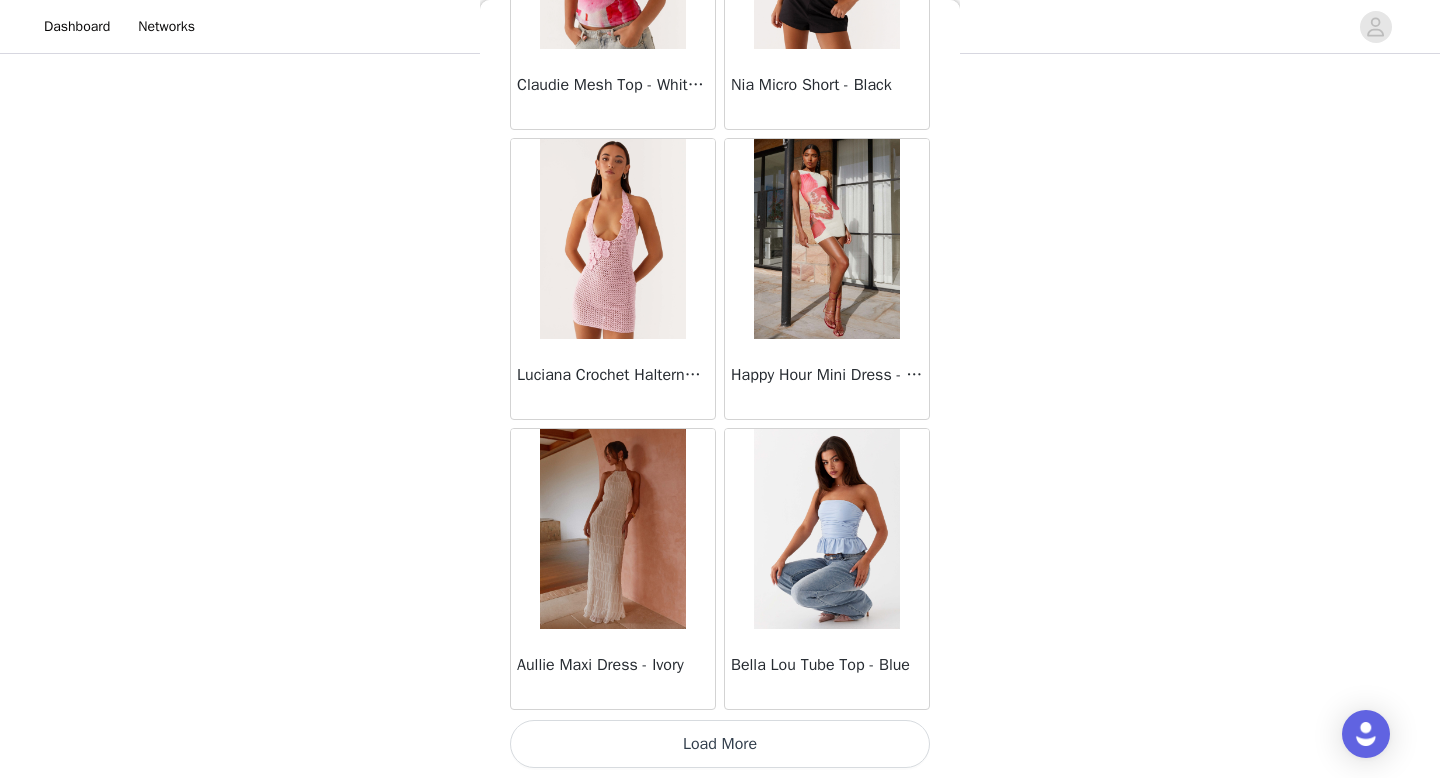 click on "Load More" at bounding box center (720, 744) 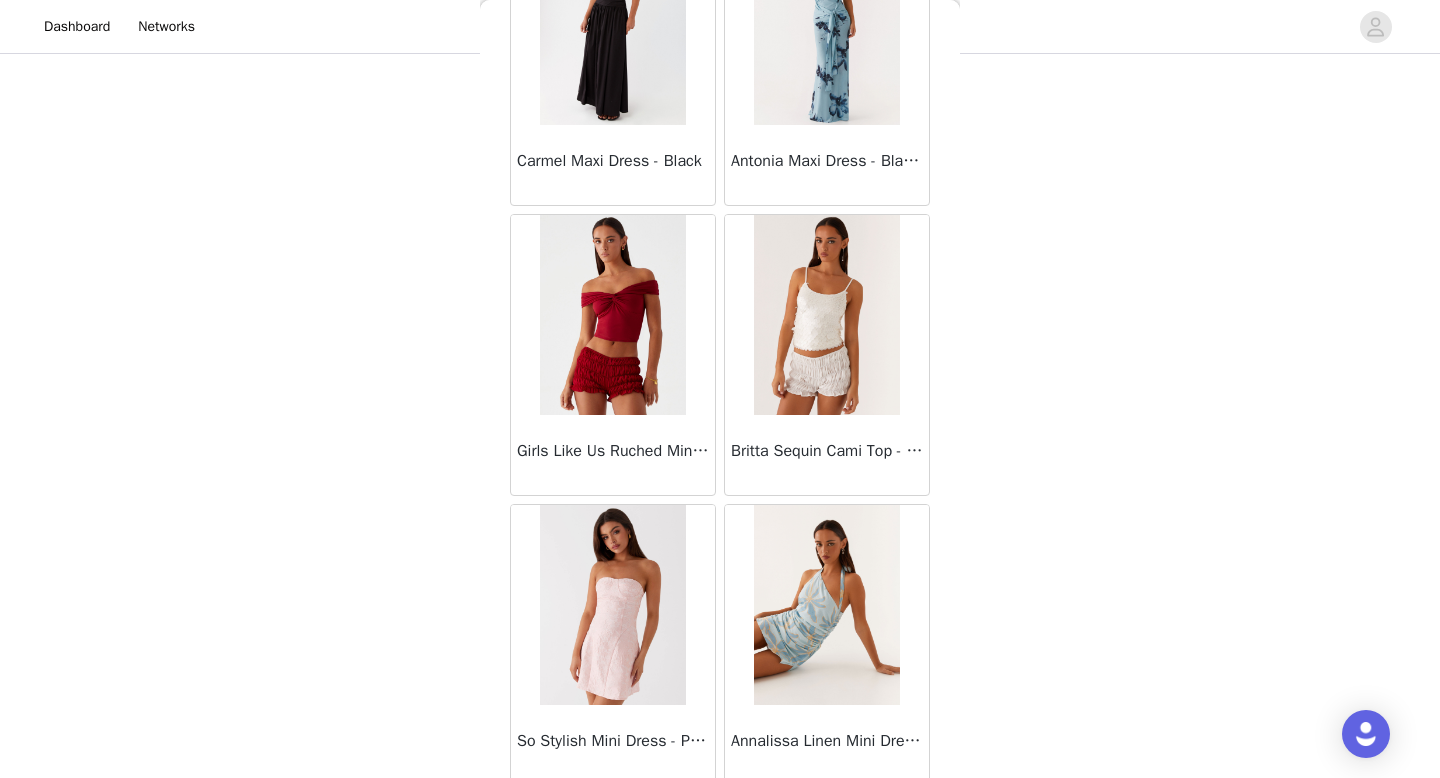 scroll, scrollTop: 5182, scrollLeft: 0, axis: vertical 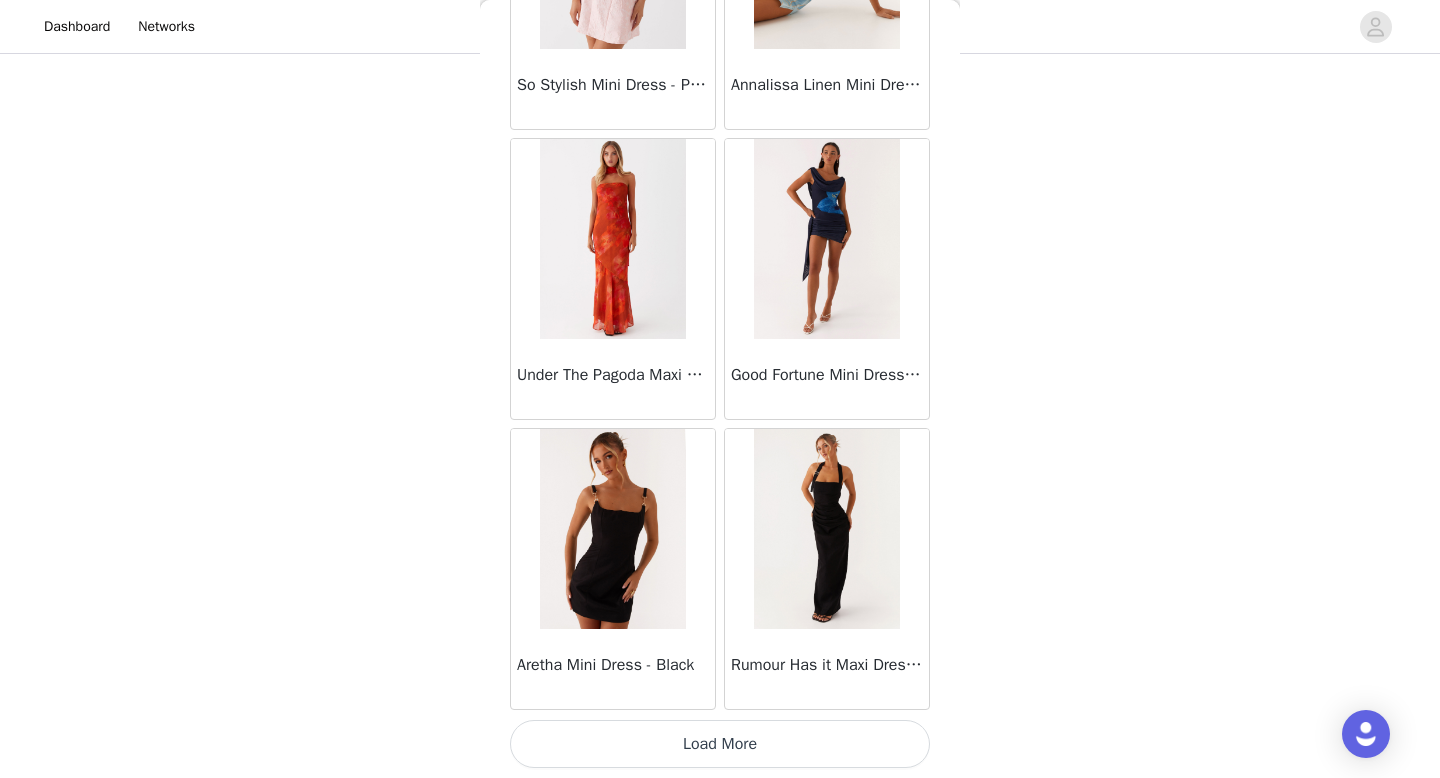 click on "Load More" at bounding box center (720, 744) 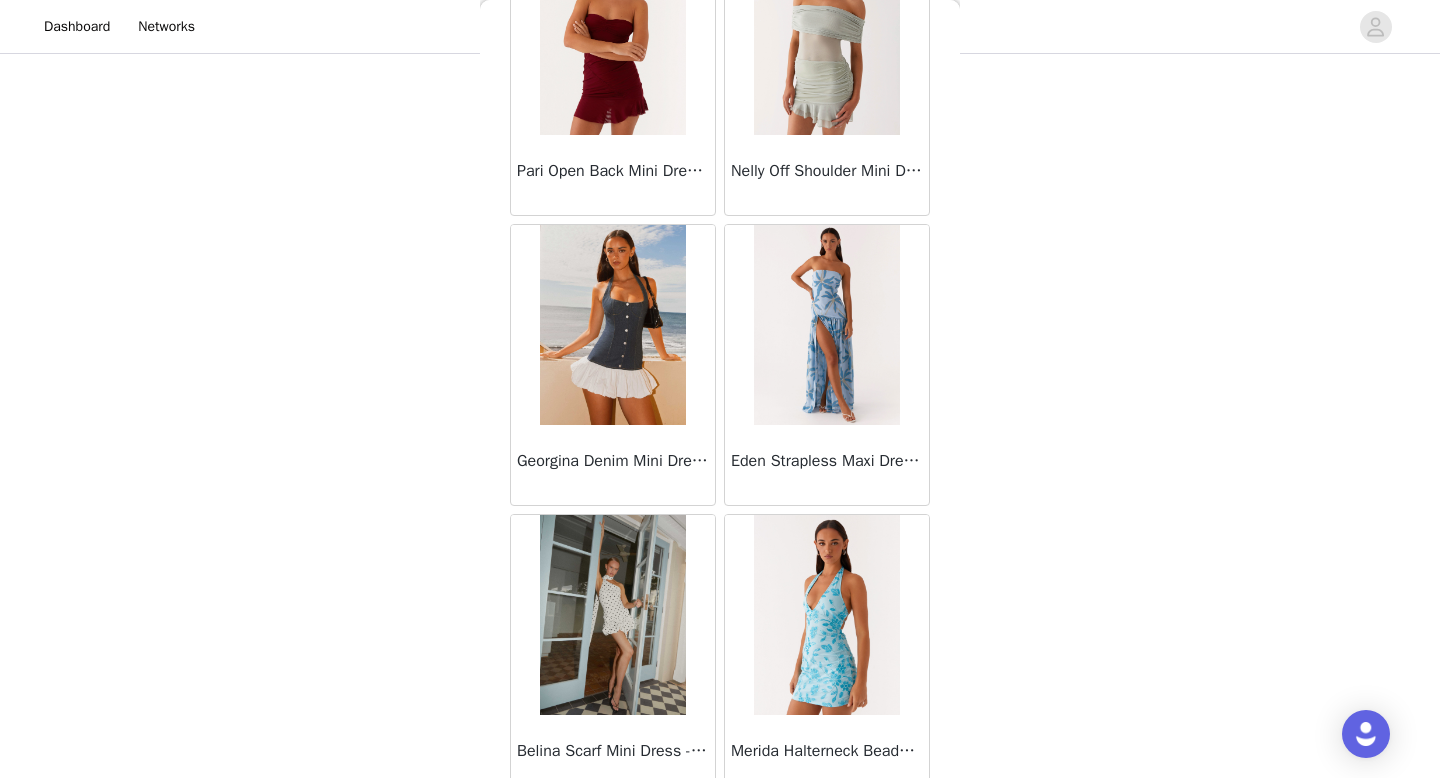 scroll, scrollTop: 8082, scrollLeft: 0, axis: vertical 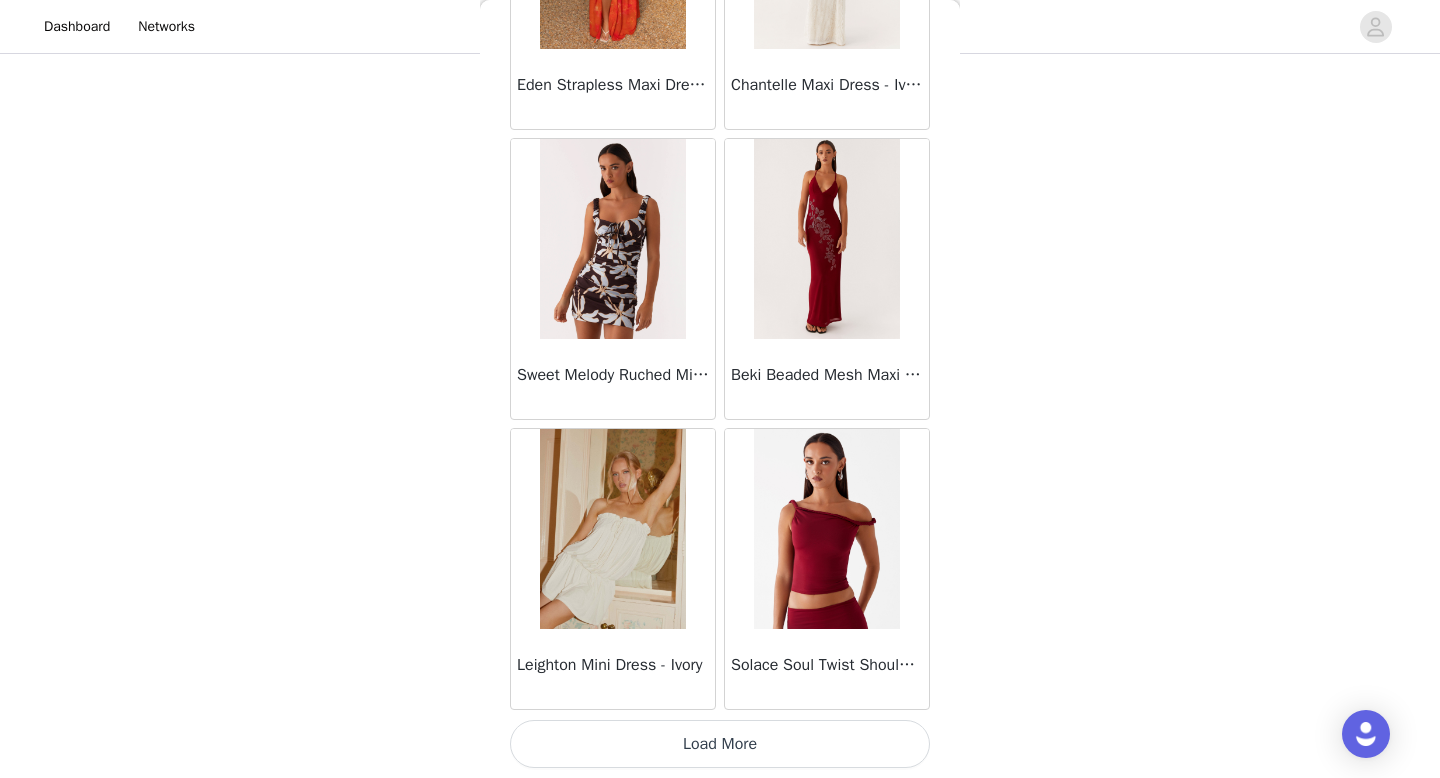 click on "Load More" at bounding box center (720, 744) 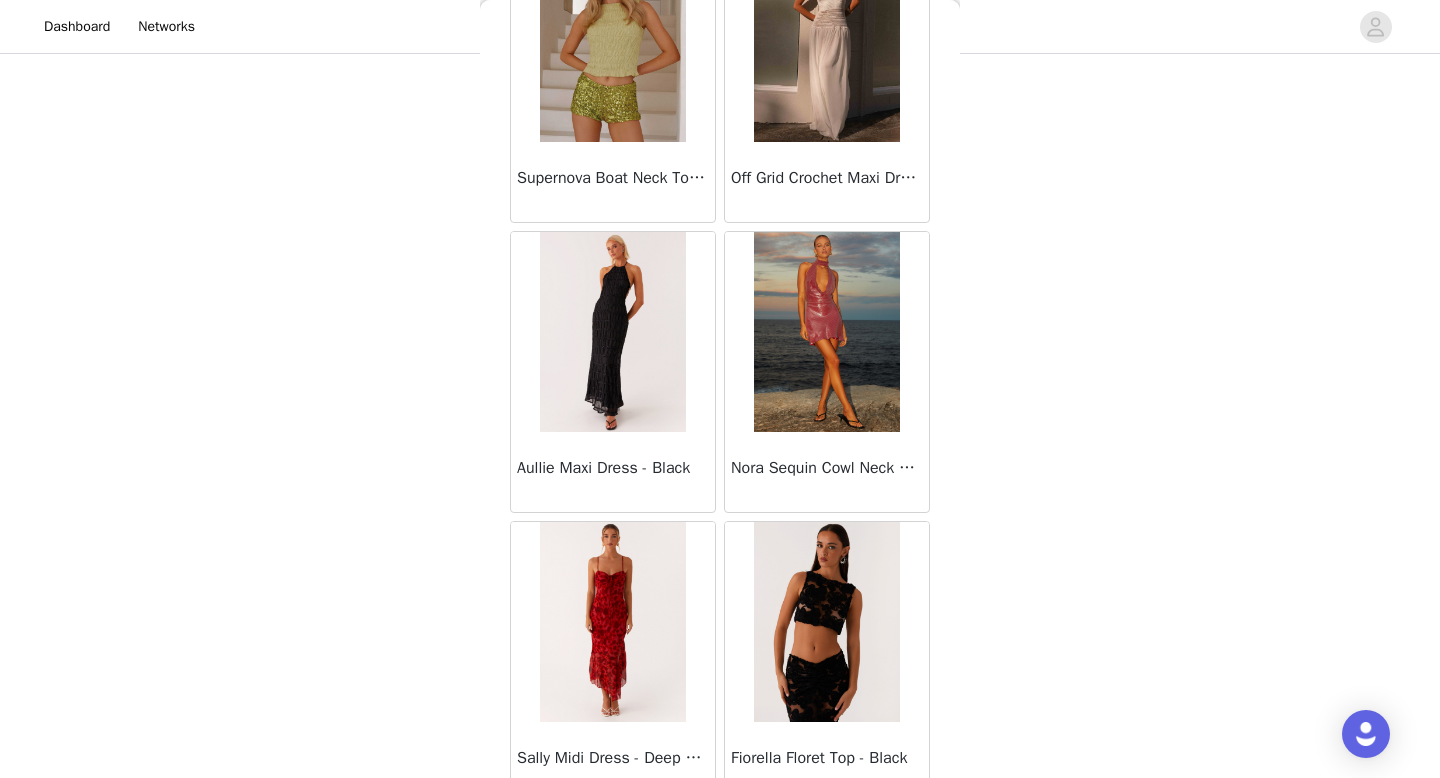 scroll, scrollTop: 10982, scrollLeft: 0, axis: vertical 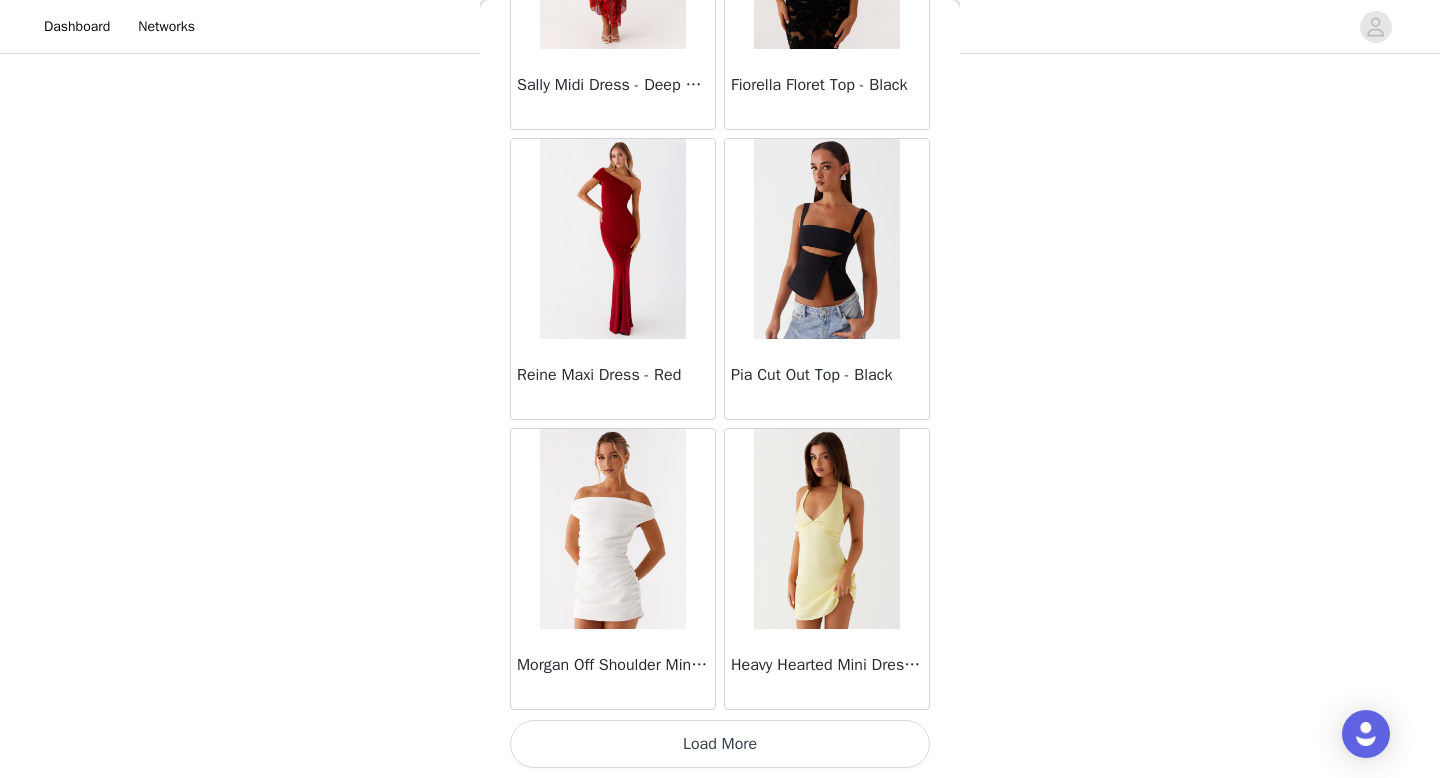 click on "Load More" at bounding box center [720, 744] 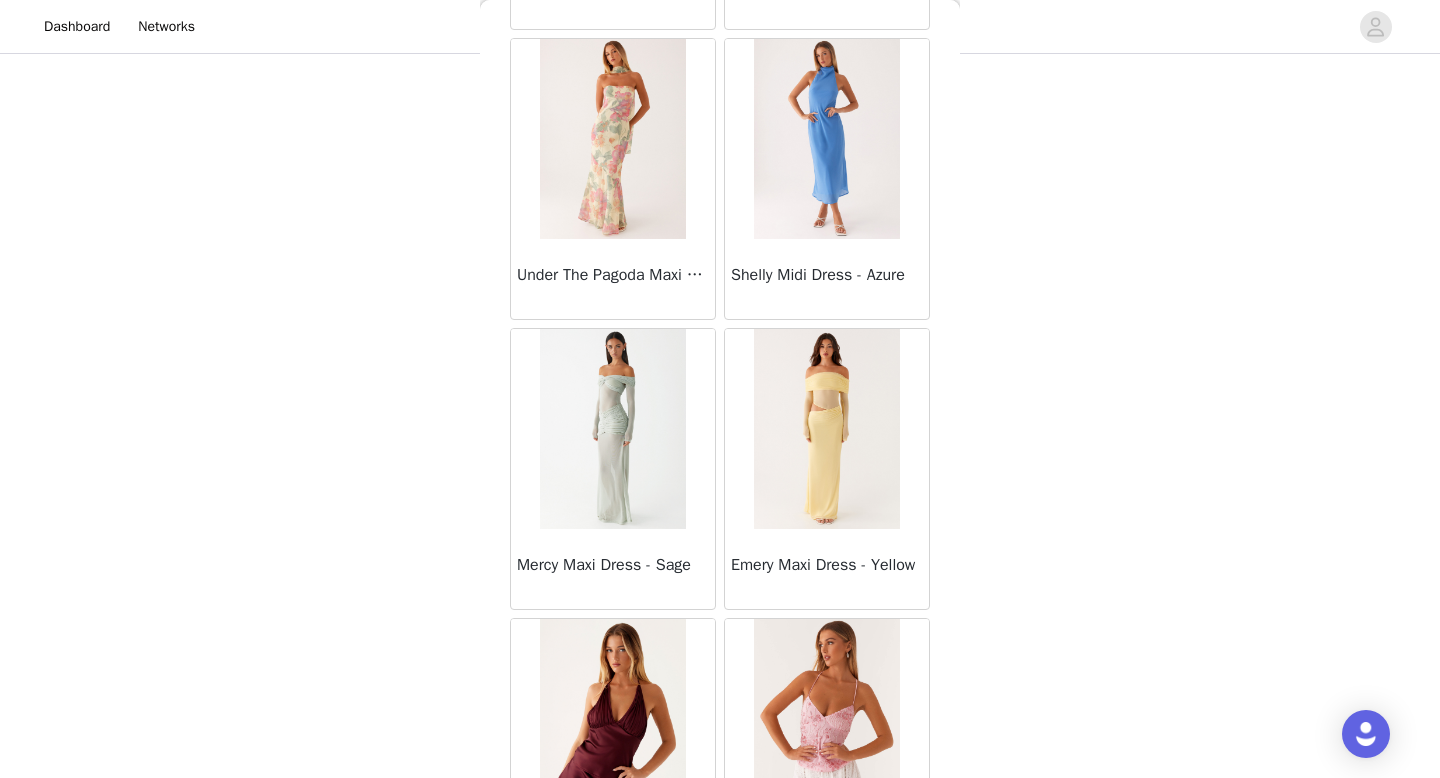 scroll, scrollTop: 13882, scrollLeft: 0, axis: vertical 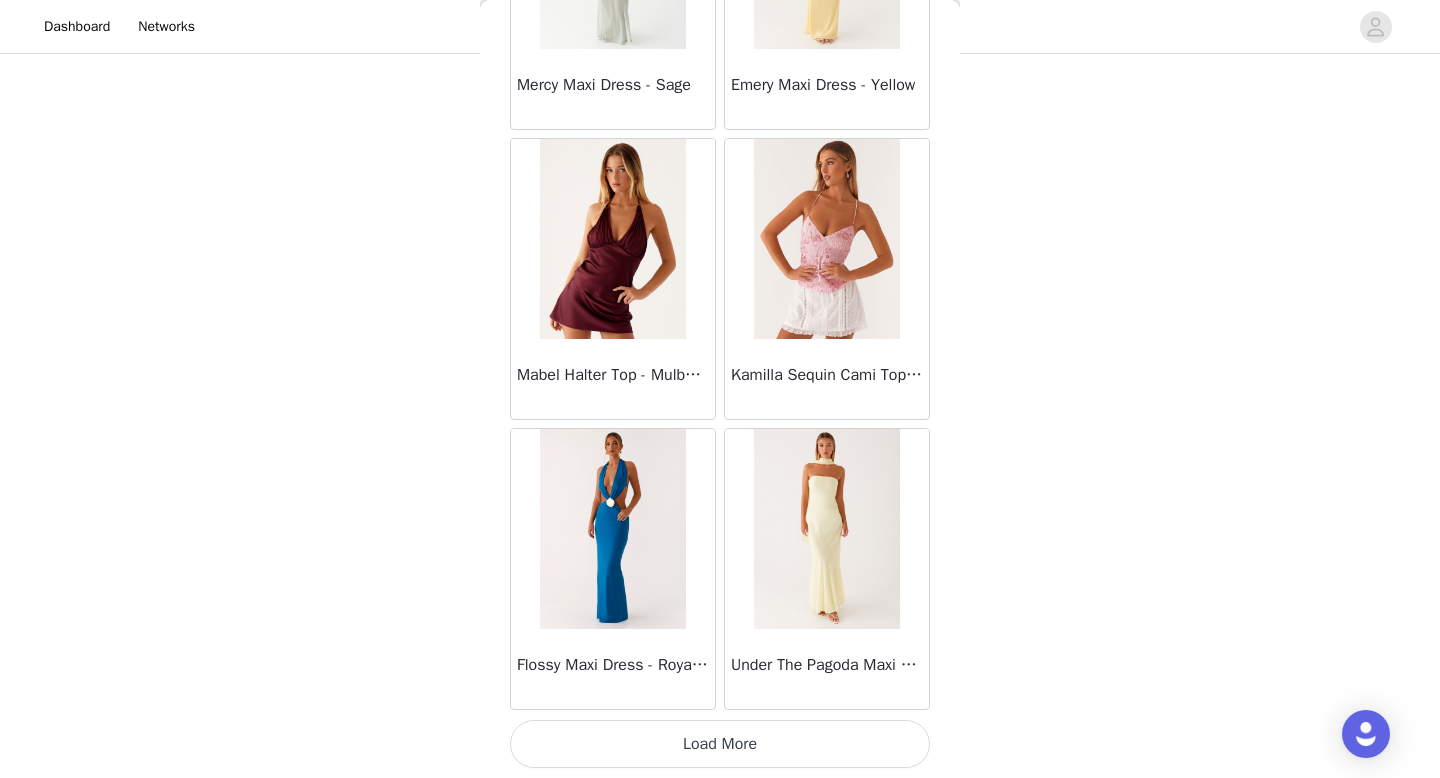 click on "Load More" at bounding box center [720, 744] 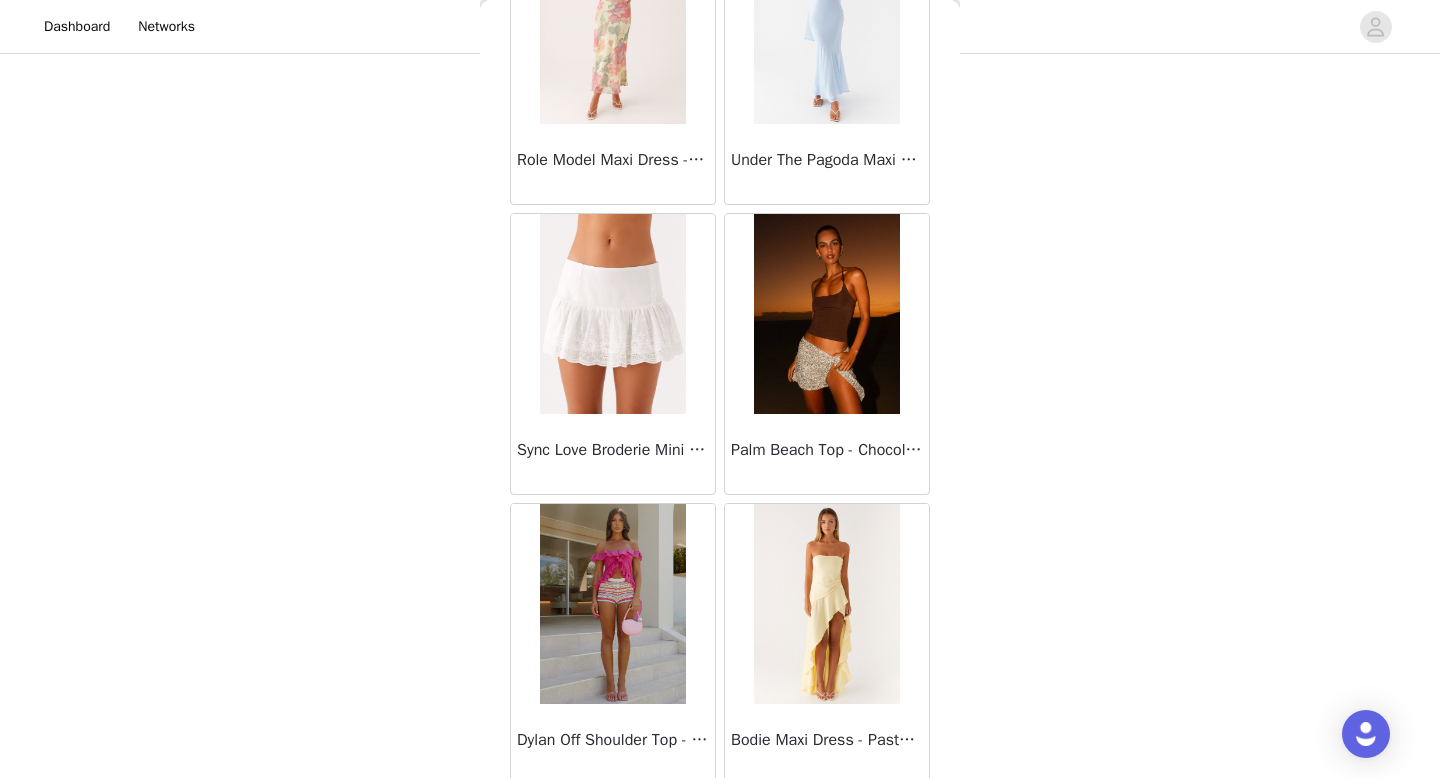 scroll, scrollTop: 16782, scrollLeft: 0, axis: vertical 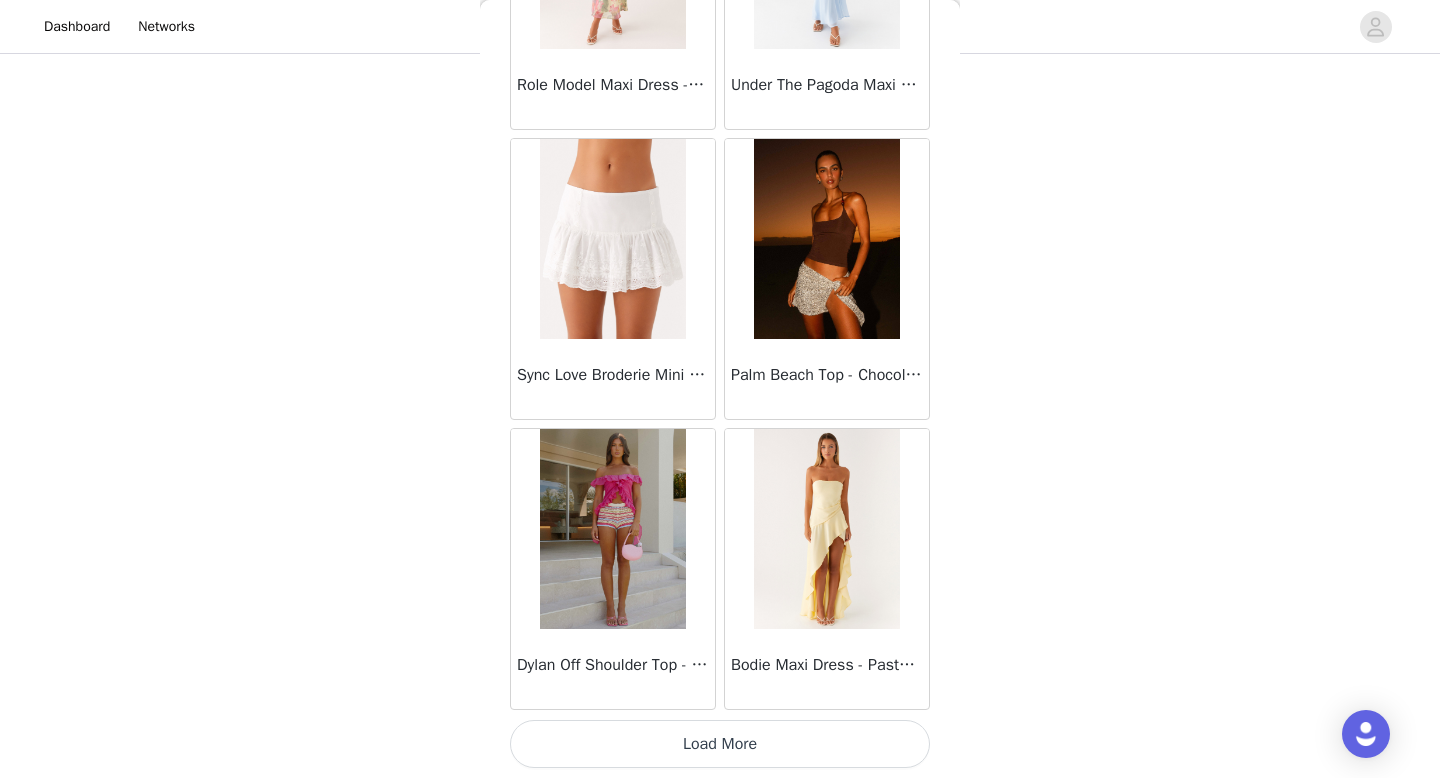 click on "Load More" at bounding box center (720, 744) 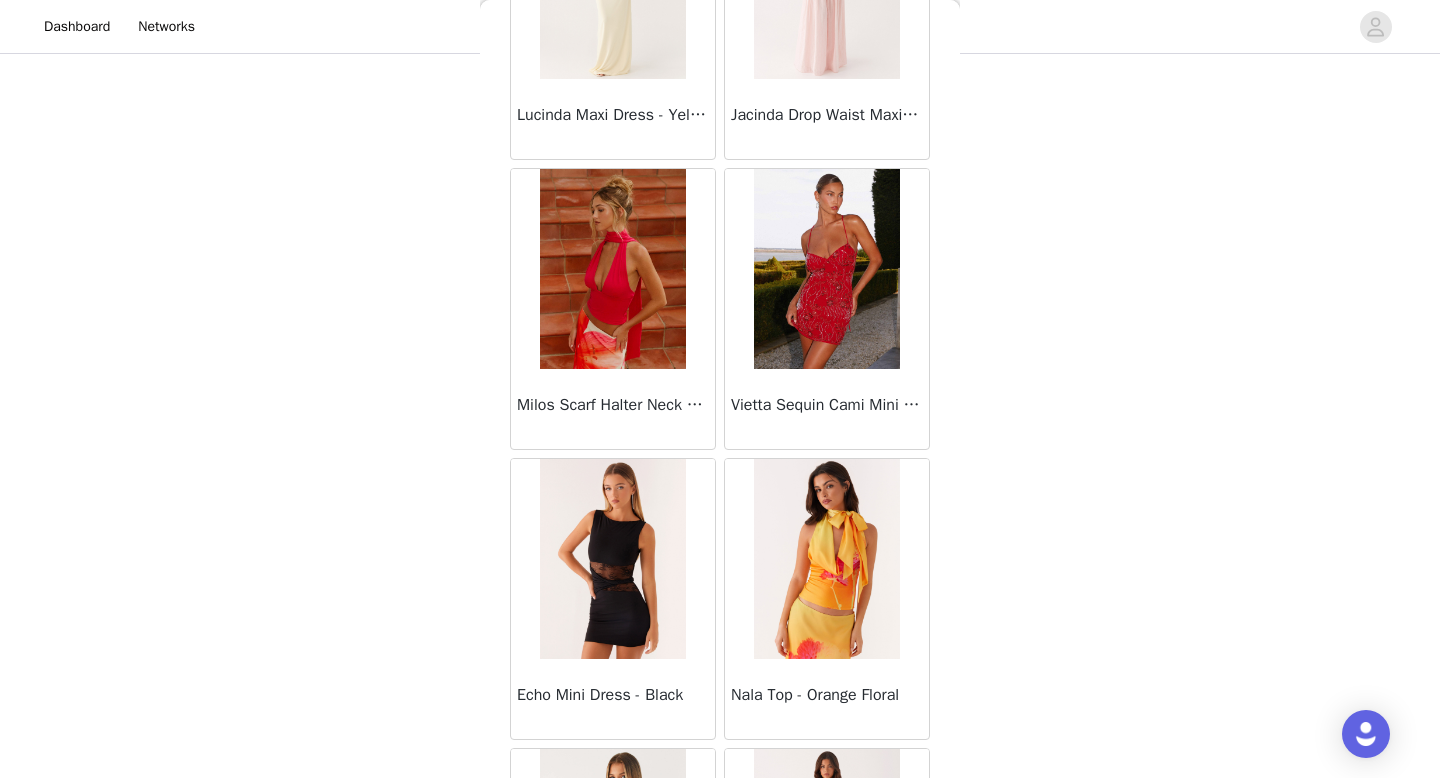 scroll, scrollTop: 19682, scrollLeft: 0, axis: vertical 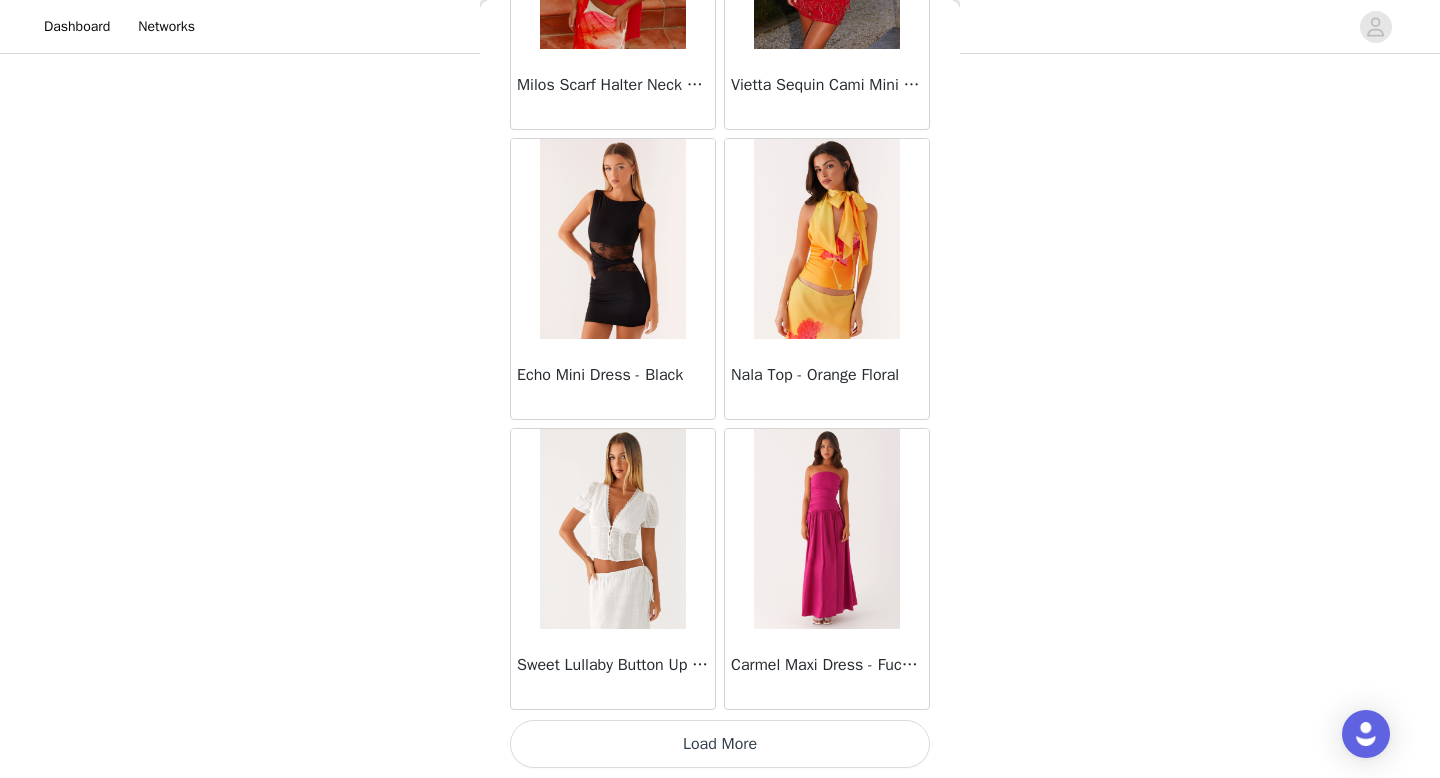 click on "Load More" at bounding box center [720, 744] 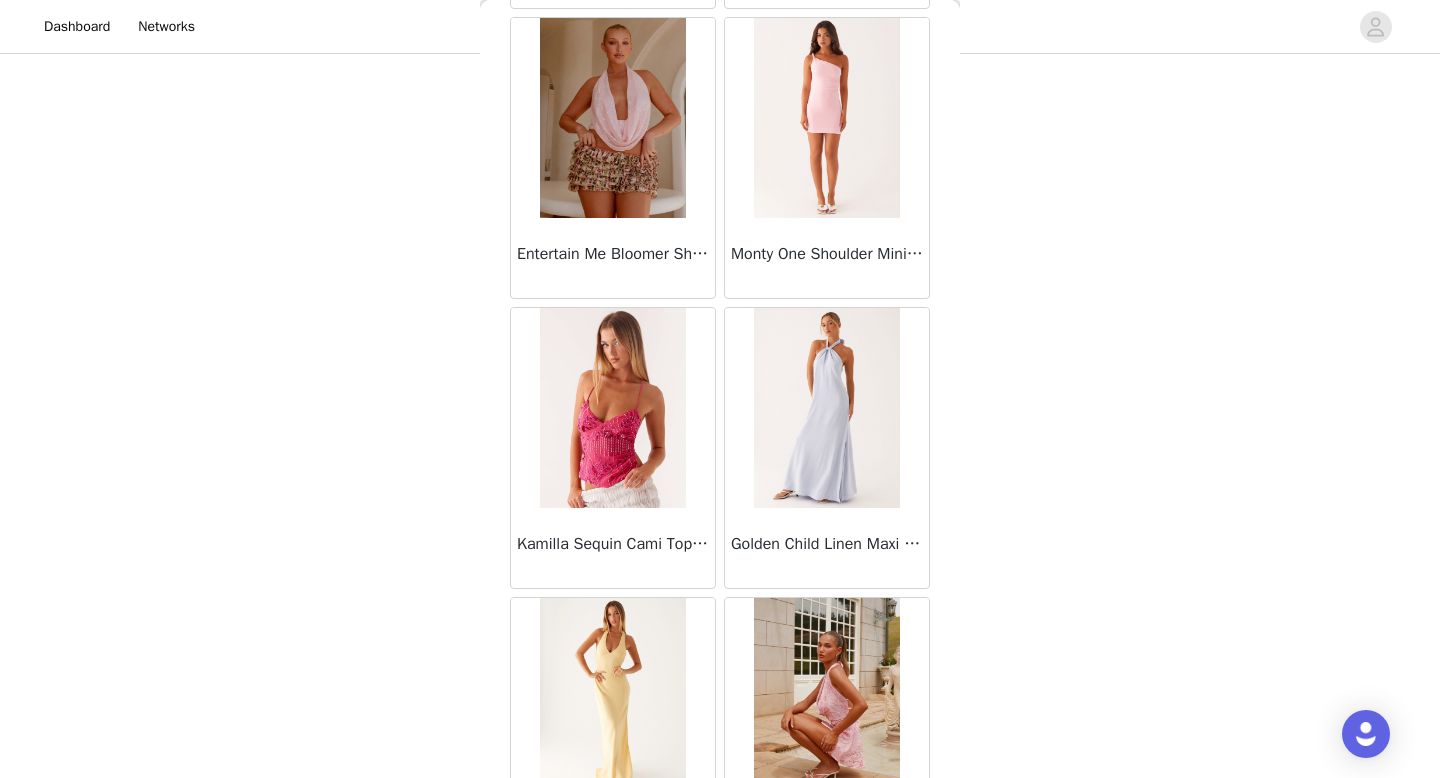 scroll, scrollTop: 22582, scrollLeft: 0, axis: vertical 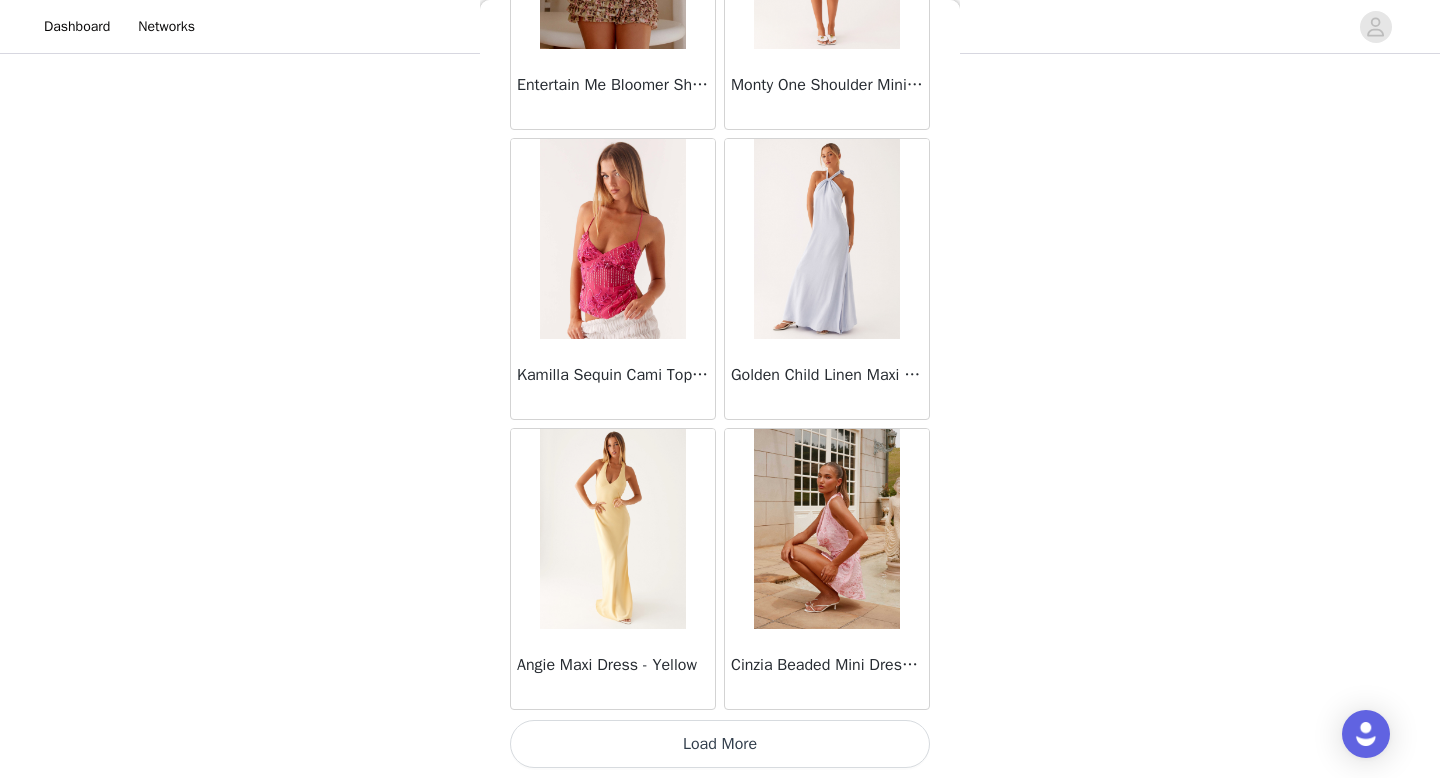 click on "Load More" at bounding box center [720, 744] 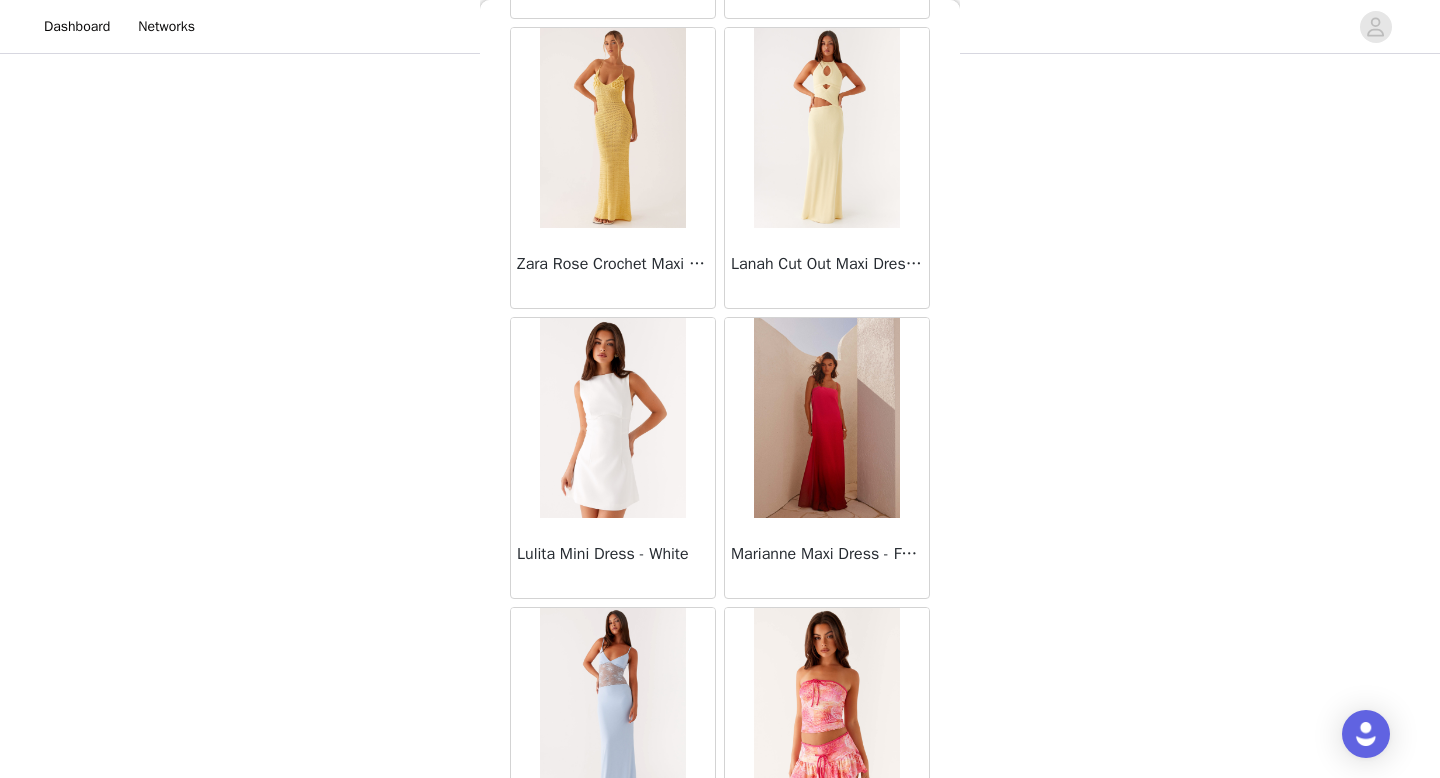 scroll, scrollTop: 25482, scrollLeft: 0, axis: vertical 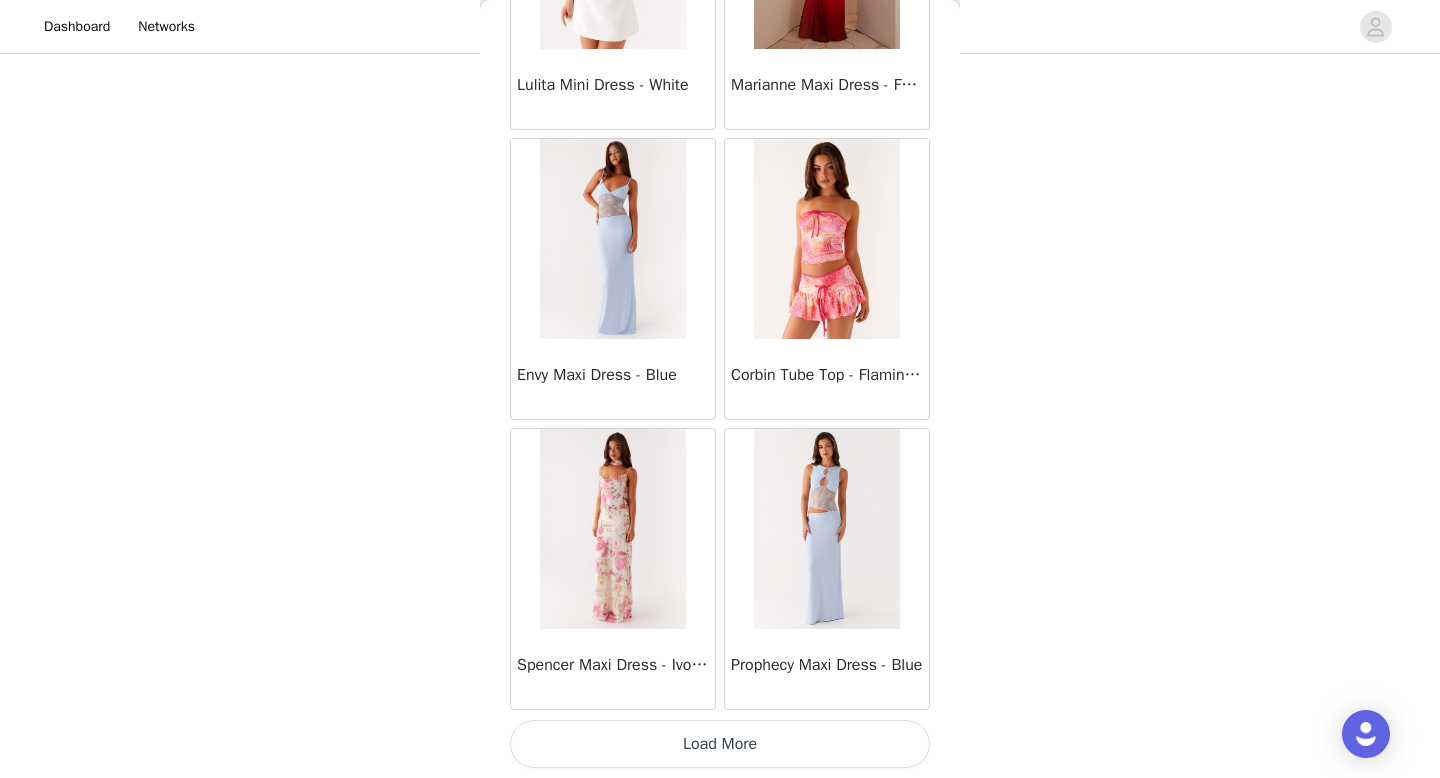 click on "Load More" at bounding box center (720, 744) 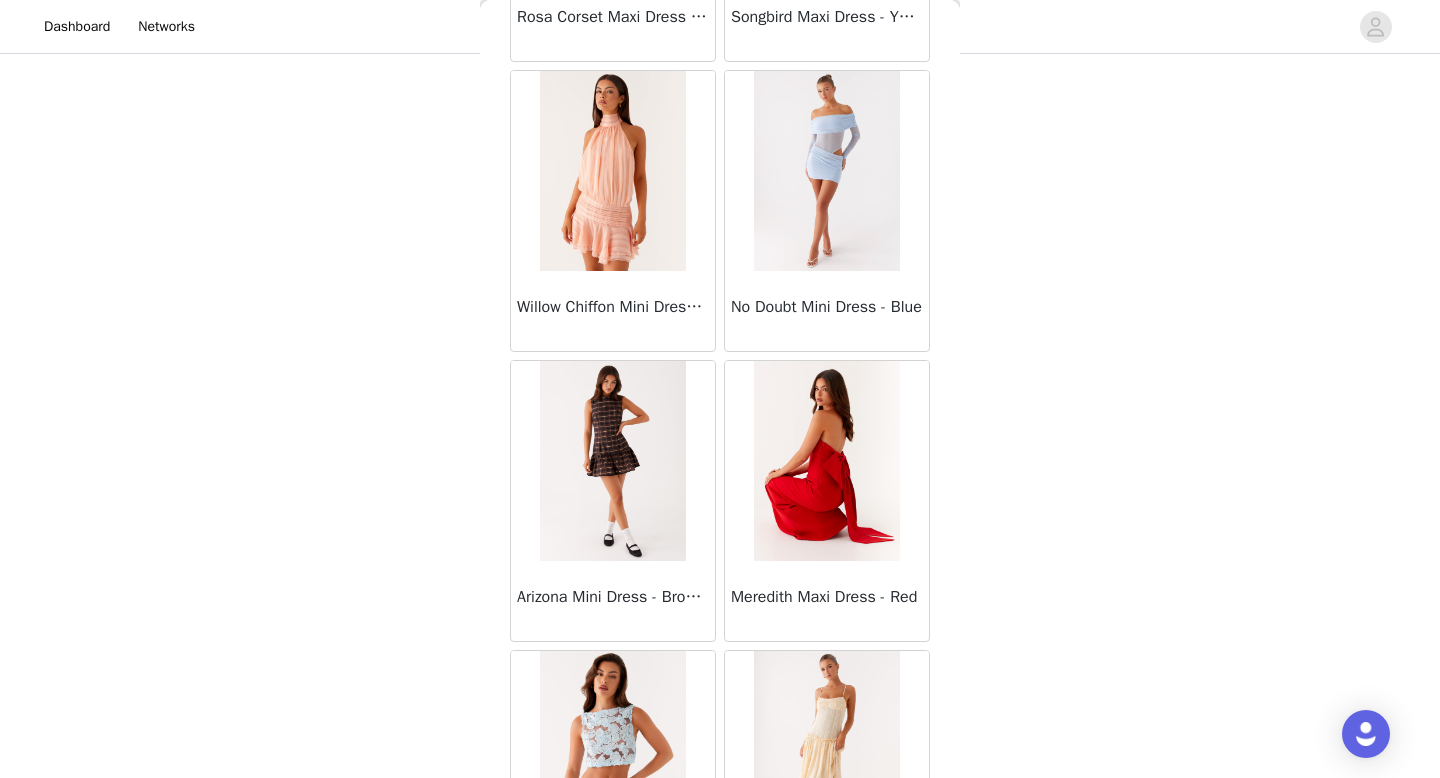 scroll, scrollTop: 28382, scrollLeft: 0, axis: vertical 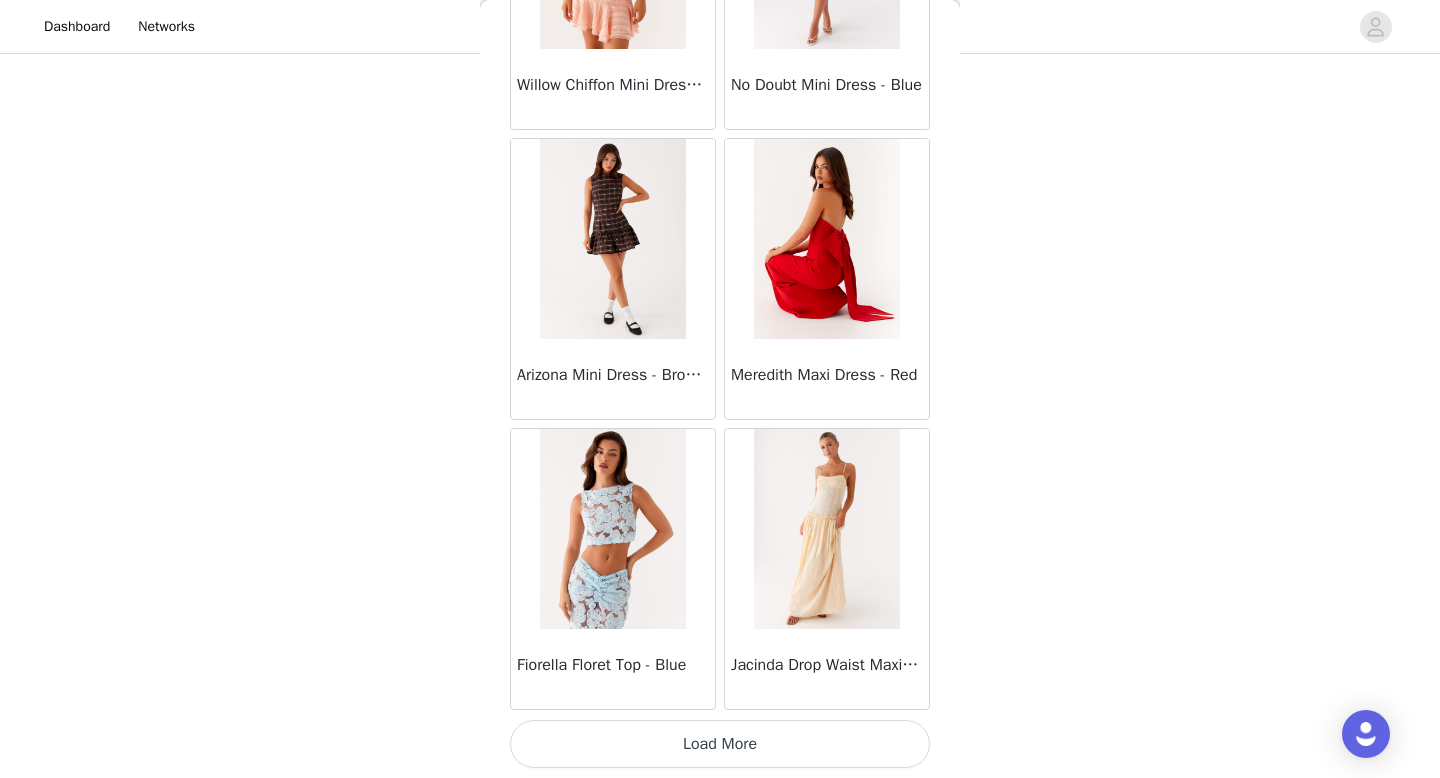 click on "Load More" at bounding box center (720, 744) 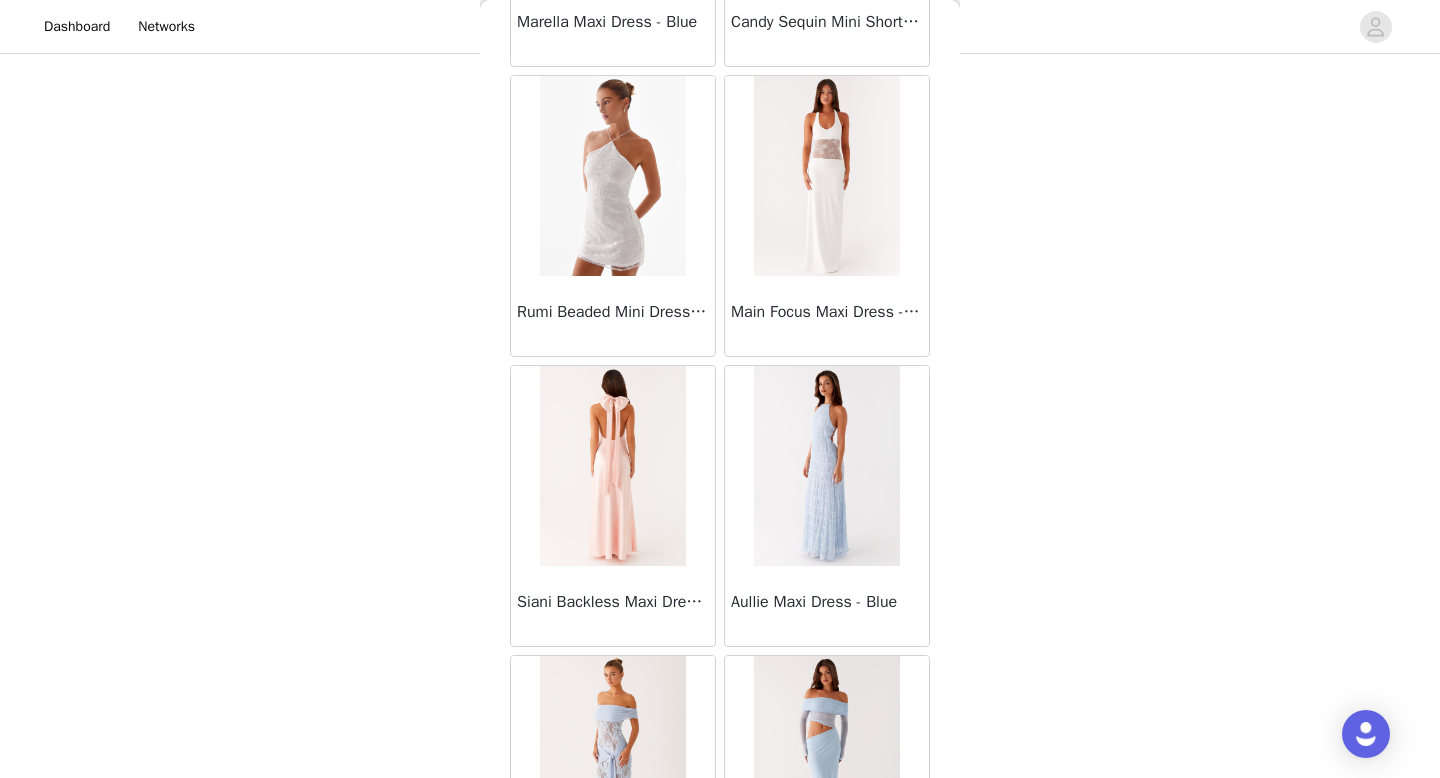 scroll, scrollTop: 31282, scrollLeft: 0, axis: vertical 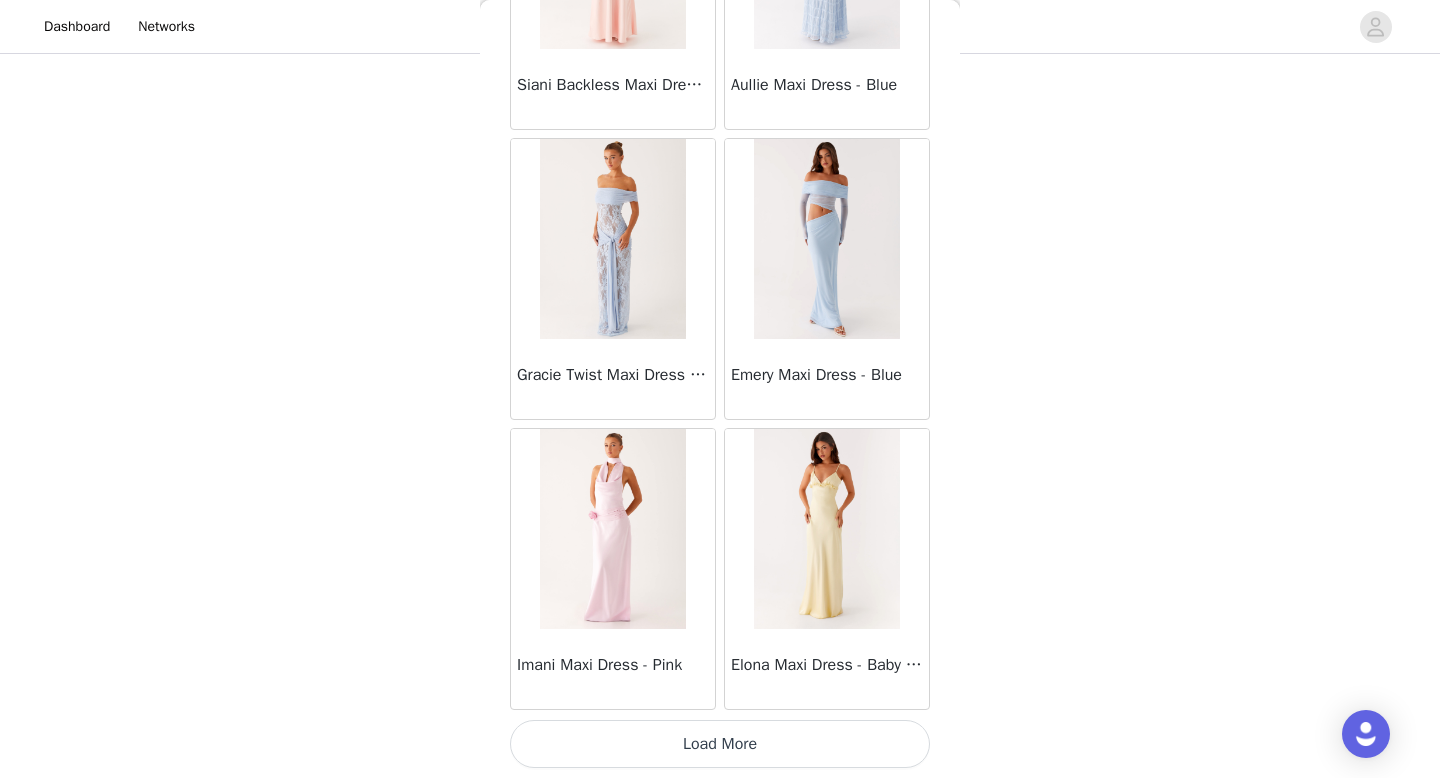 click on "Load More" at bounding box center [720, 744] 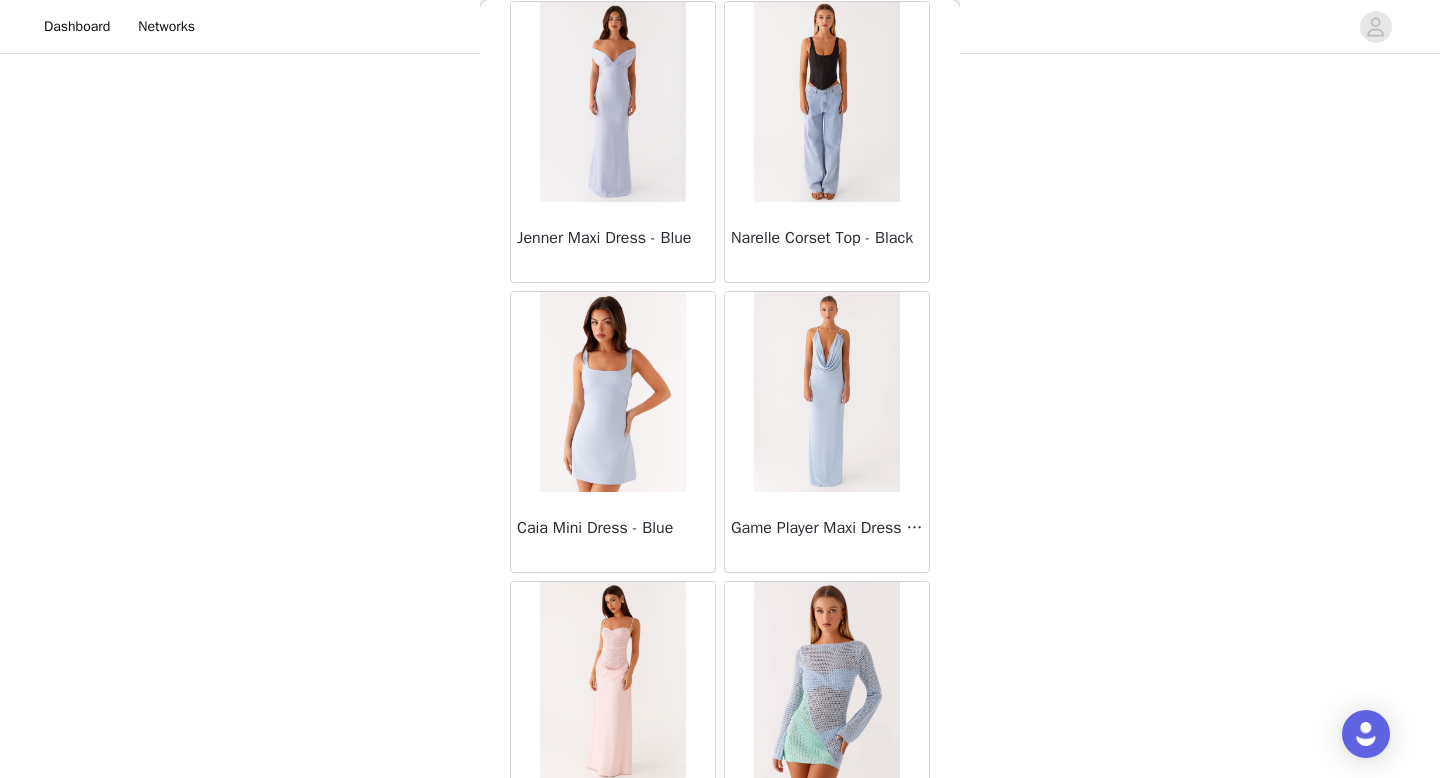 scroll, scrollTop: 34182, scrollLeft: 0, axis: vertical 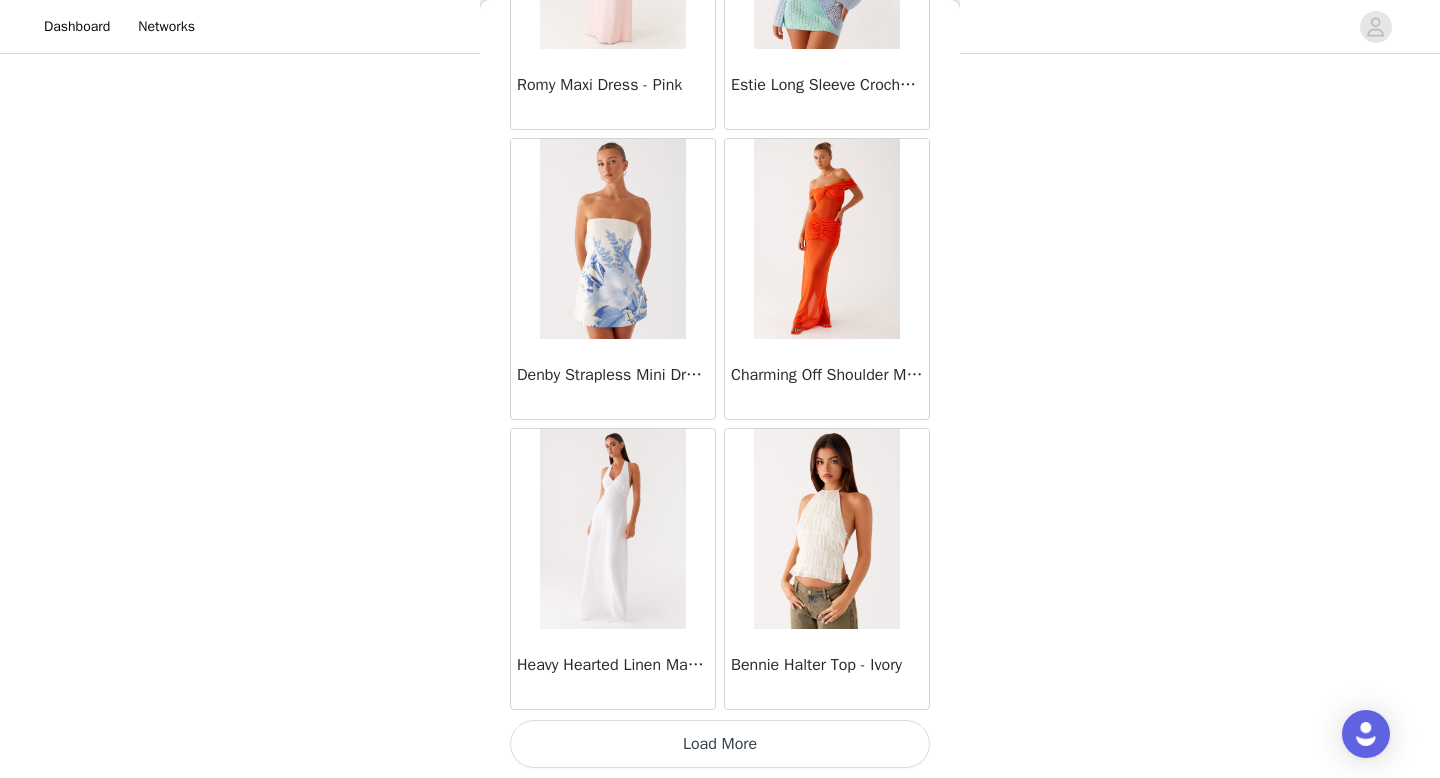 click on "Load More" at bounding box center (720, 744) 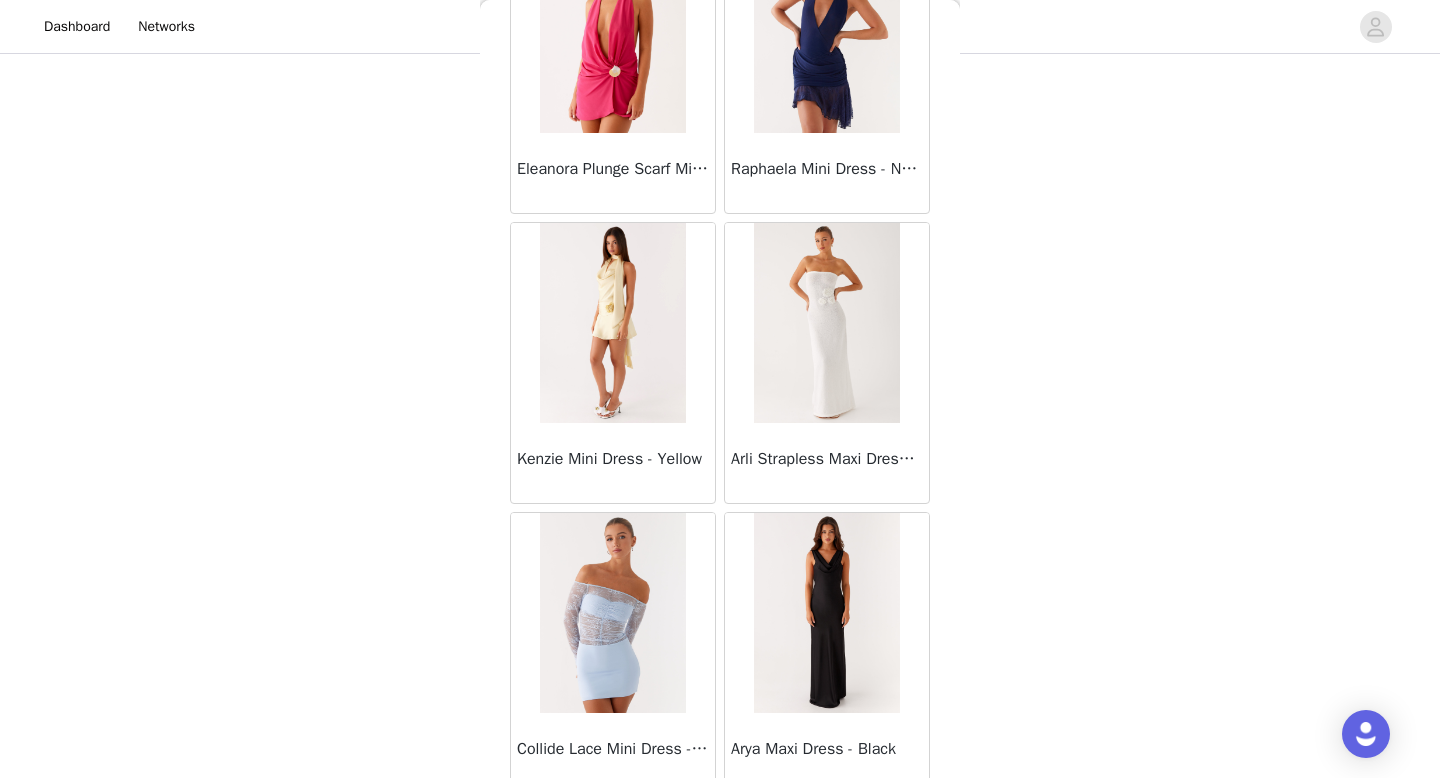 scroll, scrollTop: 37082, scrollLeft: 0, axis: vertical 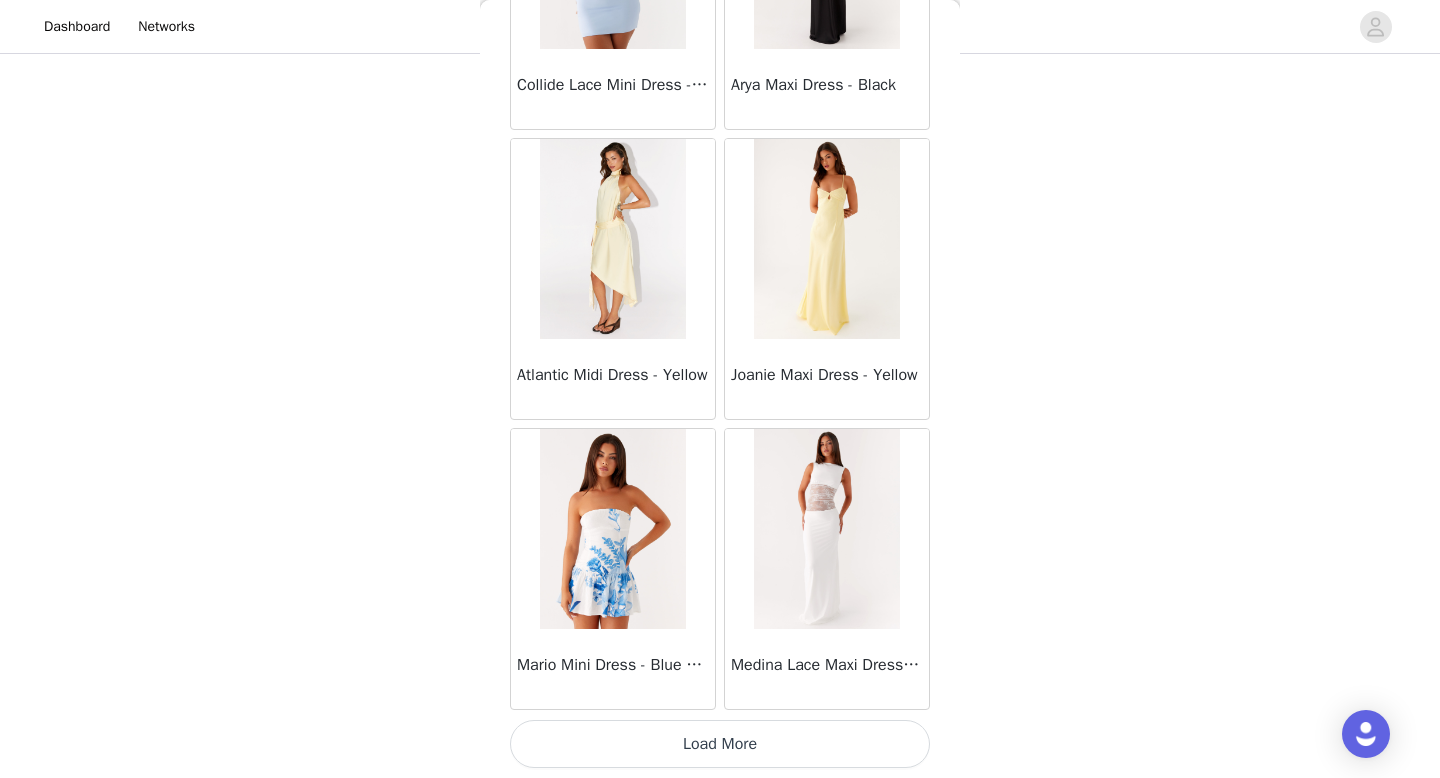 click on "Load More" at bounding box center [720, 744] 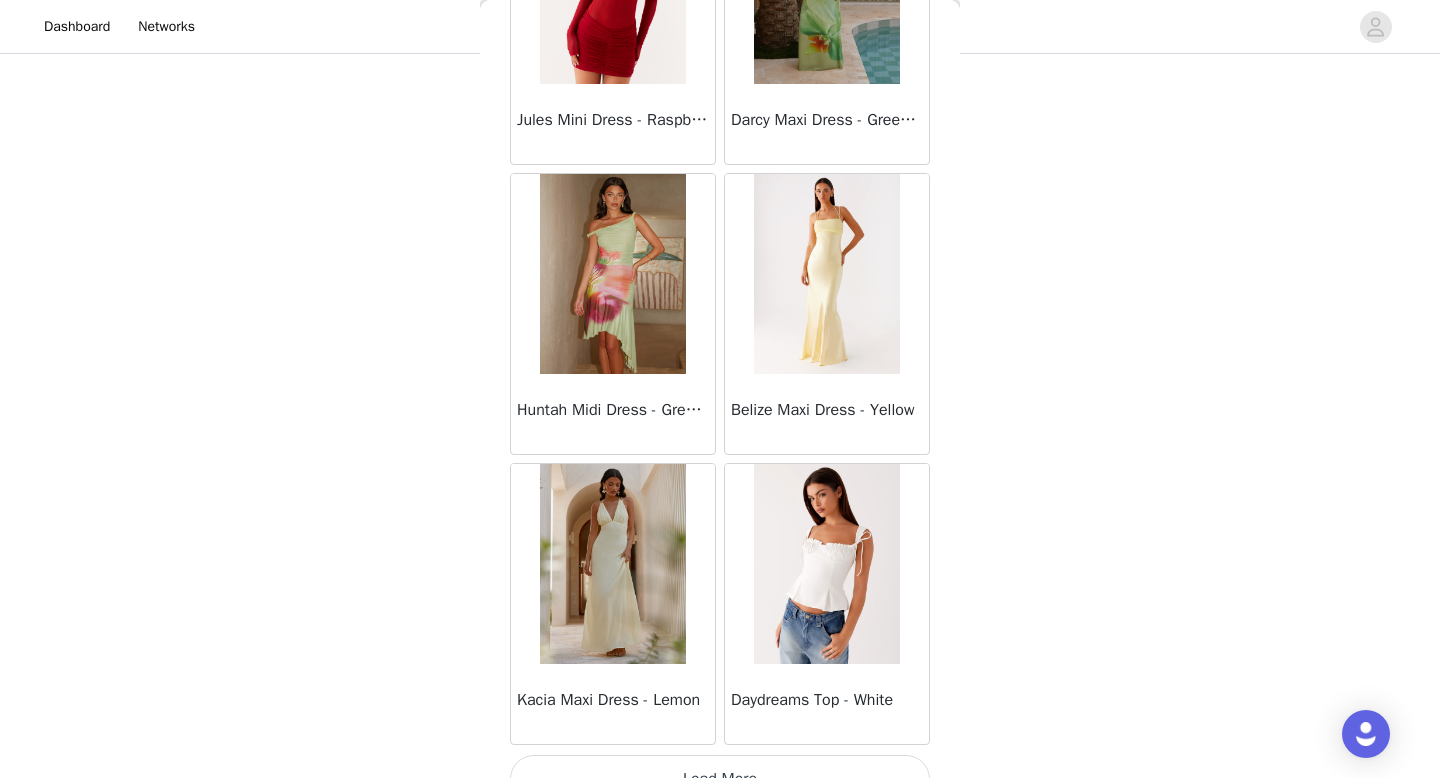 scroll, scrollTop: 39982, scrollLeft: 0, axis: vertical 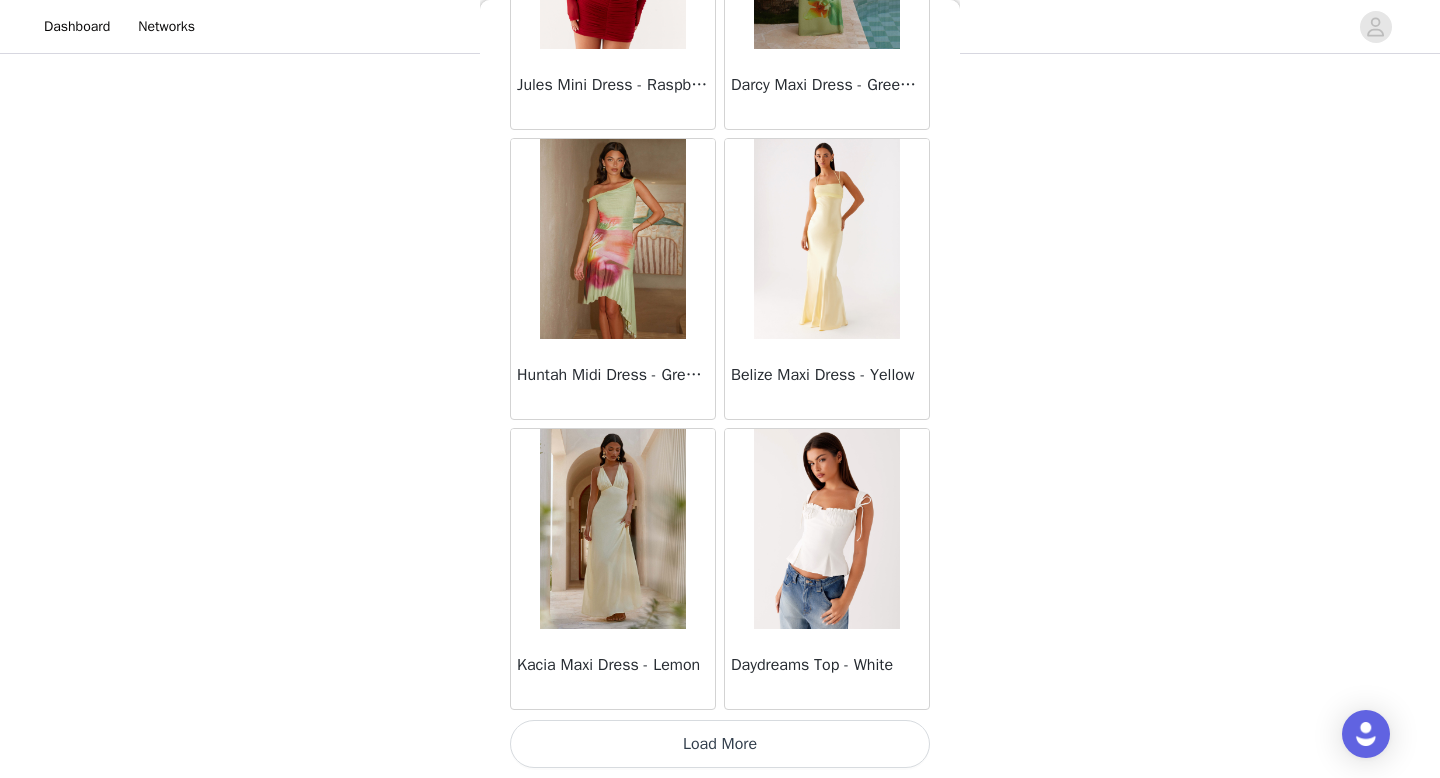click on "Load More" at bounding box center (720, 744) 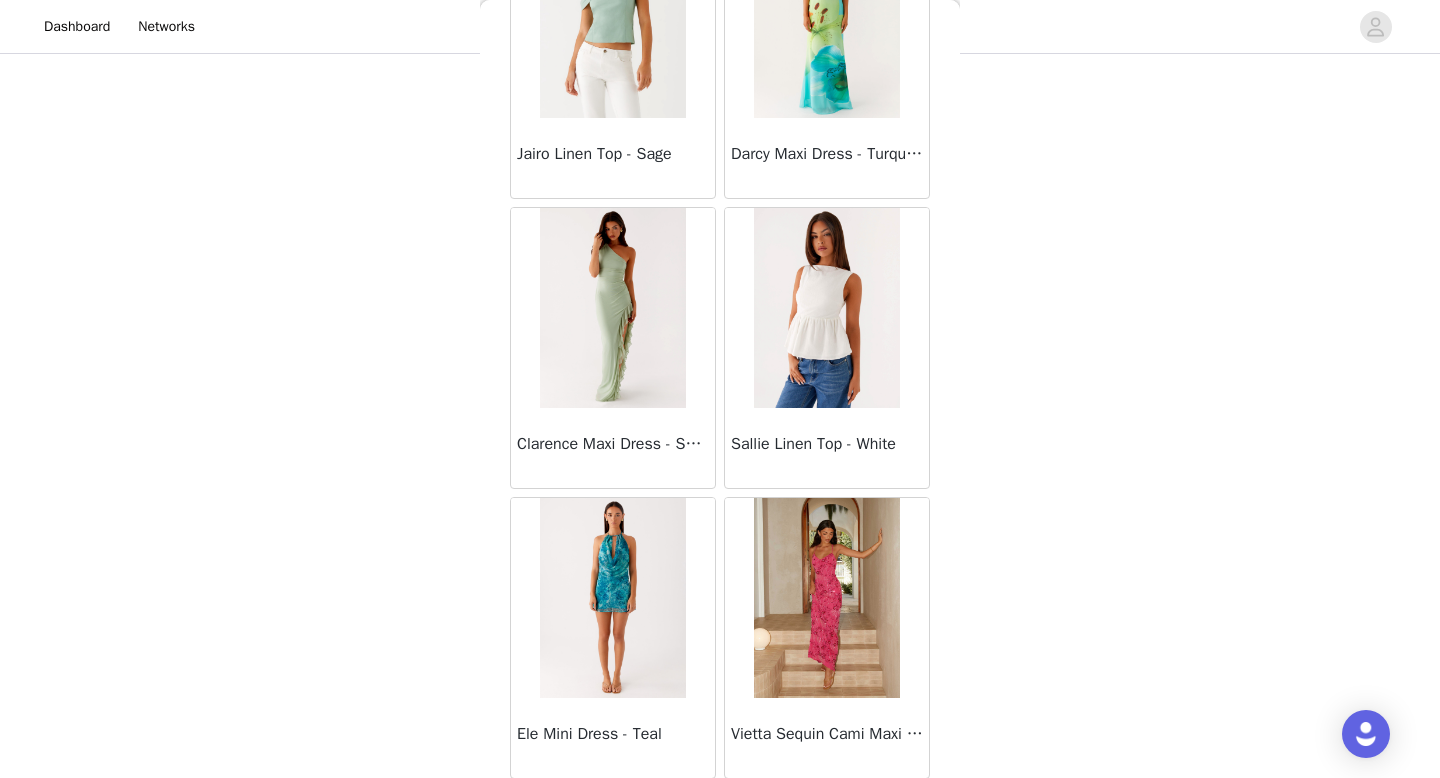 scroll, scrollTop: 42882, scrollLeft: 0, axis: vertical 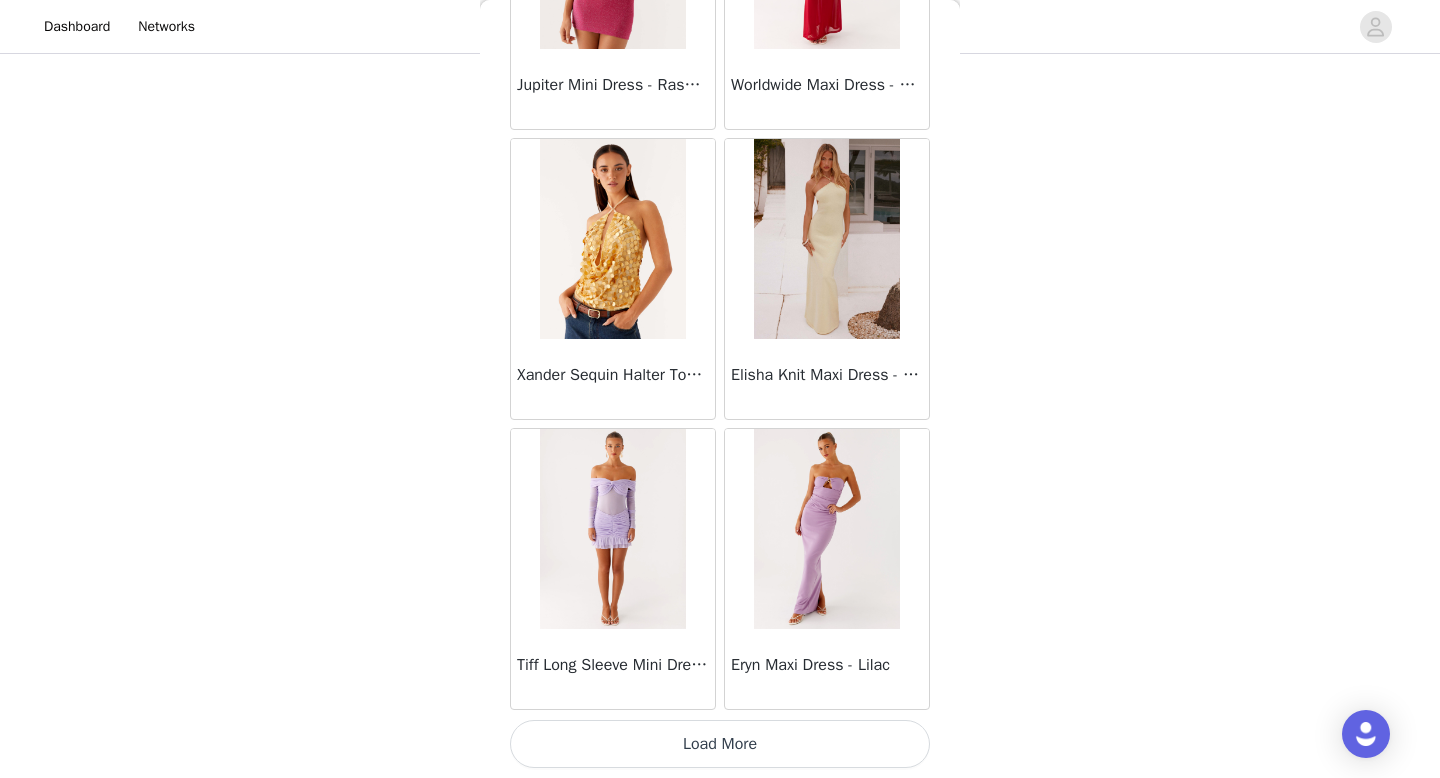 click on "Load More" at bounding box center (720, 744) 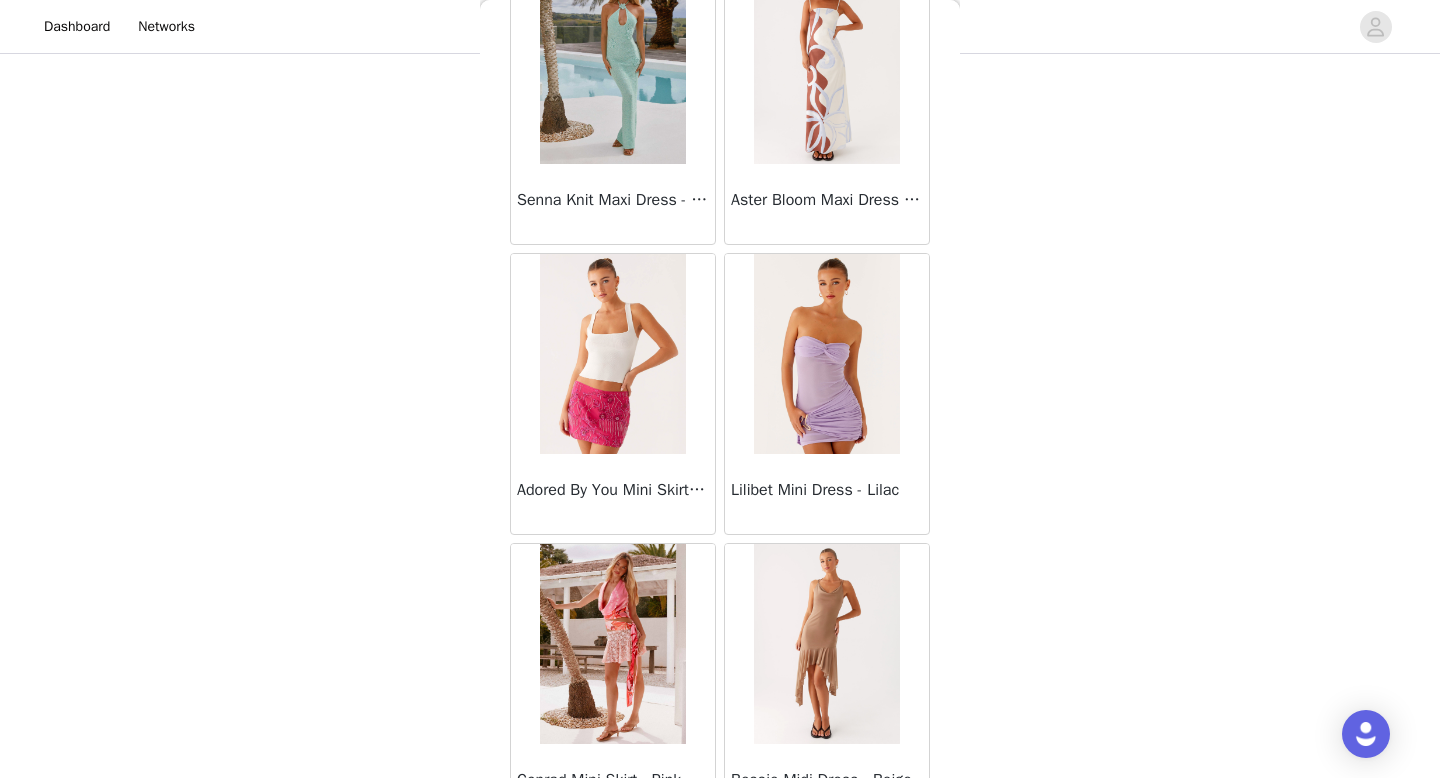 scroll, scrollTop: 45782, scrollLeft: 0, axis: vertical 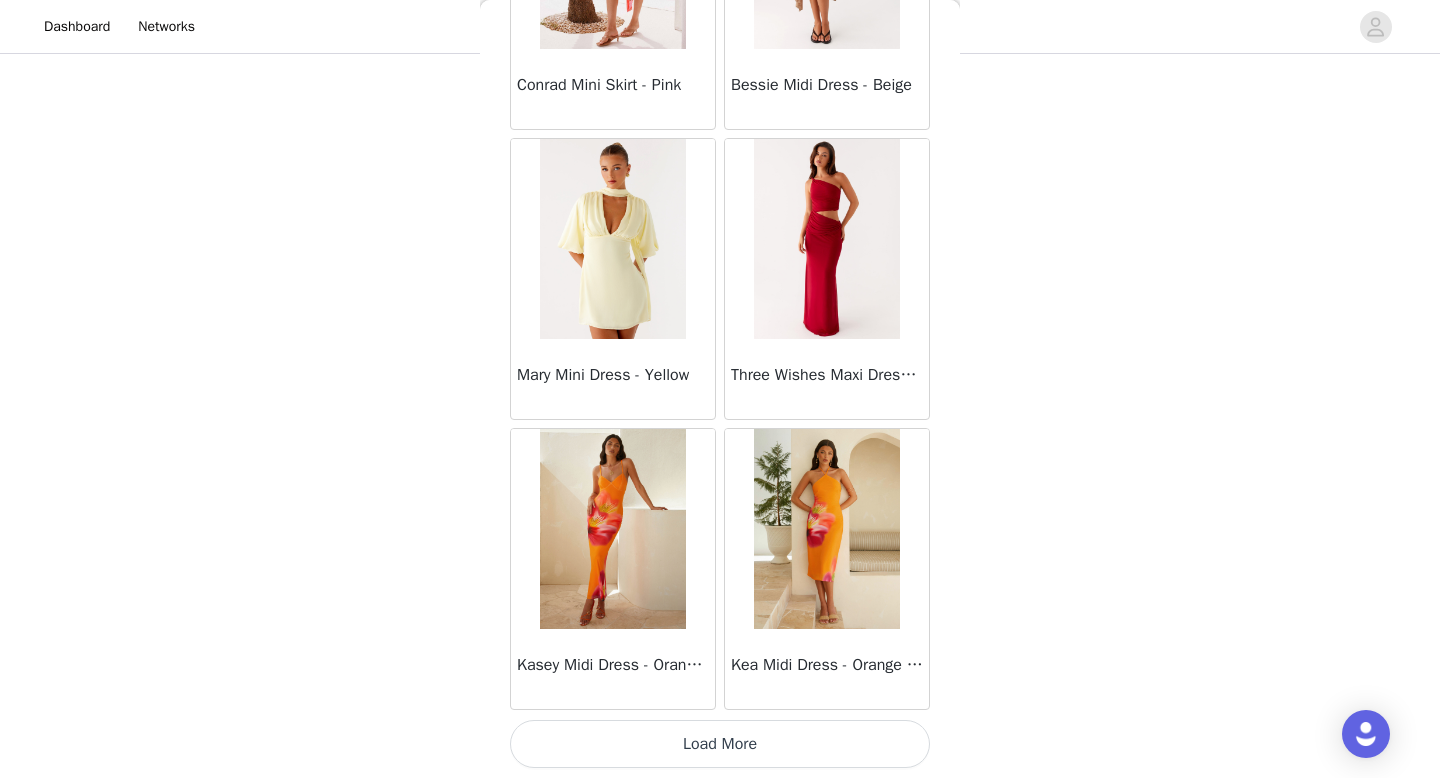 click on "Load More" at bounding box center [720, 744] 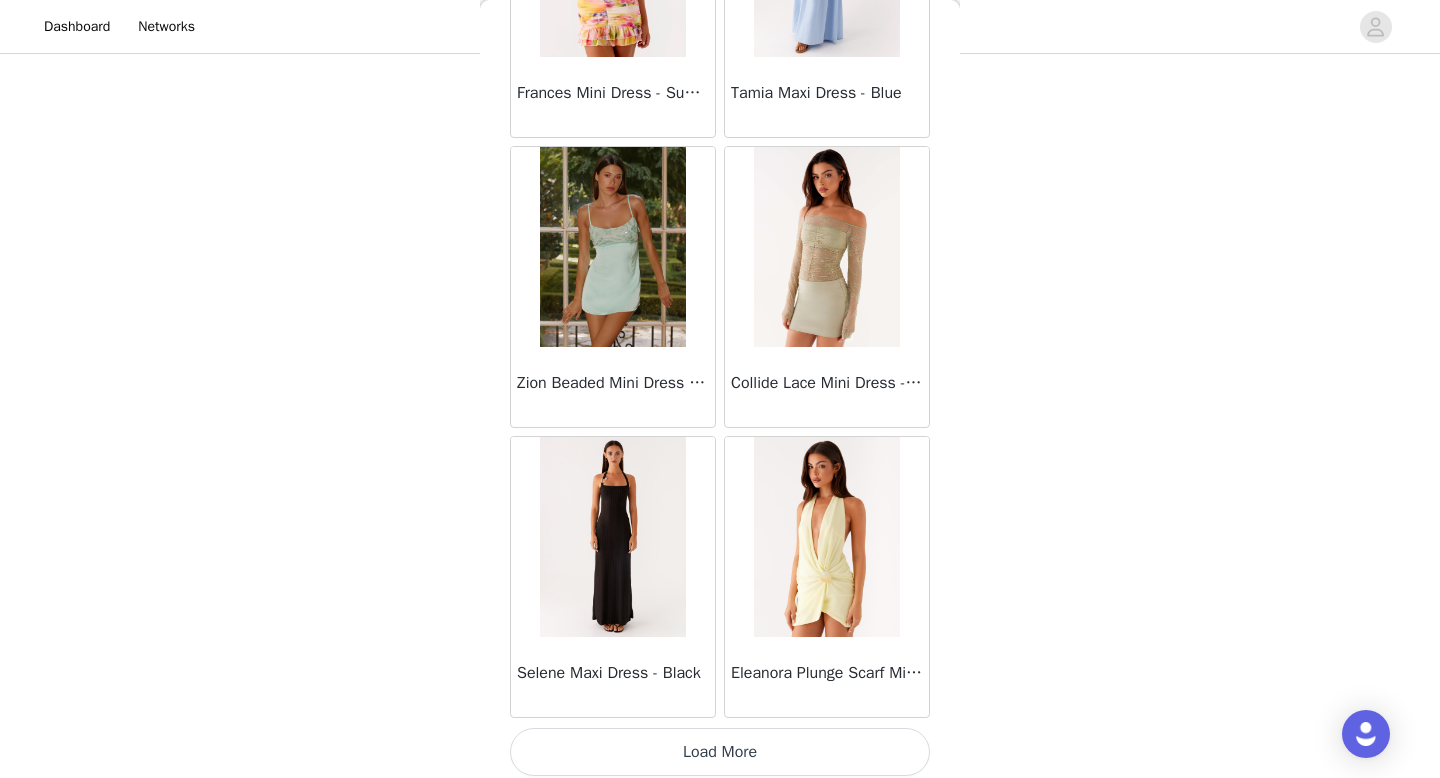 scroll, scrollTop: 48682, scrollLeft: 0, axis: vertical 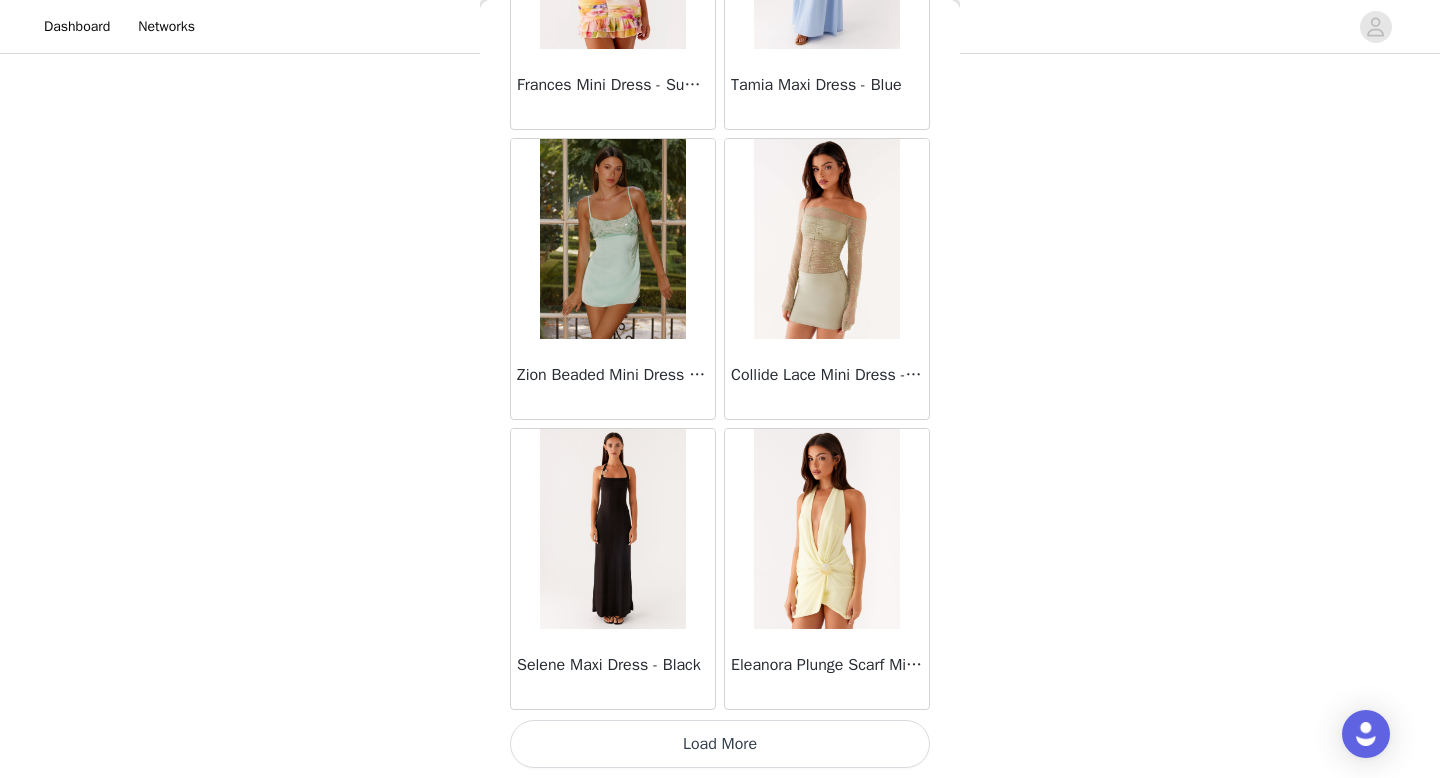 click on "Load More" at bounding box center (720, 744) 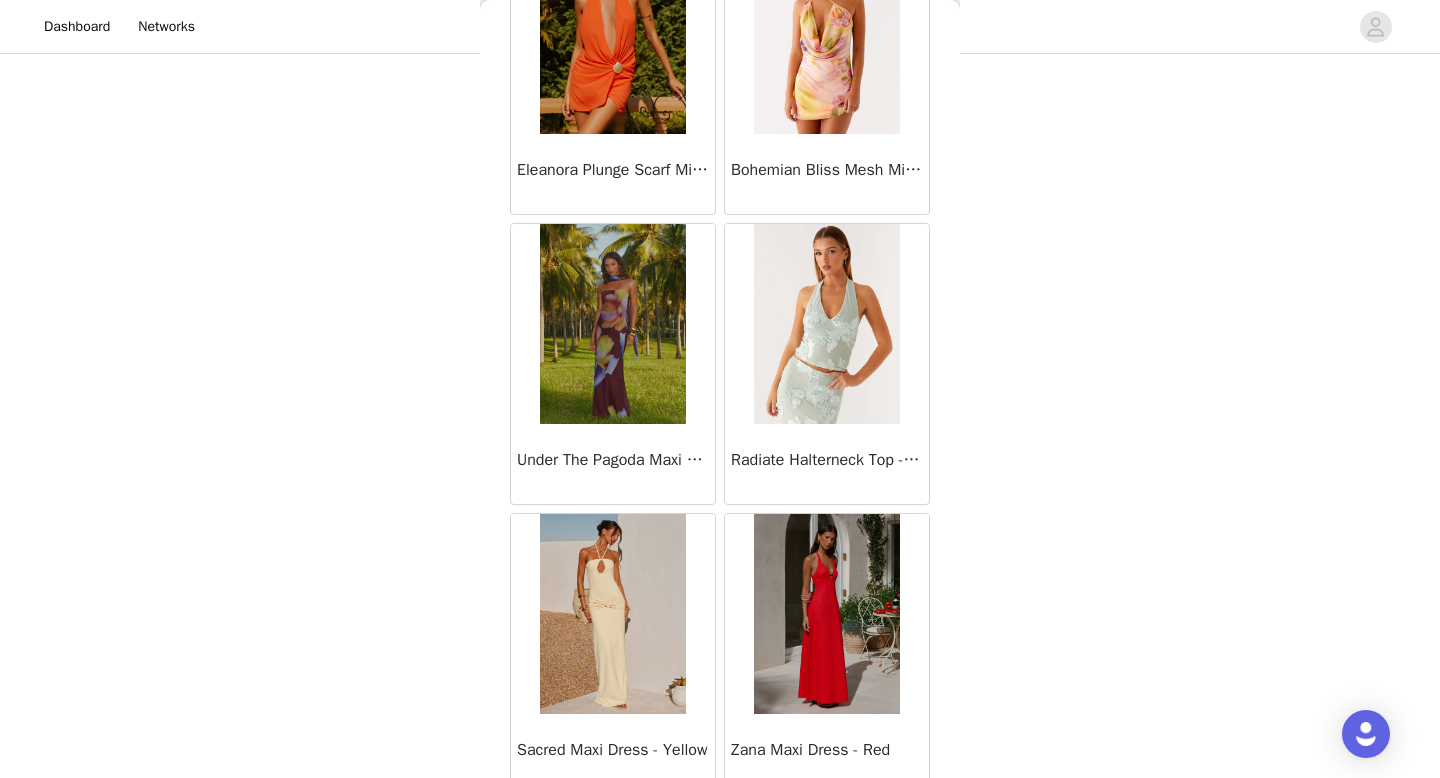 scroll, scrollTop: 51582, scrollLeft: 0, axis: vertical 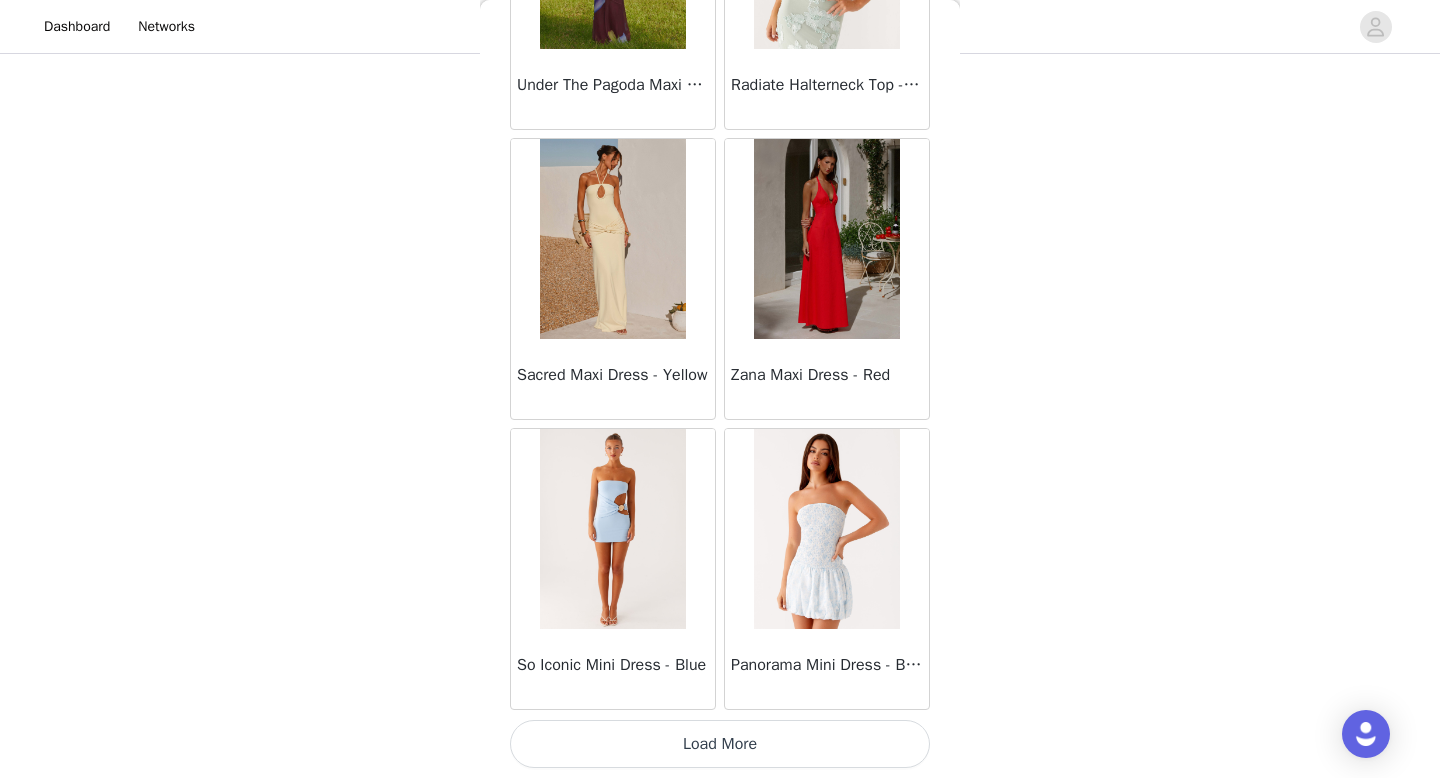 click on "Load More" at bounding box center (720, 744) 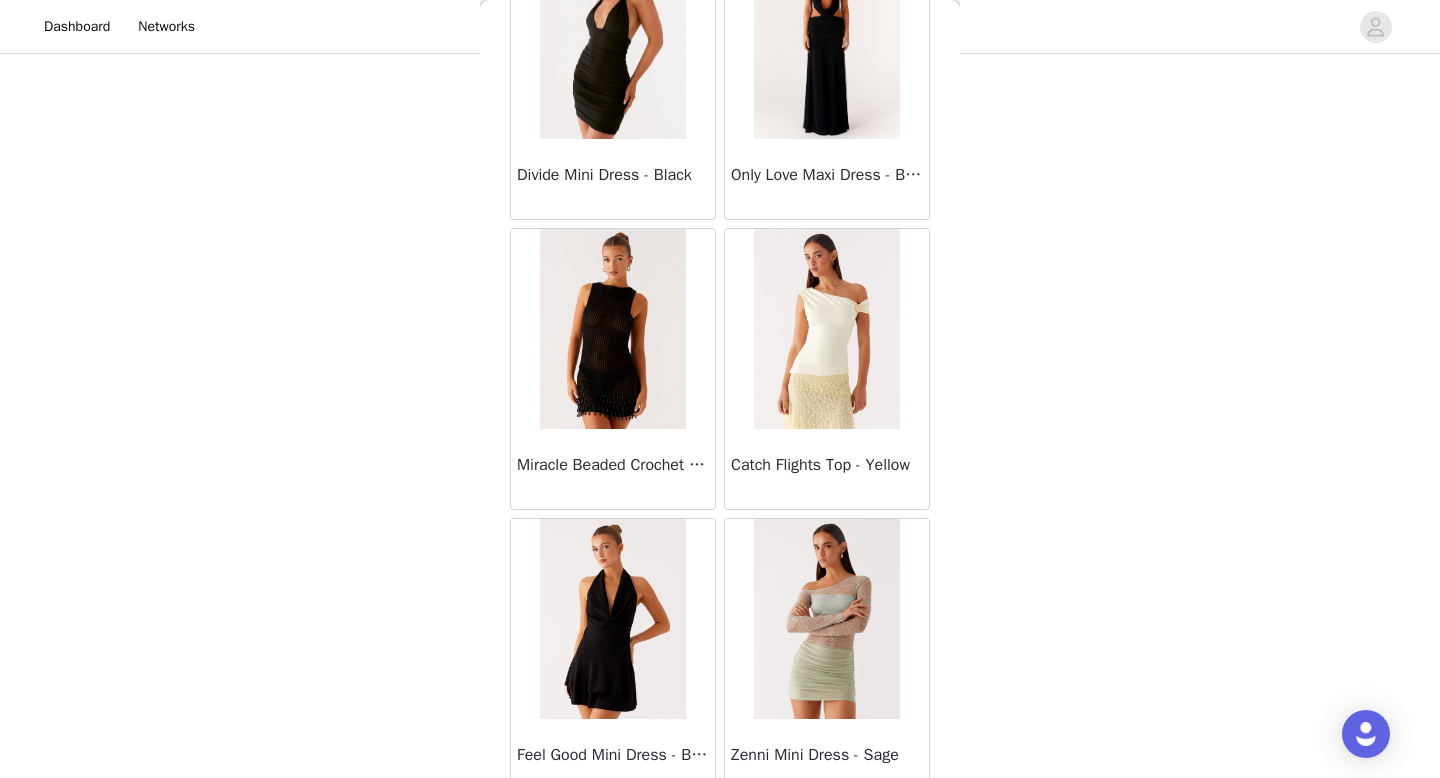 scroll, scrollTop: 54482, scrollLeft: 0, axis: vertical 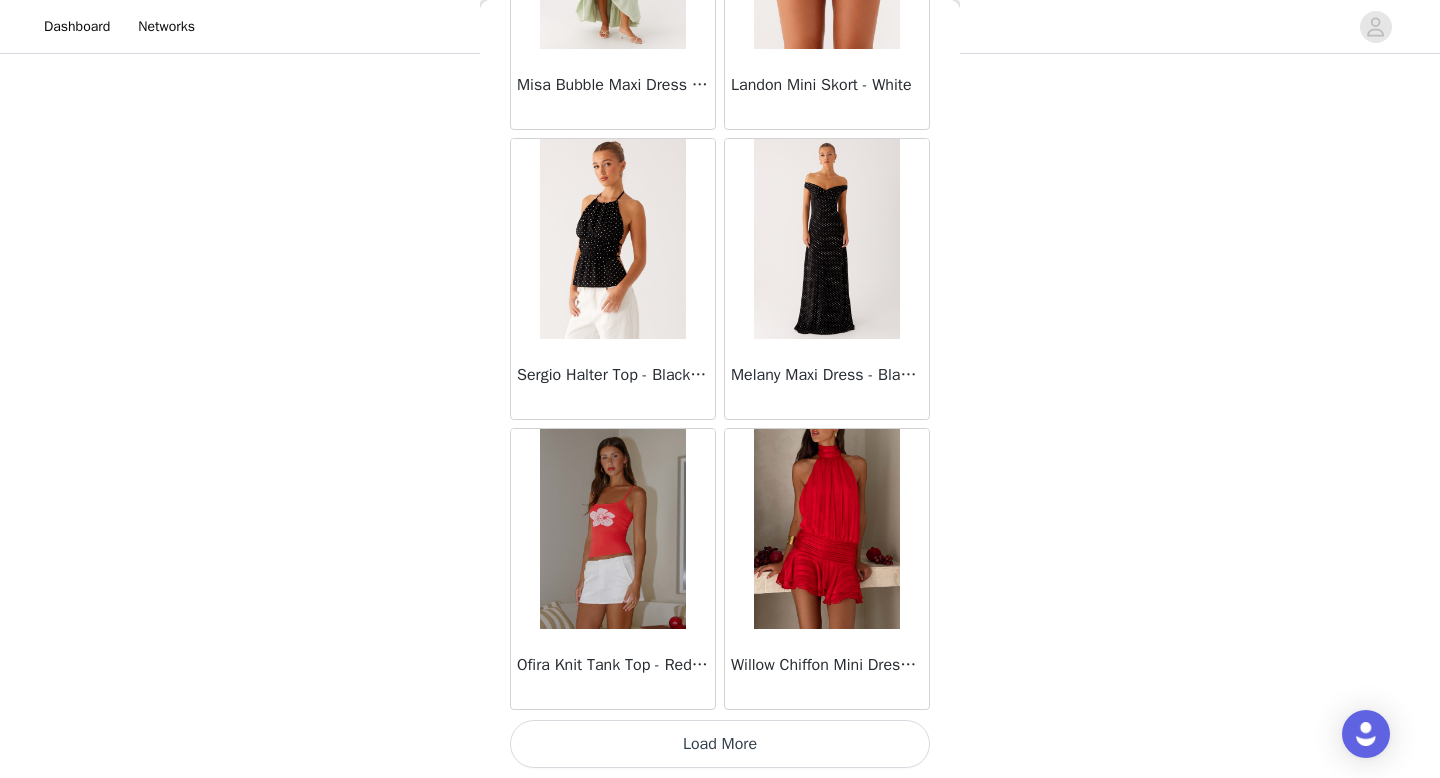 click on "Load More" at bounding box center (720, 744) 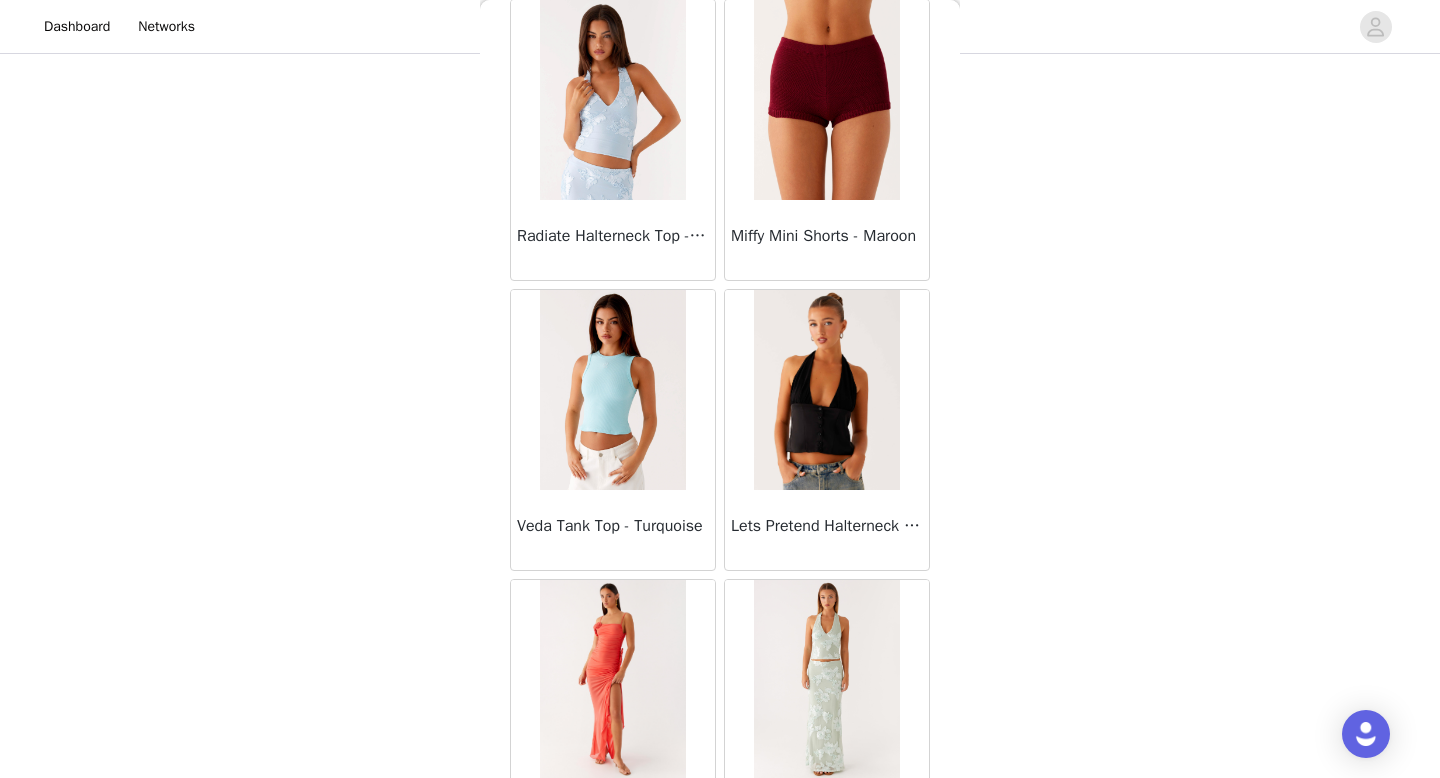 scroll, scrollTop: 57382, scrollLeft: 0, axis: vertical 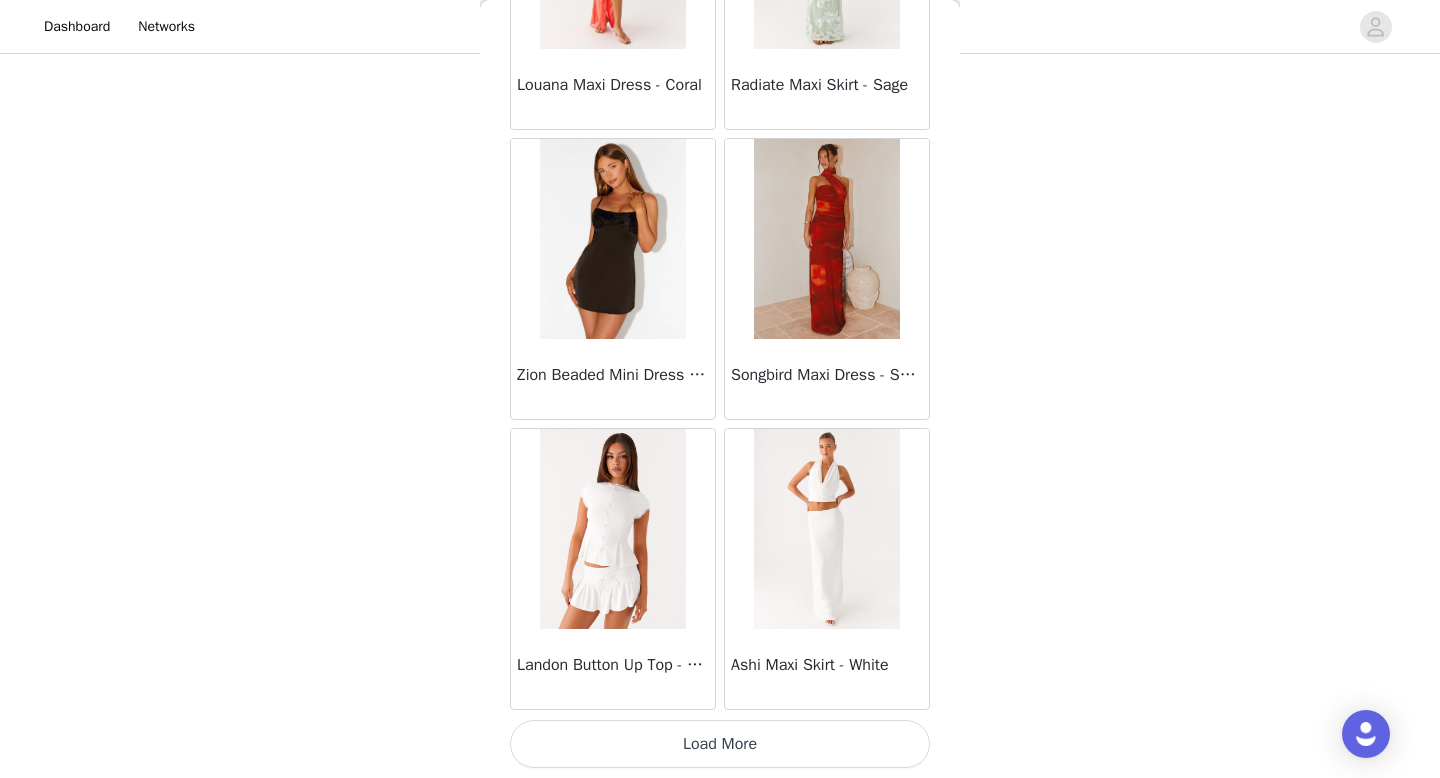 click on "Load More" at bounding box center (720, 744) 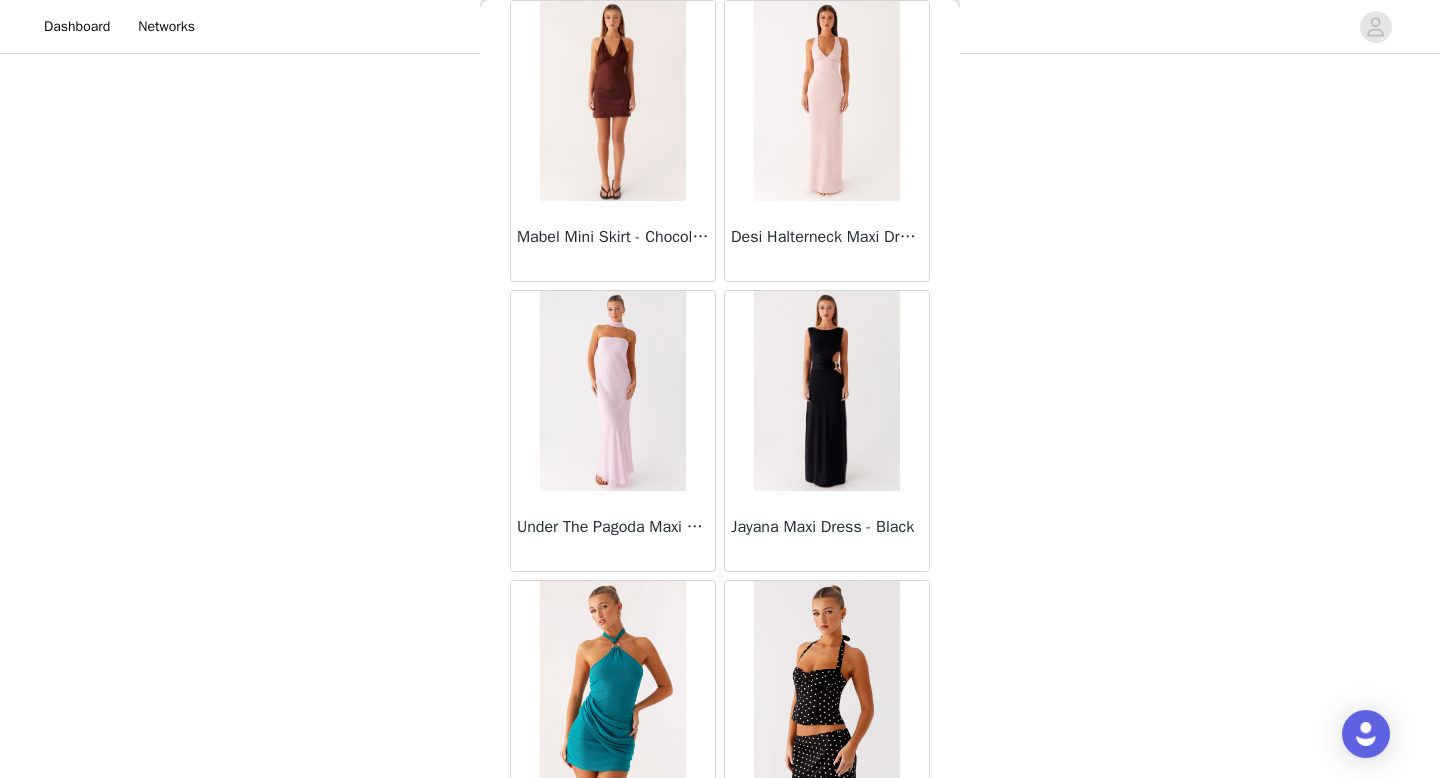 scroll, scrollTop: 60282, scrollLeft: 0, axis: vertical 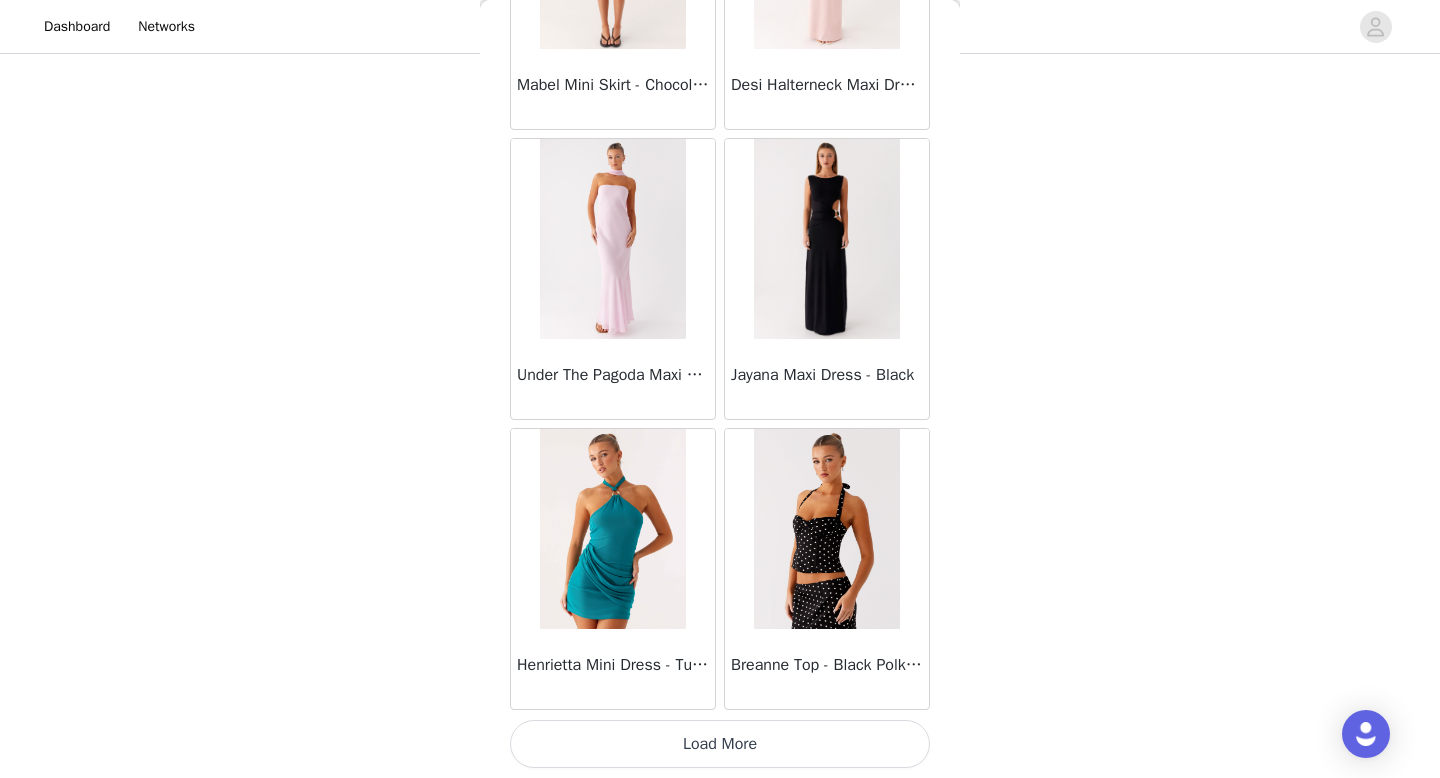 click on "Load More" at bounding box center [720, 744] 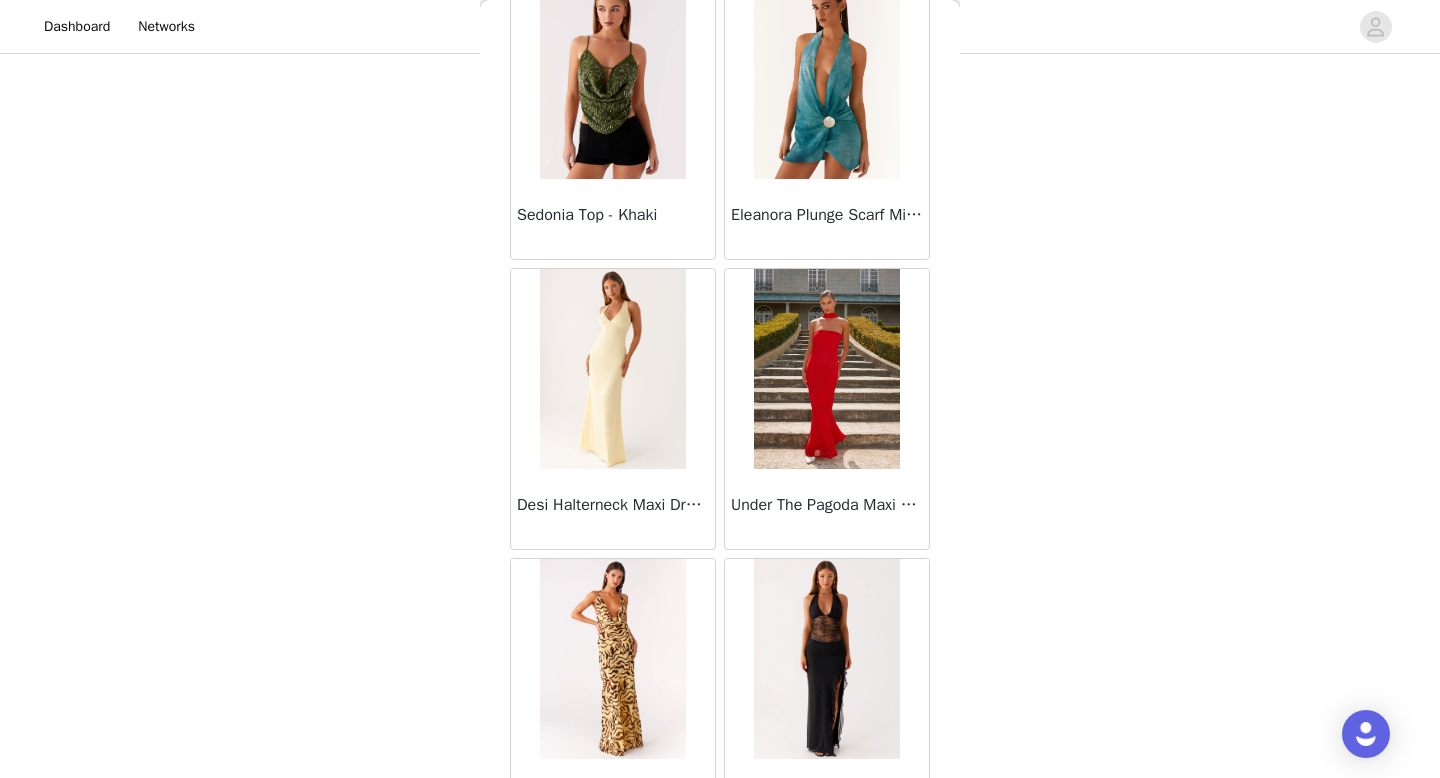 scroll, scrollTop: 63182, scrollLeft: 0, axis: vertical 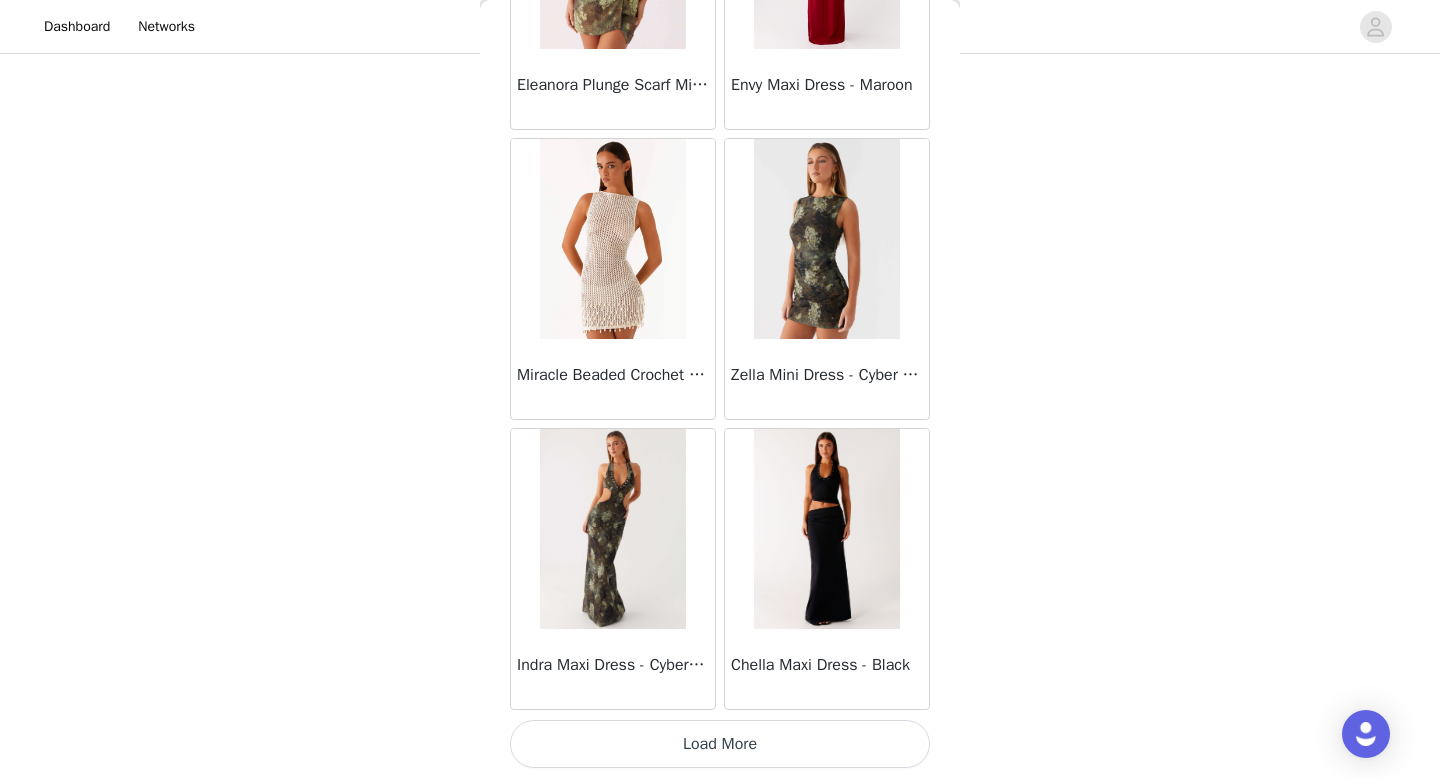 click on "Load More" at bounding box center (720, 744) 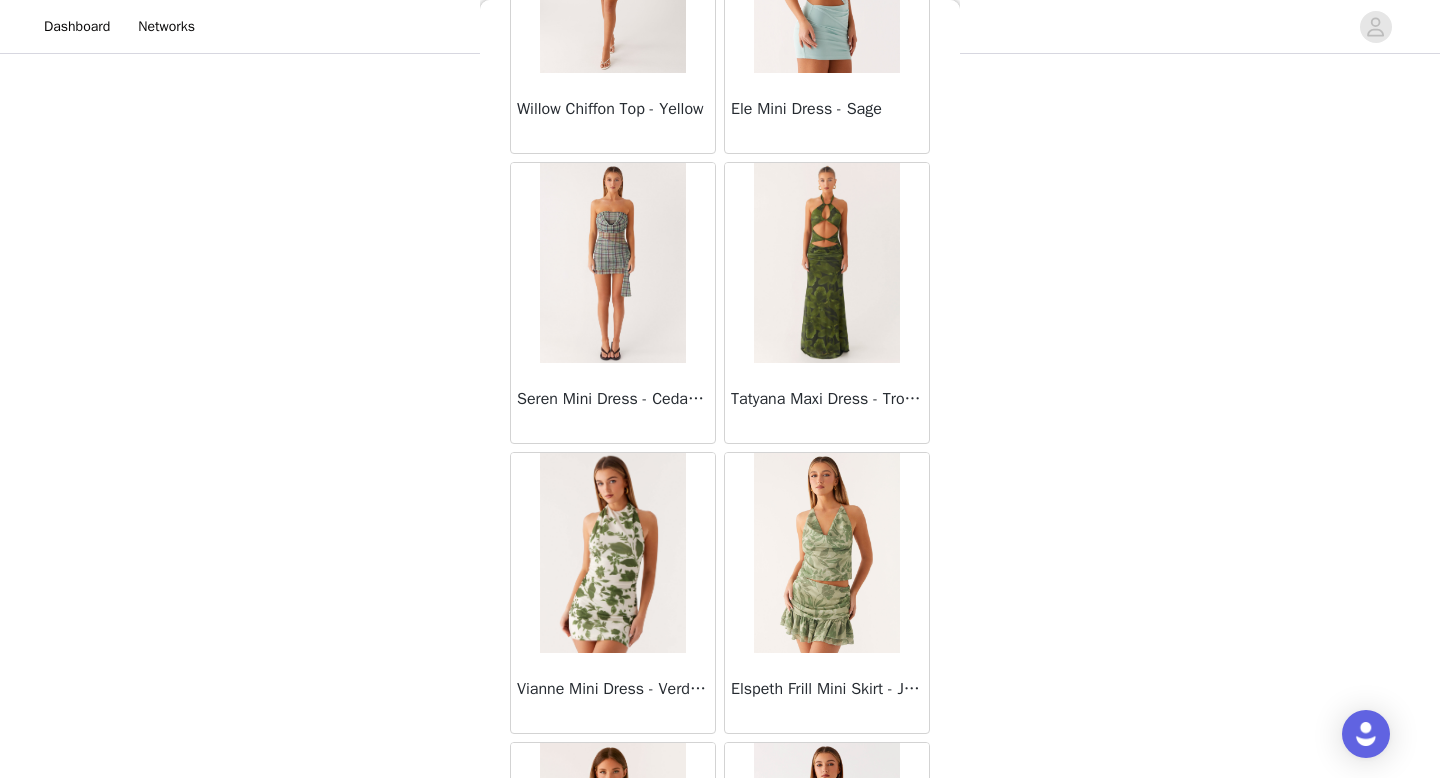 scroll, scrollTop: 66082, scrollLeft: 0, axis: vertical 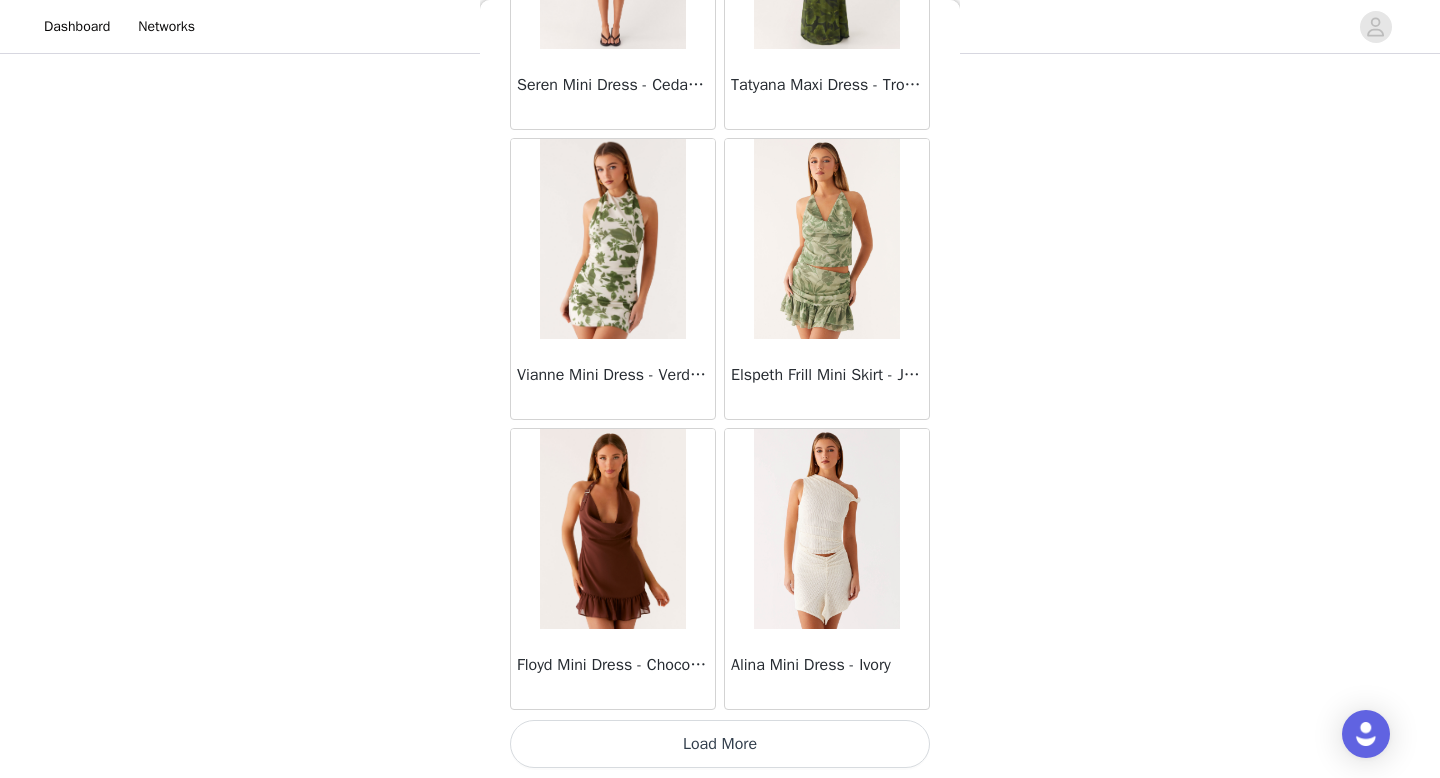 click on "Load More" at bounding box center (720, 744) 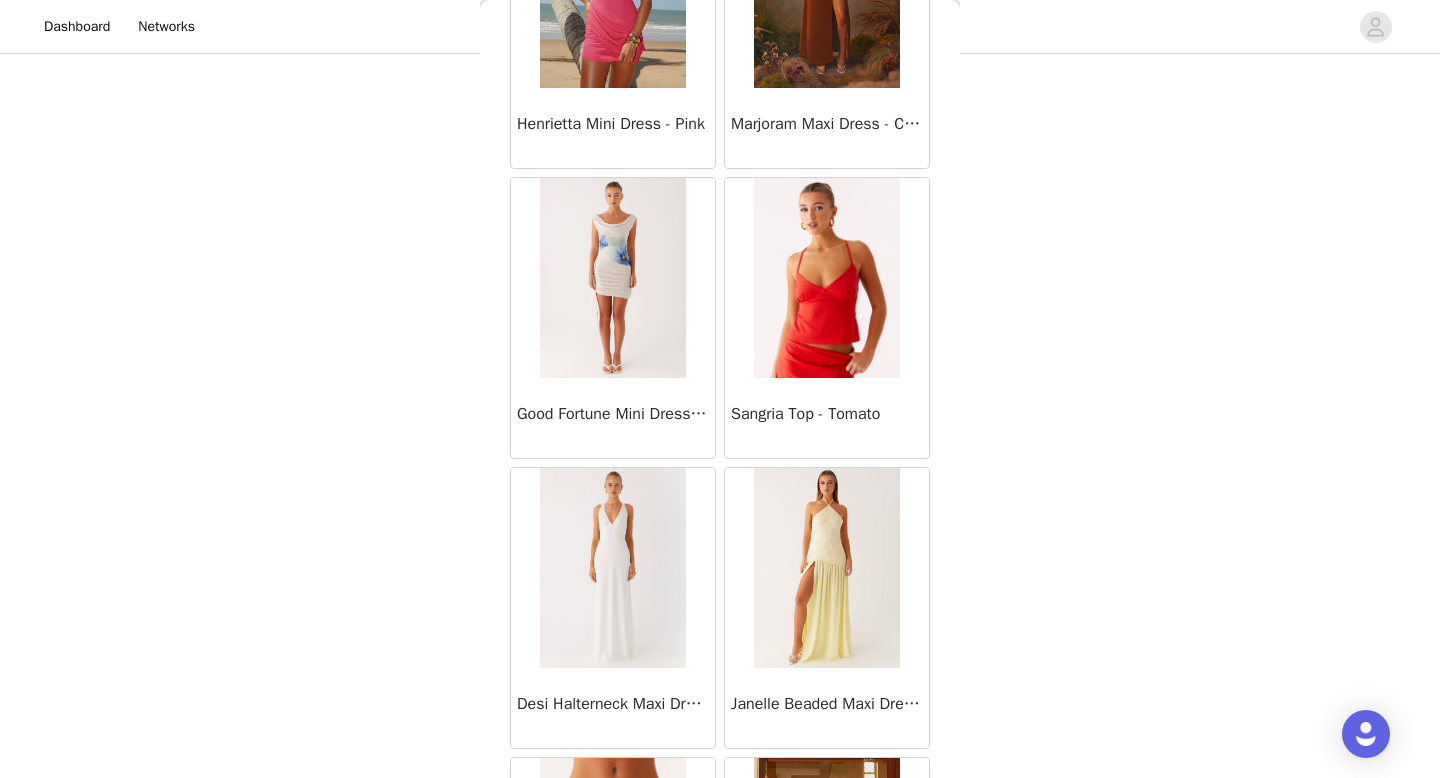 scroll, scrollTop: 68982, scrollLeft: 0, axis: vertical 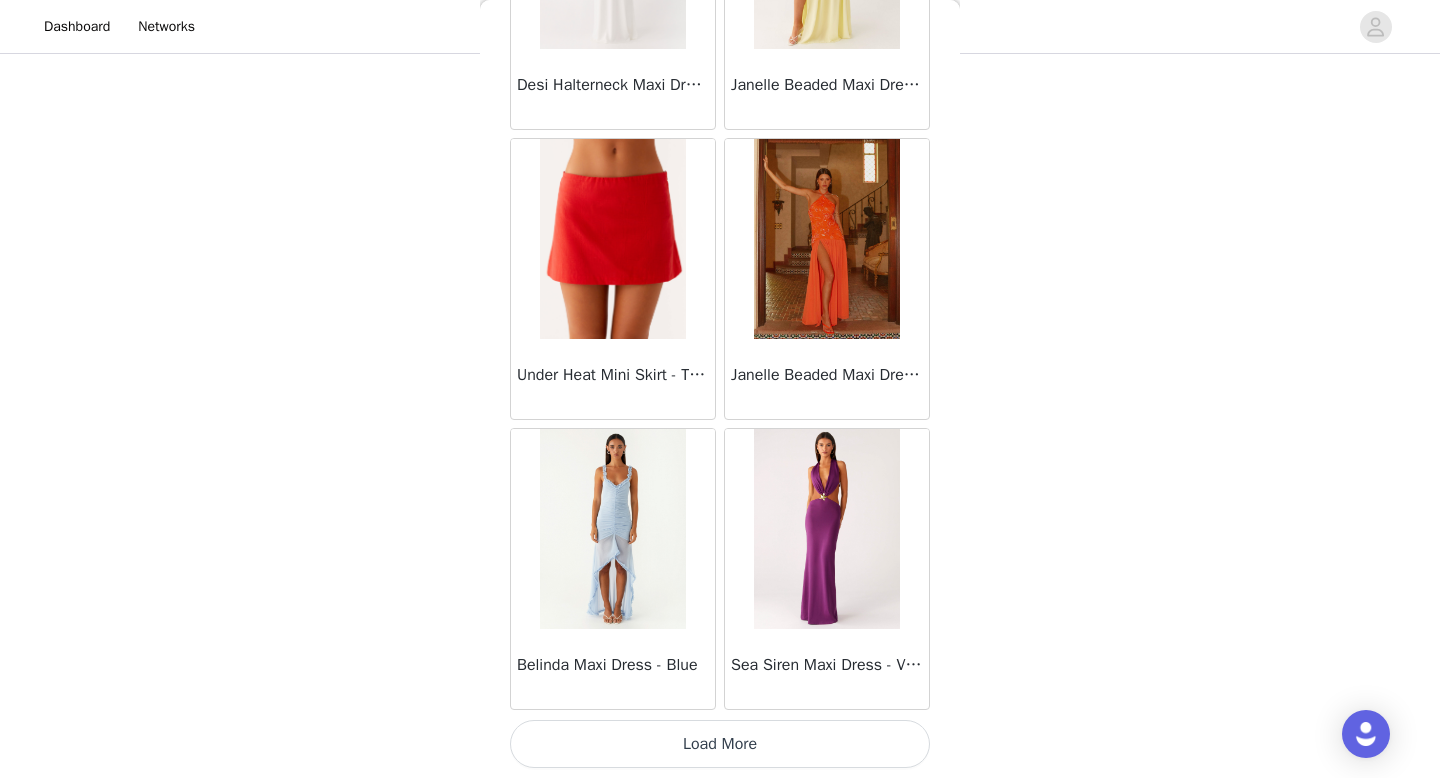 click on "Load More" at bounding box center [720, 744] 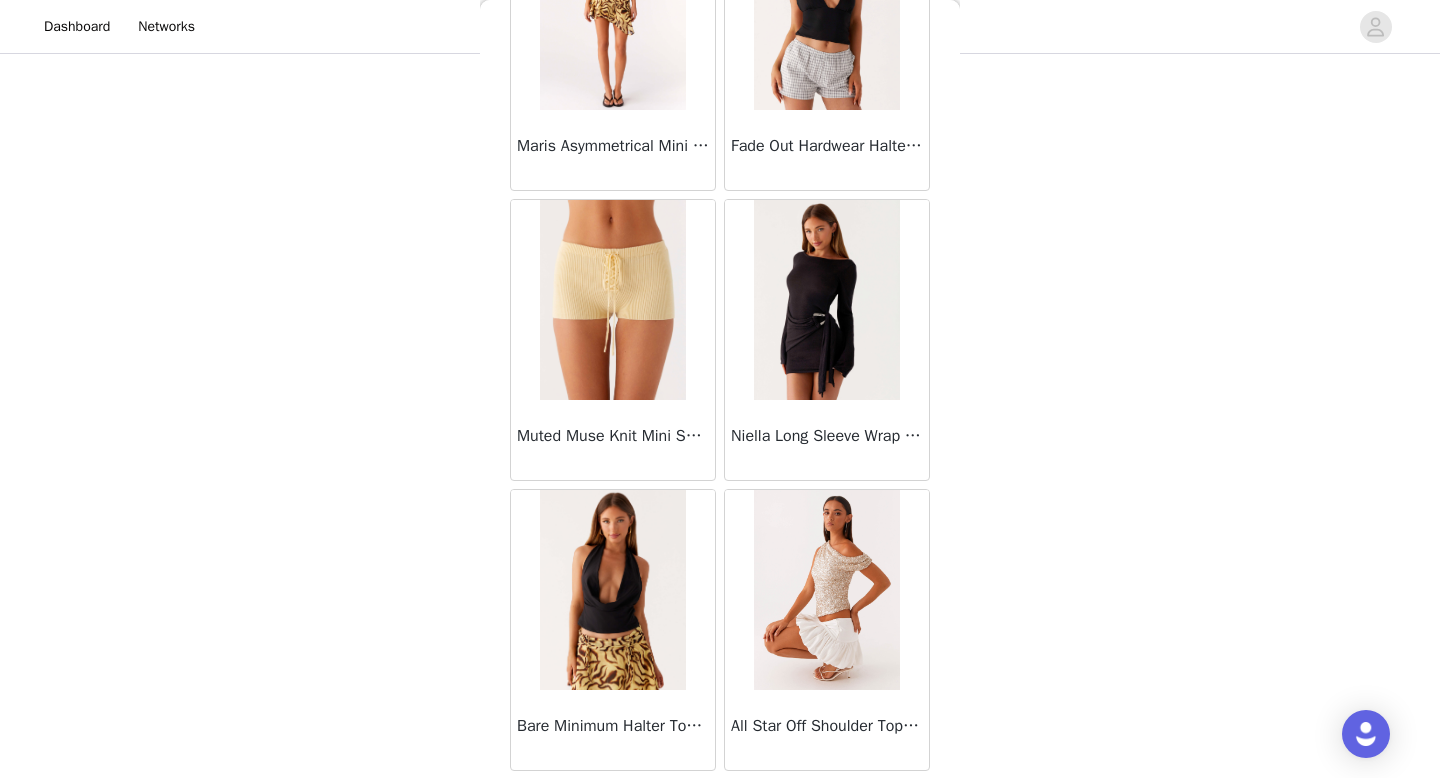 scroll, scrollTop: 71813, scrollLeft: 0, axis: vertical 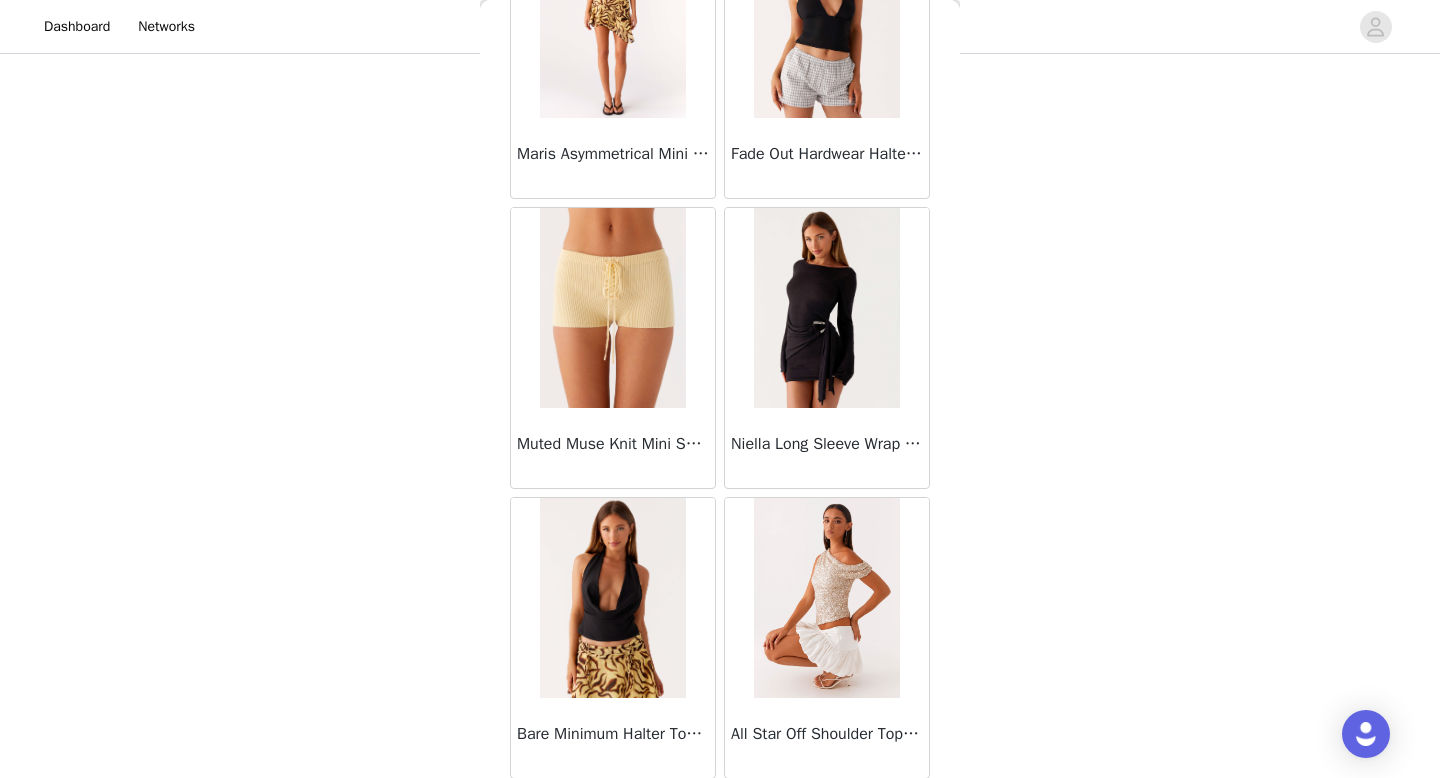 click at bounding box center (826, 308) 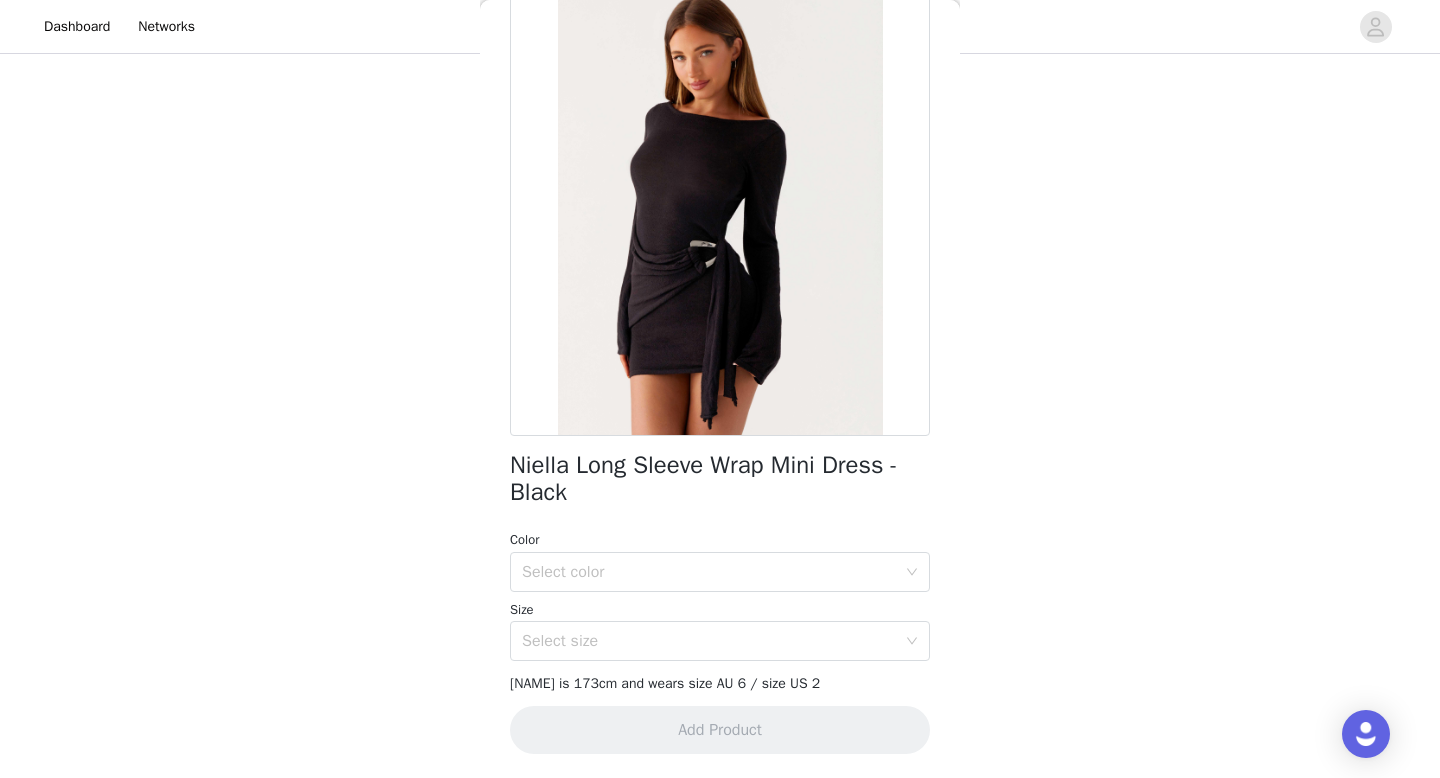 scroll, scrollTop: 199, scrollLeft: 0, axis: vertical 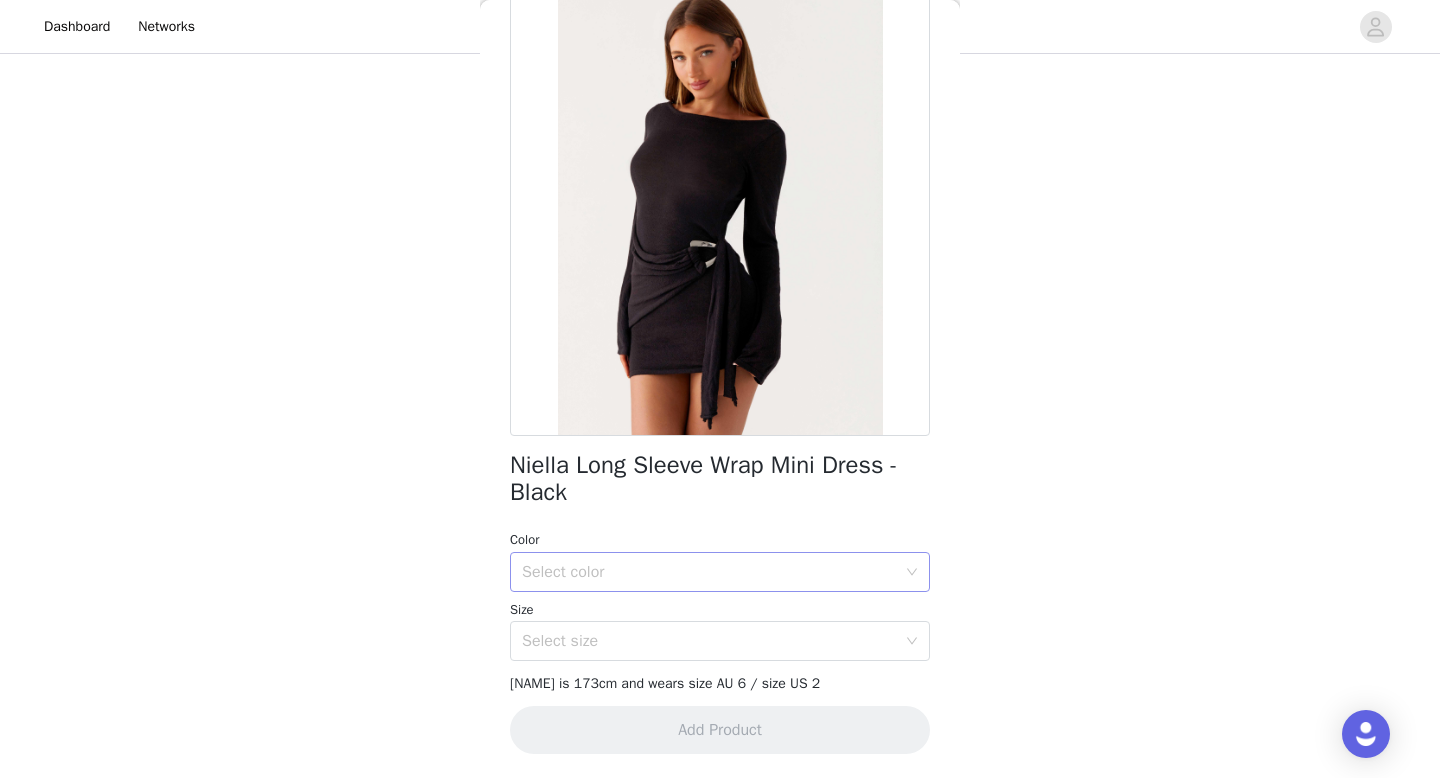 click on "Select color" at bounding box center (709, 572) 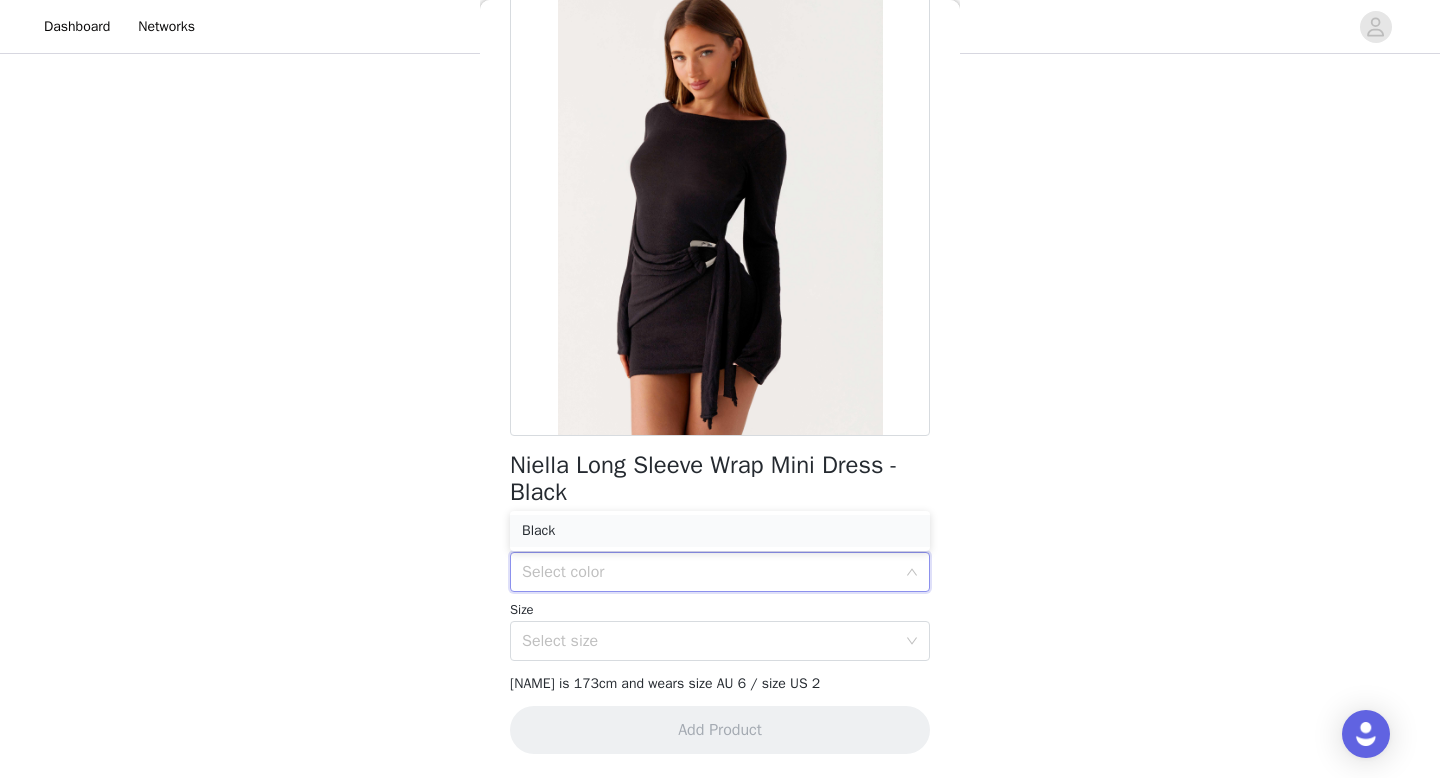 click on "Black" at bounding box center (720, 531) 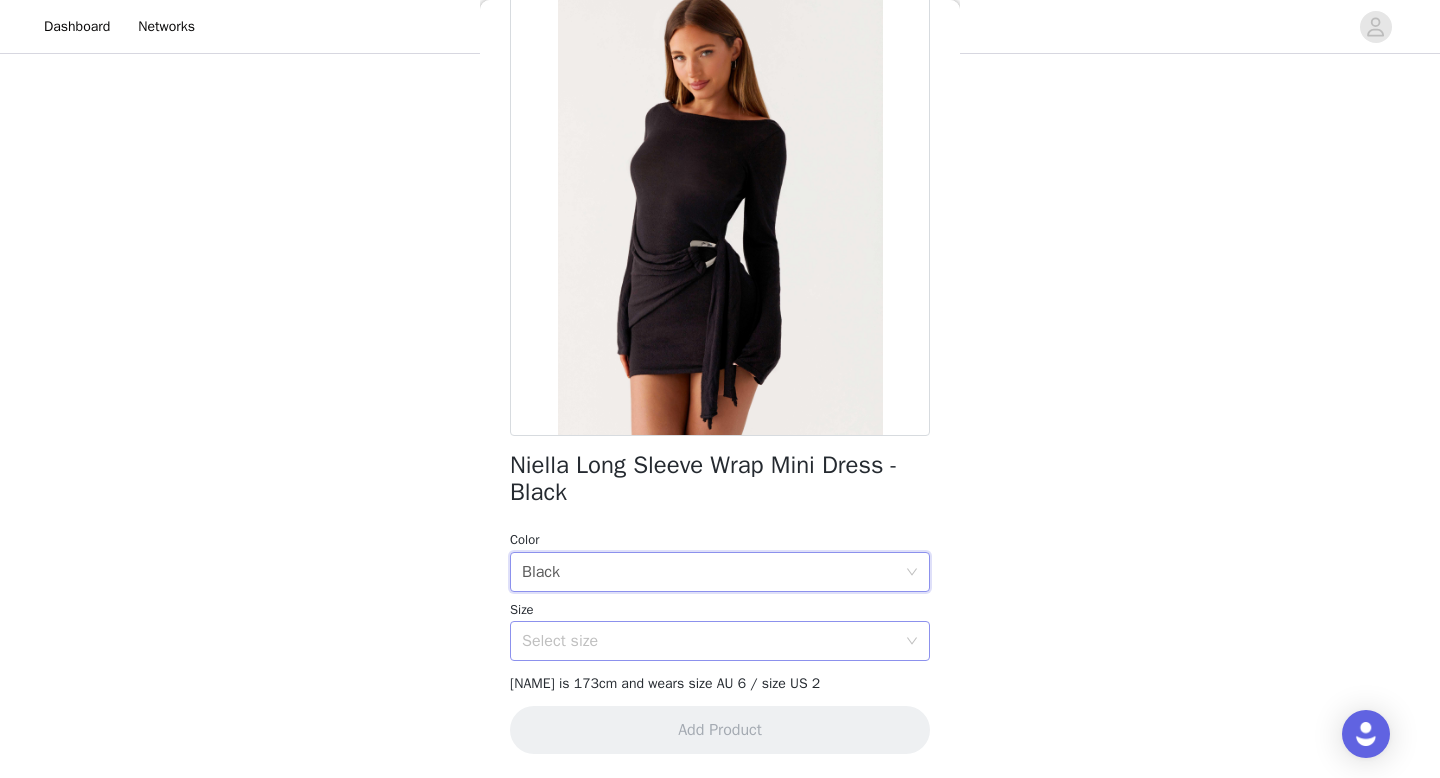 scroll, scrollTop: 227, scrollLeft: 0, axis: vertical 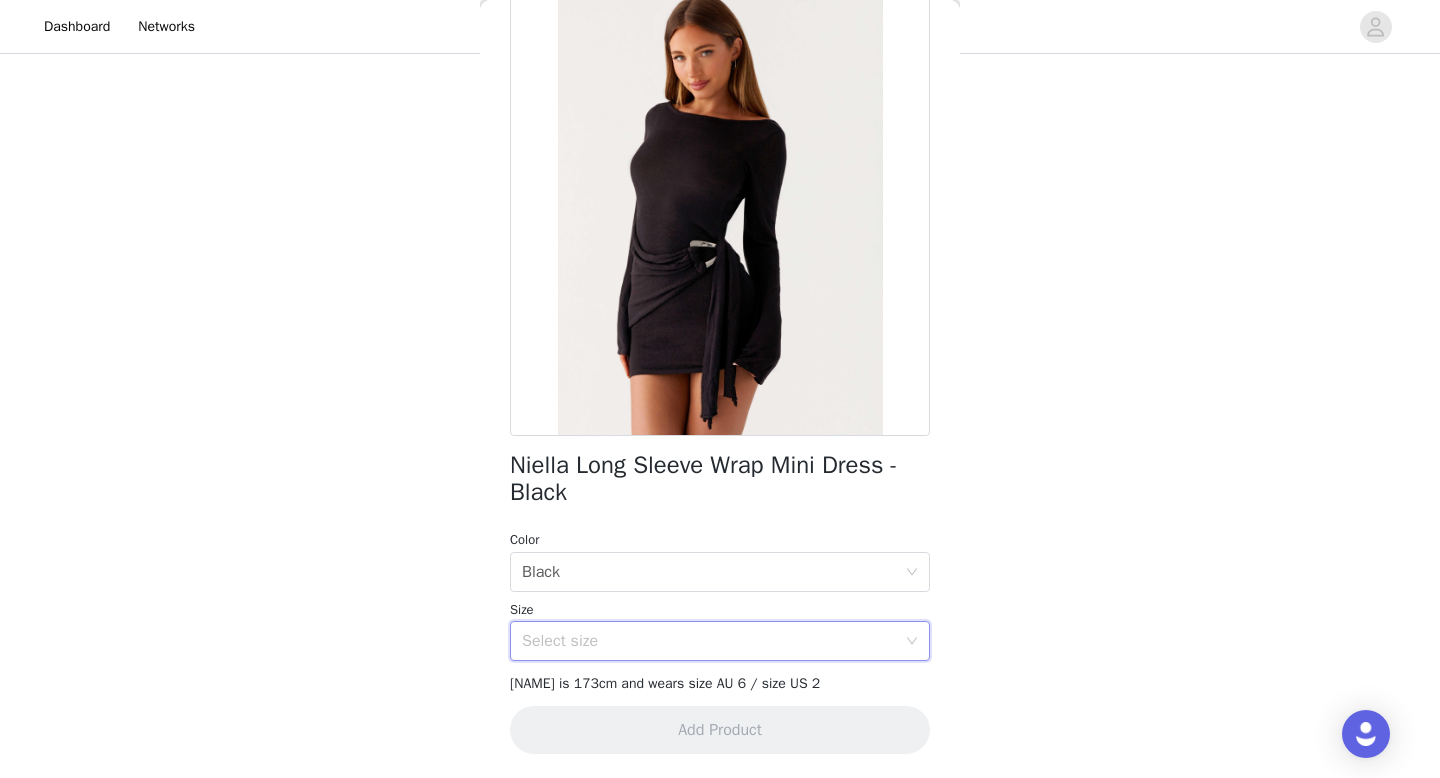 click on "Select size" at bounding box center (709, 641) 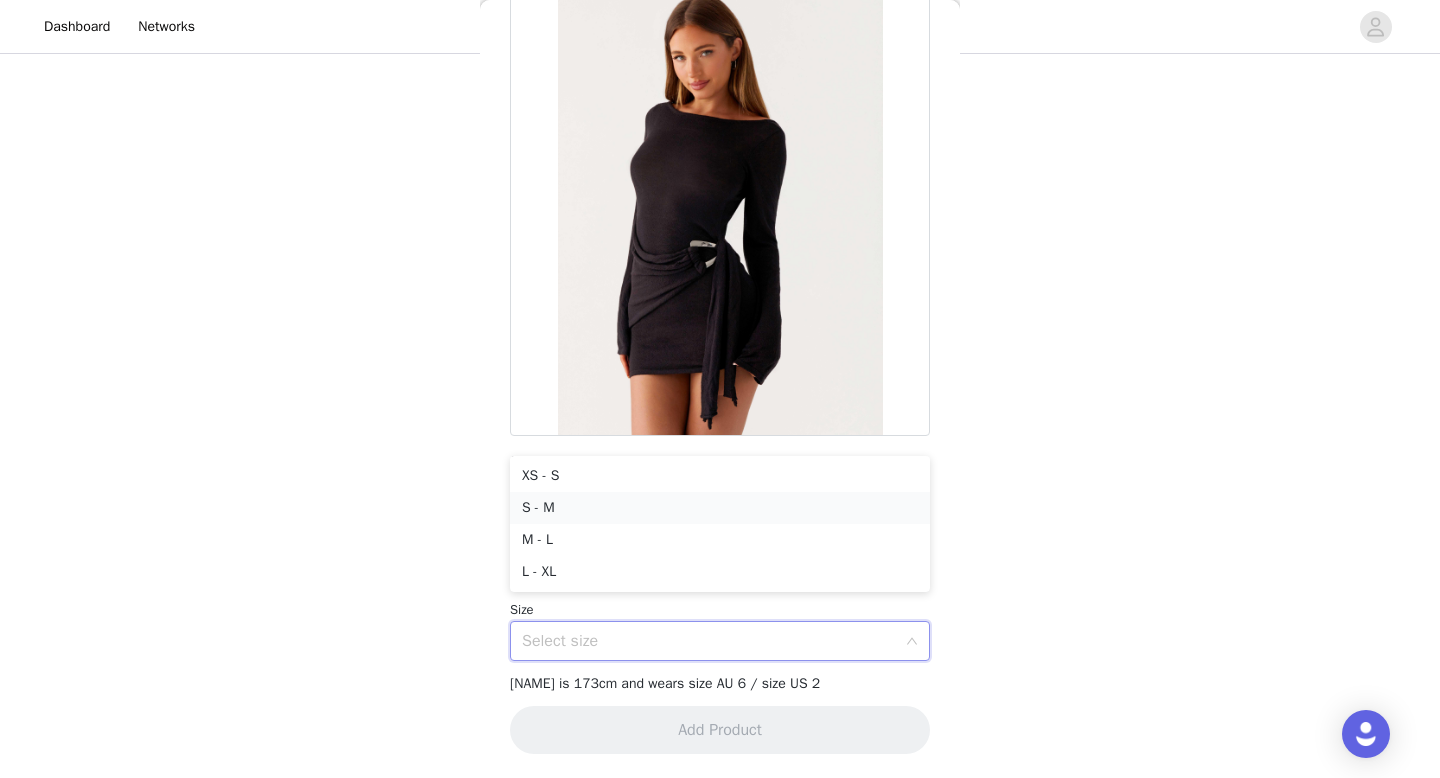 click on "S - M" at bounding box center (720, 508) 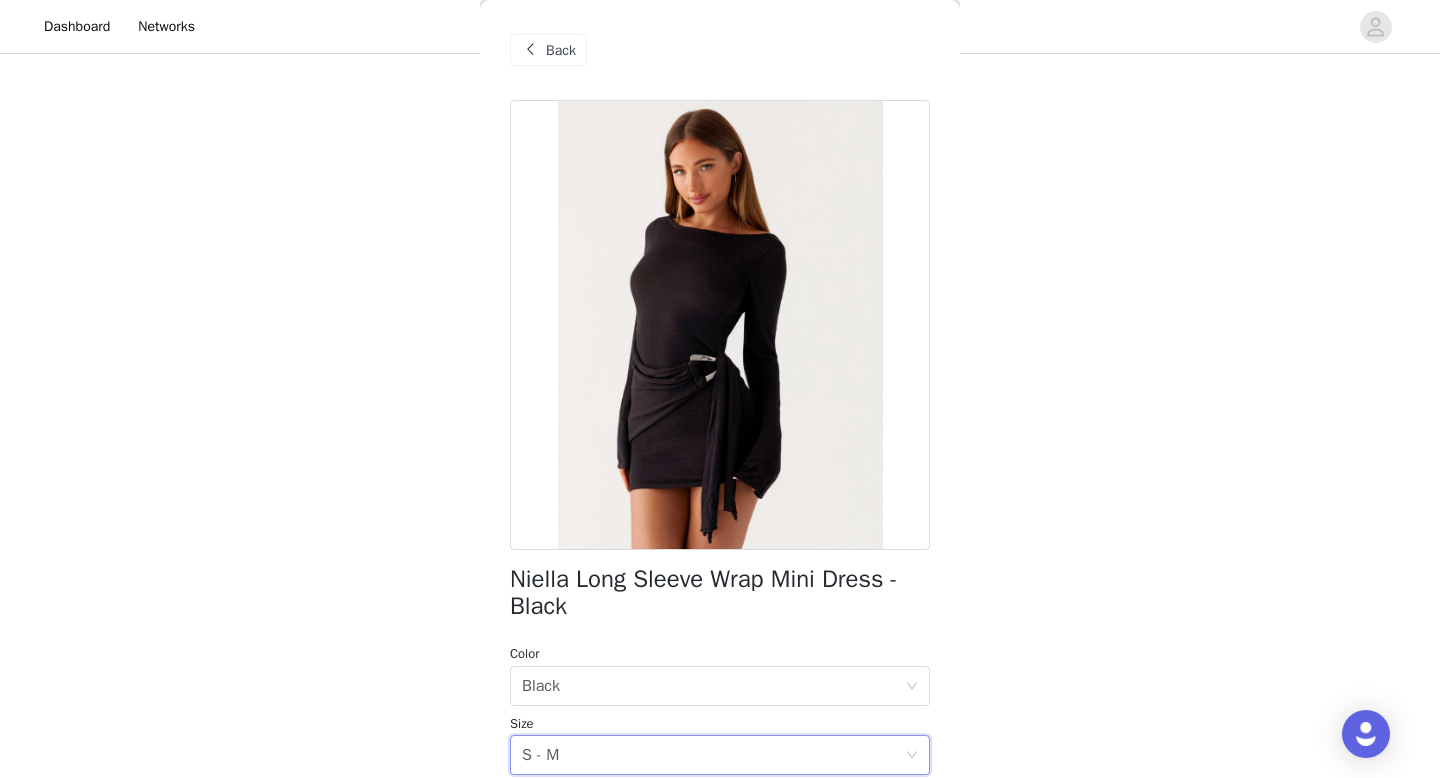 scroll, scrollTop: 324, scrollLeft: 0, axis: vertical 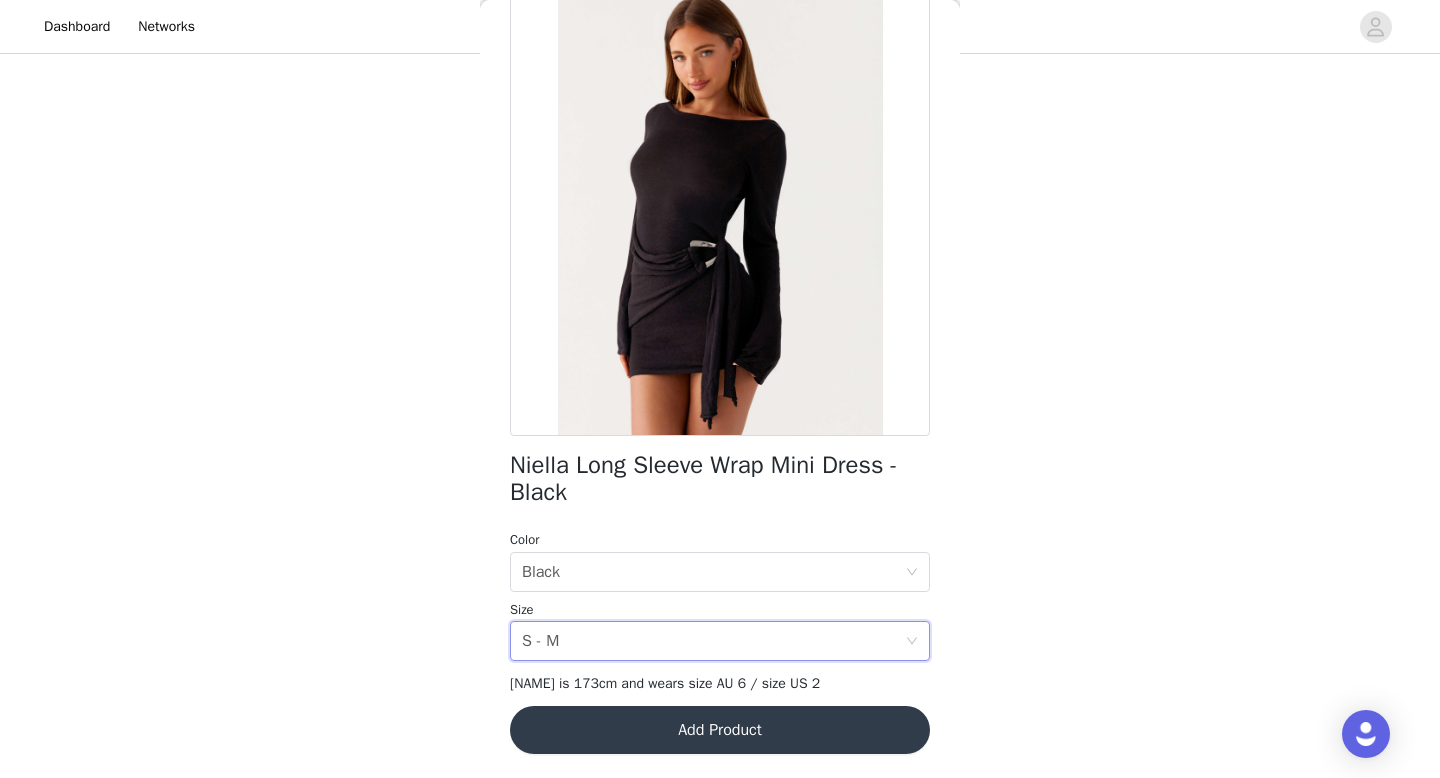 click on "Add Product" at bounding box center (720, 730) 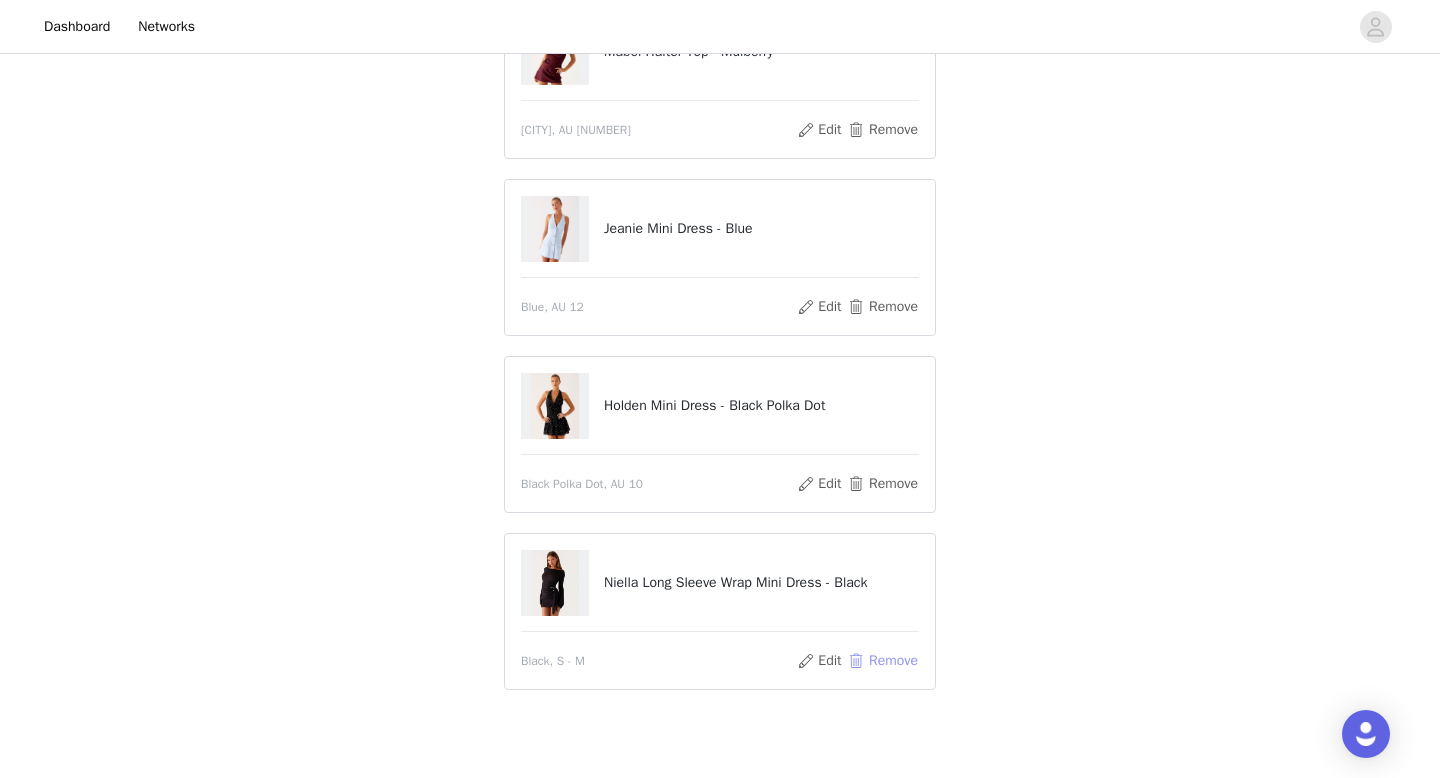 scroll, scrollTop: 319, scrollLeft: 0, axis: vertical 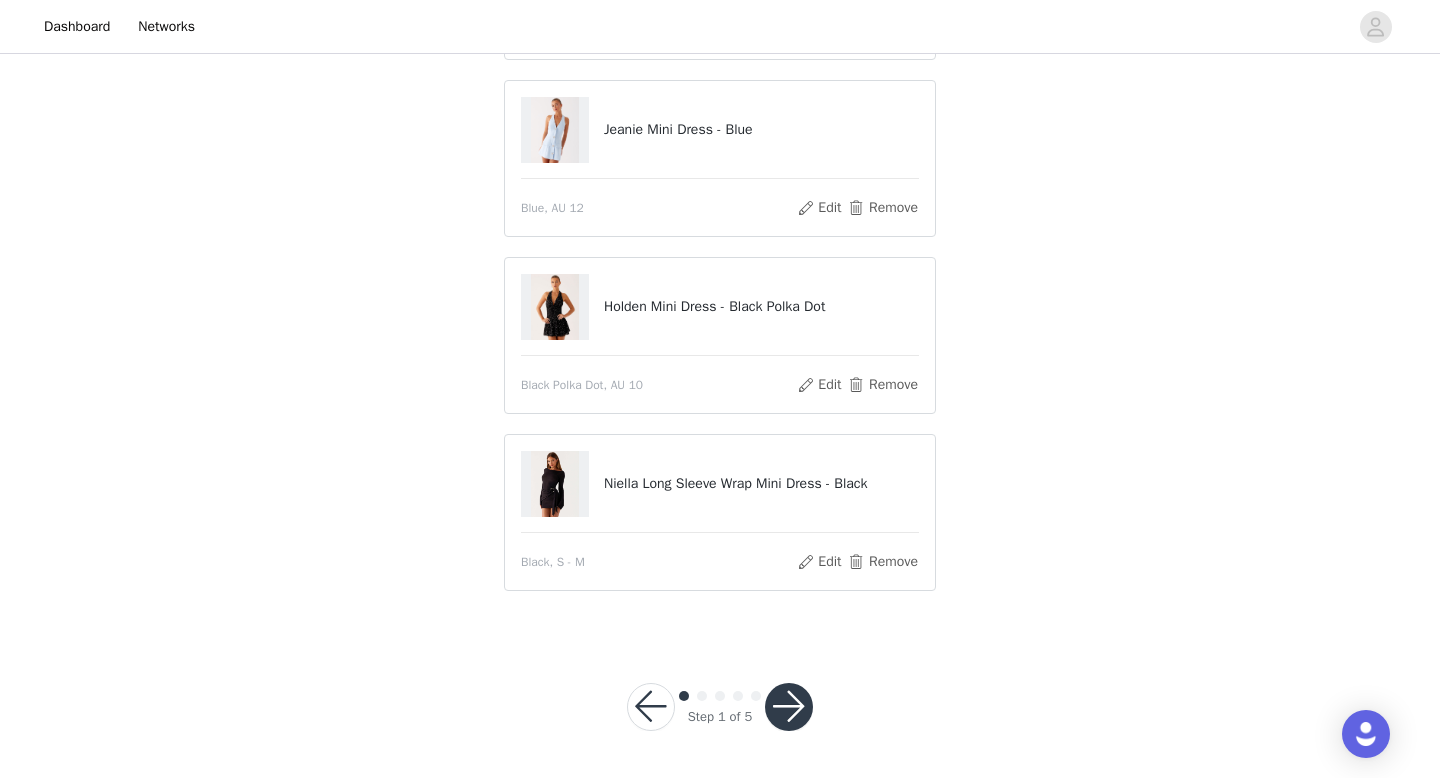 click at bounding box center (789, 707) 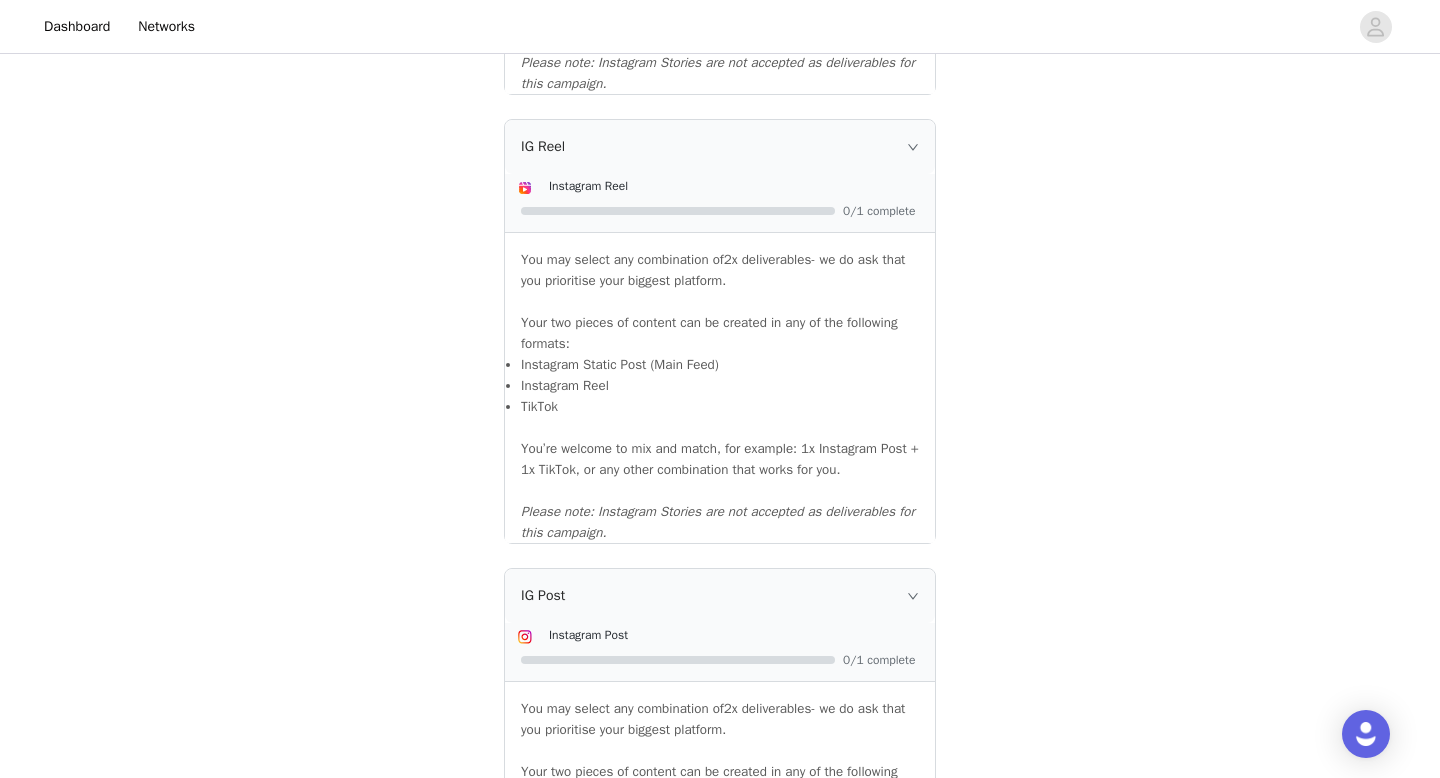 scroll, scrollTop: 2178, scrollLeft: 0, axis: vertical 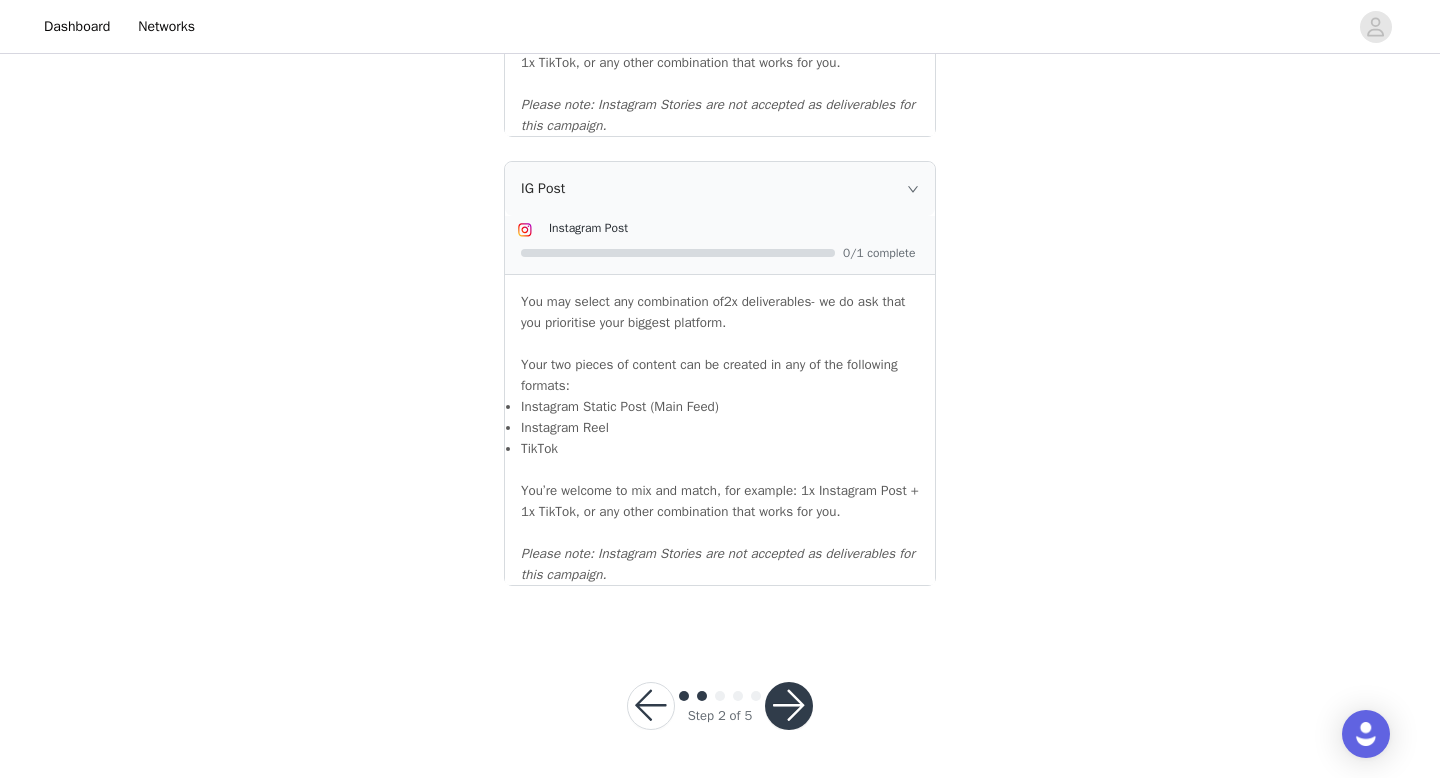 click at bounding box center [789, 706] 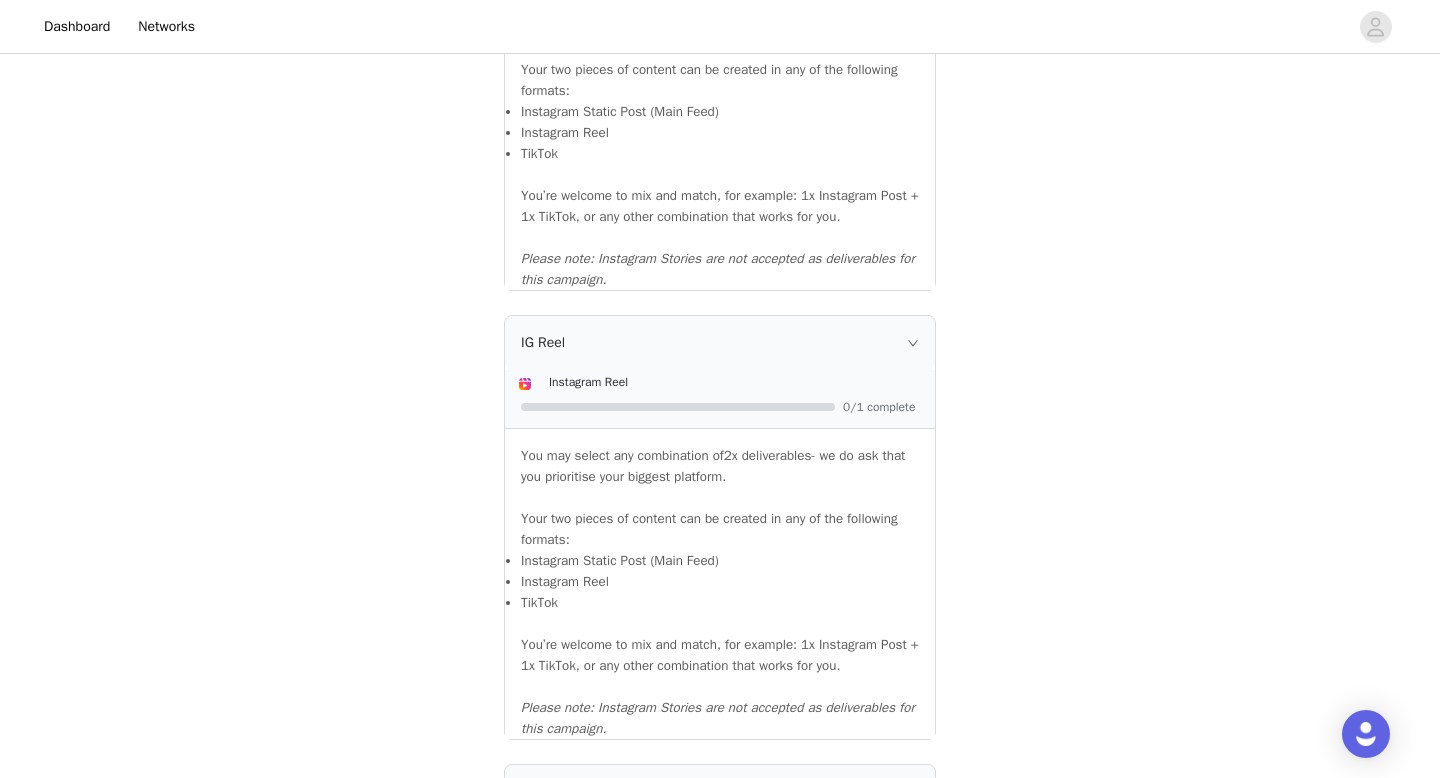 scroll, scrollTop: 1574, scrollLeft: 0, axis: vertical 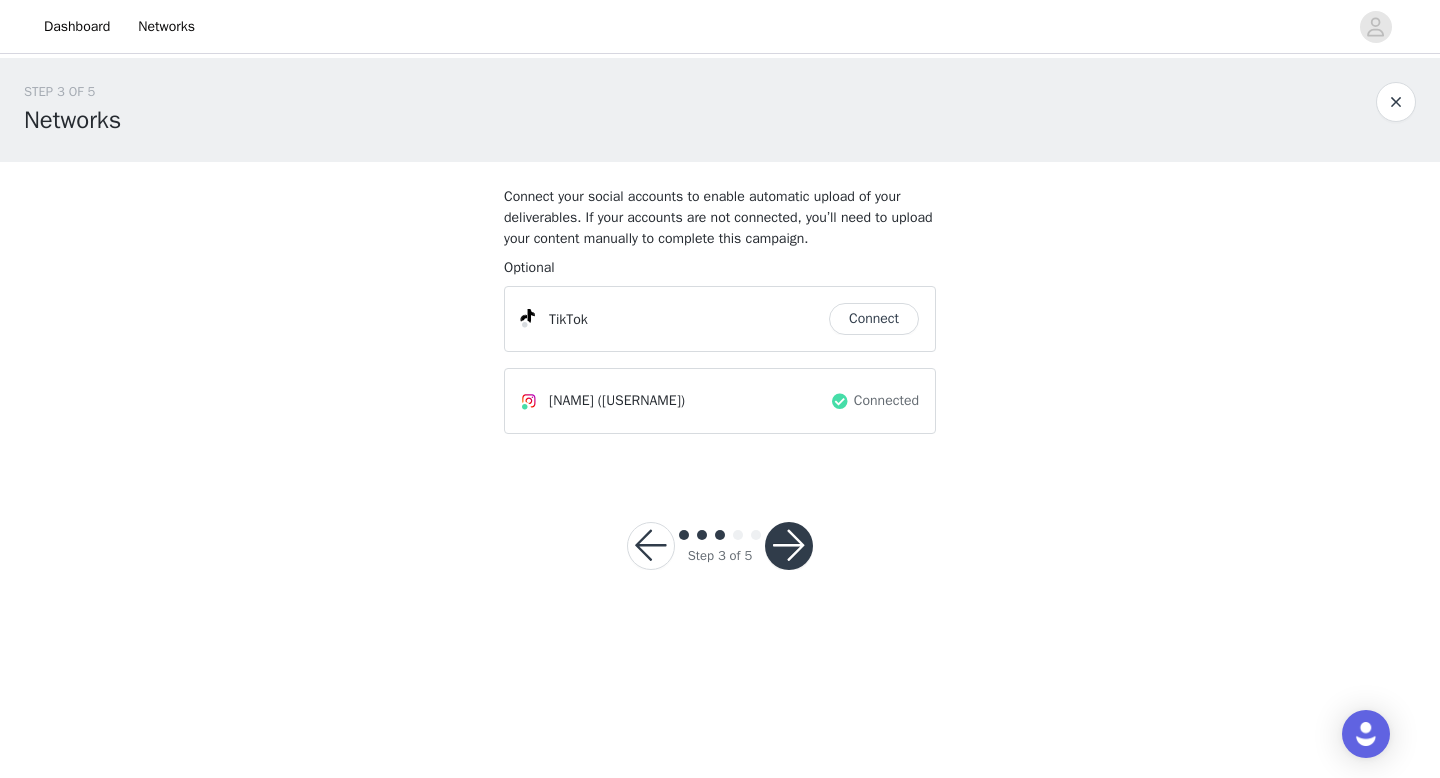 click at bounding box center (789, 546) 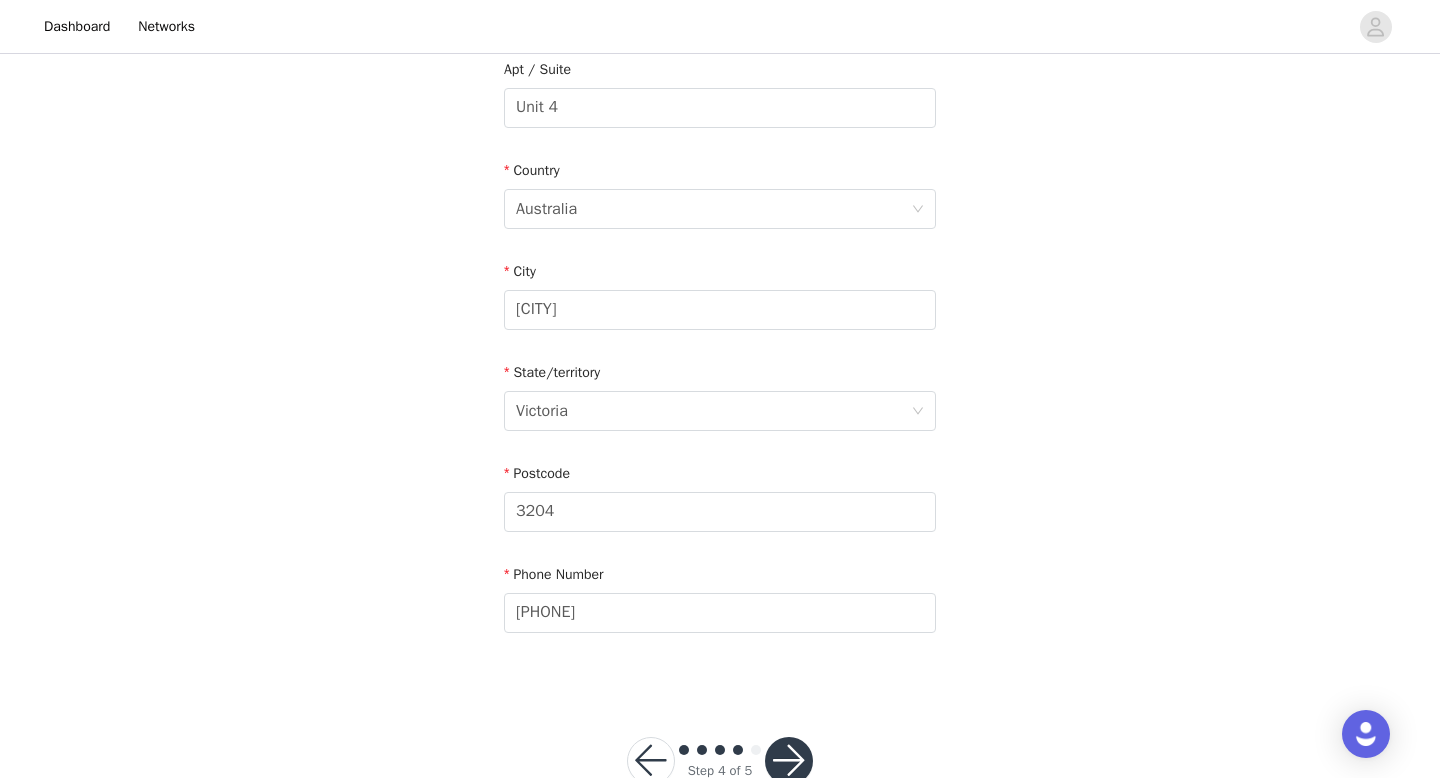 scroll, scrollTop: 627, scrollLeft: 0, axis: vertical 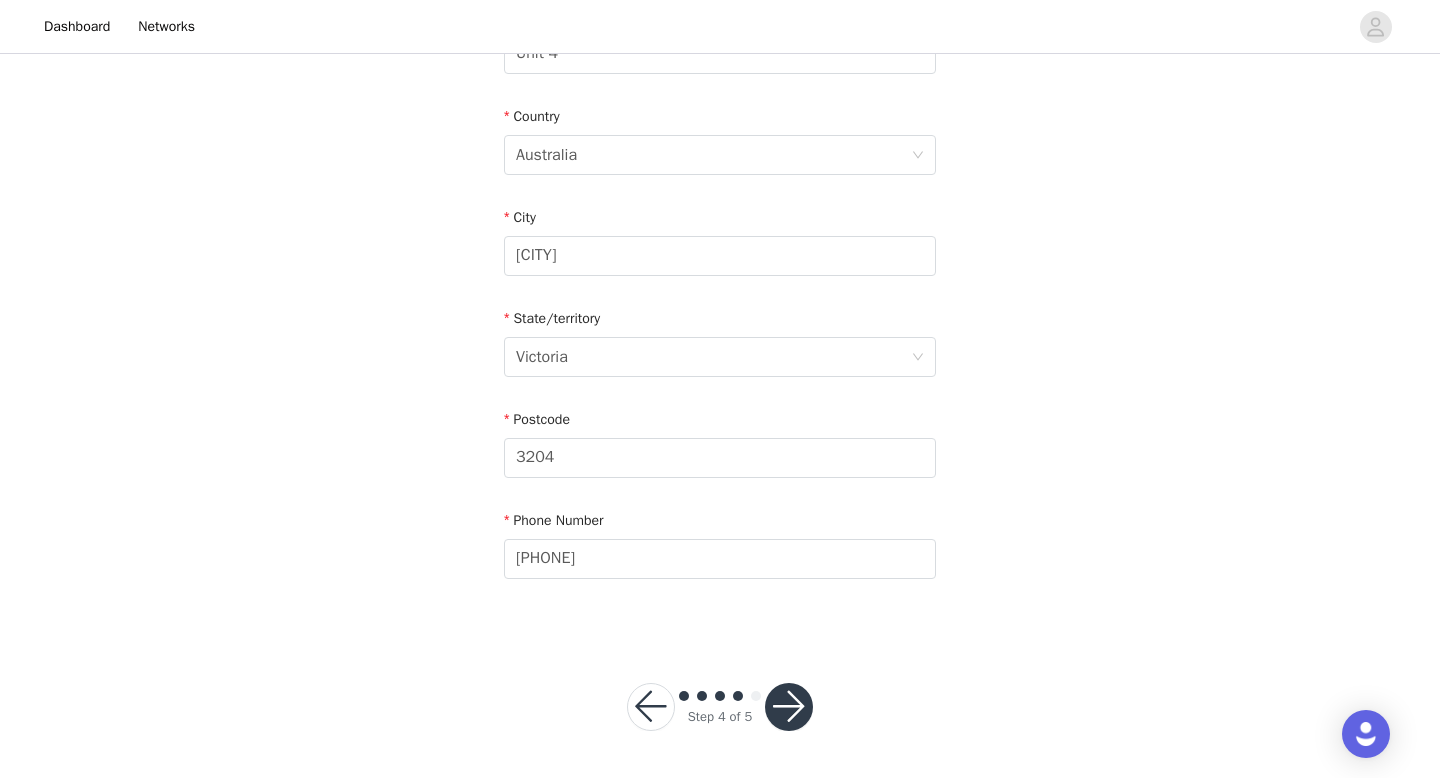 click at bounding box center [789, 707] 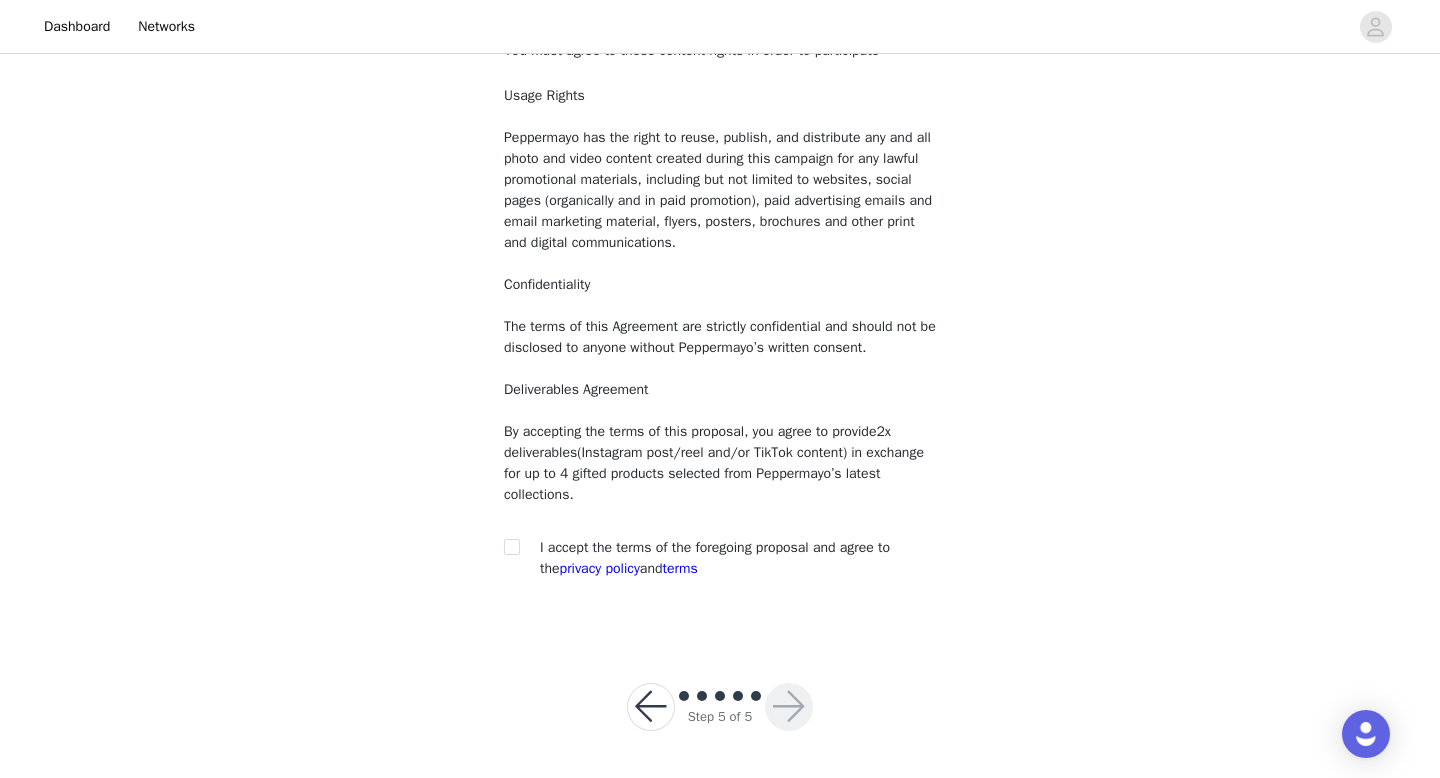 scroll, scrollTop: 146, scrollLeft: 0, axis: vertical 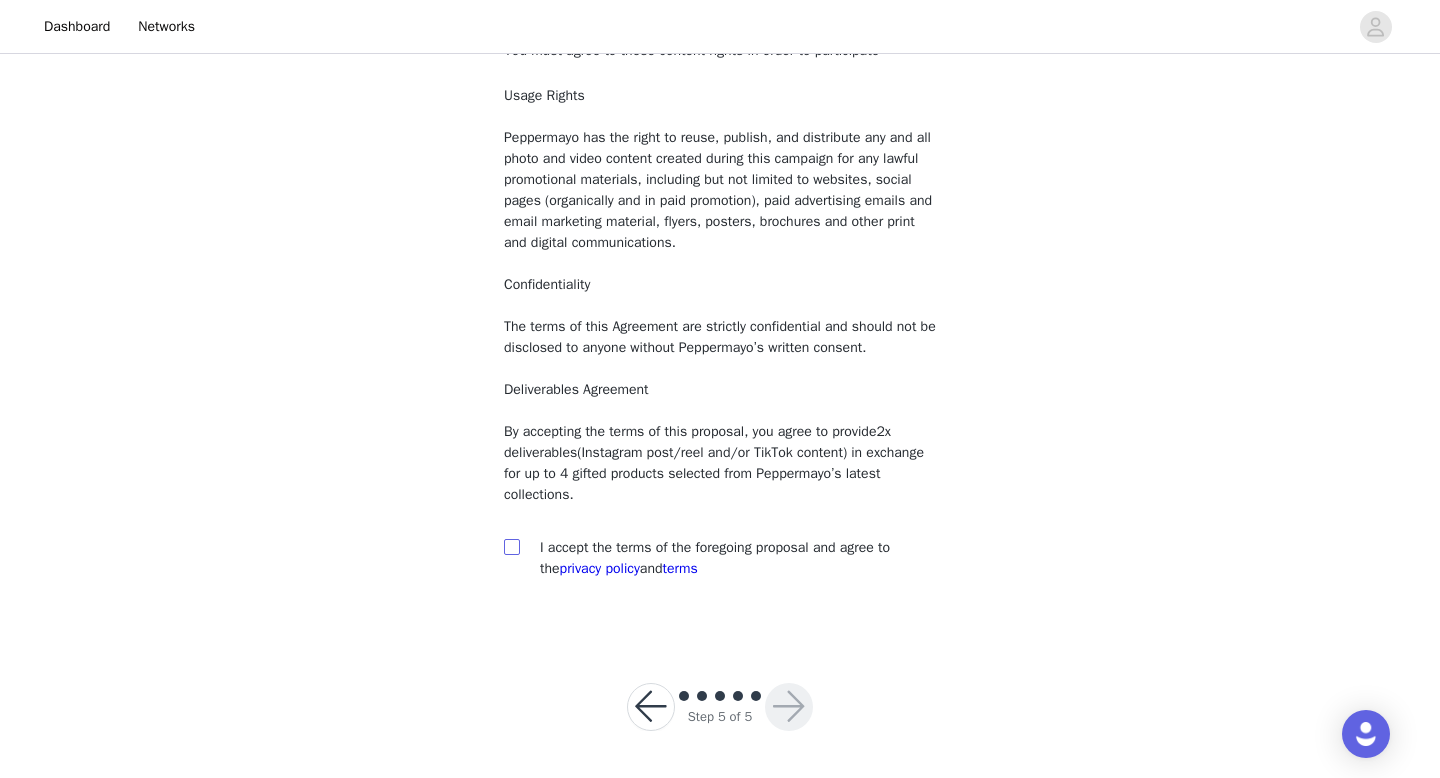 click at bounding box center (511, 546) 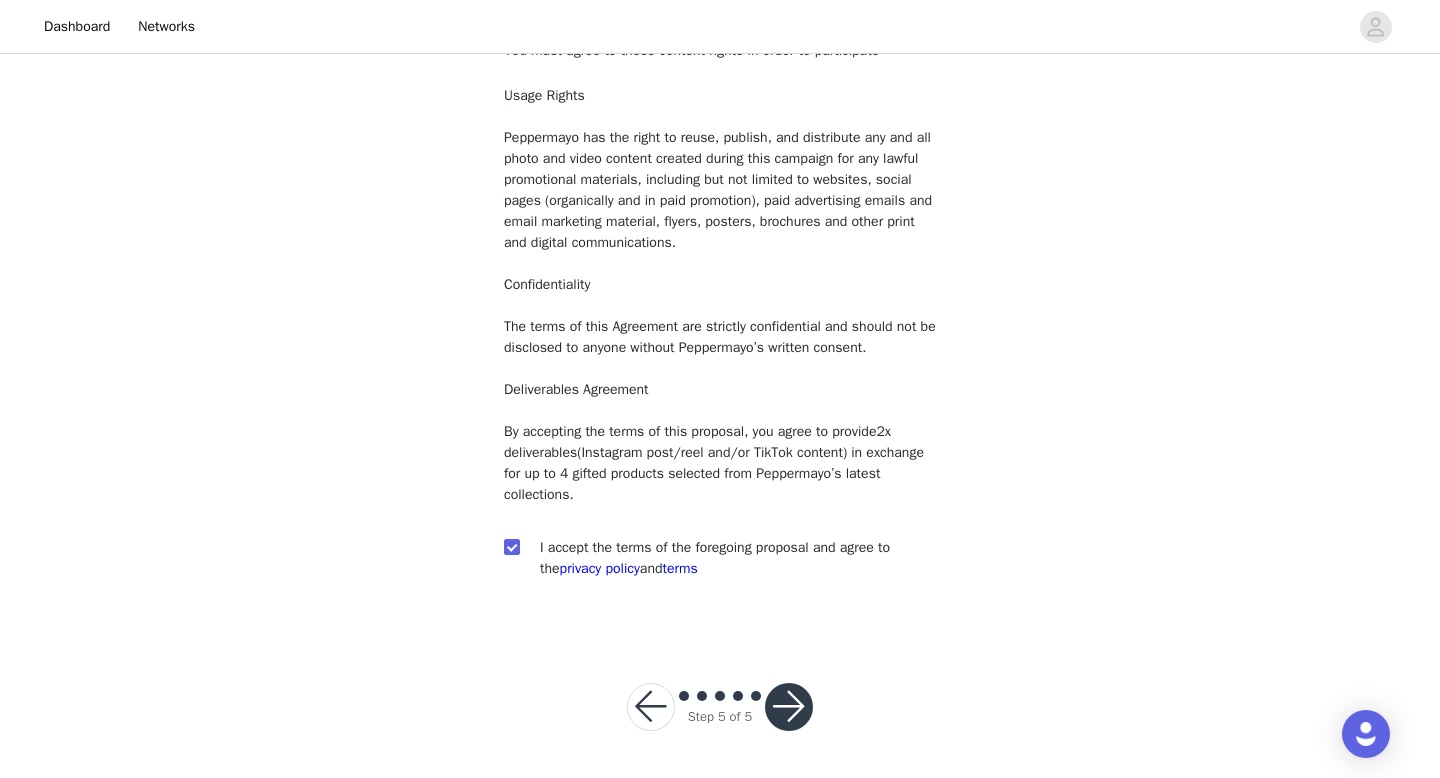 click at bounding box center [789, 707] 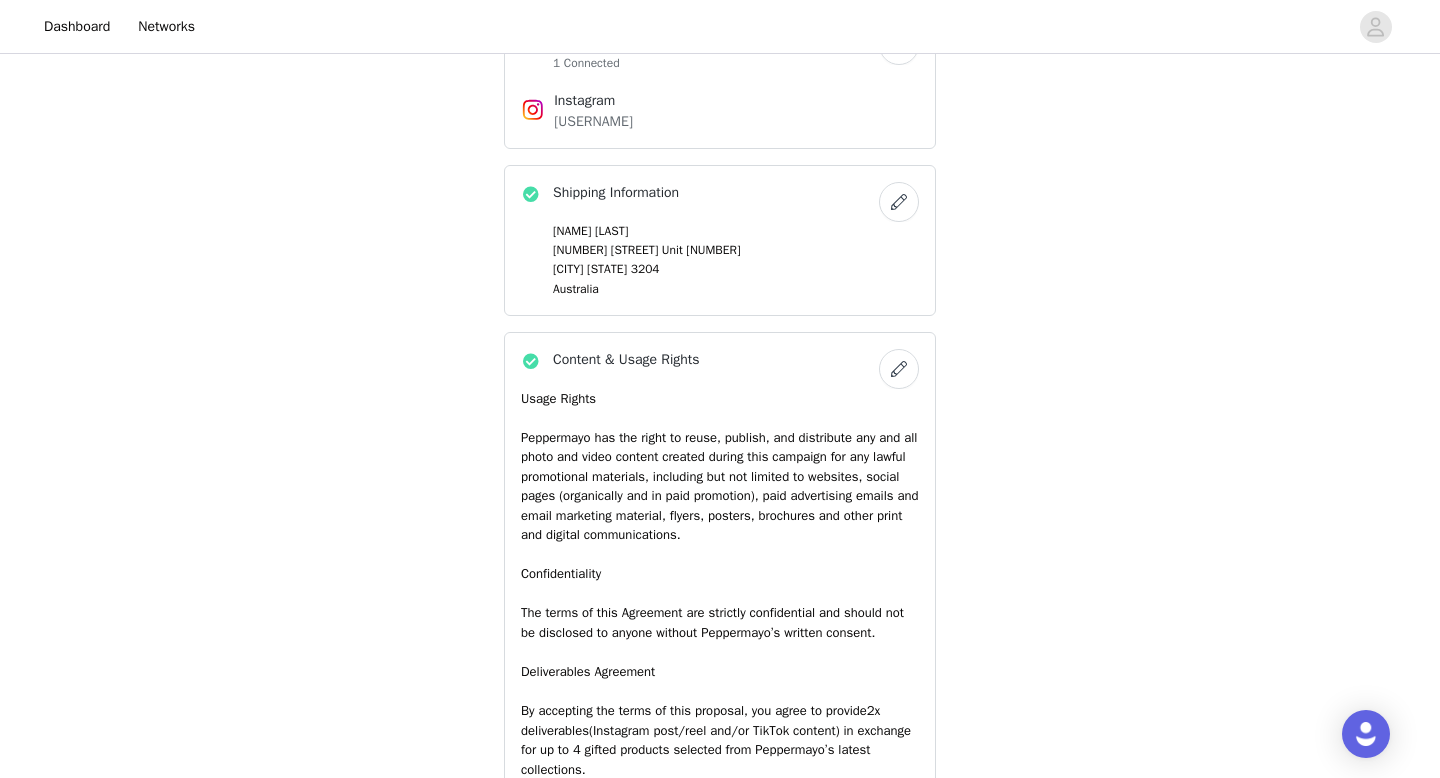 scroll, scrollTop: 1348, scrollLeft: 0, axis: vertical 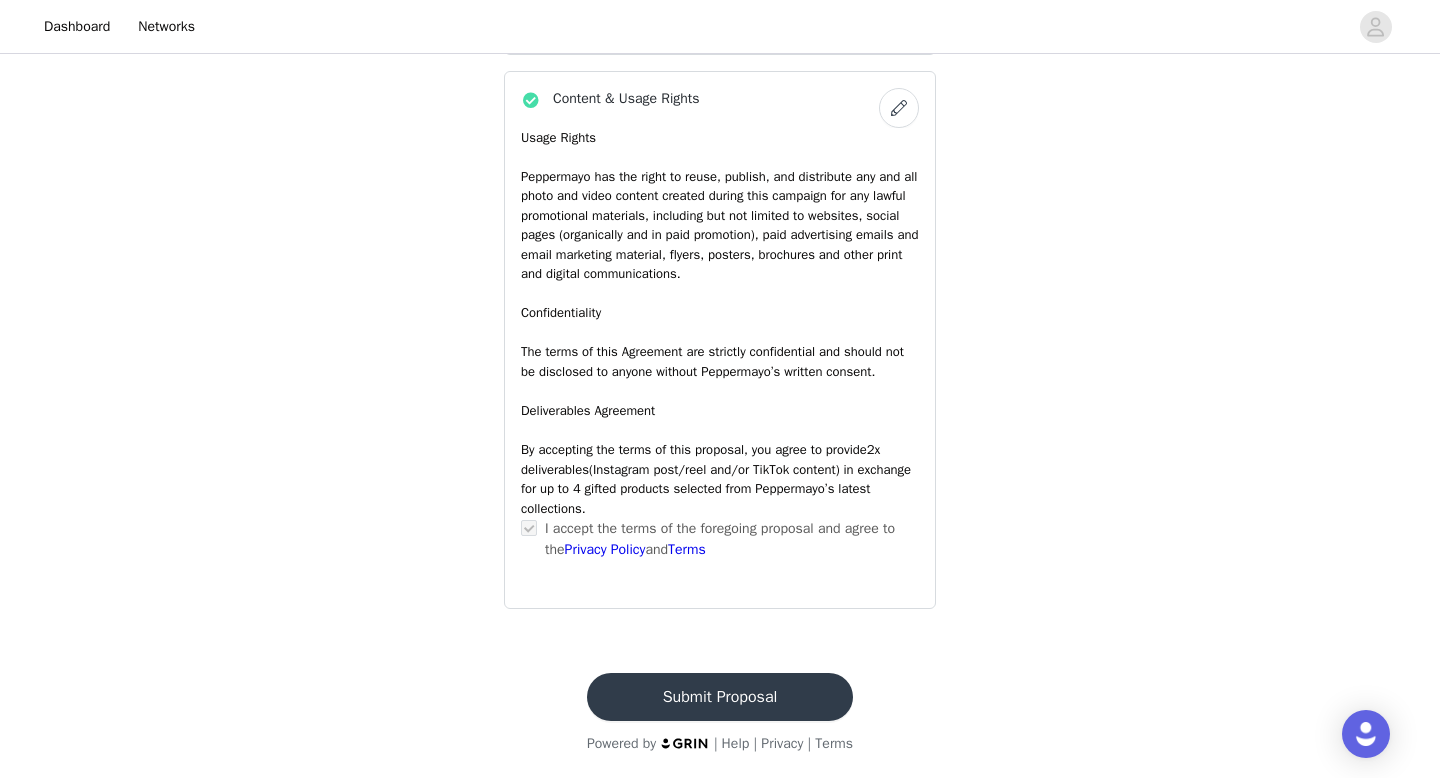 click at bounding box center (529, 528) 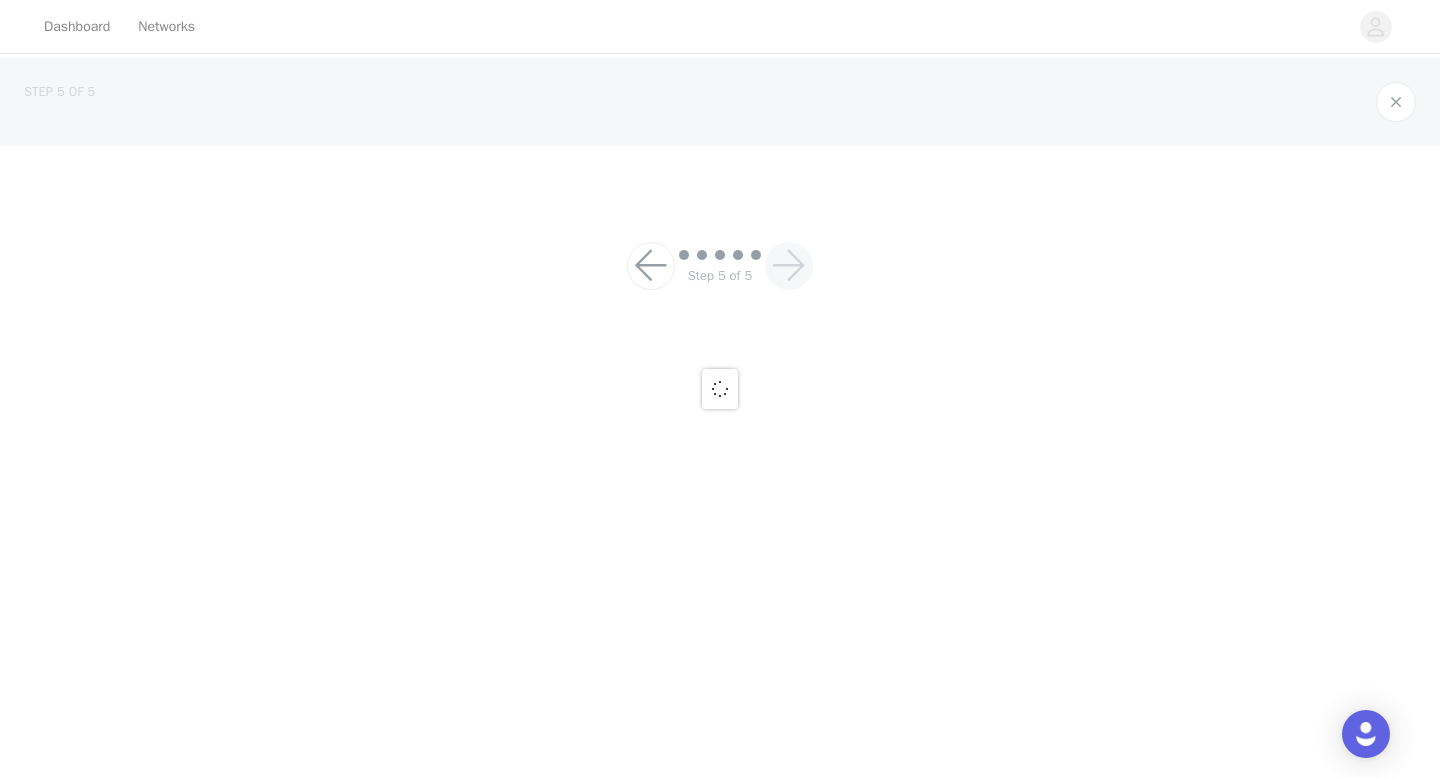 scroll, scrollTop: 0, scrollLeft: 0, axis: both 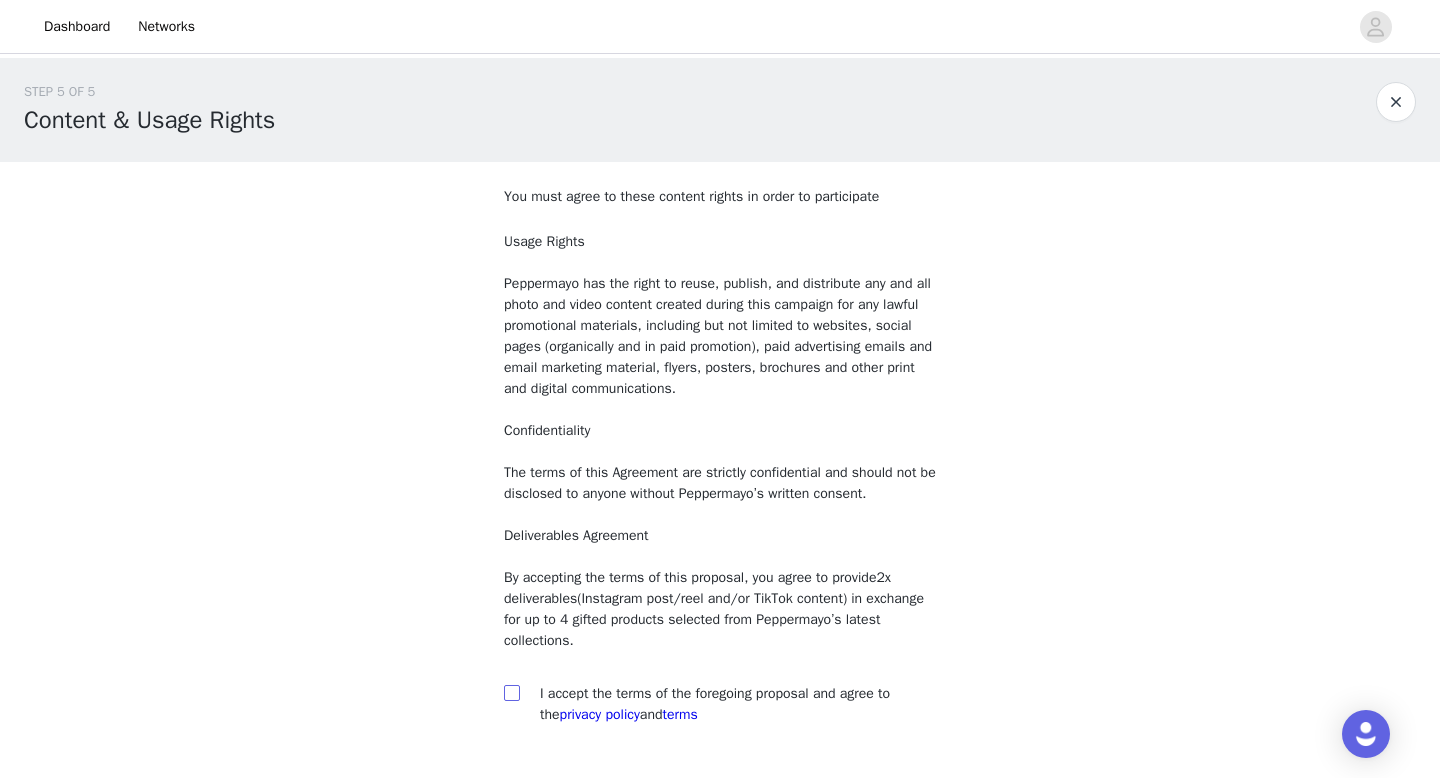 click at bounding box center (511, 692) 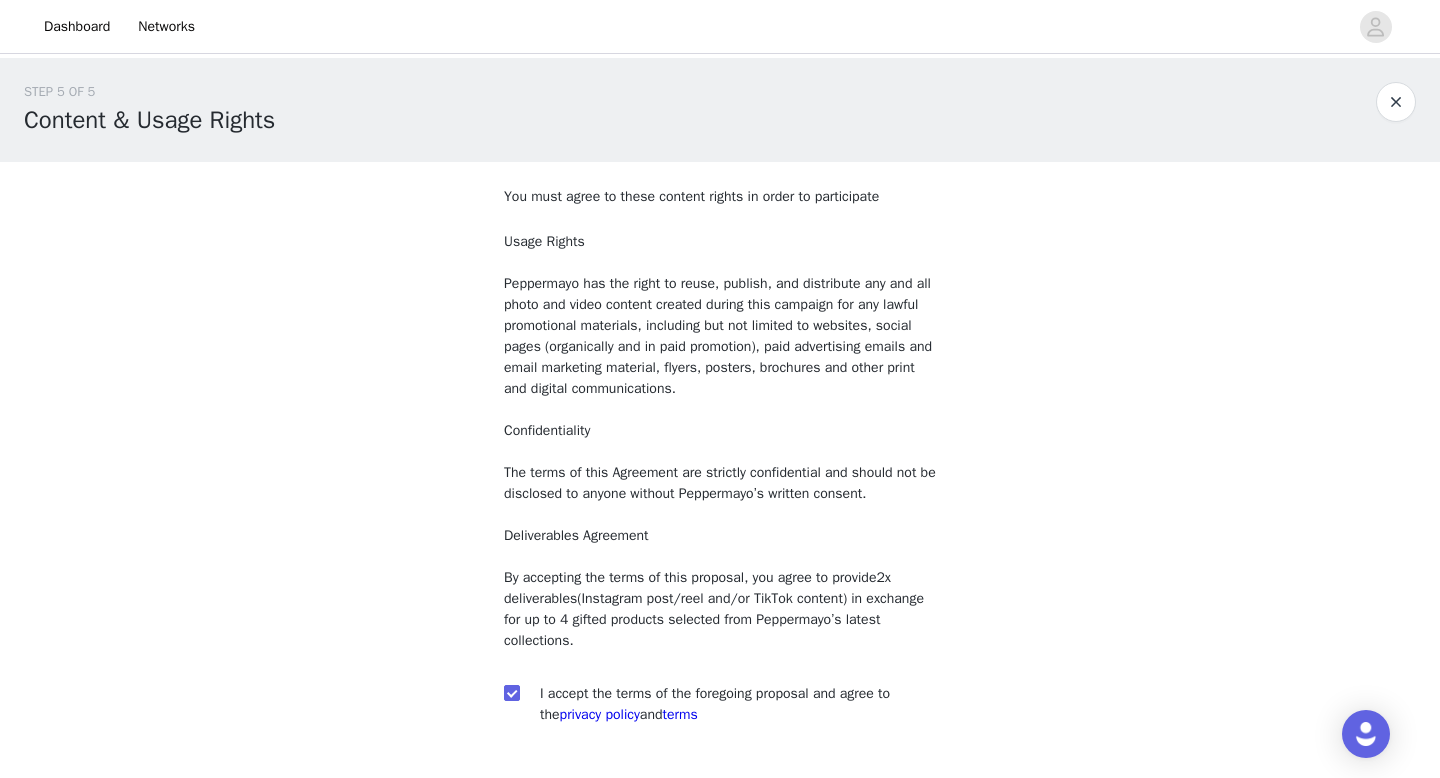 scroll, scrollTop: 146, scrollLeft: 0, axis: vertical 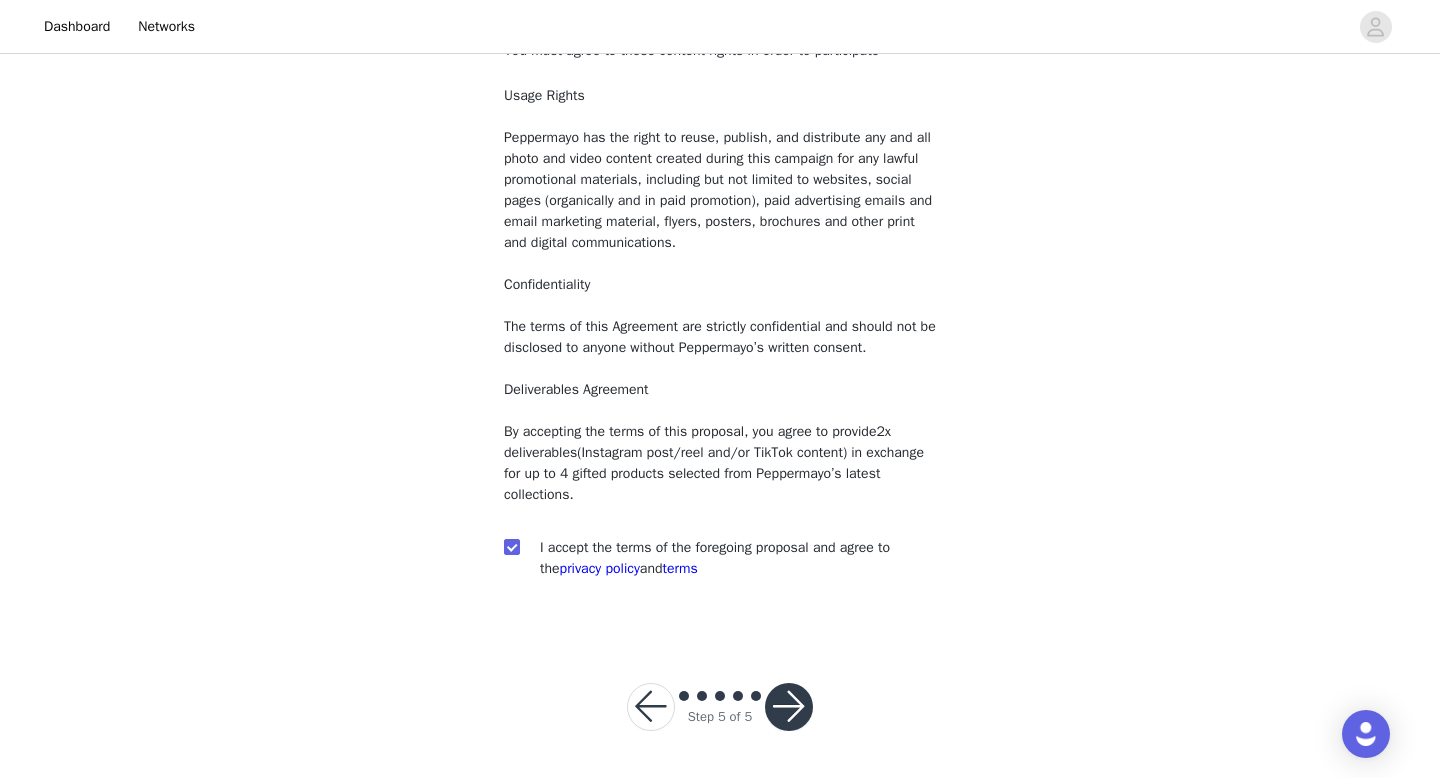 click at bounding box center [789, 707] 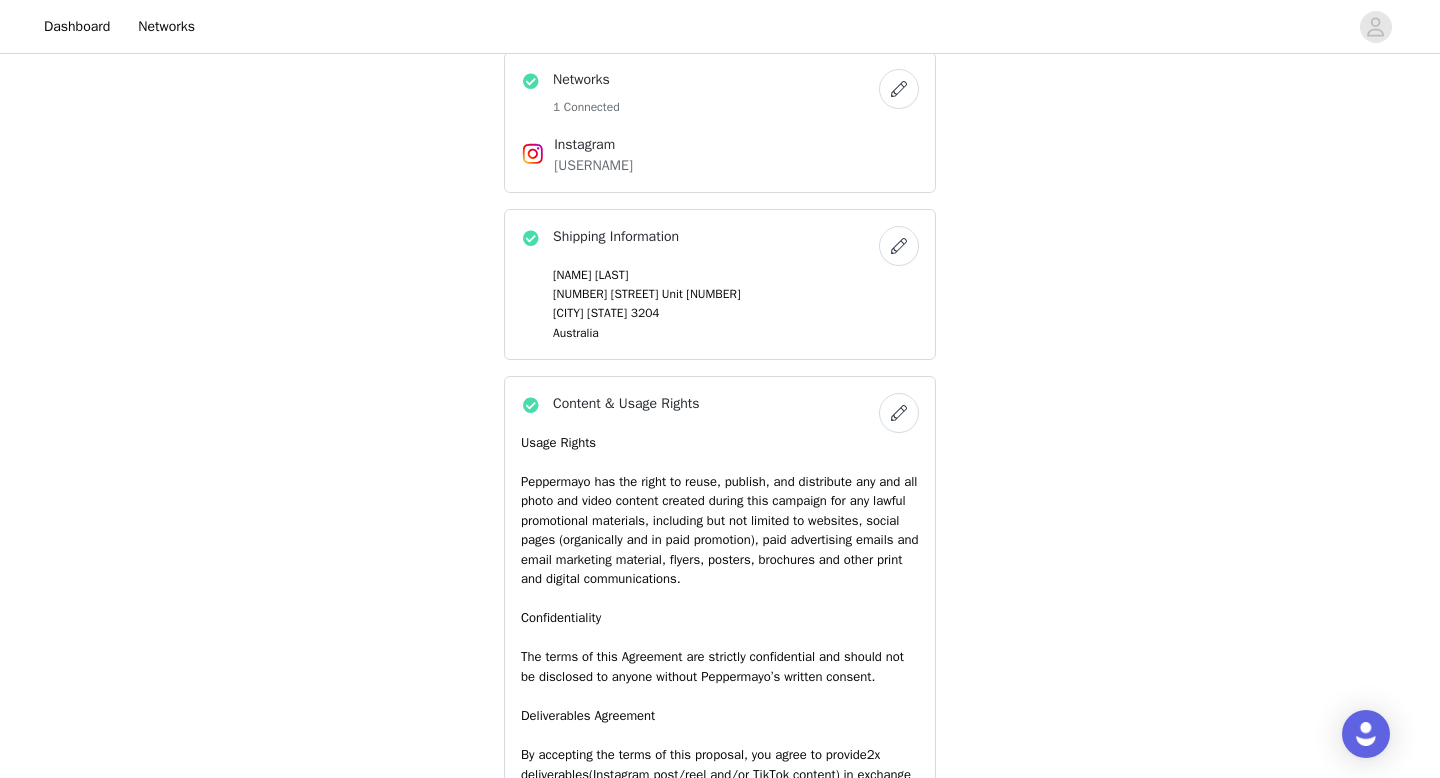 scroll, scrollTop: 1348, scrollLeft: 0, axis: vertical 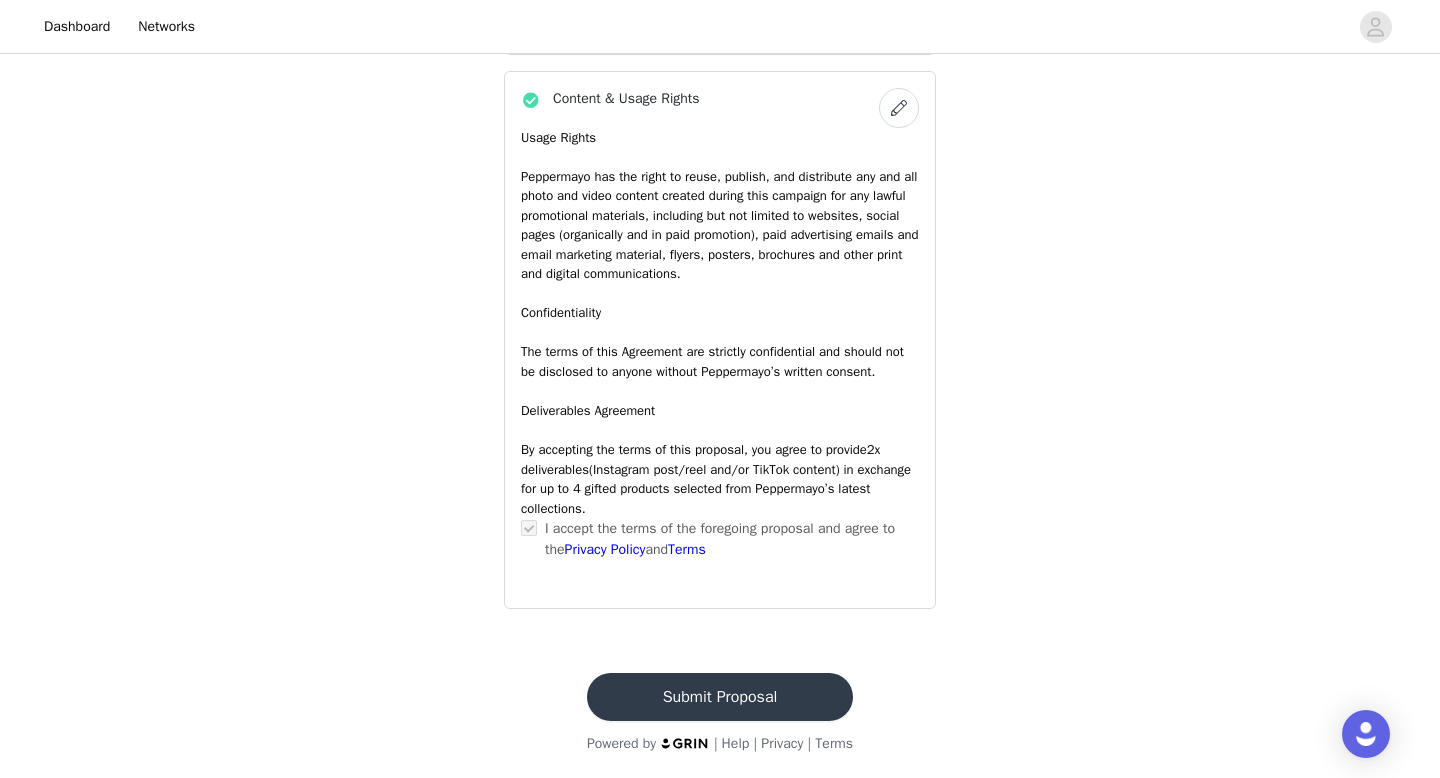 click on "Submit Proposal" at bounding box center [720, 697] 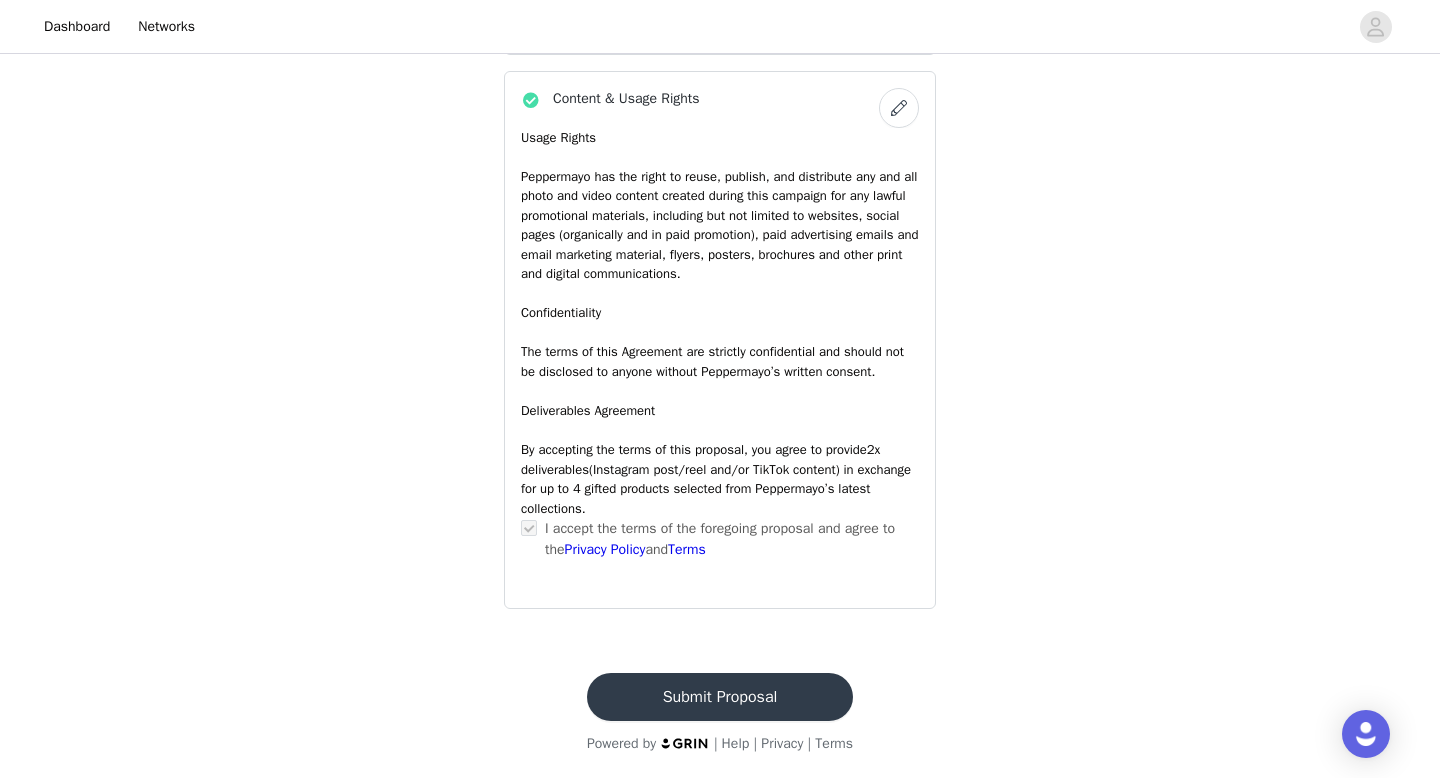 scroll, scrollTop: 0, scrollLeft: 0, axis: both 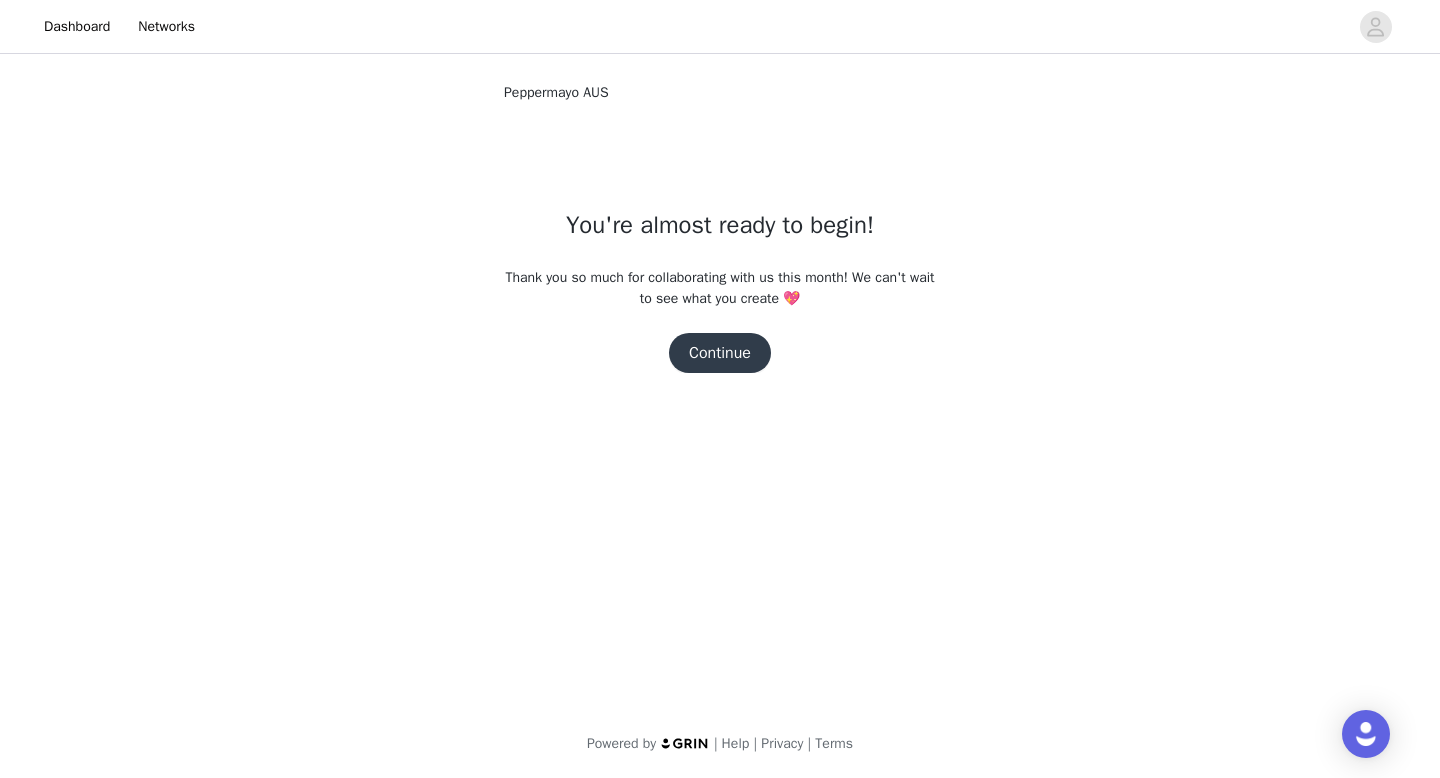 click on "Continue" at bounding box center (720, 353) 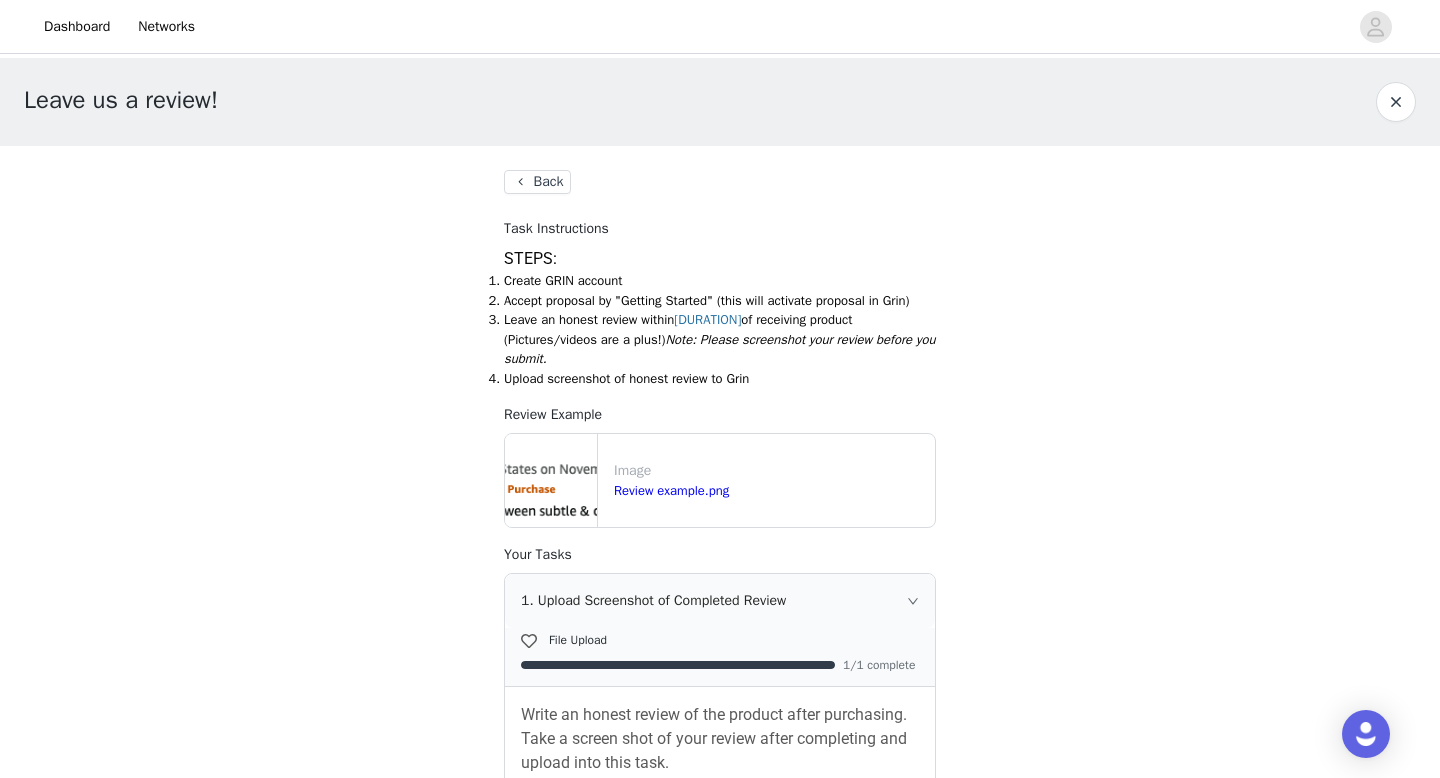 scroll, scrollTop: 0, scrollLeft: 0, axis: both 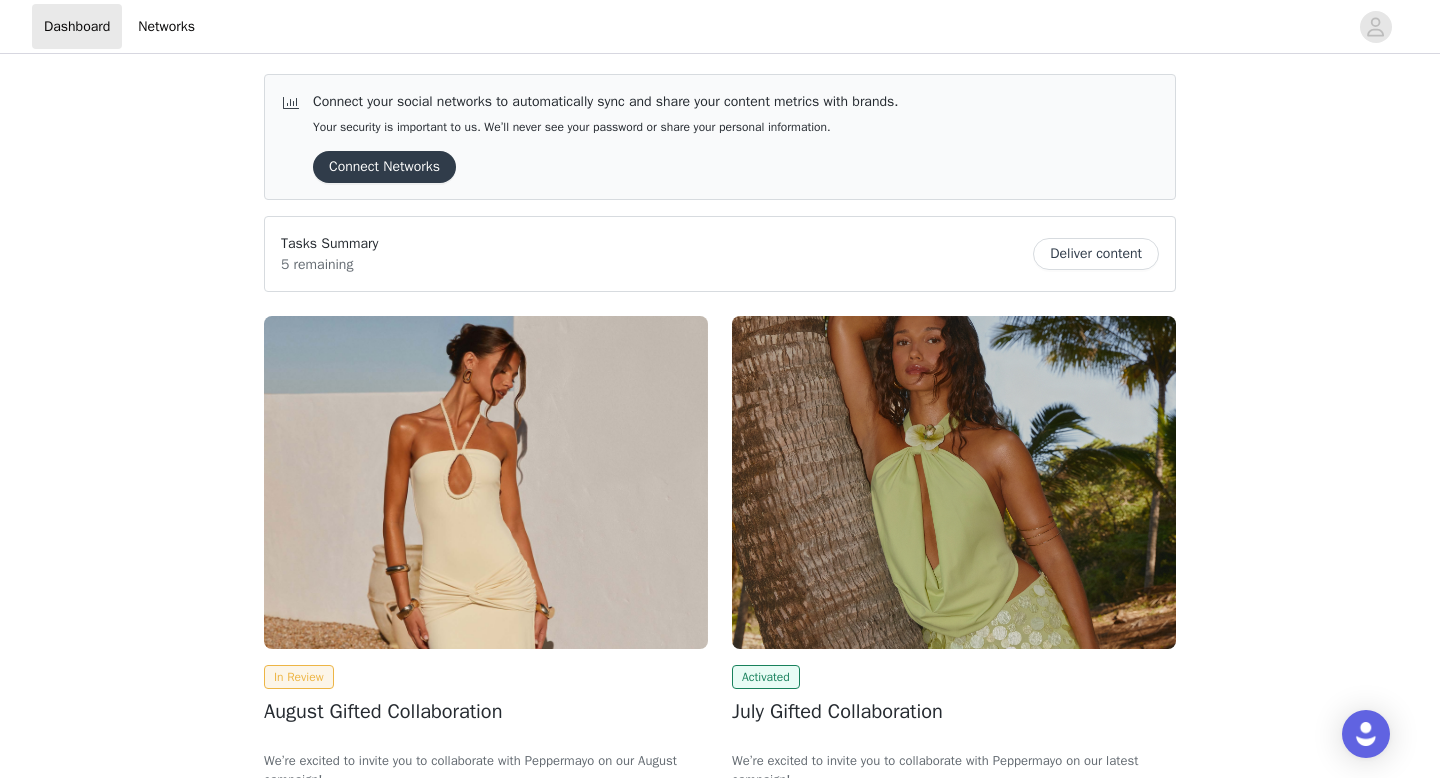 click on "Deliver content" at bounding box center [1096, 254] 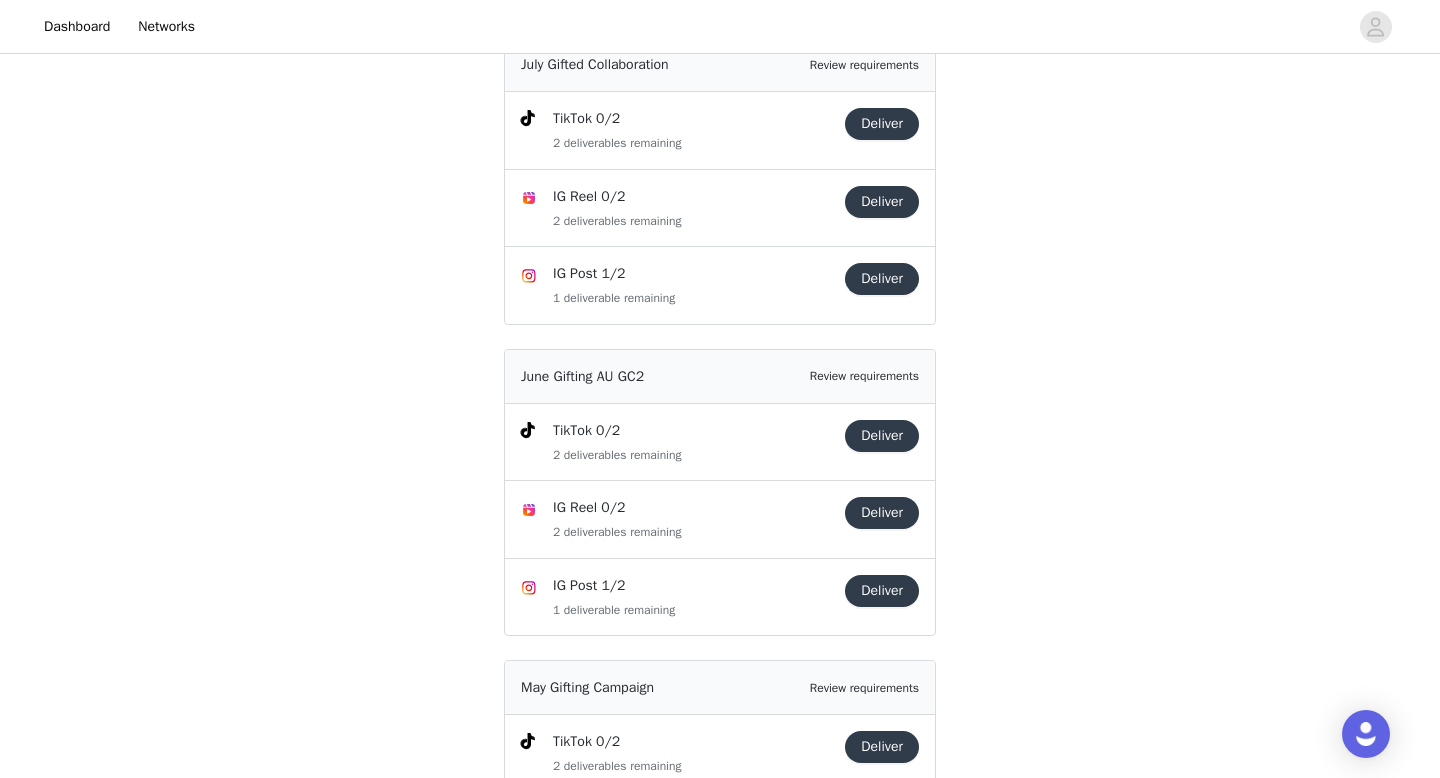 scroll, scrollTop: 214, scrollLeft: 0, axis: vertical 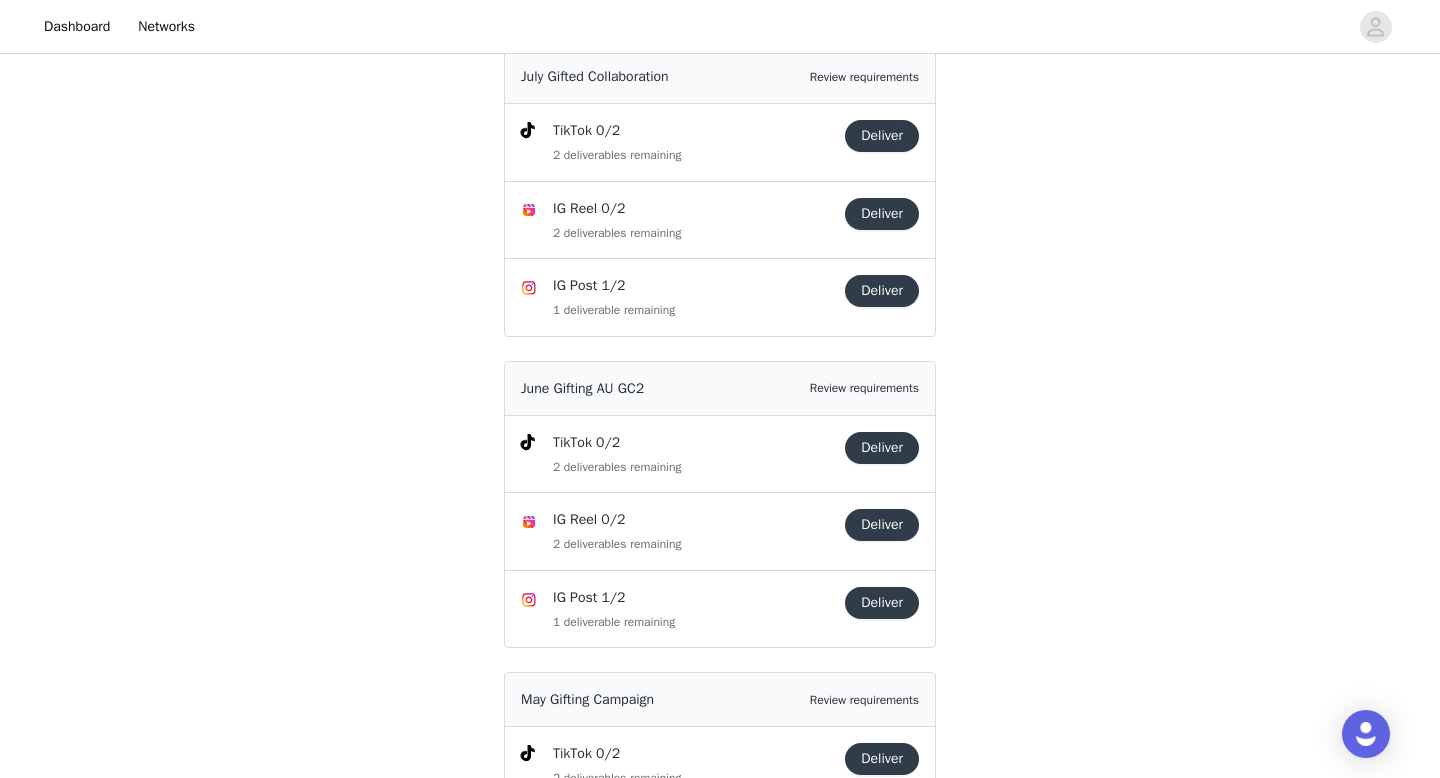 click on "Deliver" at bounding box center [882, 291] 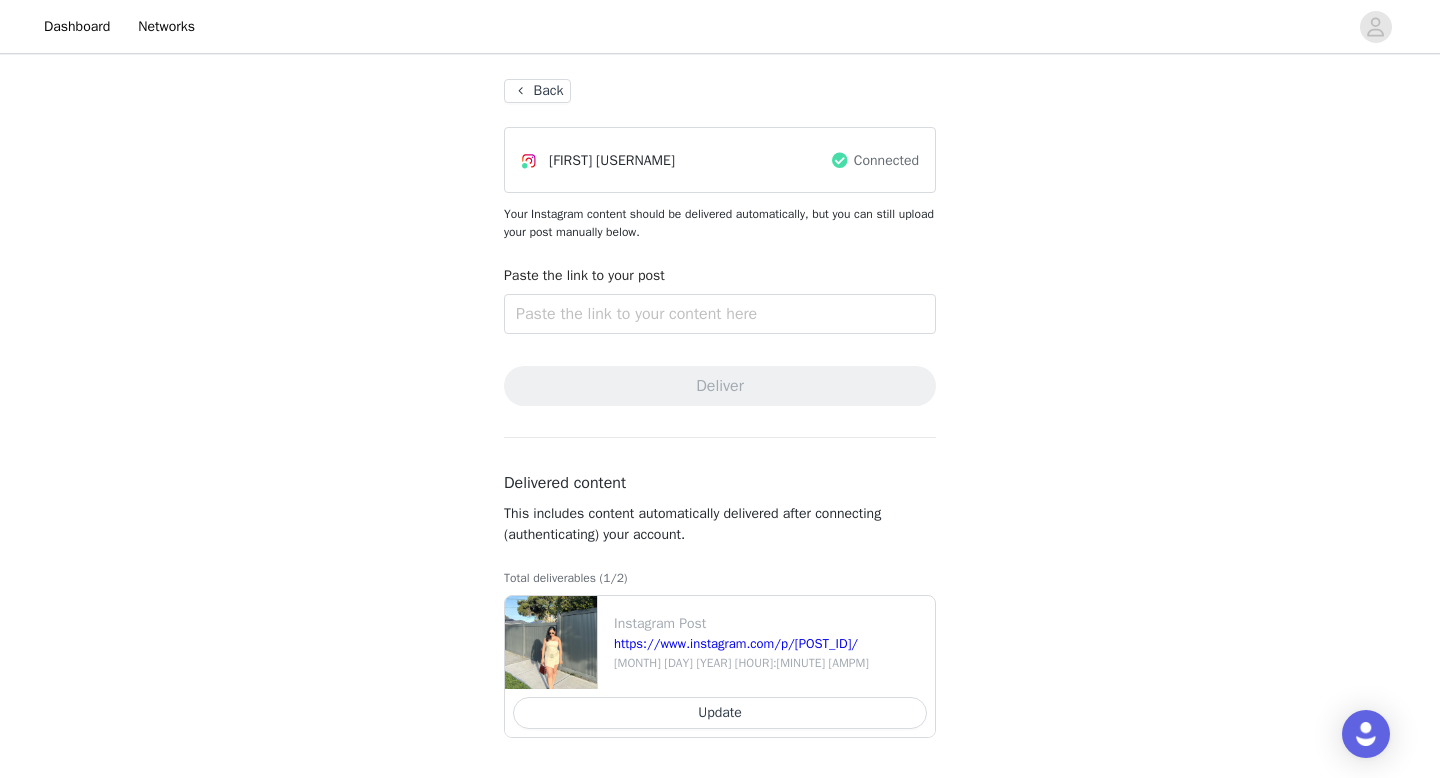 scroll, scrollTop: 0, scrollLeft: 0, axis: both 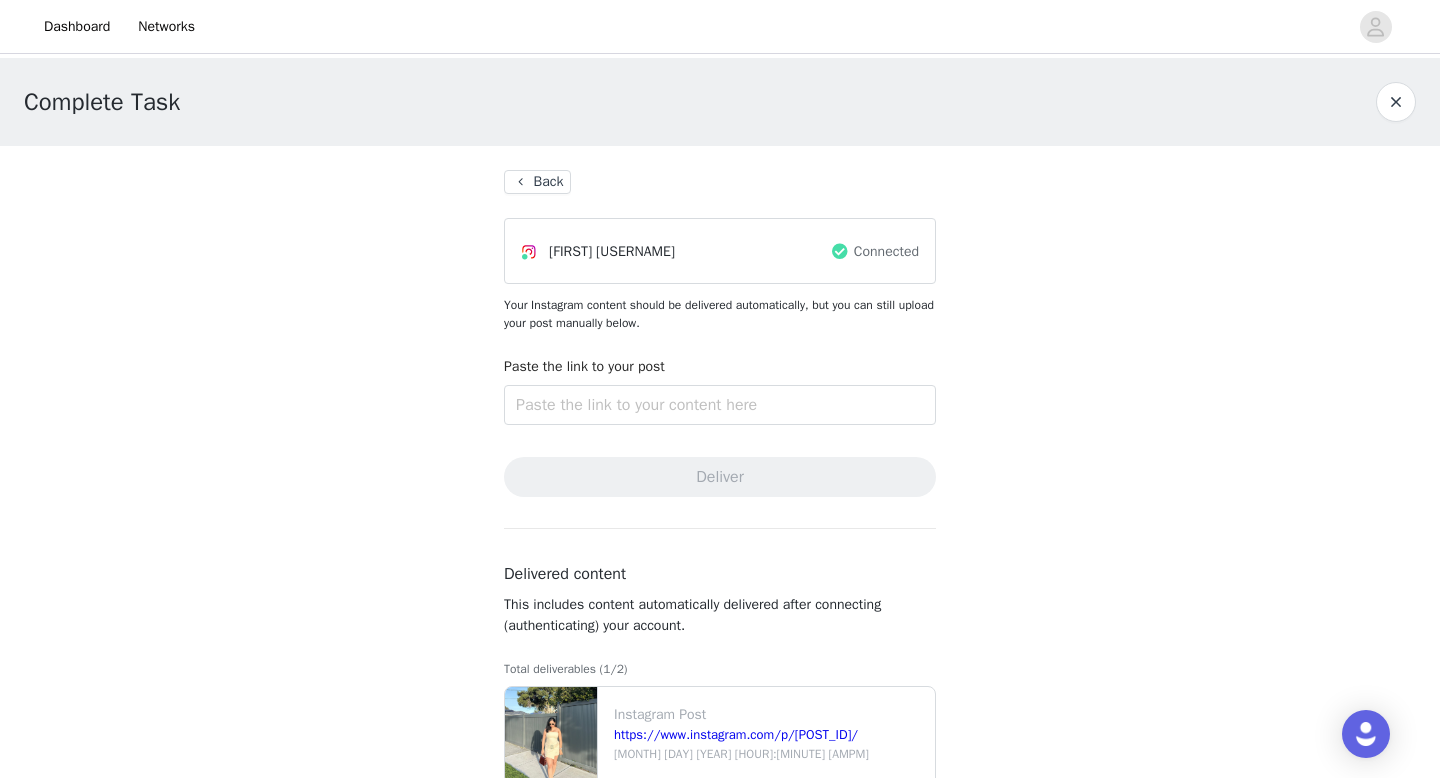 click on "Back" at bounding box center (537, 182) 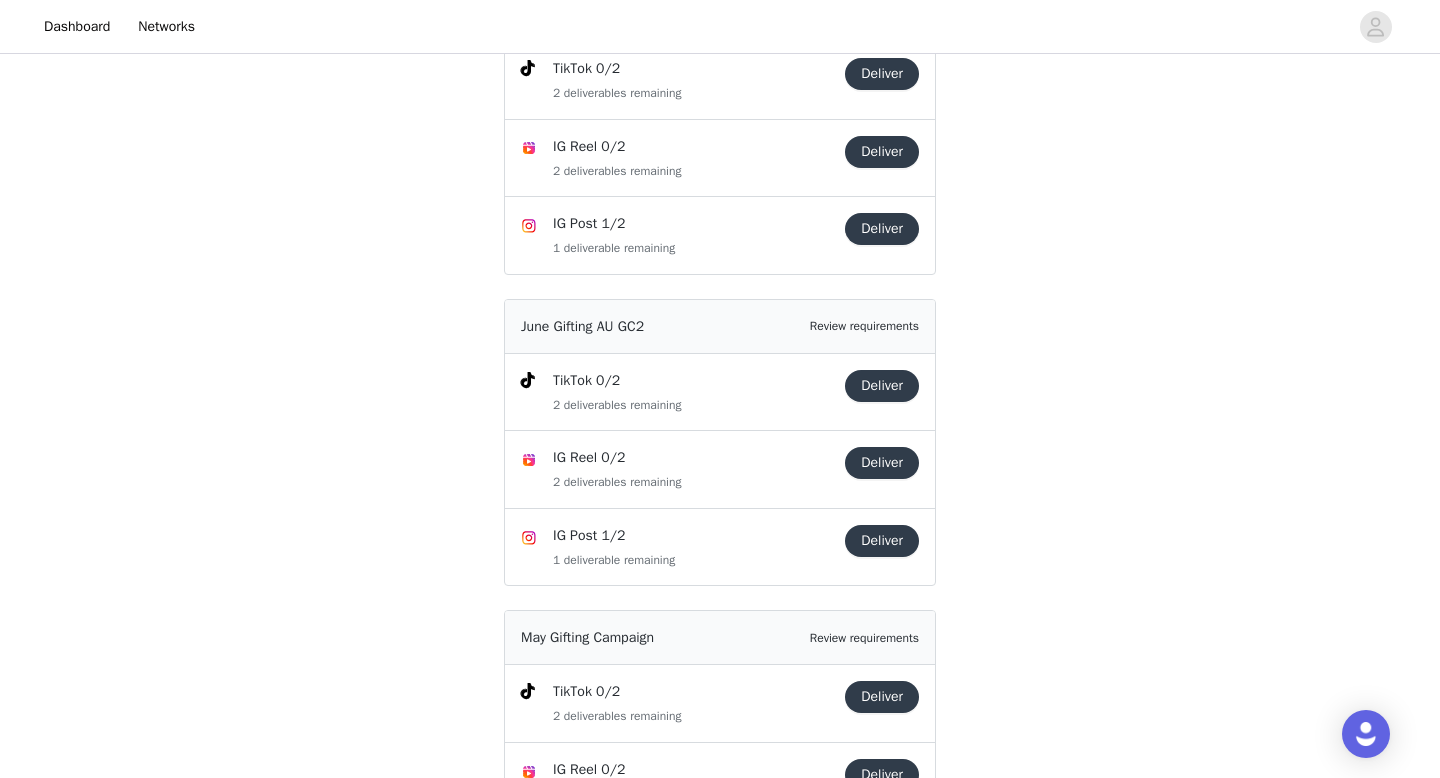 scroll, scrollTop: 282, scrollLeft: 0, axis: vertical 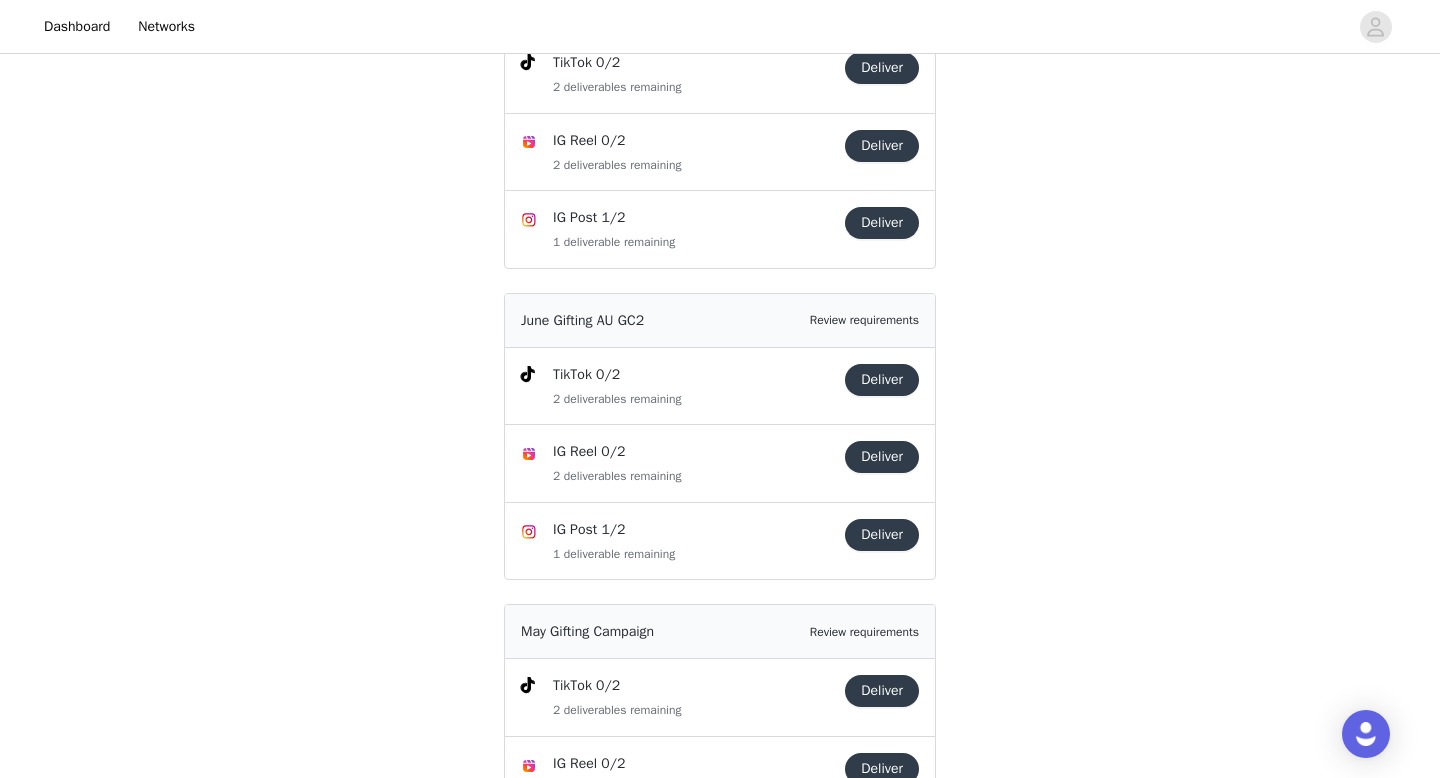 click on "Deliver" at bounding box center (882, 535) 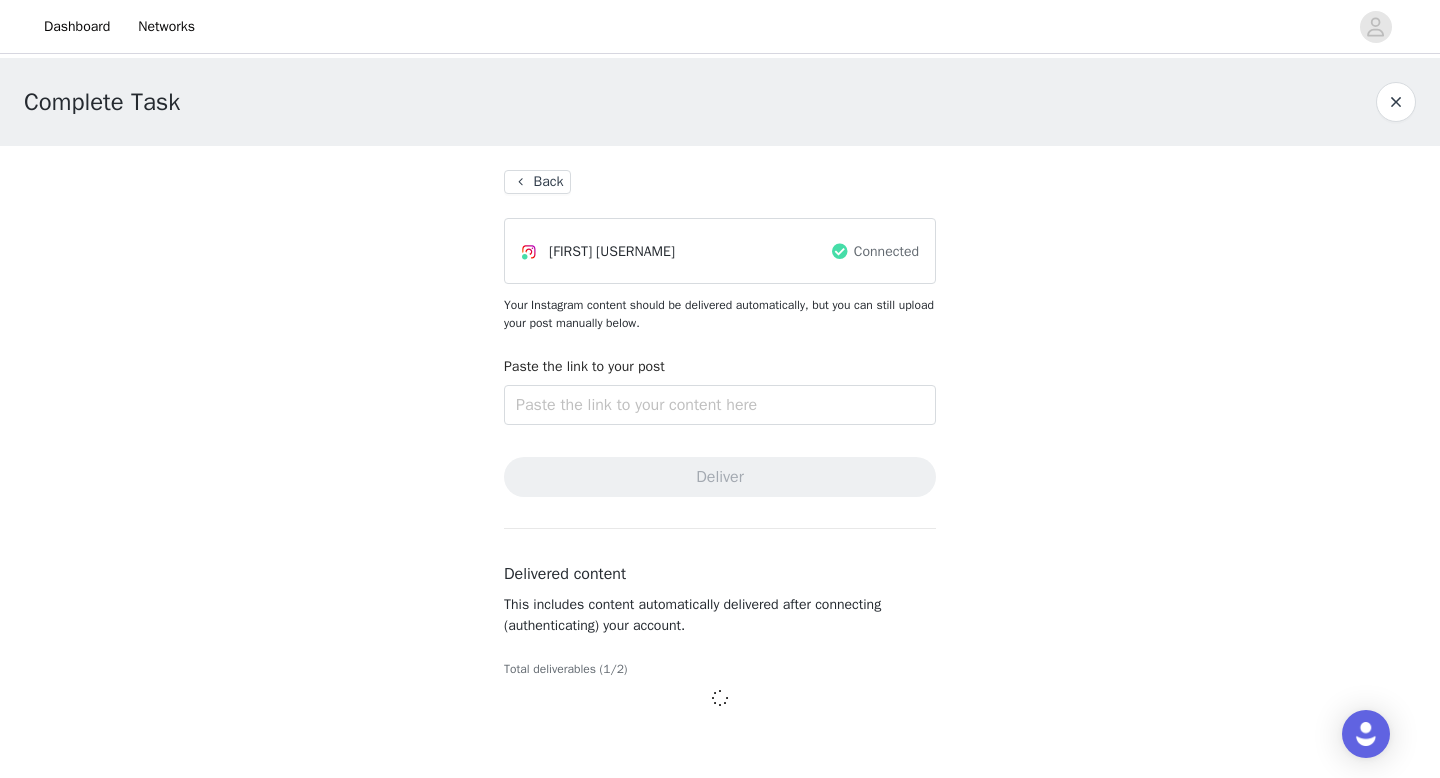 scroll, scrollTop: 91, scrollLeft: 0, axis: vertical 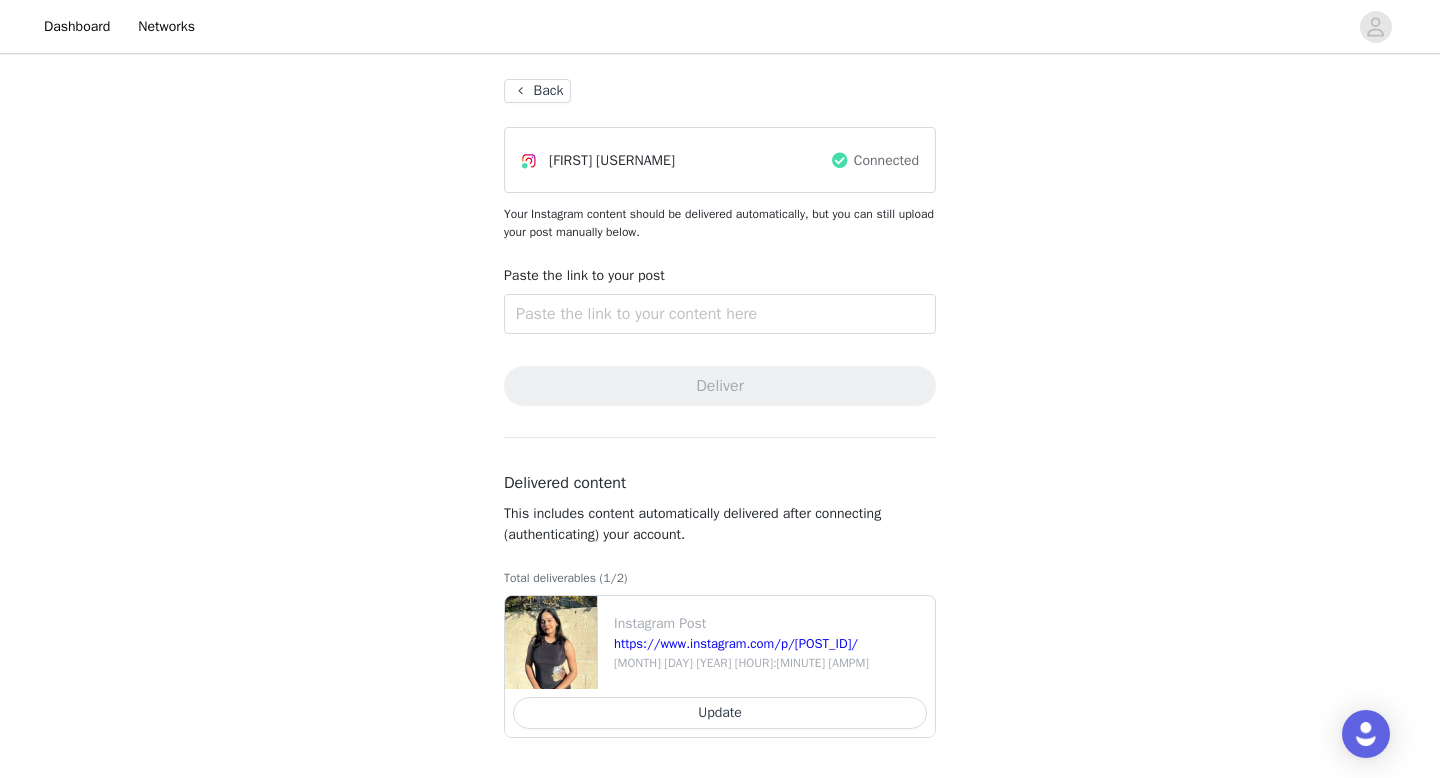 click on "Back" at bounding box center [537, 91] 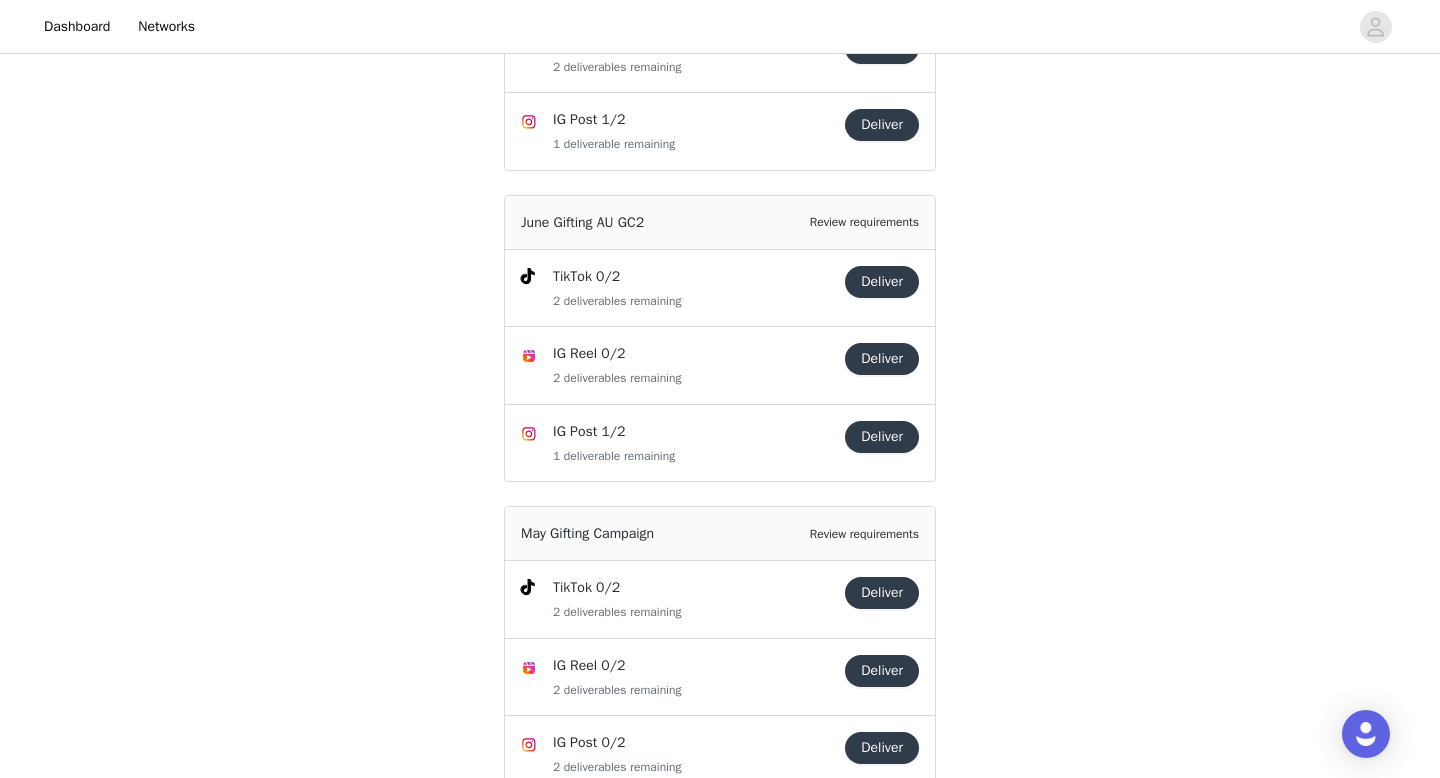 scroll, scrollTop: 443, scrollLeft: 0, axis: vertical 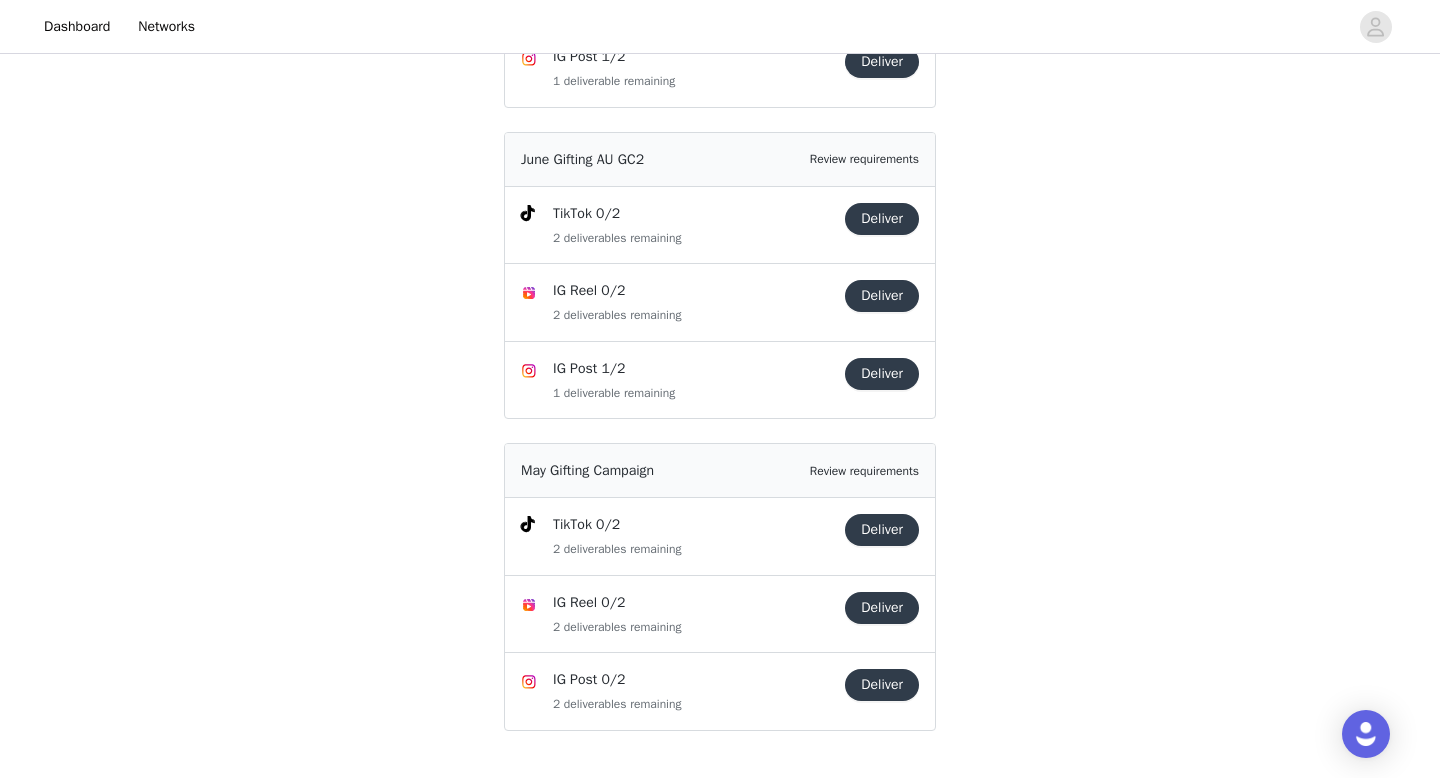 click on "Deliver" at bounding box center (882, 685) 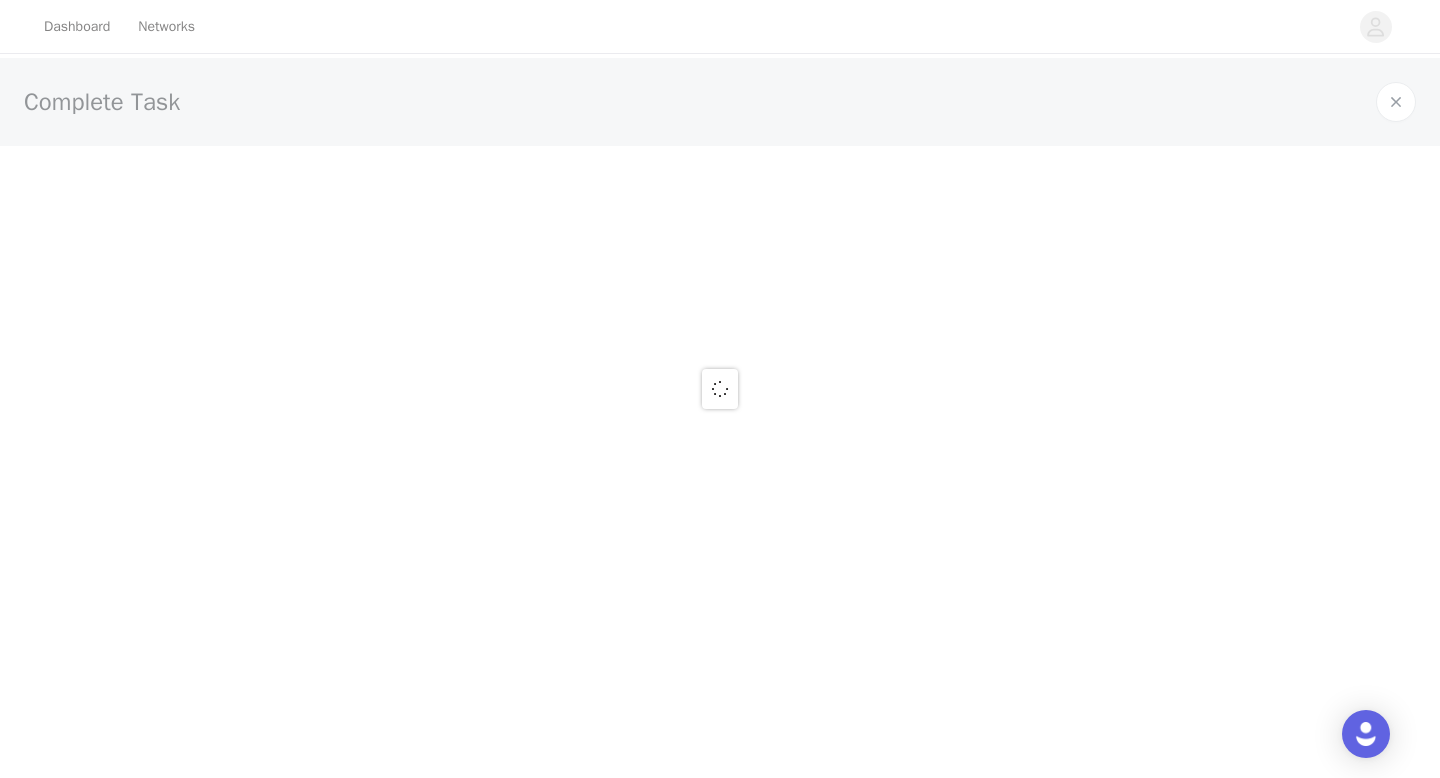 scroll, scrollTop: 0, scrollLeft: 0, axis: both 